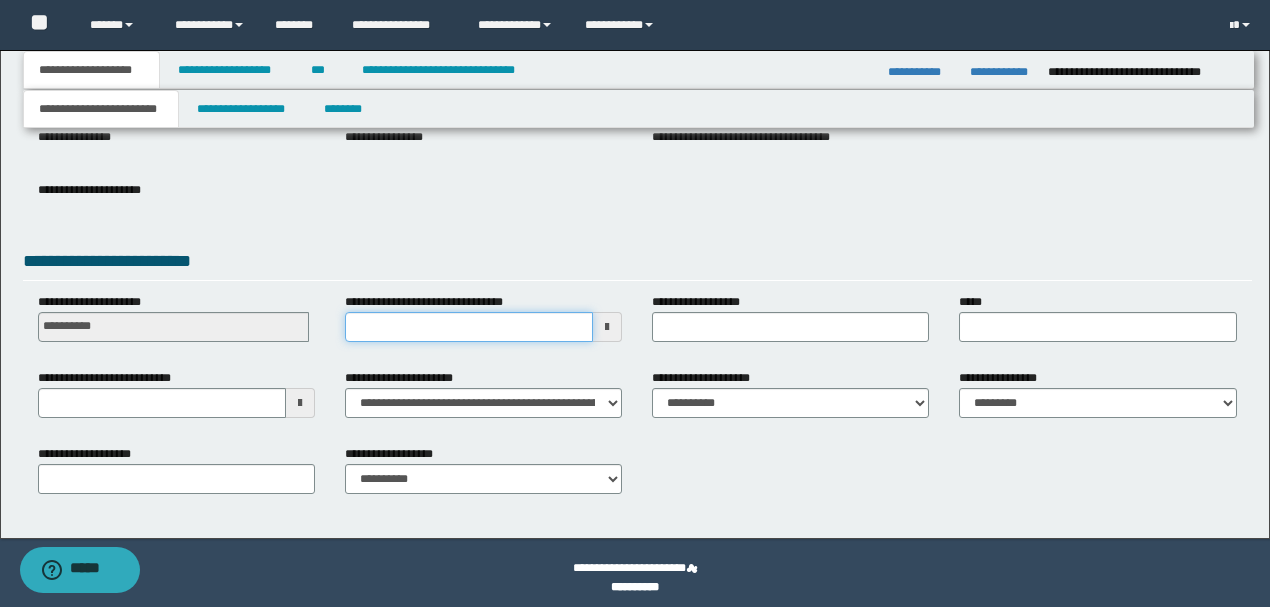 scroll, scrollTop: 0, scrollLeft: 0, axis: both 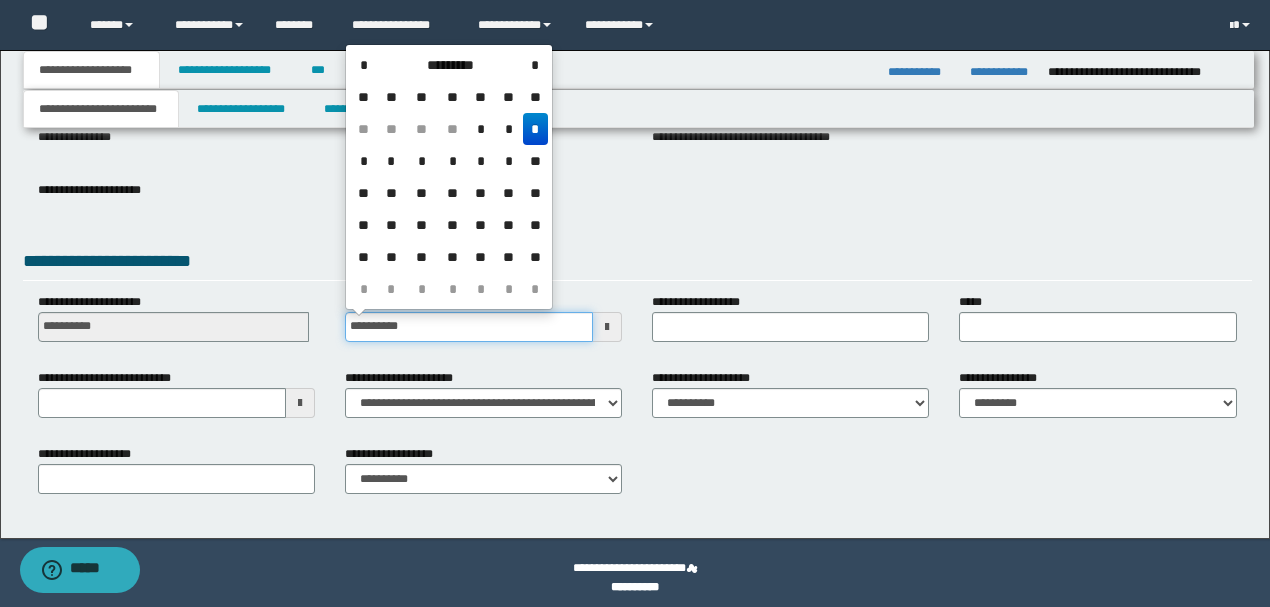 type on "**********" 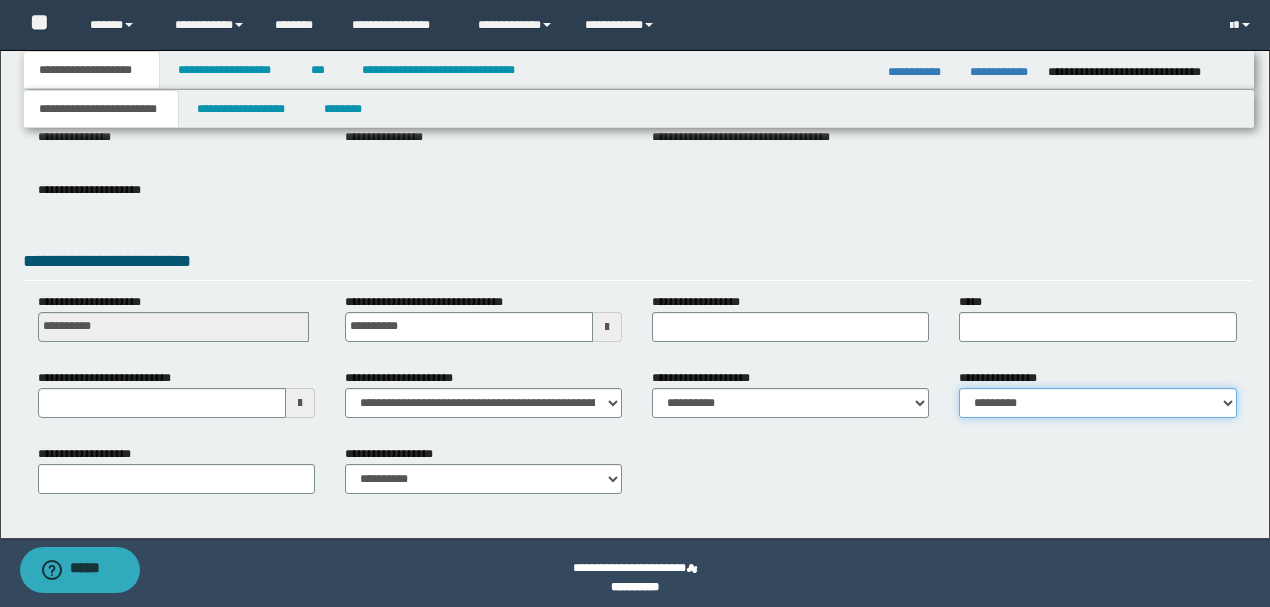 click on "**********" at bounding box center (1097, 403) 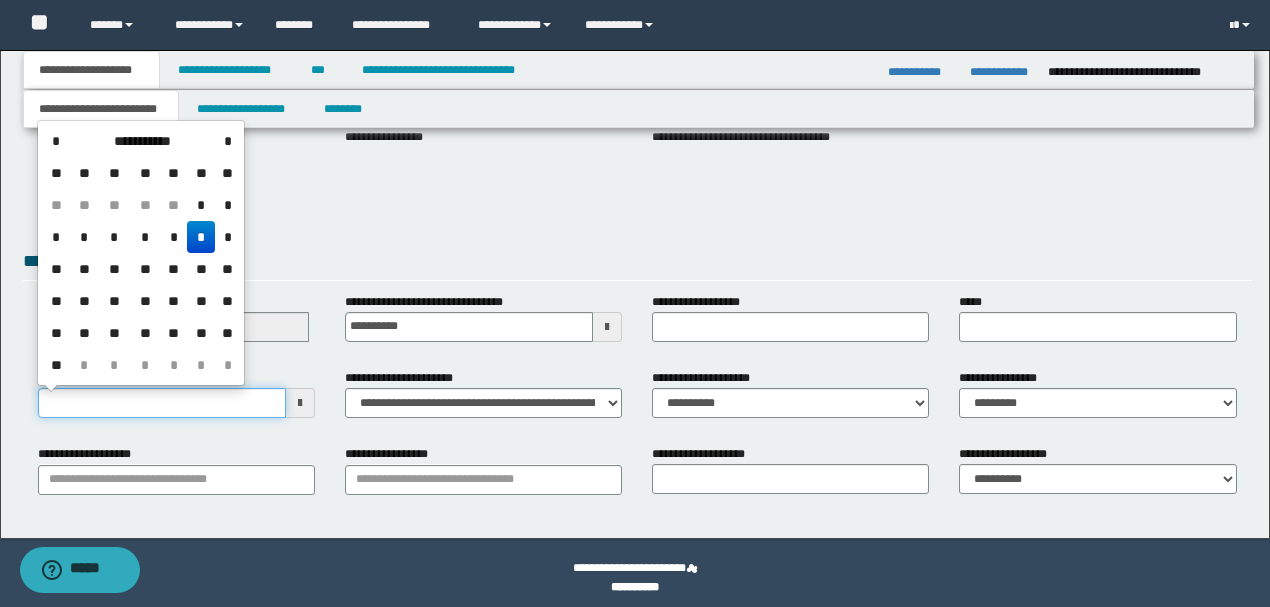 click on "**********" at bounding box center [162, 403] 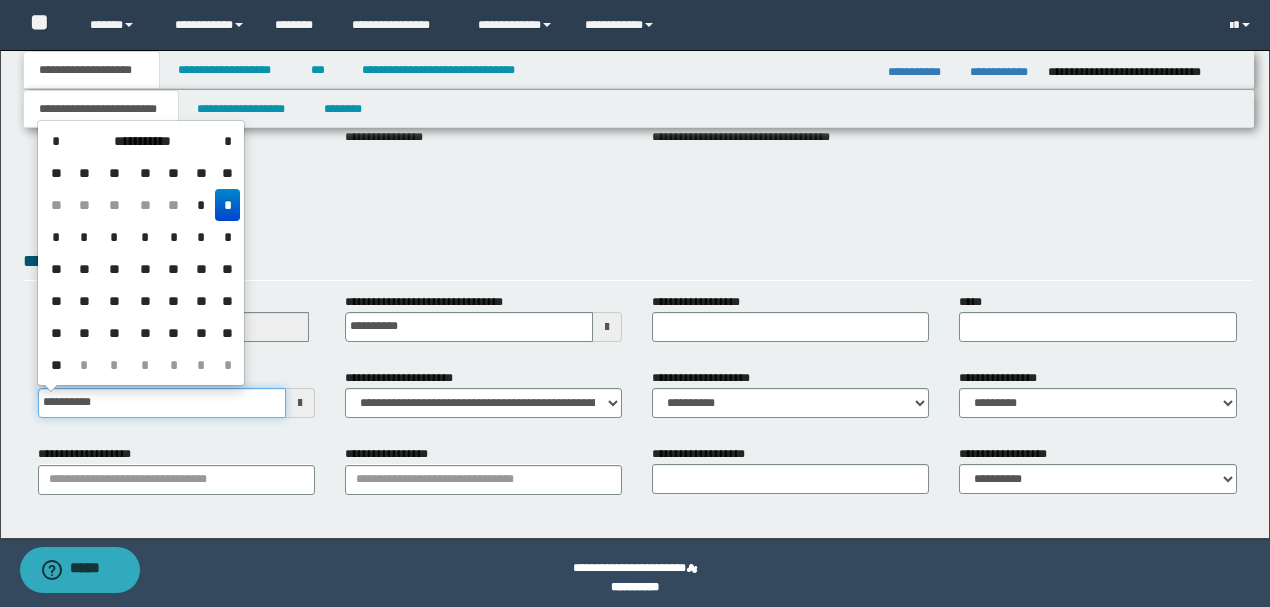 type on "**********" 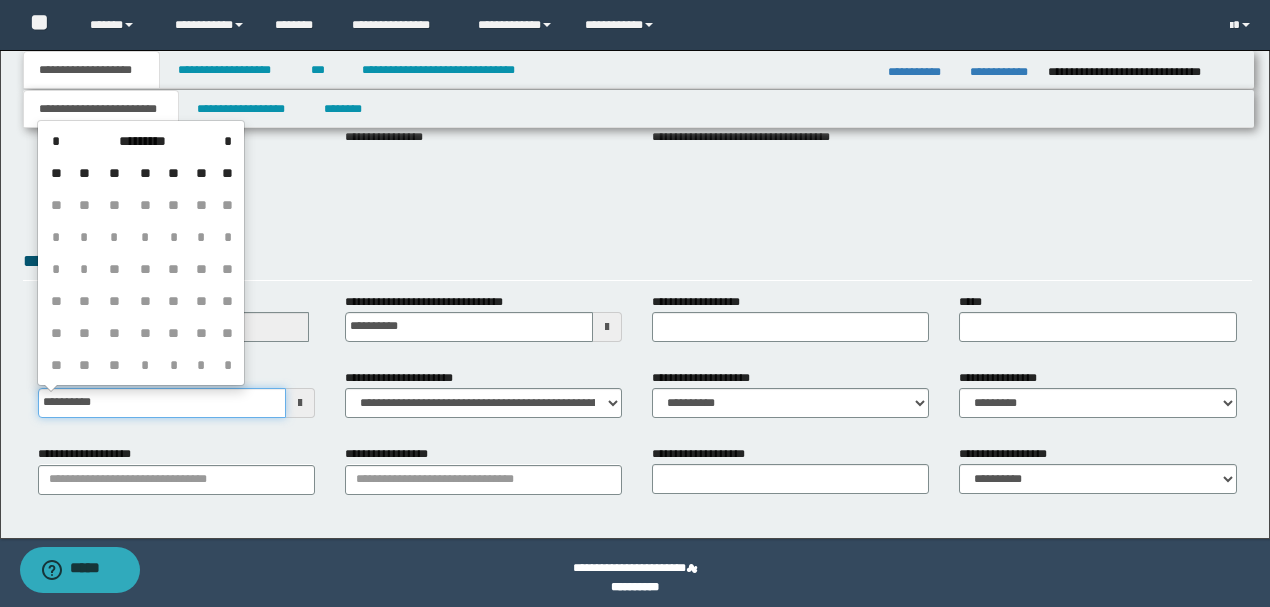 type on "**********" 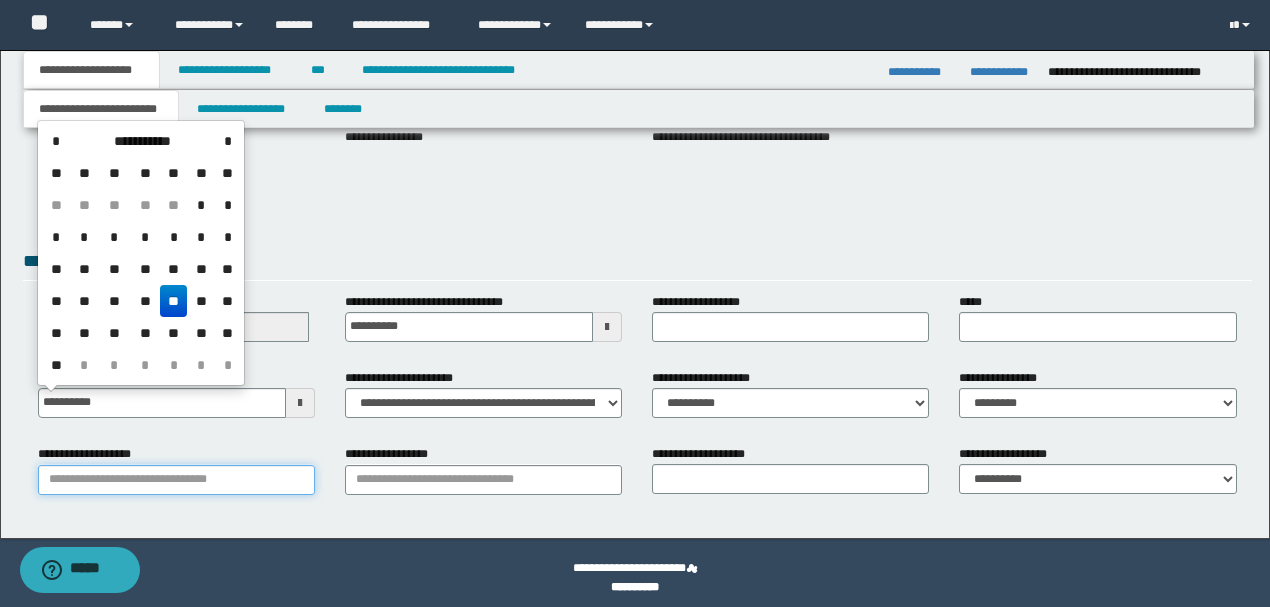 click on "**********" at bounding box center (176, 480) 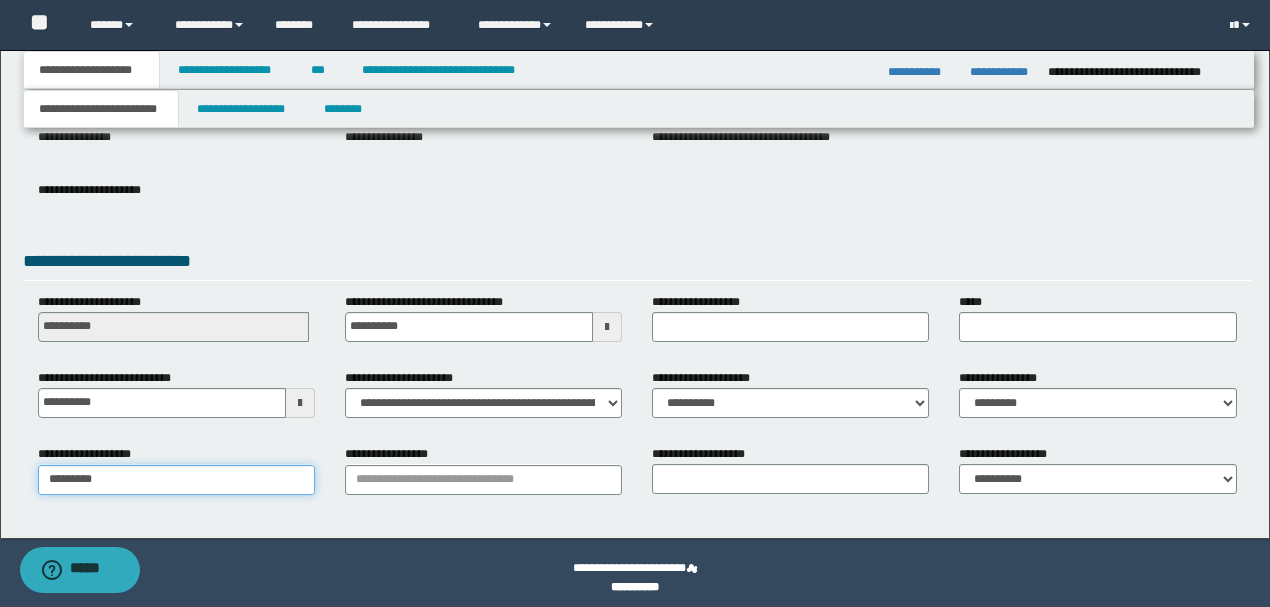 type on "**********" 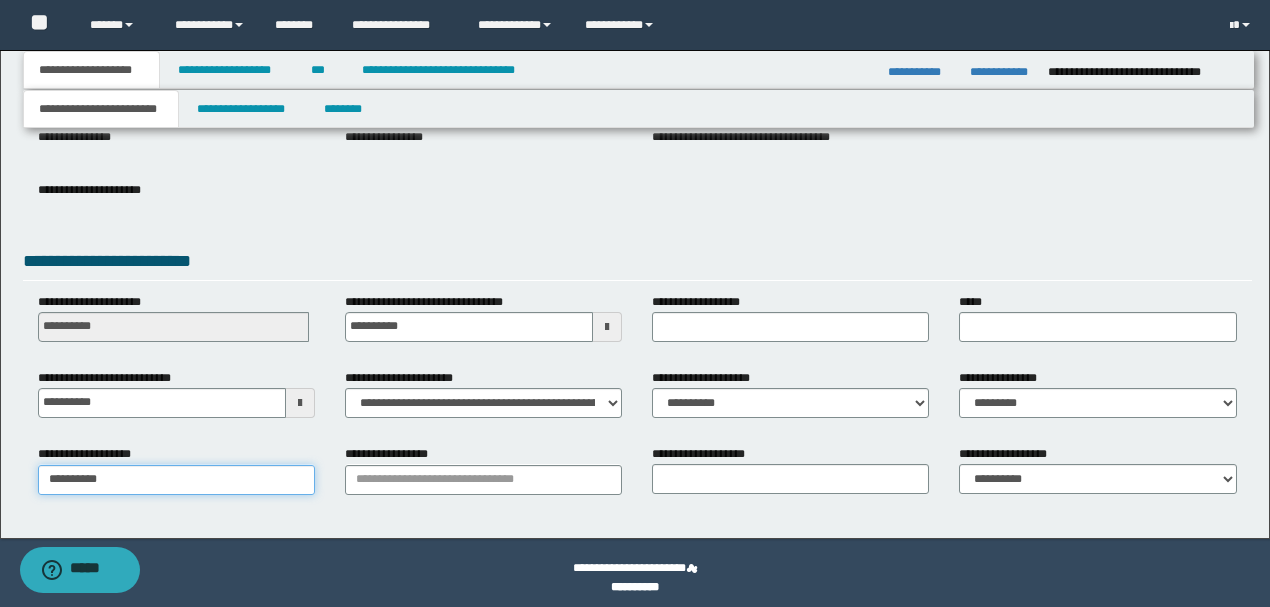 type on "**********" 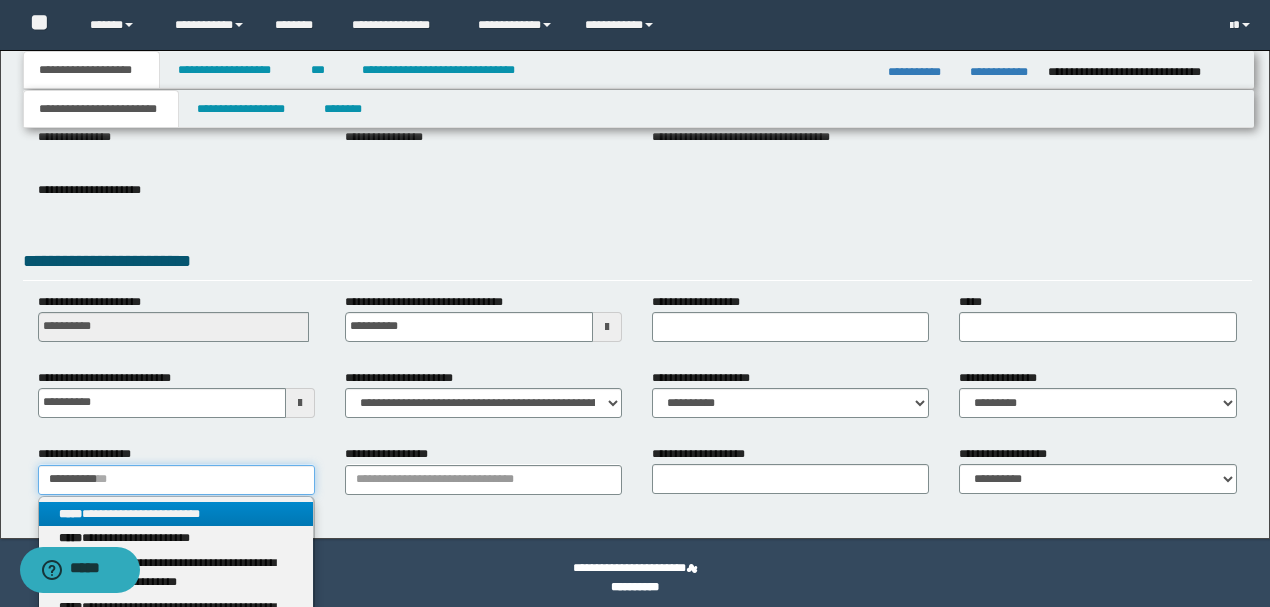 type on "**********" 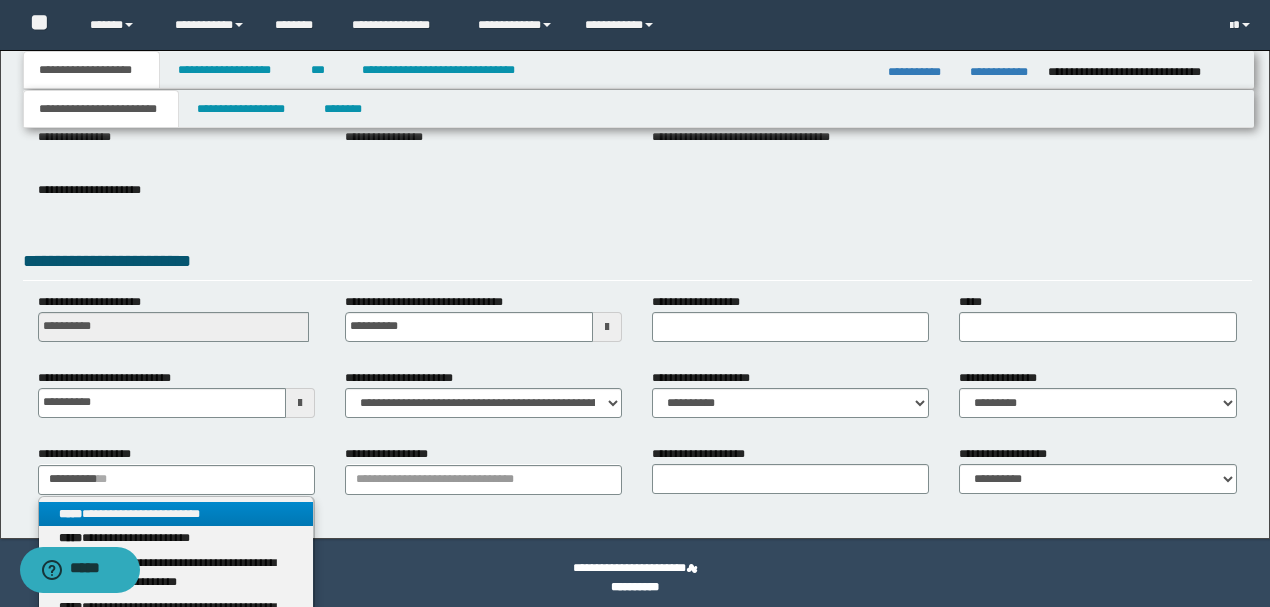 click on "**********" at bounding box center (176, 514) 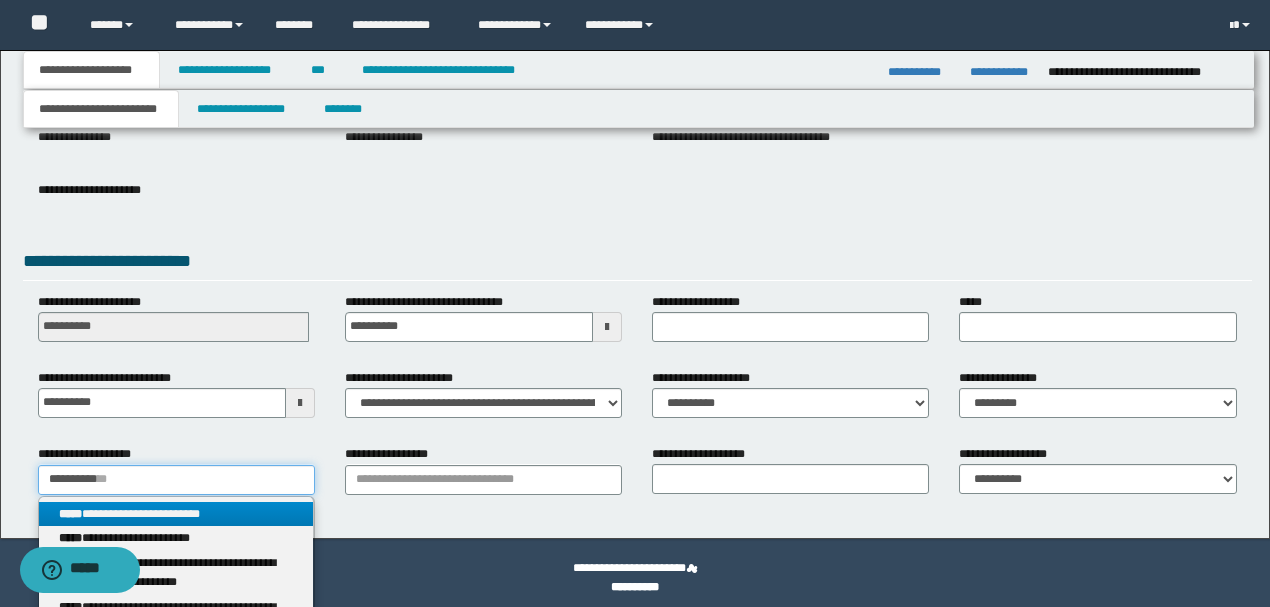 type 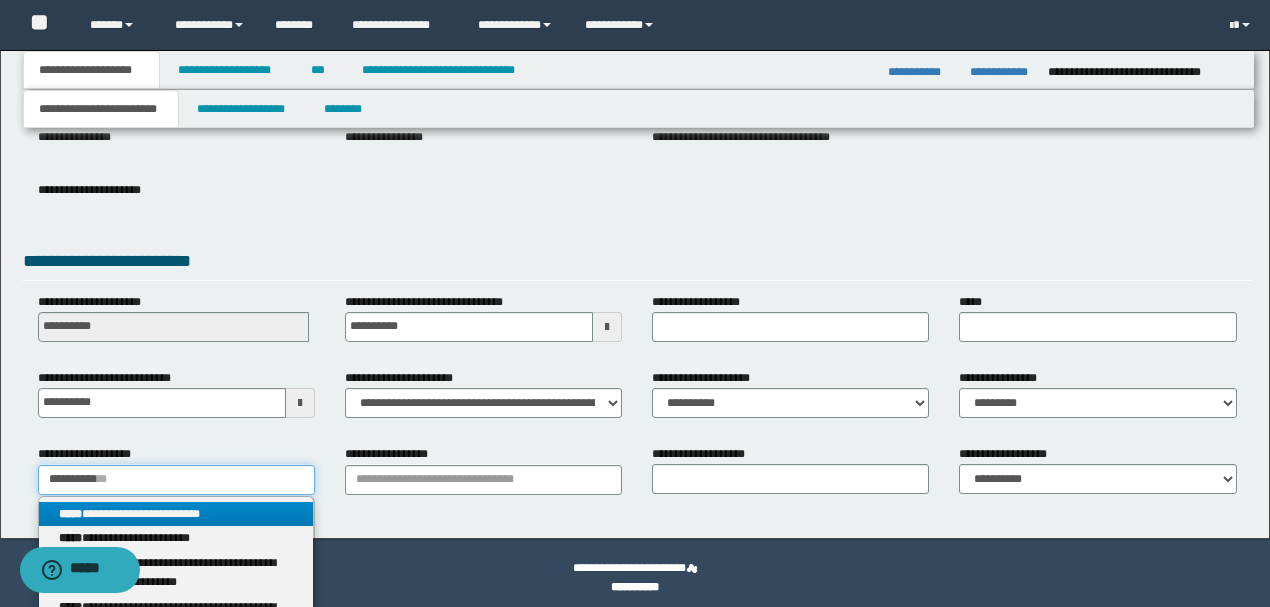 type on "**********" 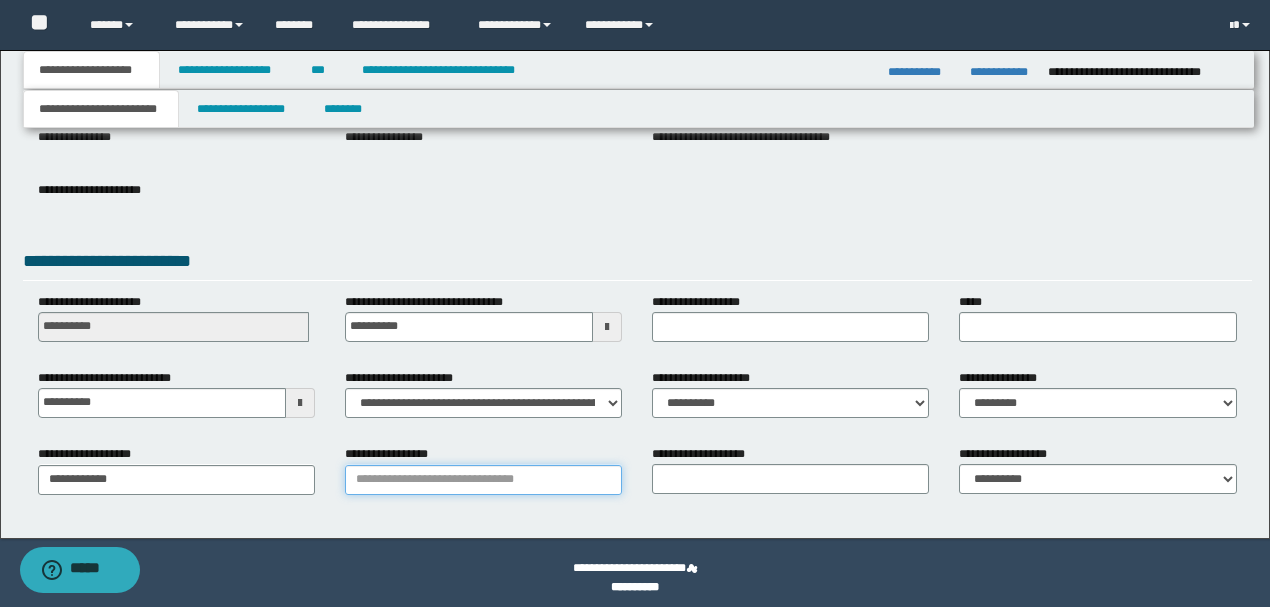 click on "**********" at bounding box center (483, 480) 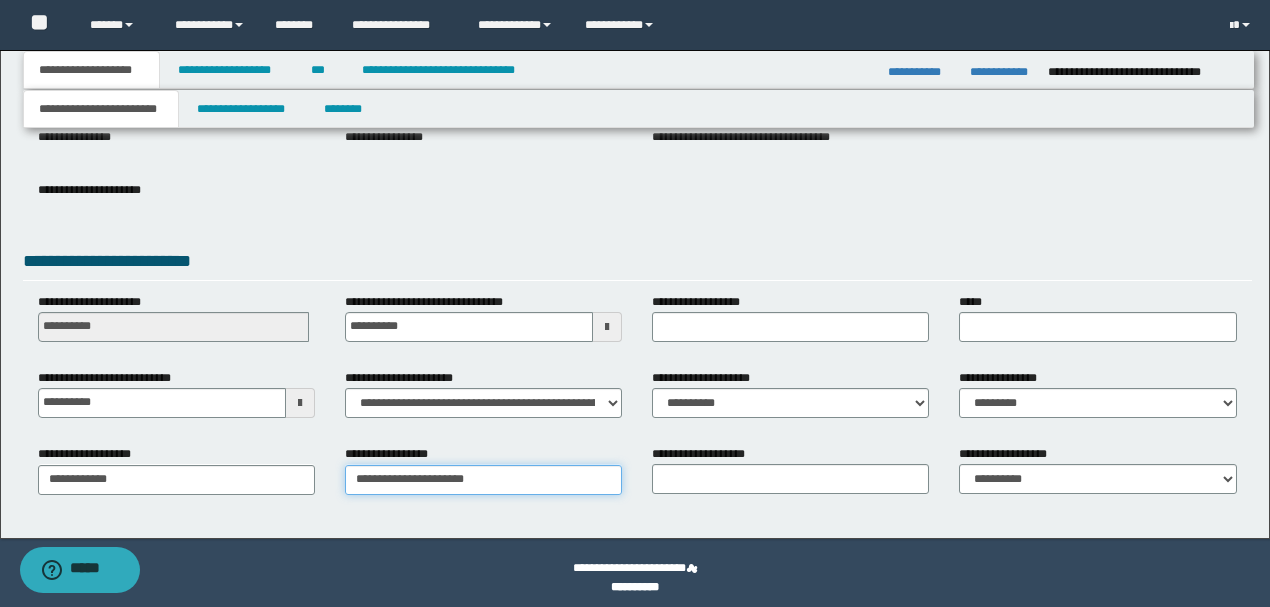 click on "**********" at bounding box center [483, 480] 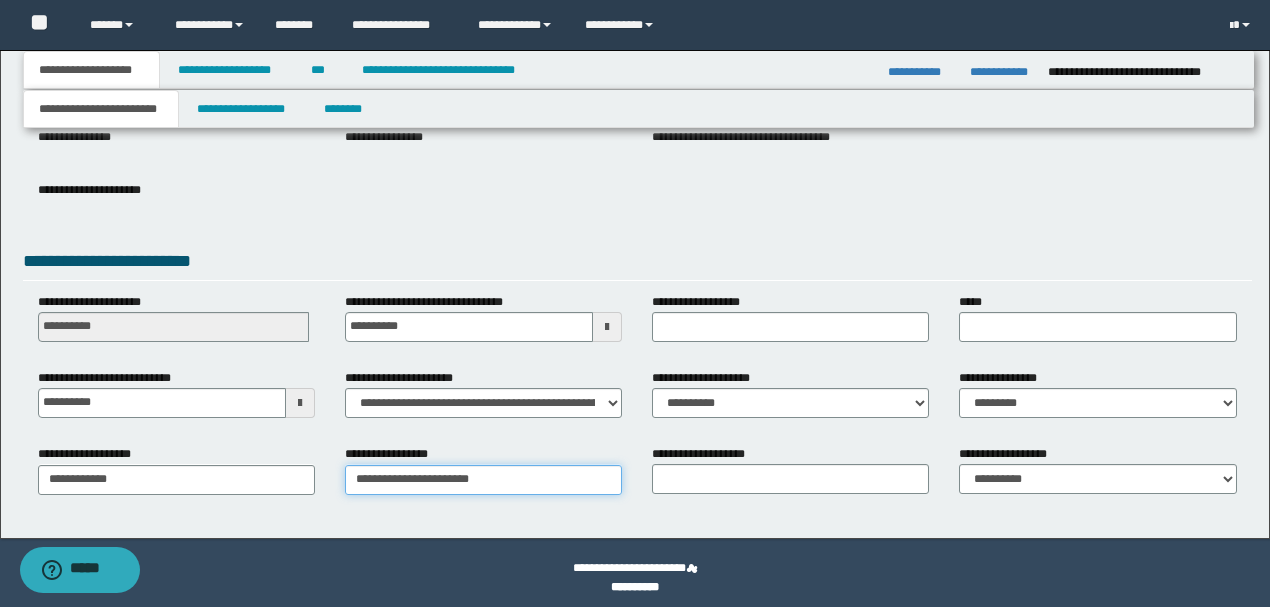 click on "**********" at bounding box center (483, 480) 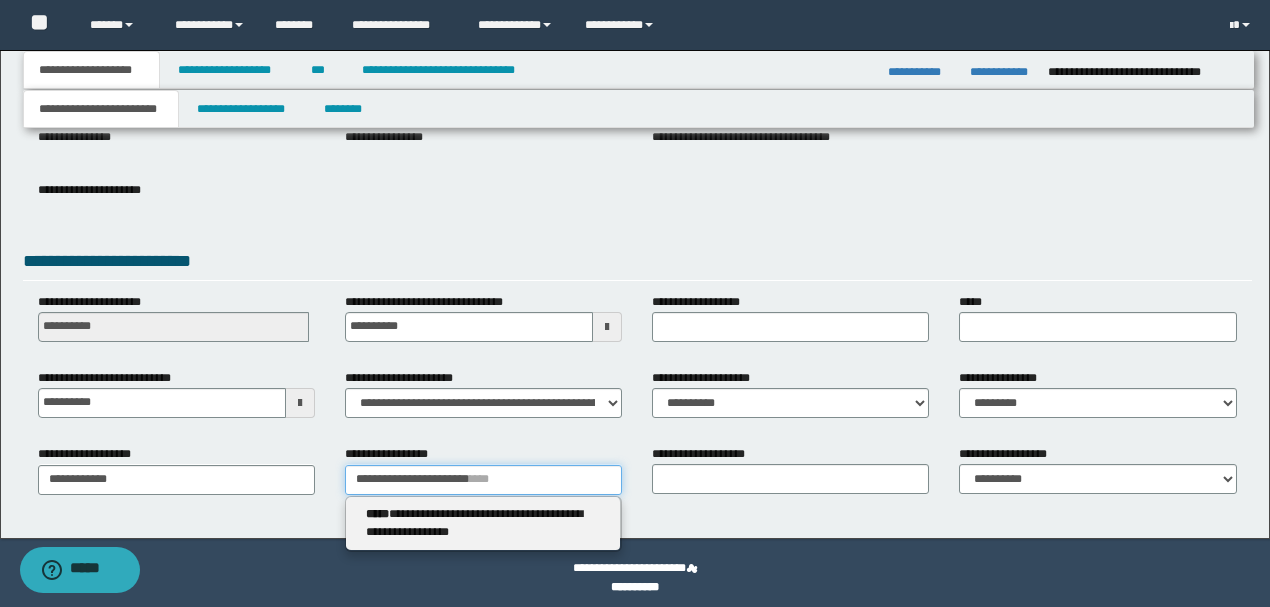 type on "**********" 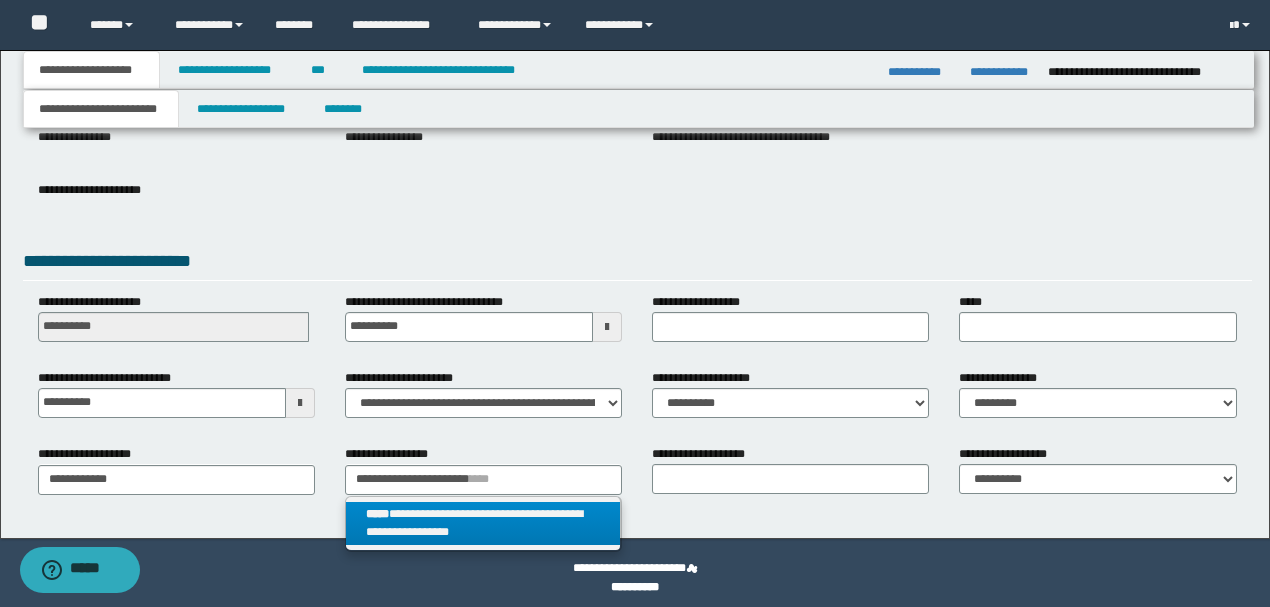 click on "**********" at bounding box center (483, 524) 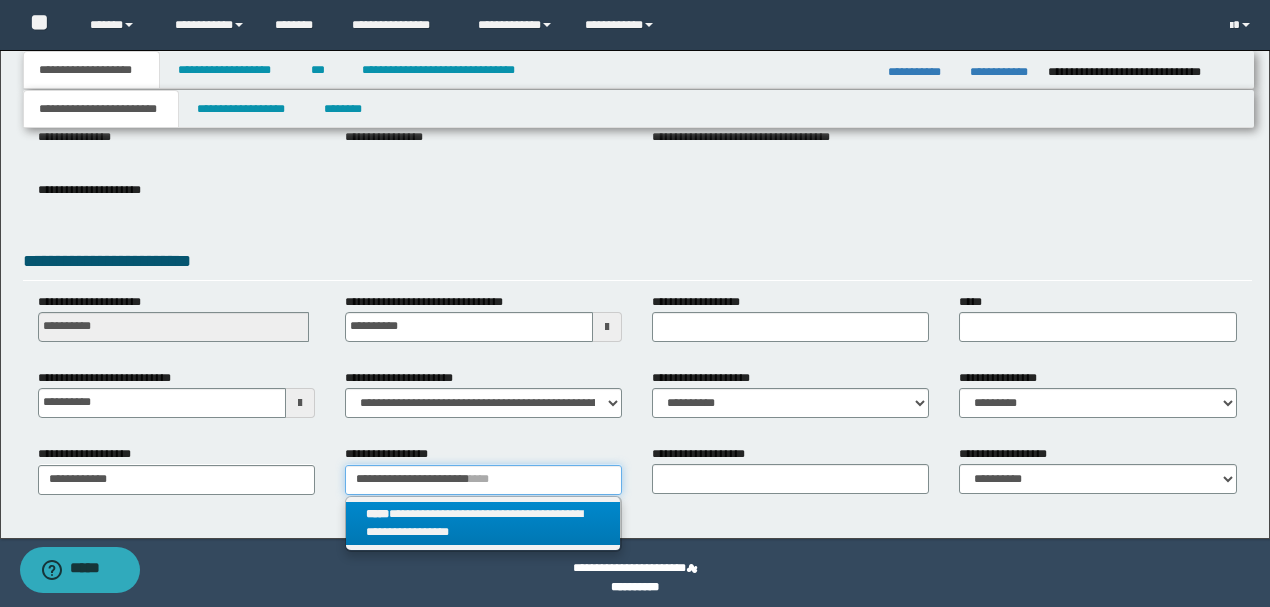 type 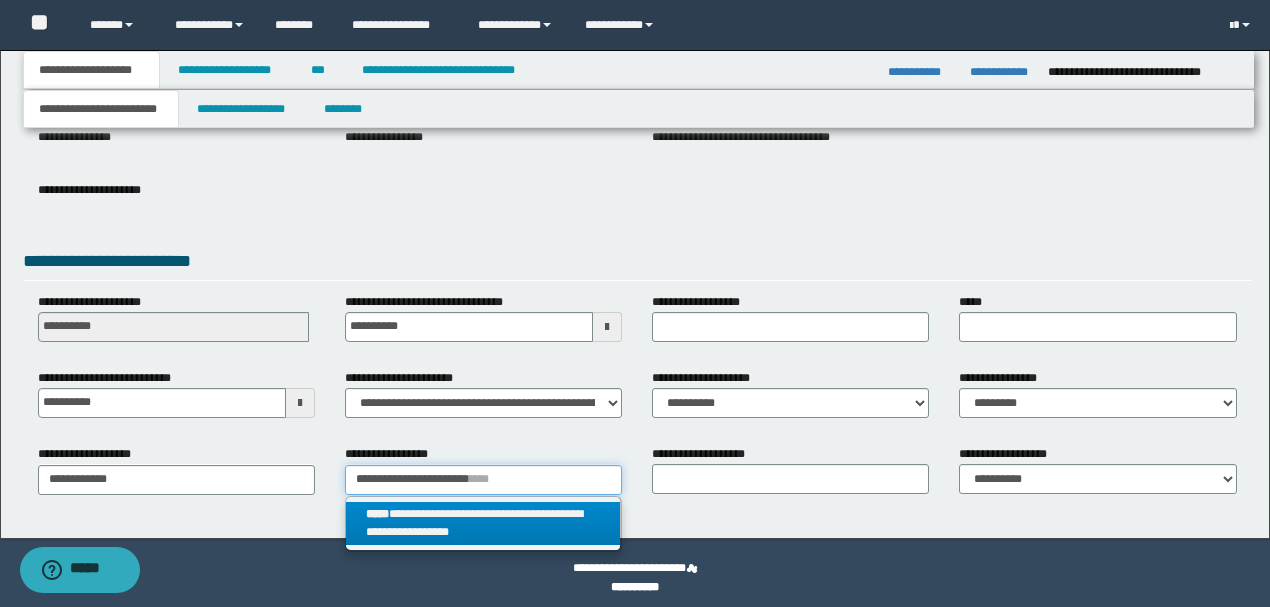 type on "**********" 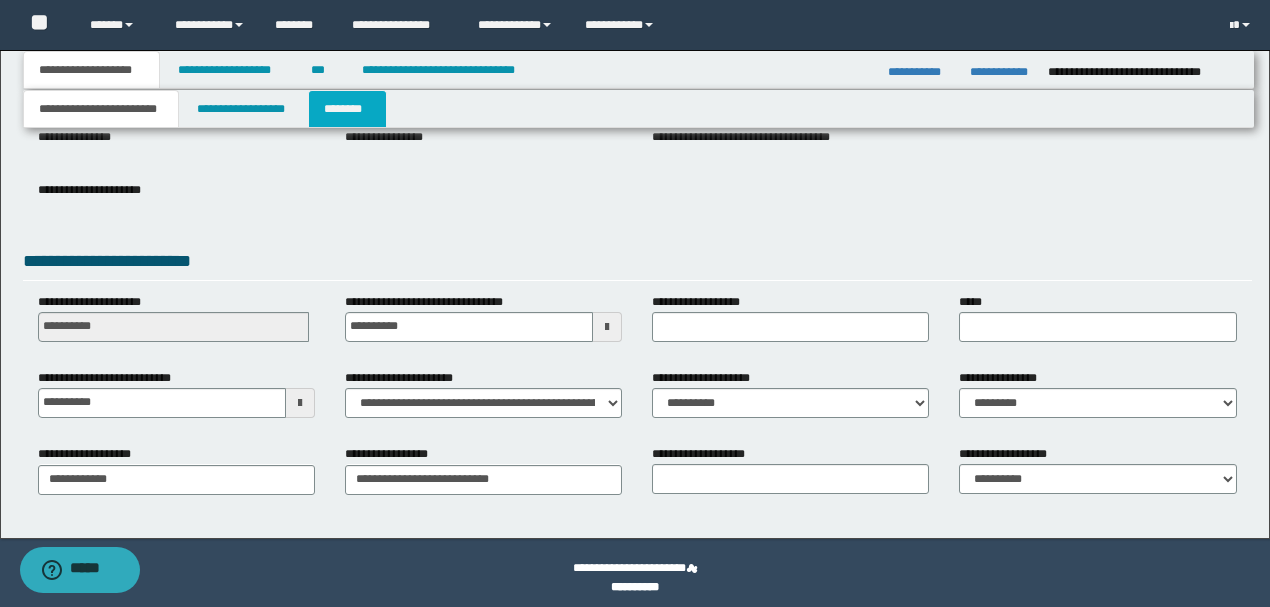 click on "********" at bounding box center [347, 109] 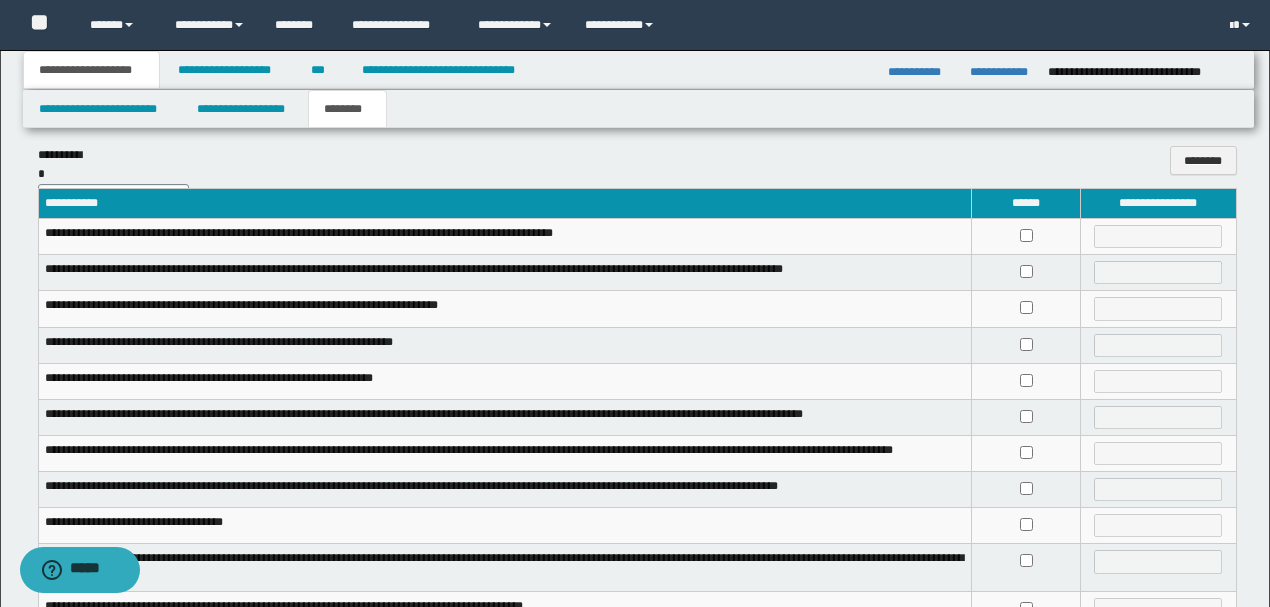 scroll, scrollTop: 537, scrollLeft: 0, axis: vertical 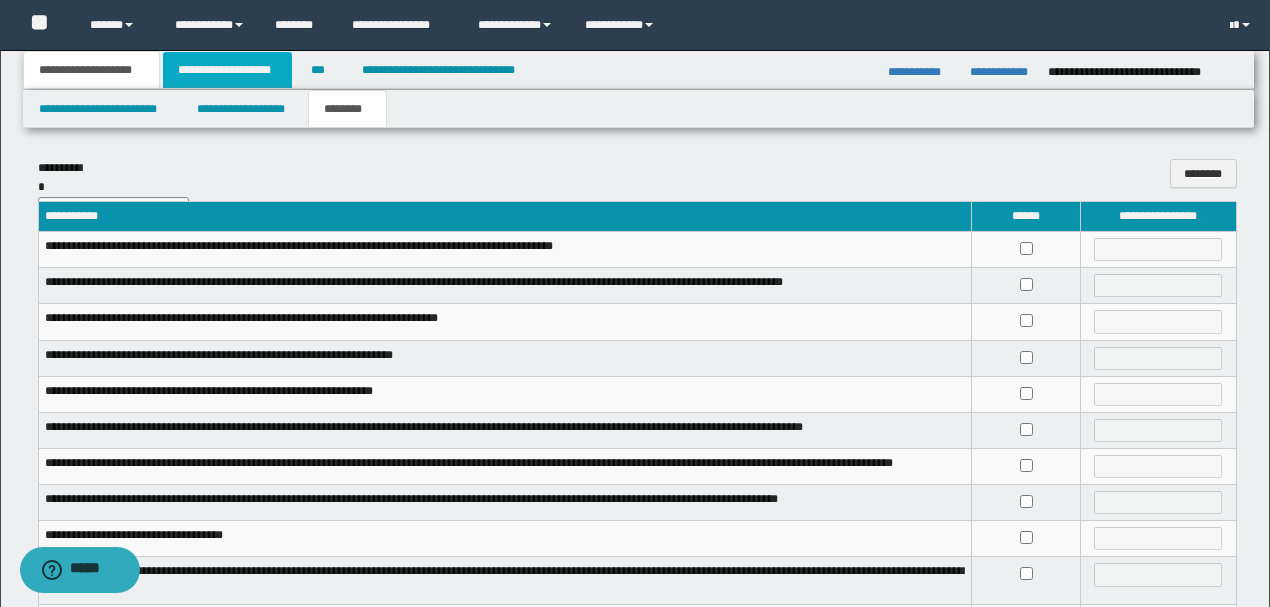 click on "**********" at bounding box center (227, 70) 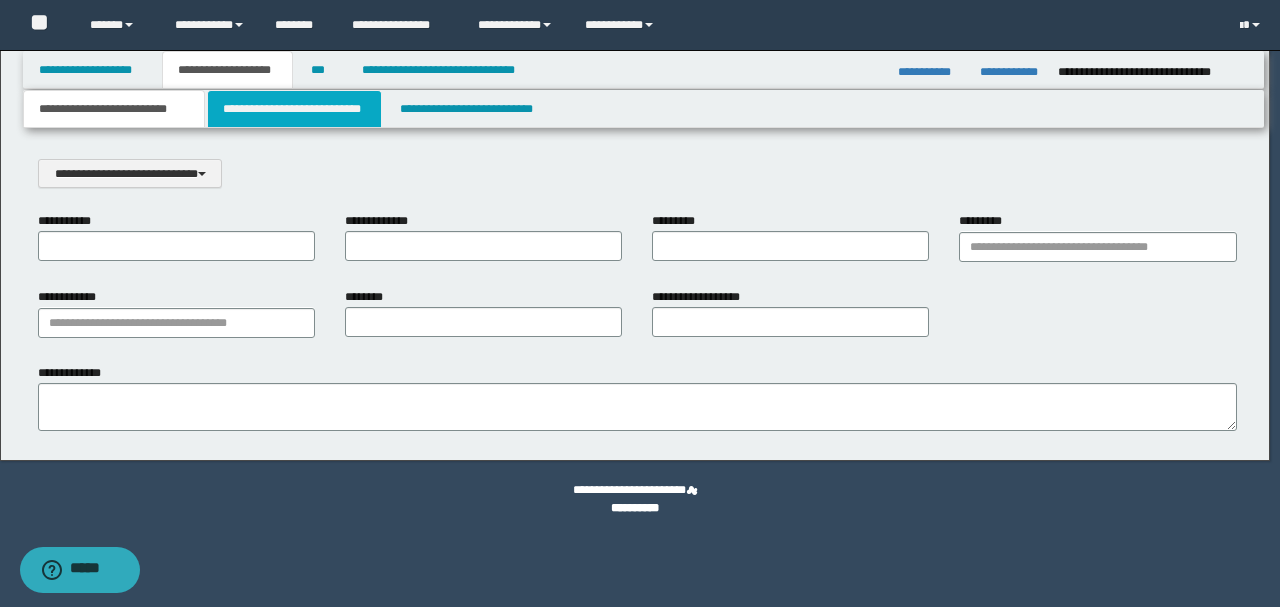 scroll, scrollTop: 0, scrollLeft: 0, axis: both 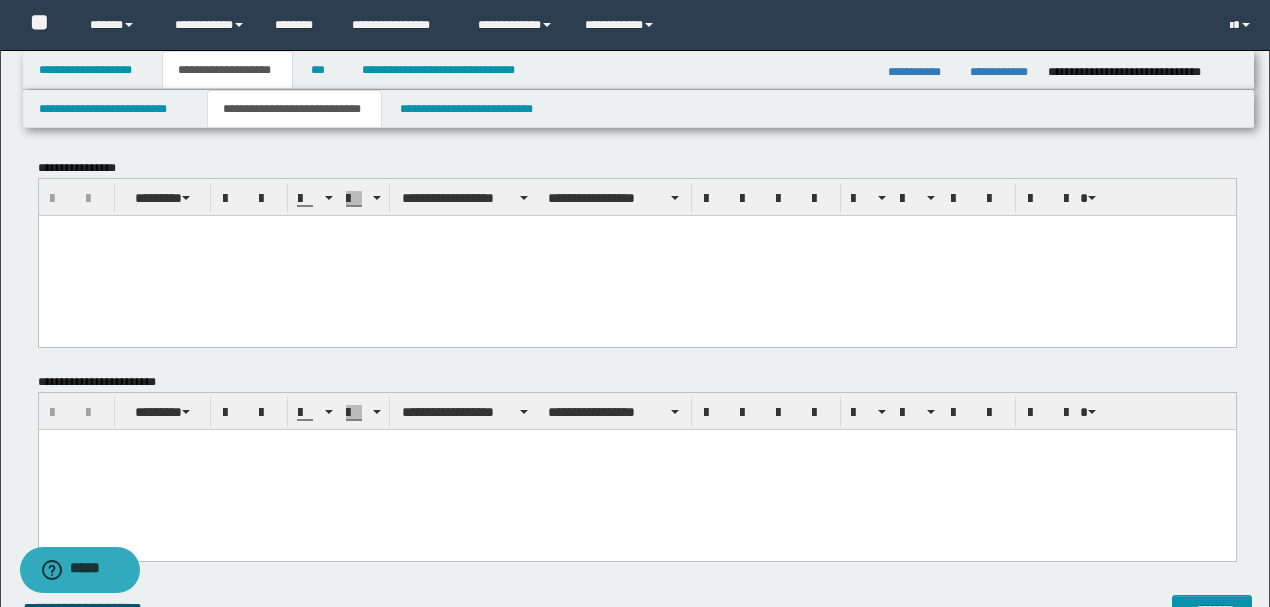 click at bounding box center (636, 445) 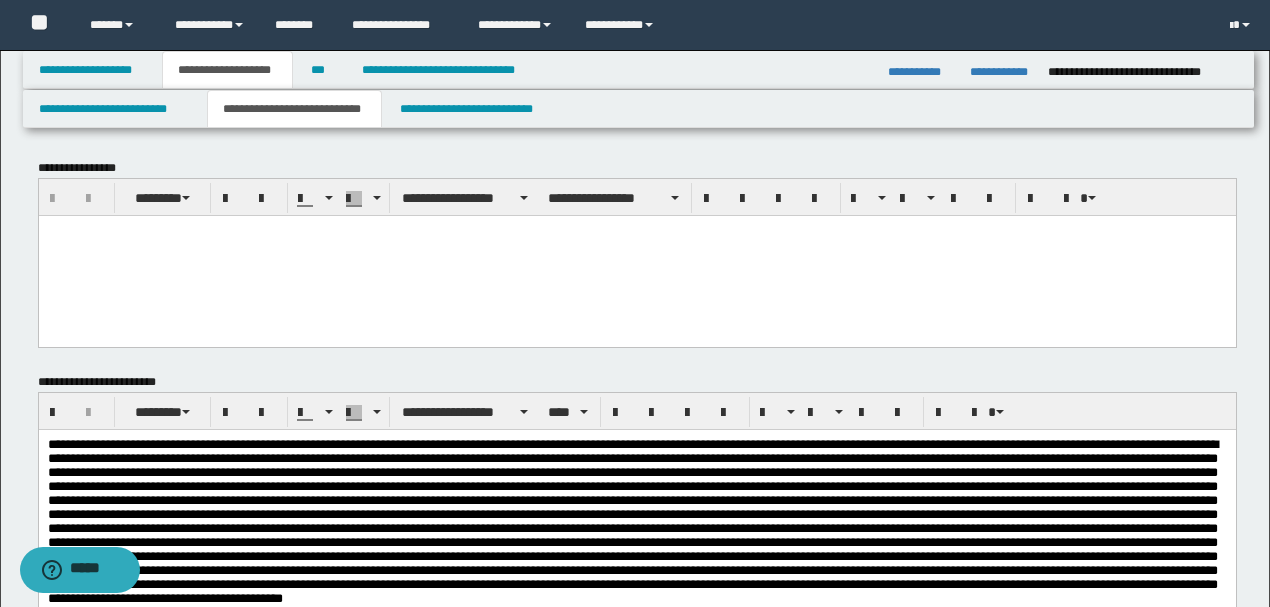 click at bounding box center (636, 255) 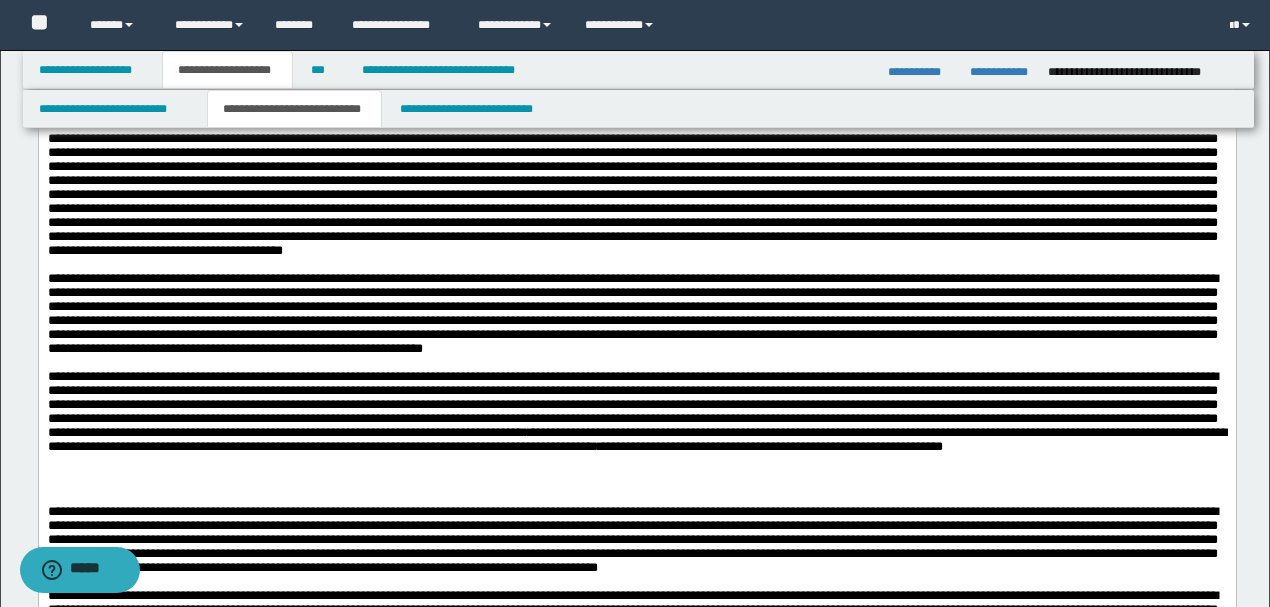 scroll, scrollTop: 1800, scrollLeft: 0, axis: vertical 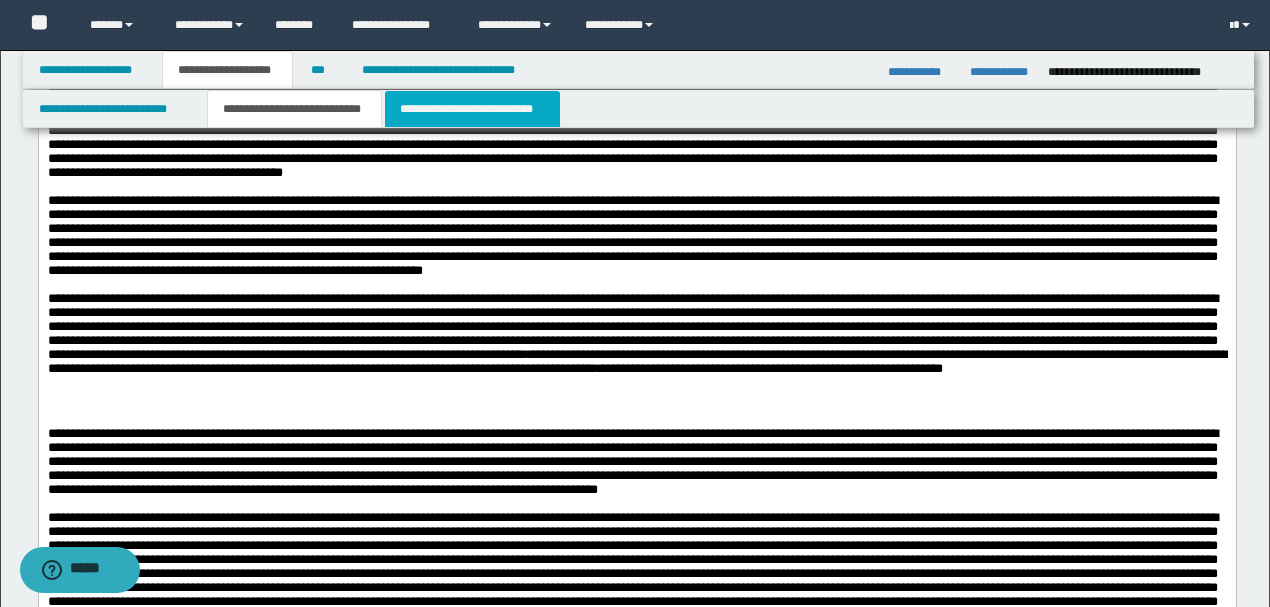 click on "**********" at bounding box center [472, 109] 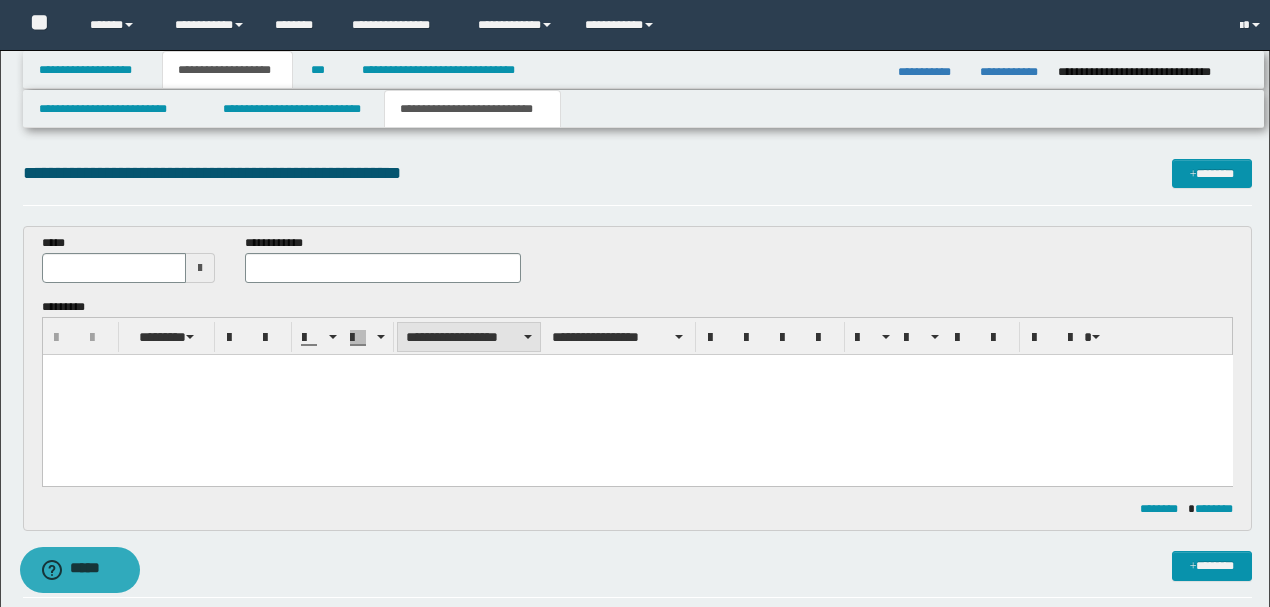 scroll, scrollTop: 0, scrollLeft: 0, axis: both 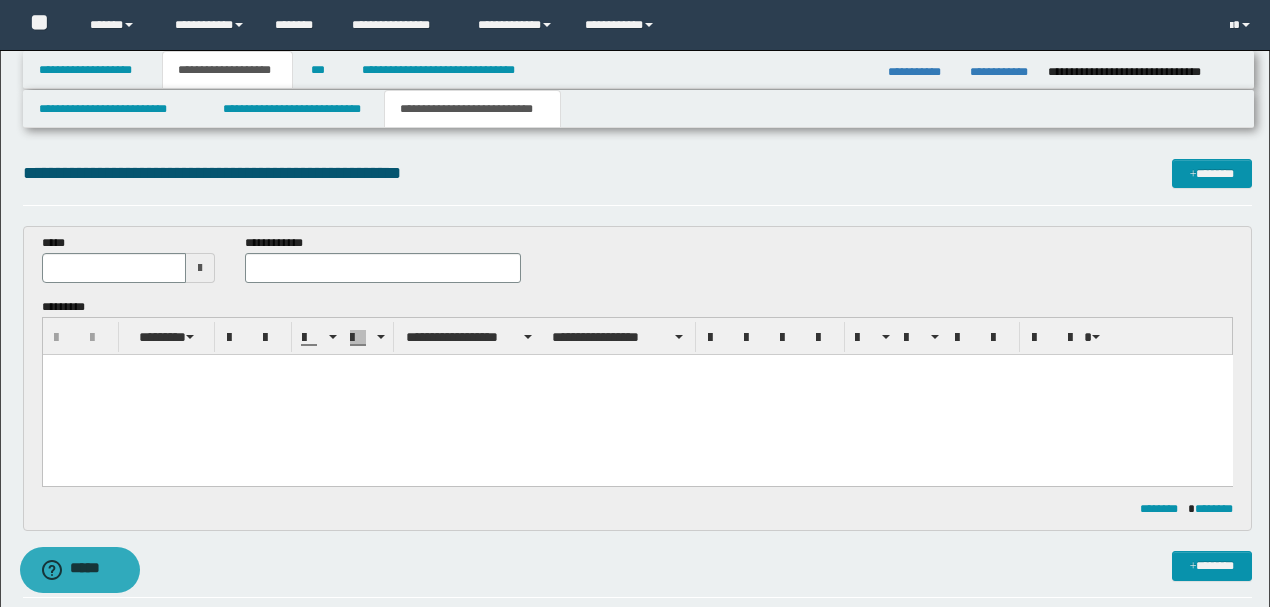click at bounding box center (637, 369) 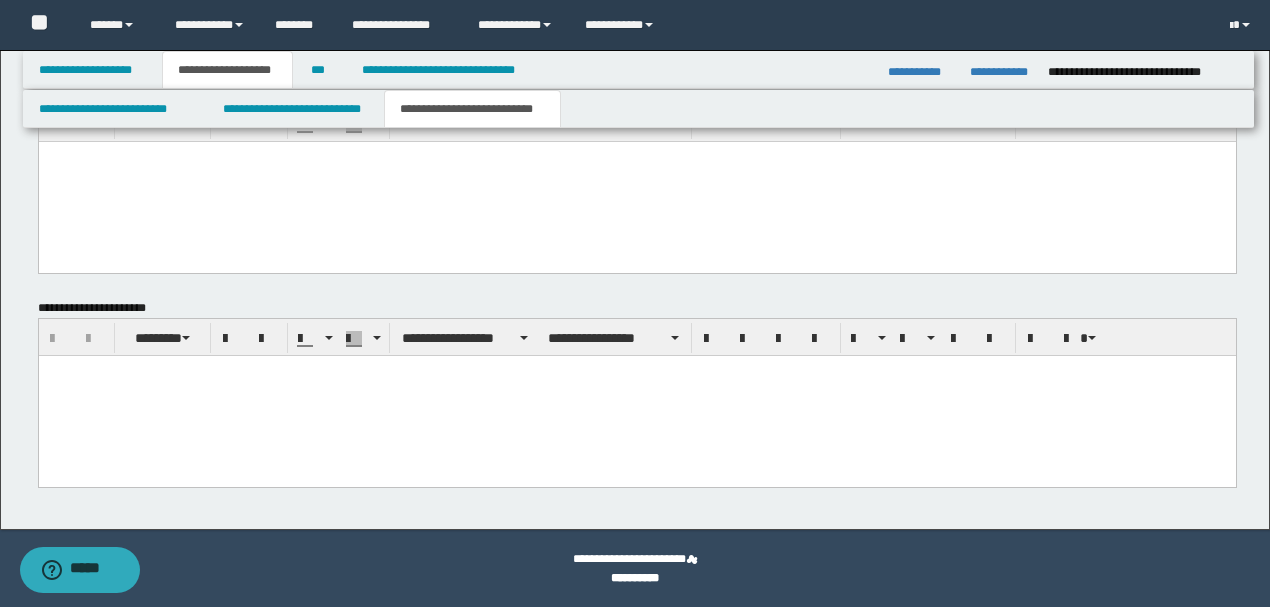 scroll, scrollTop: 563, scrollLeft: 0, axis: vertical 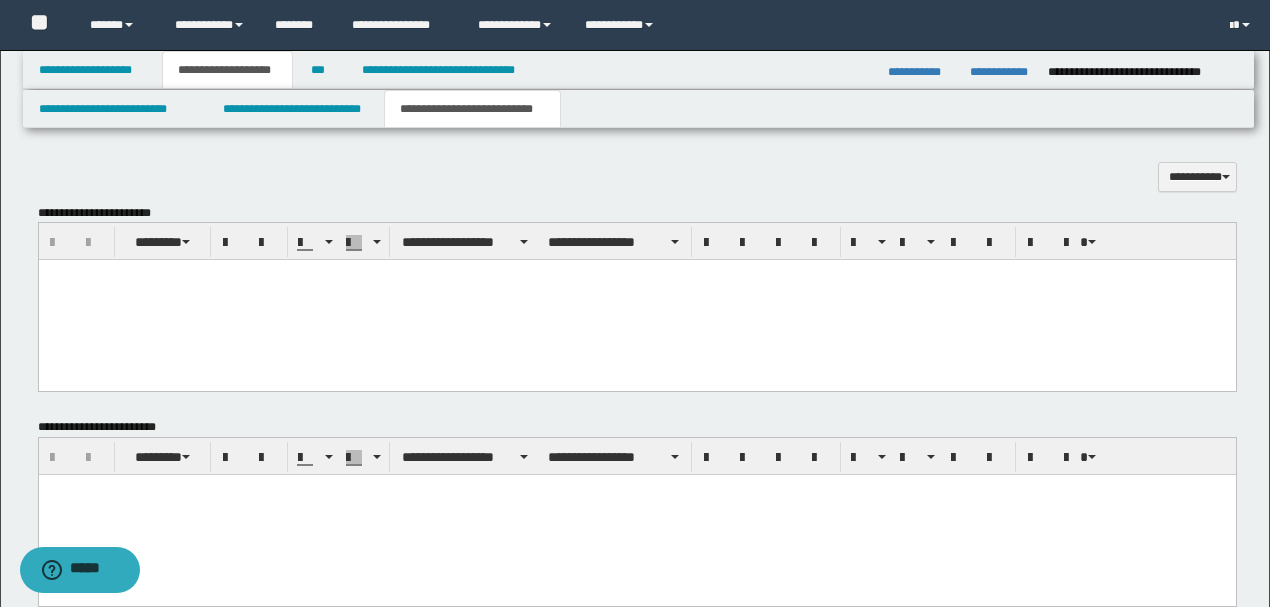 click at bounding box center [636, 300] 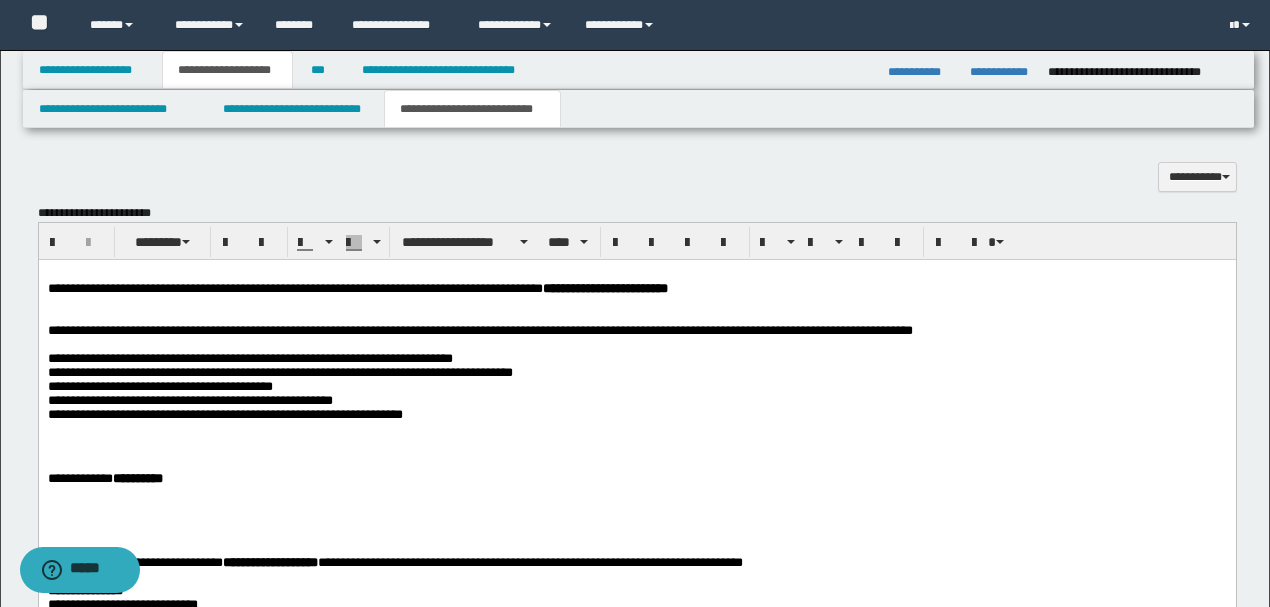 click at bounding box center (636, 275) 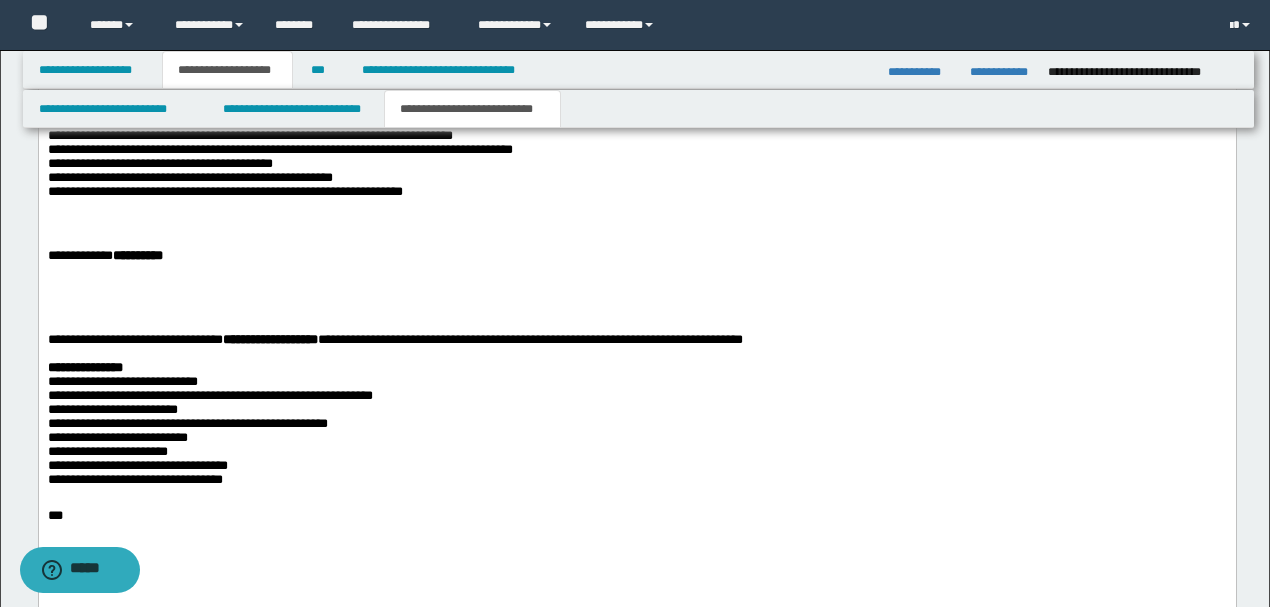 scroll, scrollTop: 963, scrollLeft: 0, axis: vertical 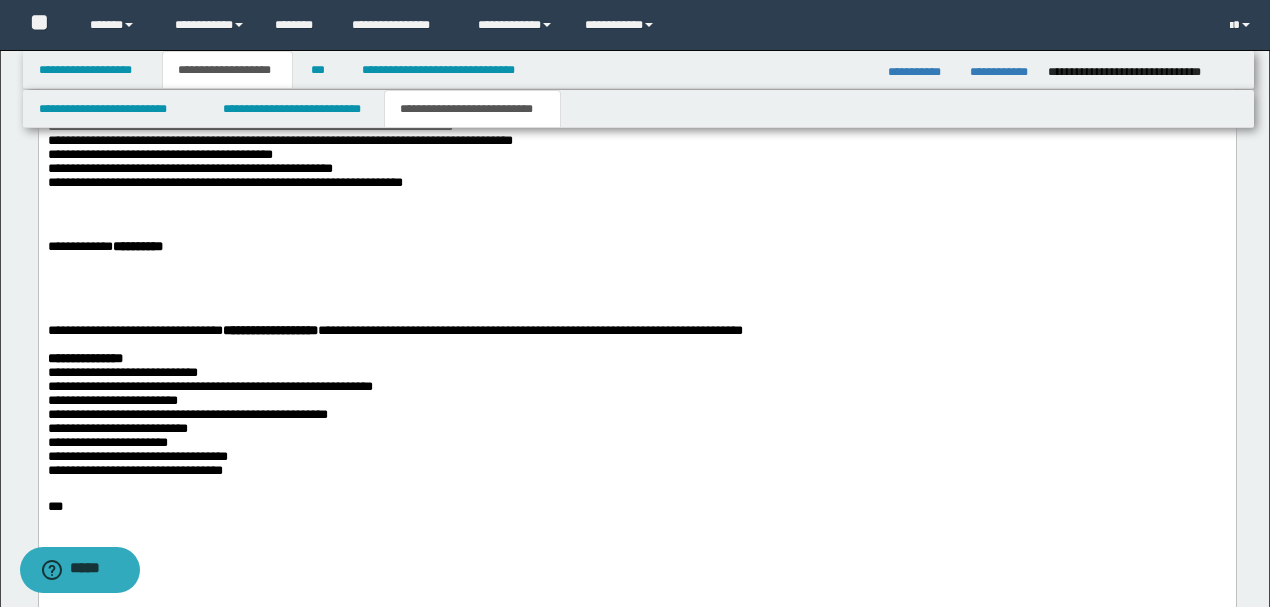 click at bounding box center (636, 262) 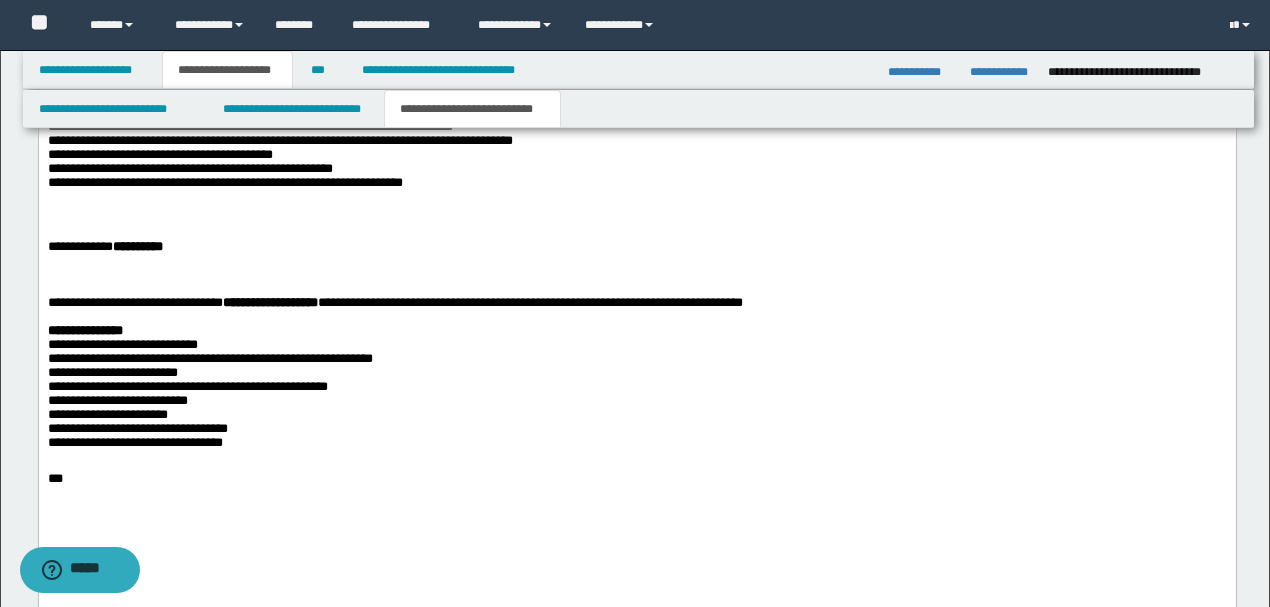 click at bounding box center (636, 206) 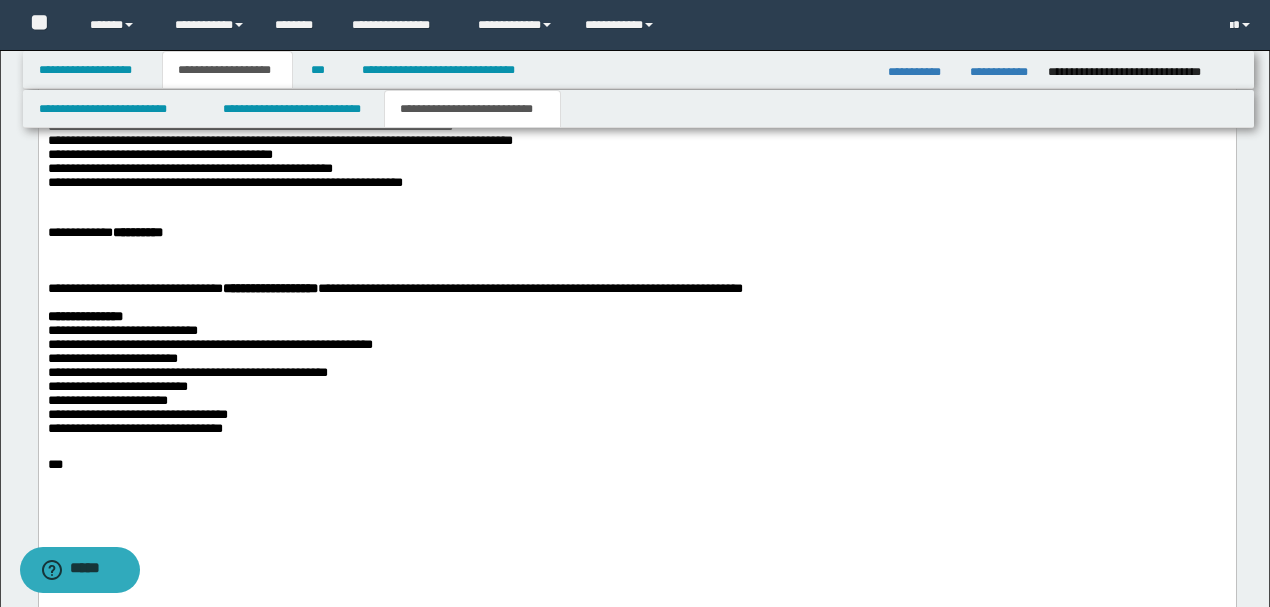 click at bounding box center [636, 444] 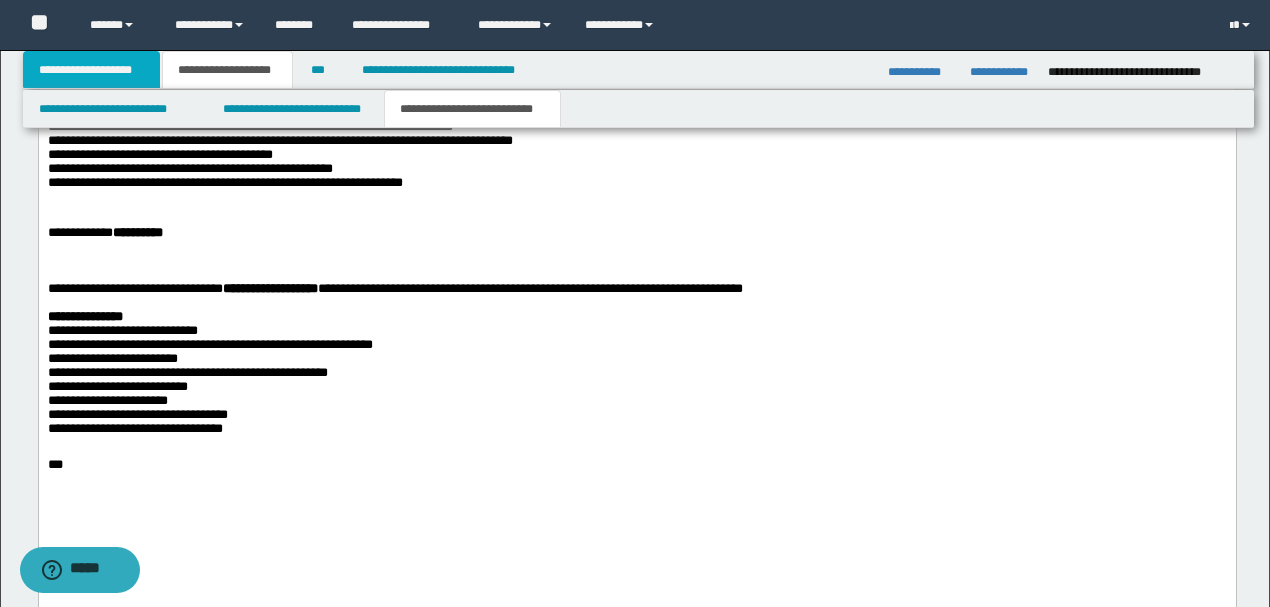 drag, startPoint x: 116, startPoint y: 231, endPoint x: 192, endPoint y: 103, distance: 148.86235 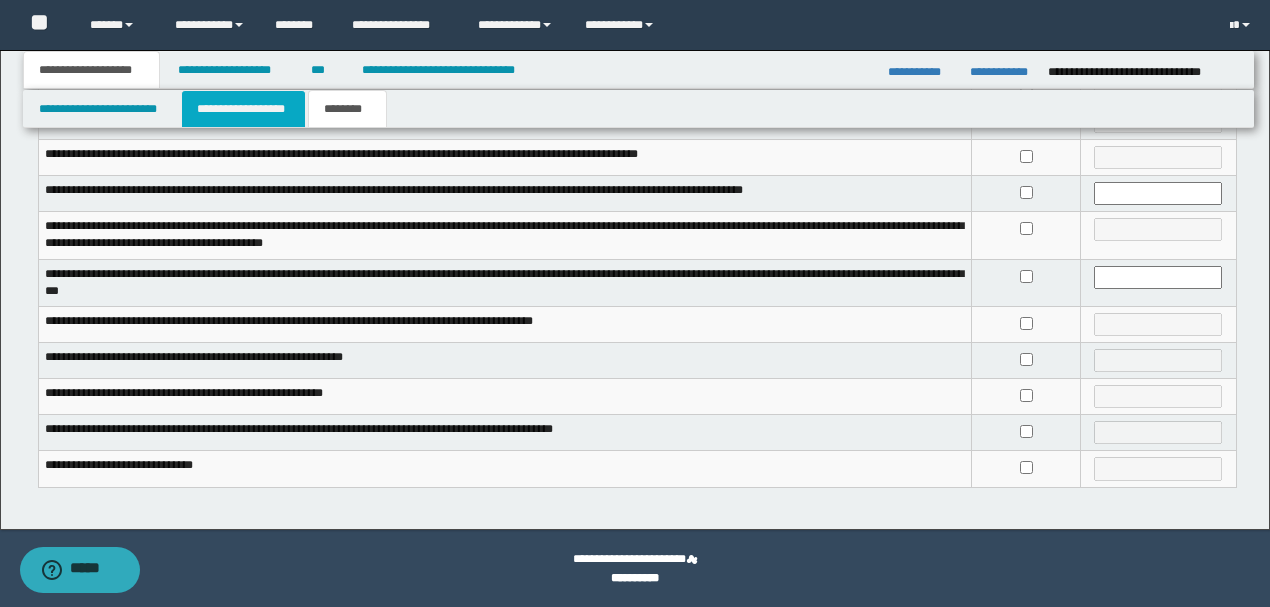 click on "**********" at bounding box center [243, 109] 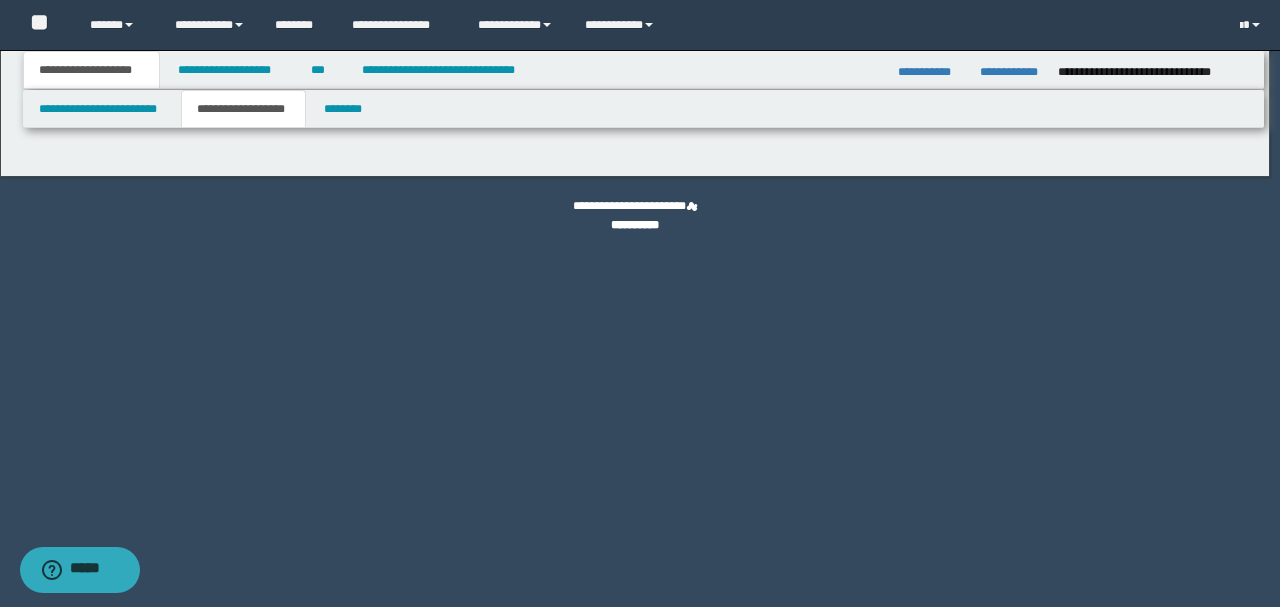 type on "********" 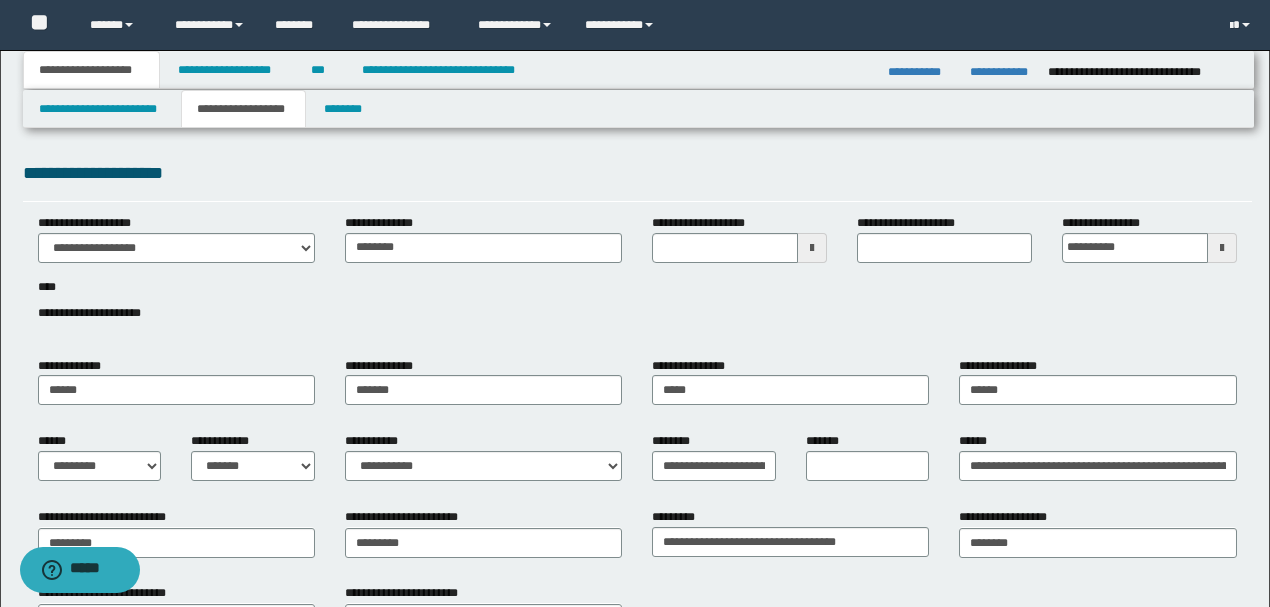 click on "**********" at bounding box center [637, 279] 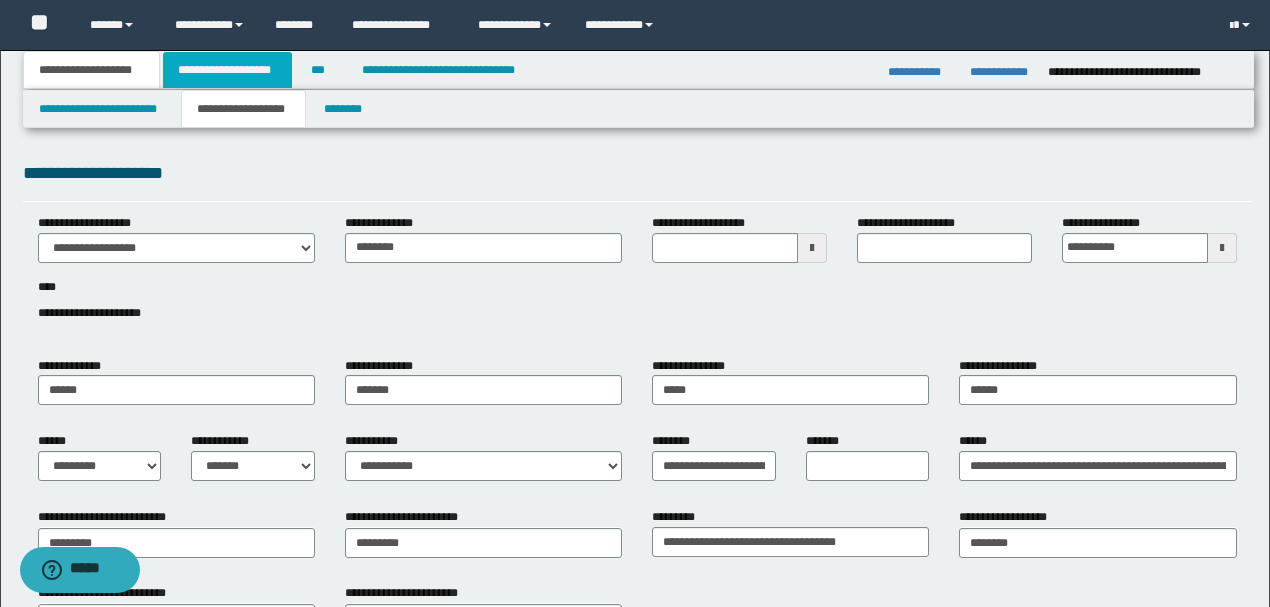 click on "**********" at bounding box center (227, 70) 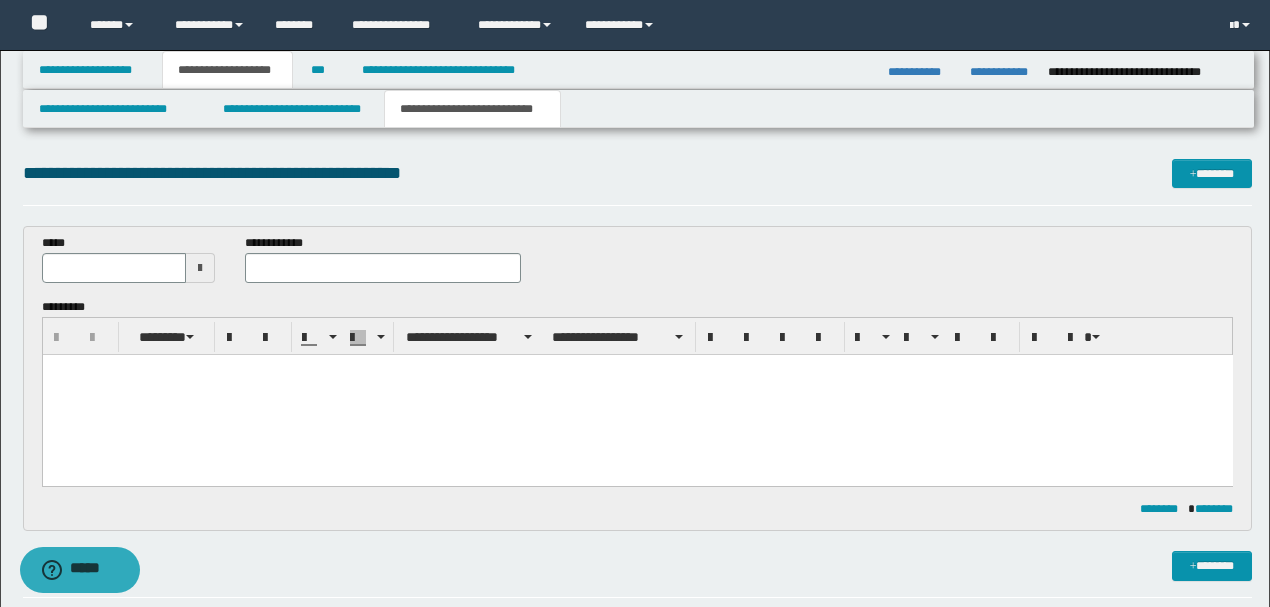 click on "**********" at bounding box center (472, 109) 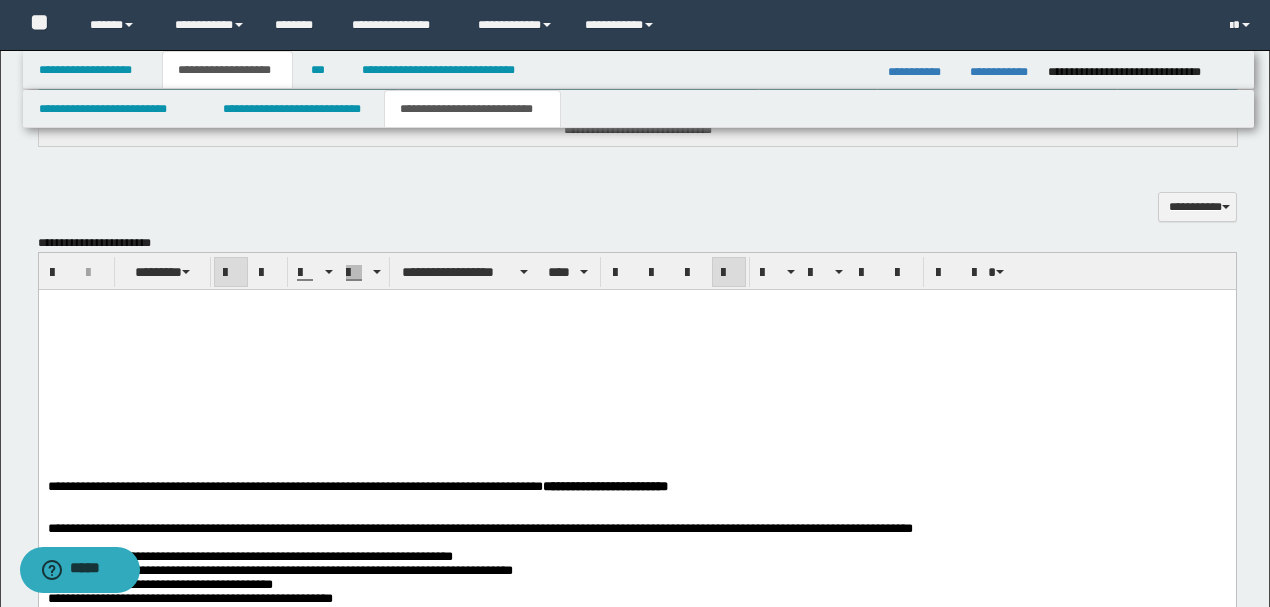 click at bounding box center [636, 305] 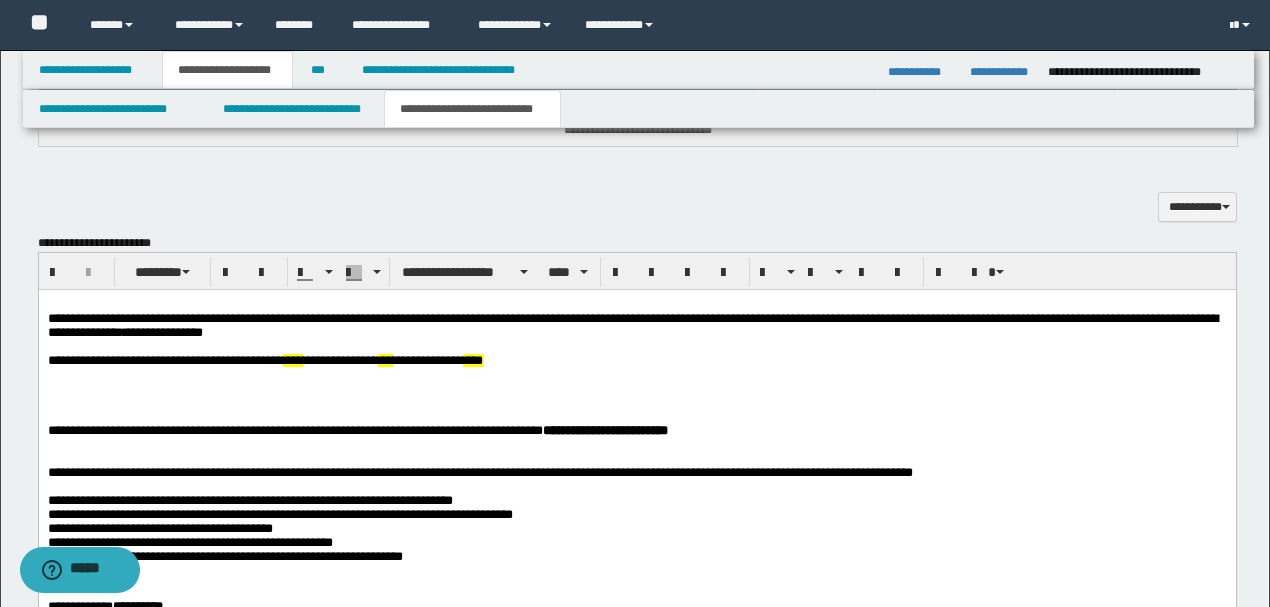 scroll, scrollTop: 933, scrollLeft: 0, axis: vertical 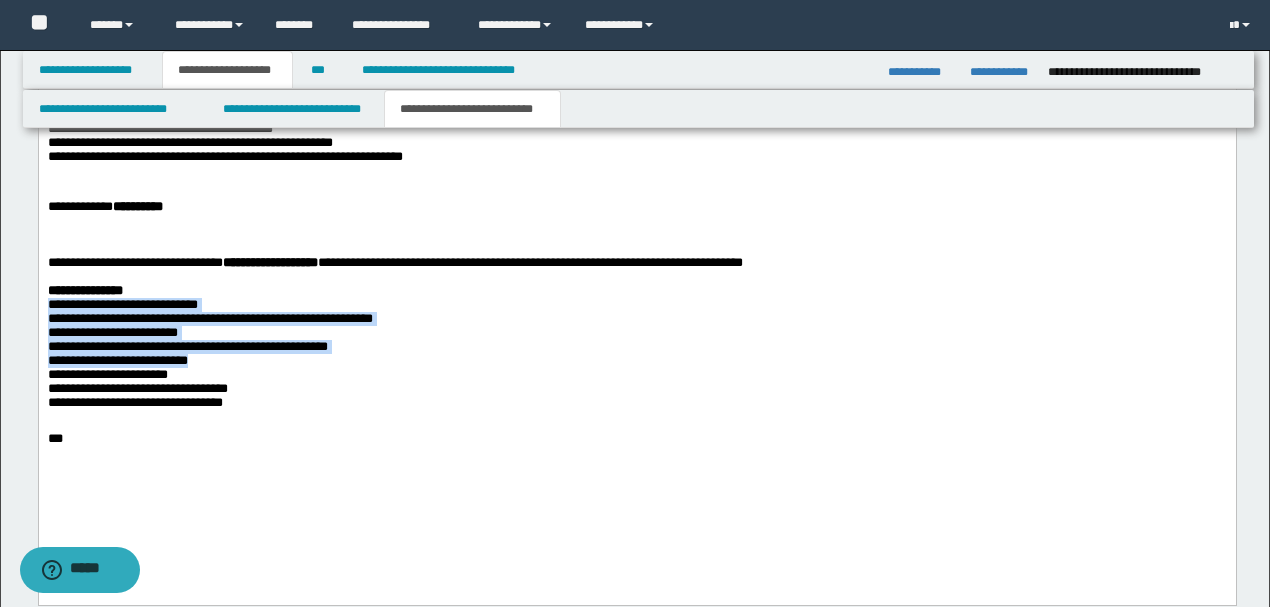 drag, startPoint x: 288, startPoint y: 406, endPoint x: 0, endPoint y: 346, distance: 294.18362 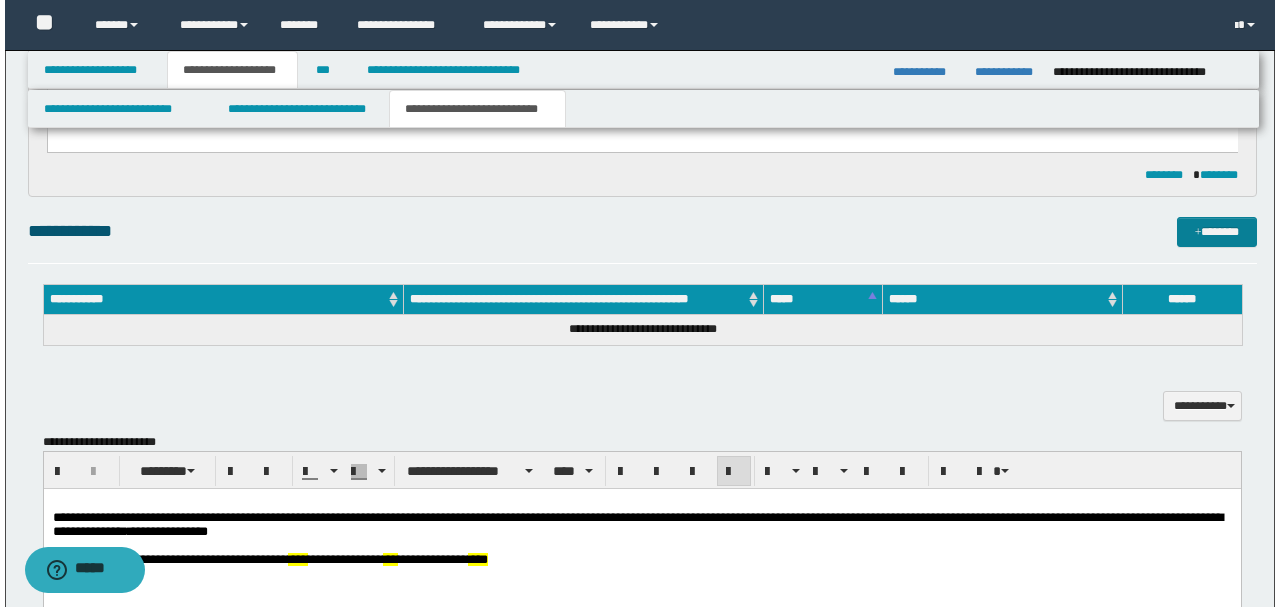 scroll, scrollTop: 333, scrollLeft: 0, axis: vertical 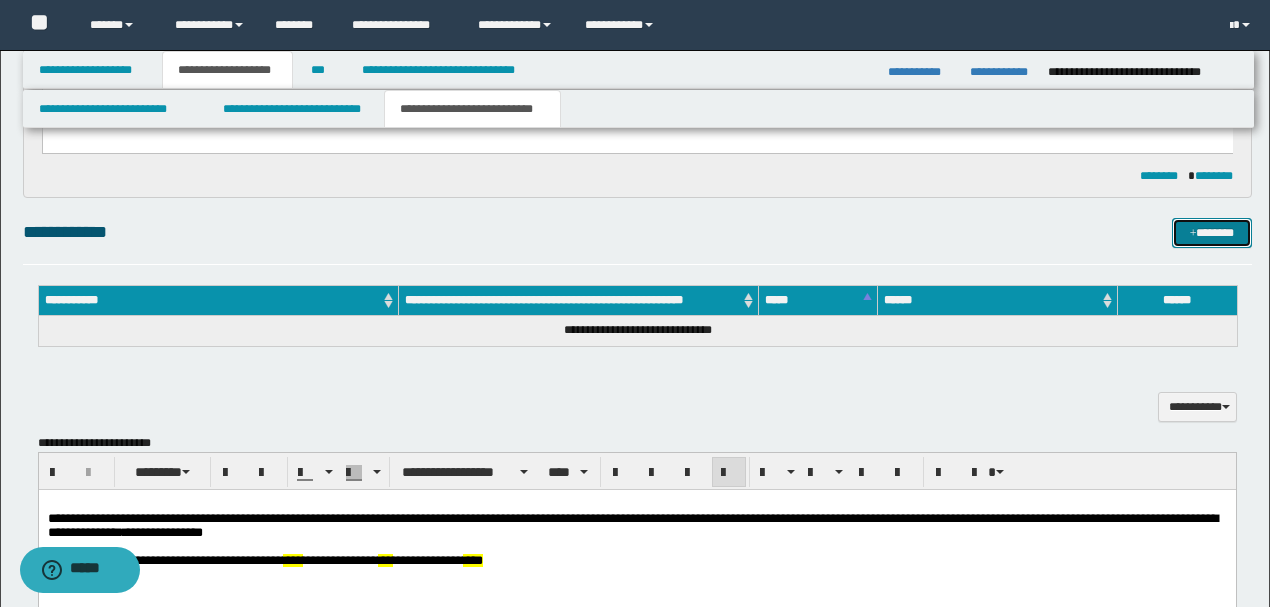 click on "*******" at bounding box center [1211, 232] 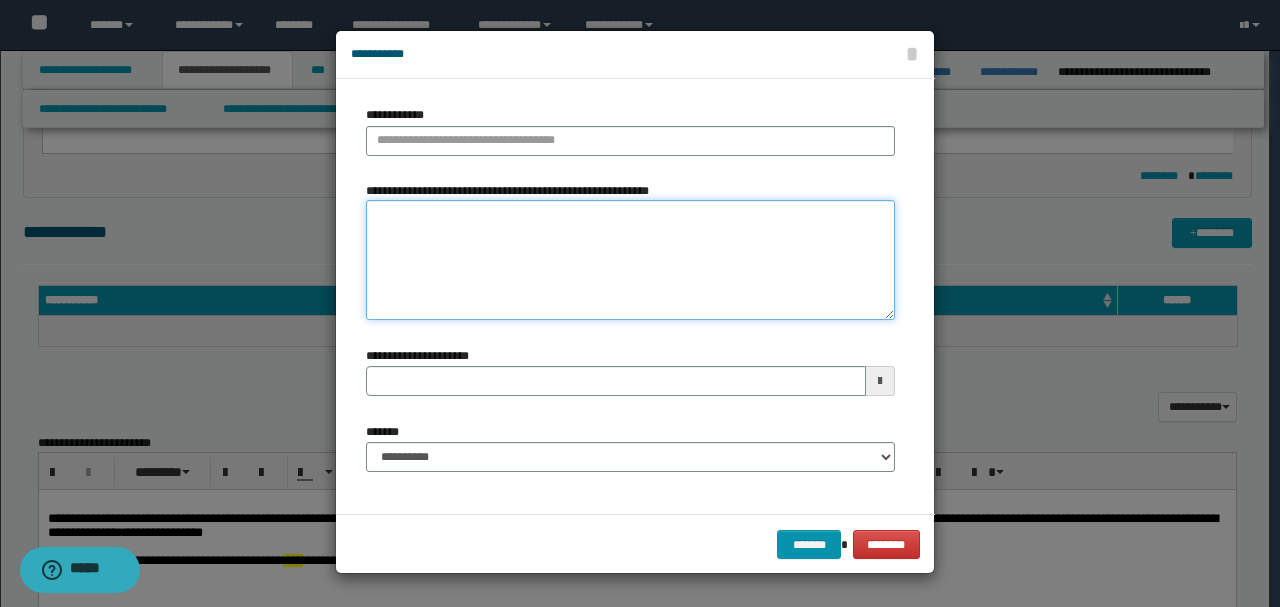 click on "**********" at bounding box center (630, 260) 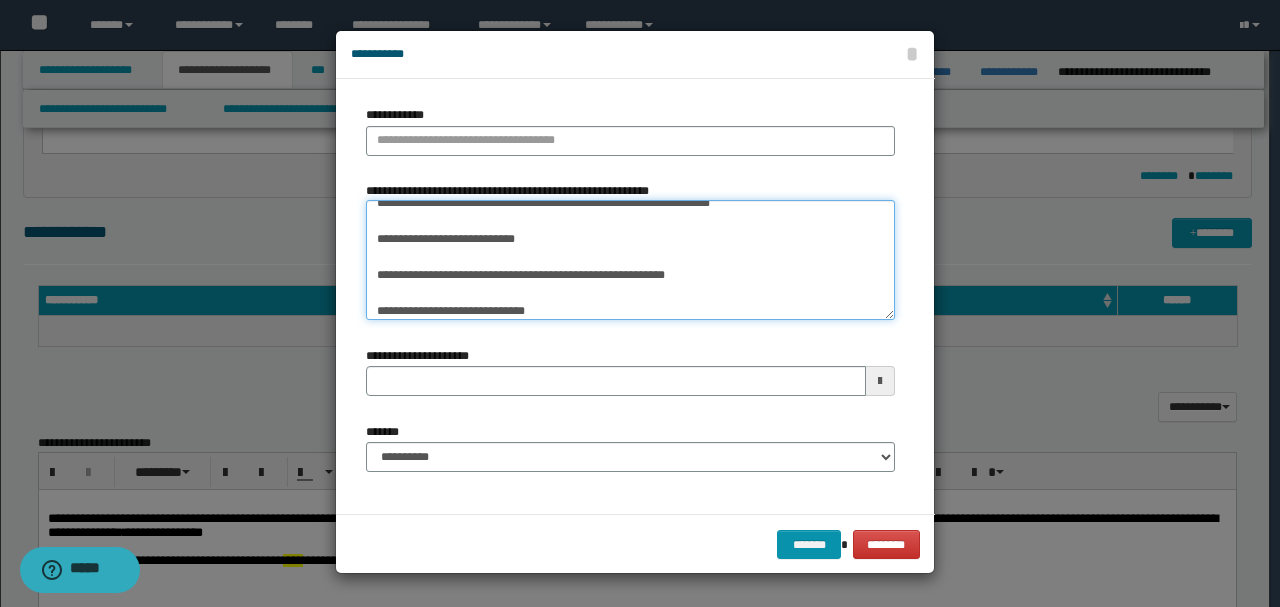 scroll, scrollTop: 0, scrollLeft: 0, axis: both 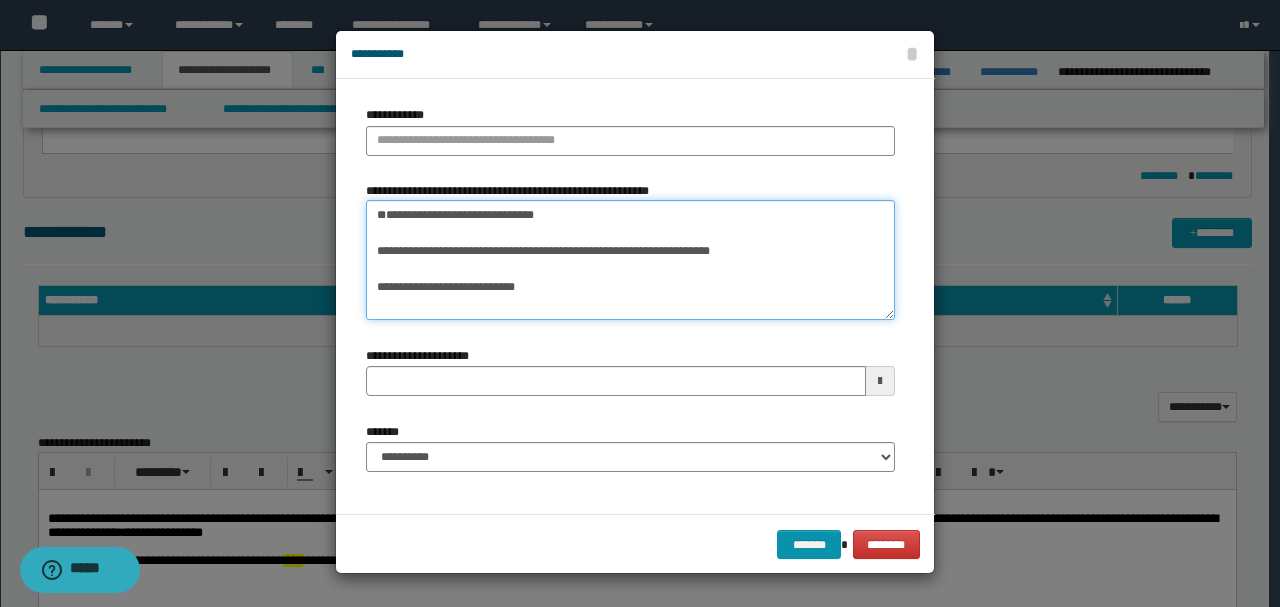 drag, startPoint x: 634, startPoint y: 222, endPoint x: 230, endPoint y: 201, distance: 404.5454 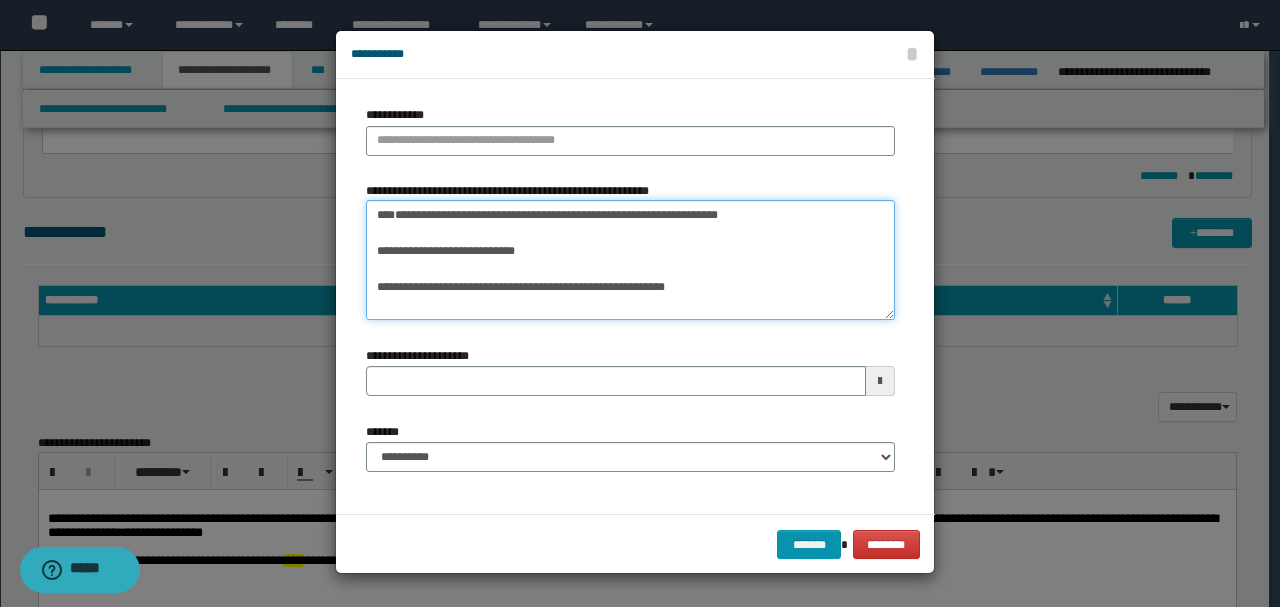 type on "**********" 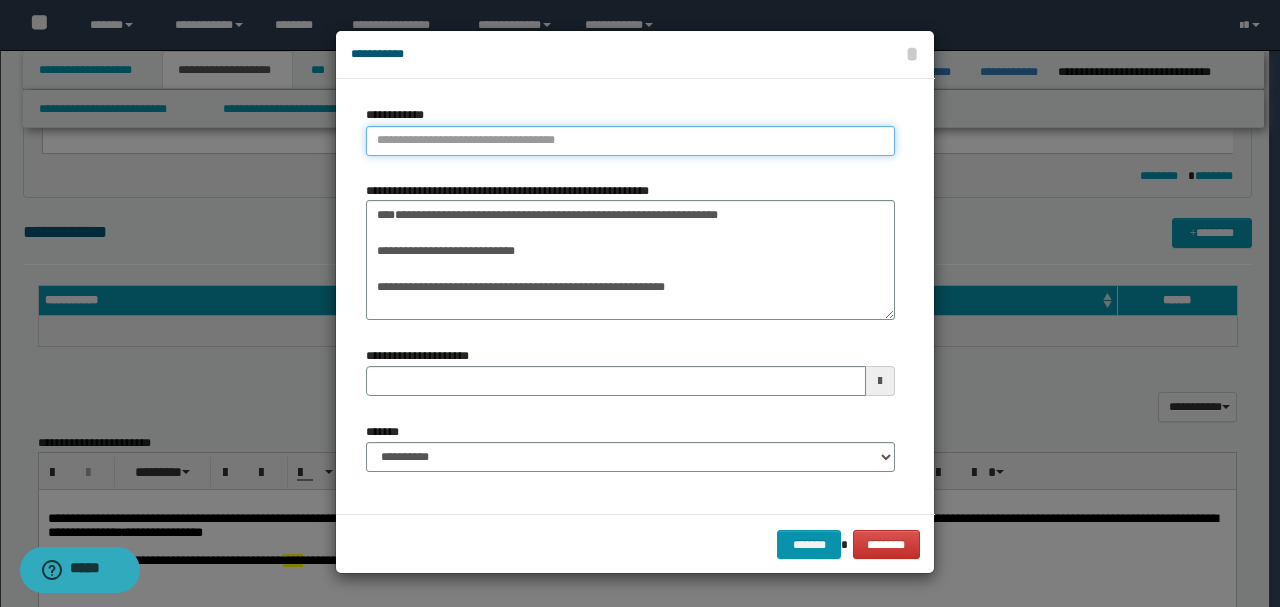 paste on "**********" 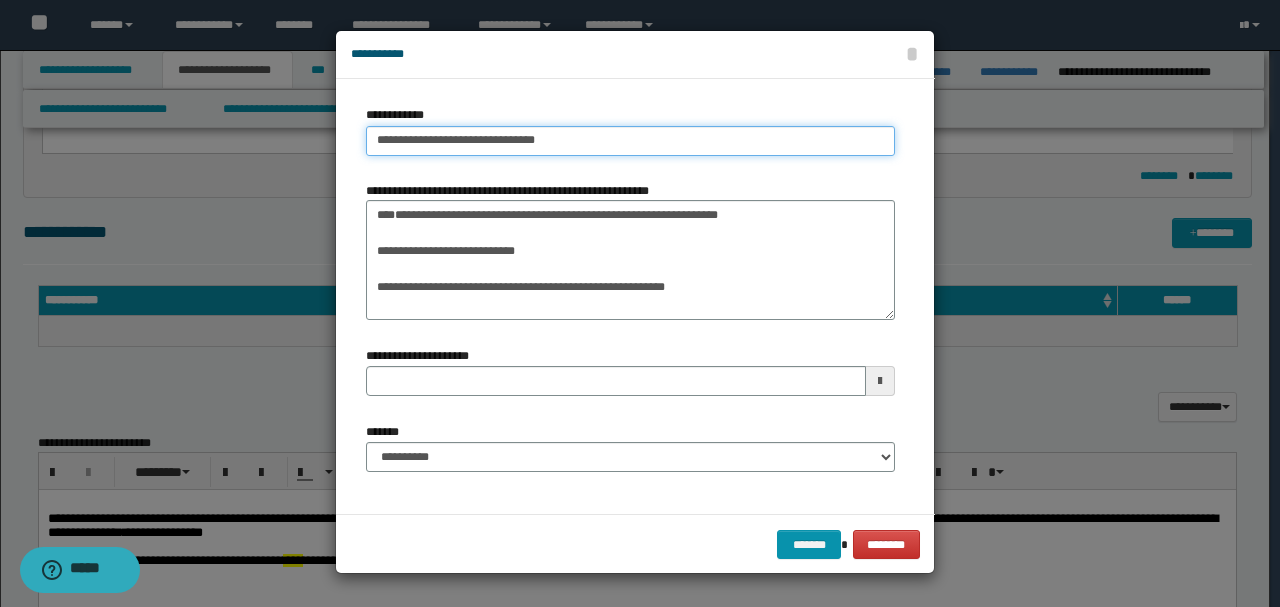 click on "**********" at bounding box center (630, 141) 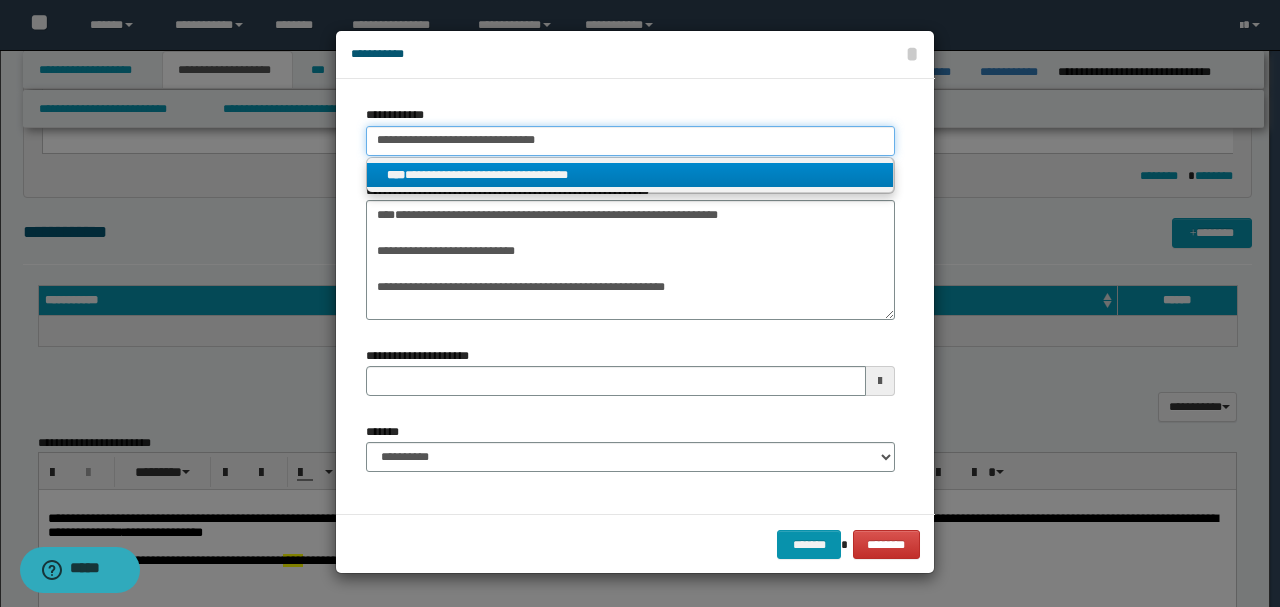 type on "**********" 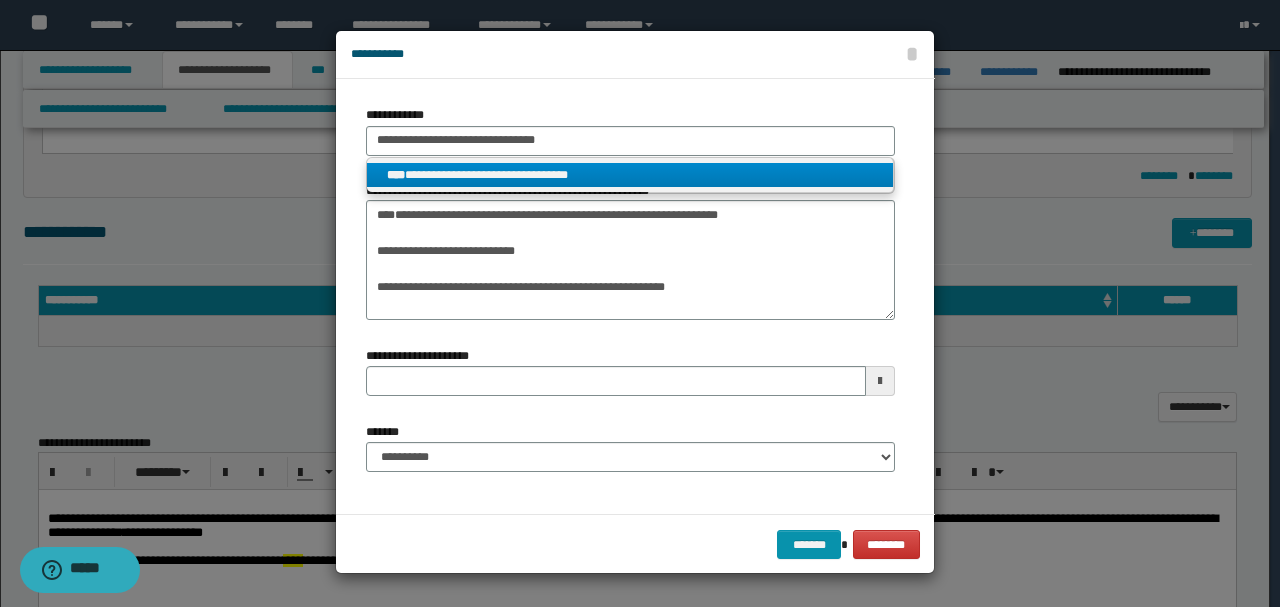 click on "**********" at bounding box center [630, 175] 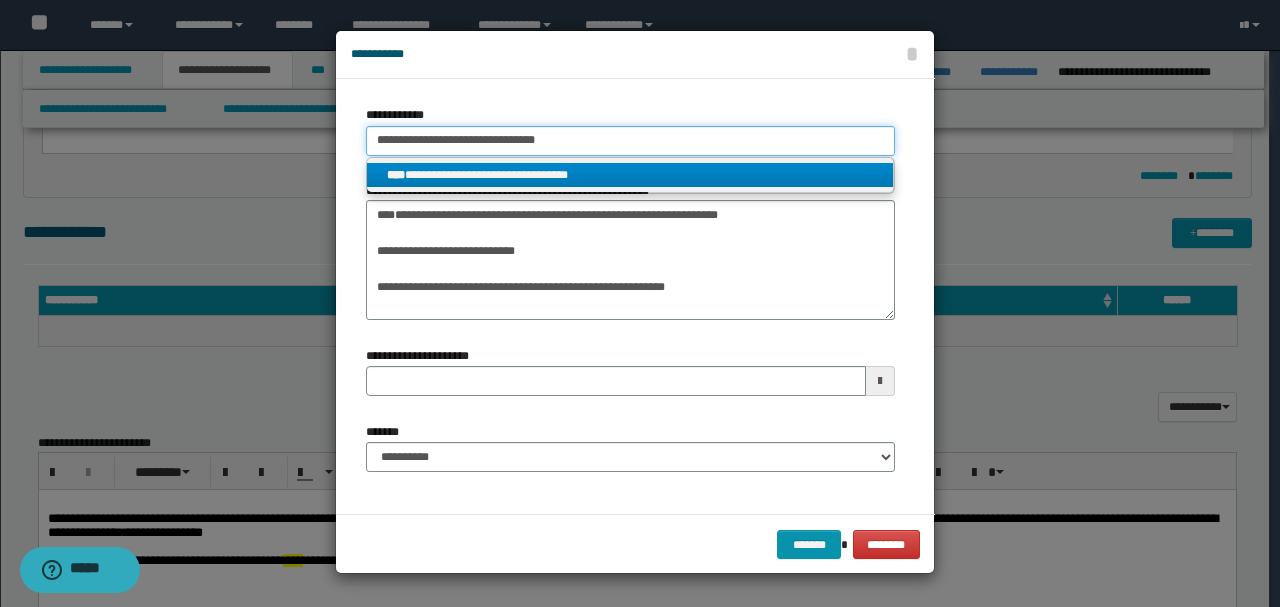type 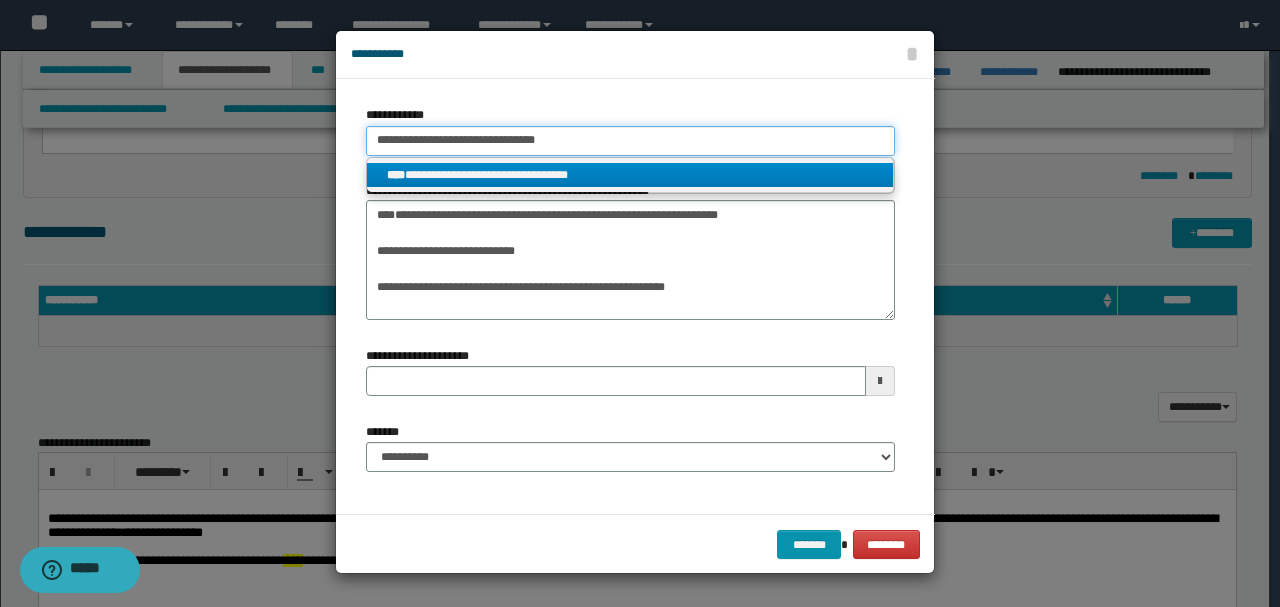 type on "**********" 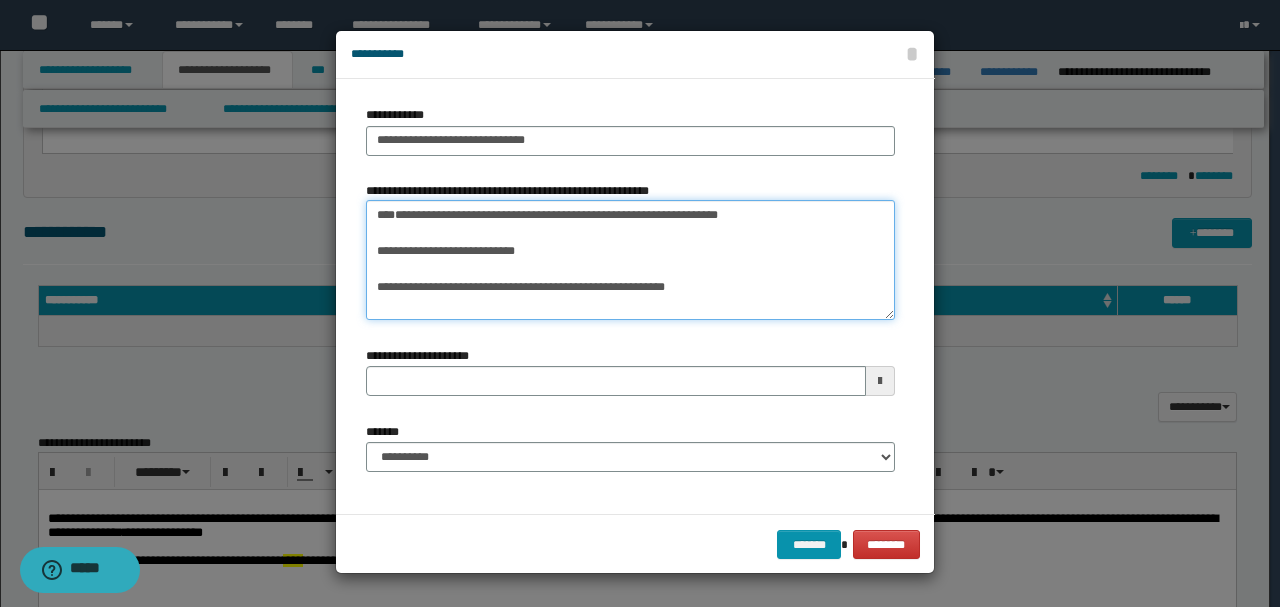 scroll, scrollTop: 54, scrollLeft: 0, axis: vertical 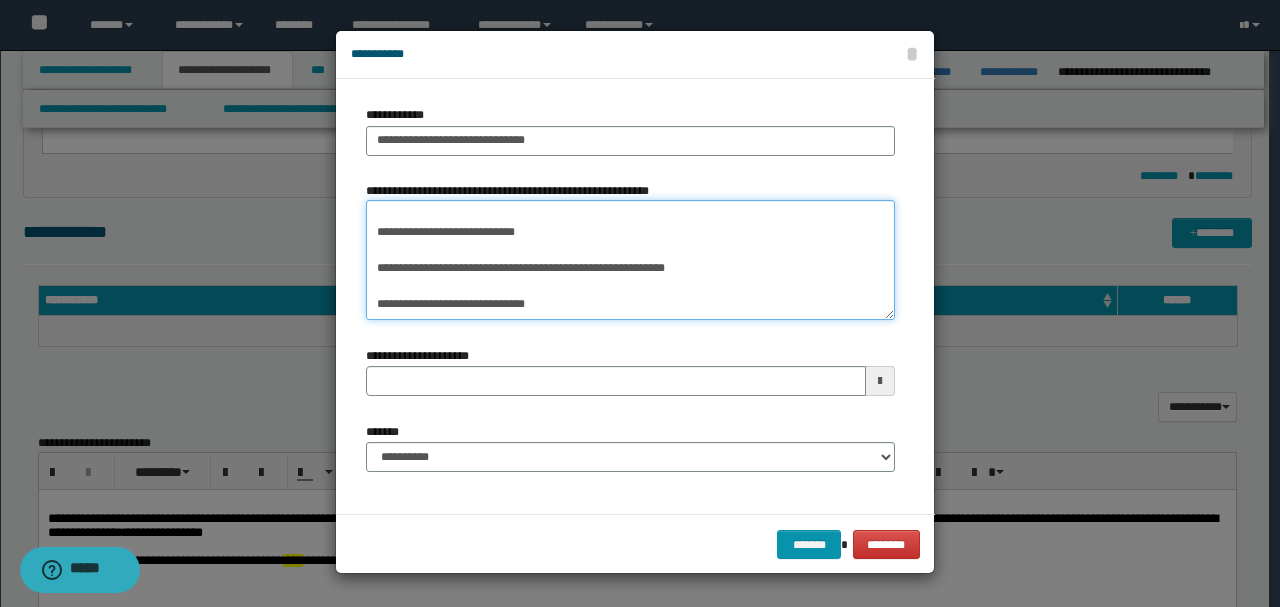 drag, startPoint x: 377, startPoint y: 247, endPoint x: 638, endPoint y: 439, distance: 324.0139 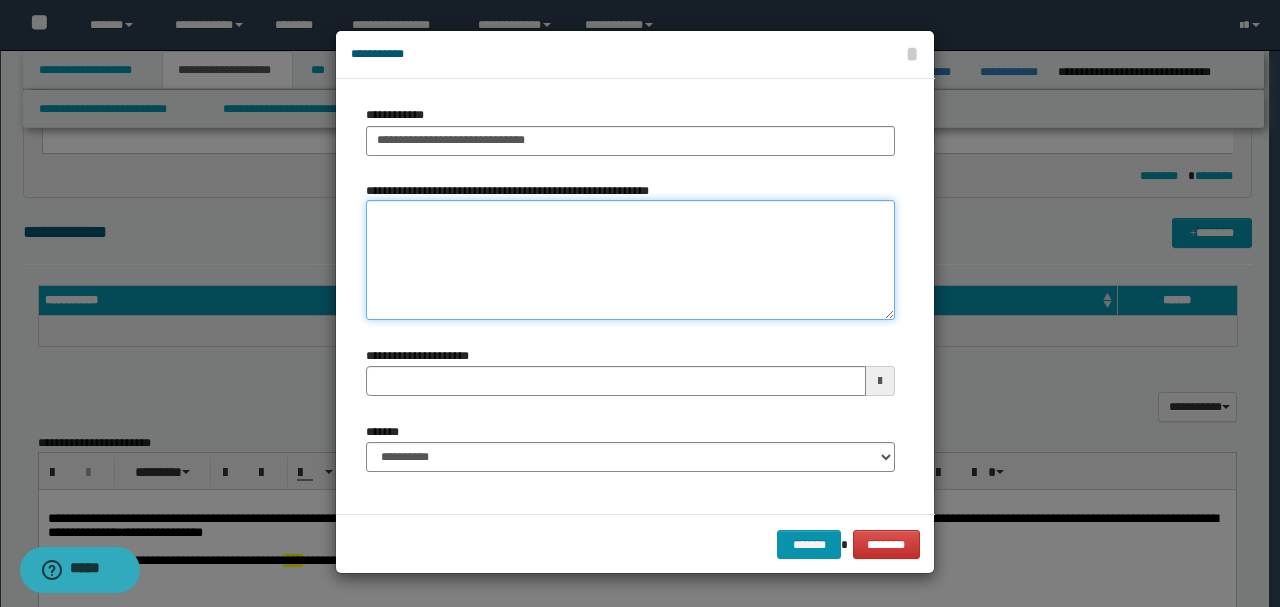 type 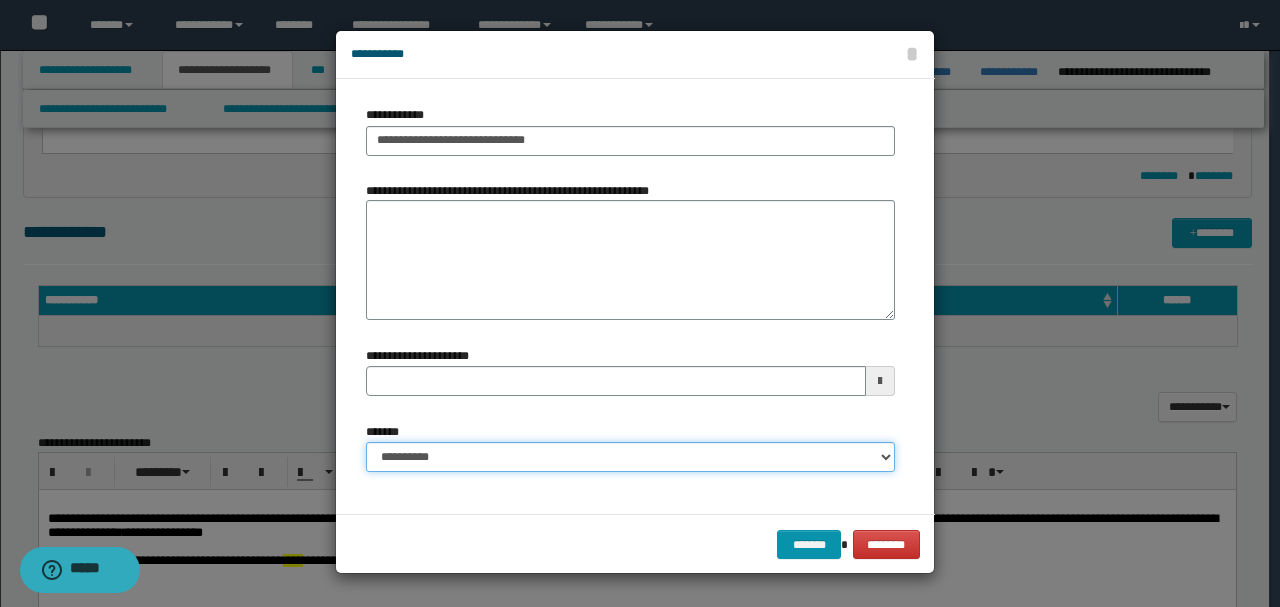 drag, startPoint x: 550, startPoint y: 458, endPoint x: 688, endPoint y: 449, distance: 138.29317 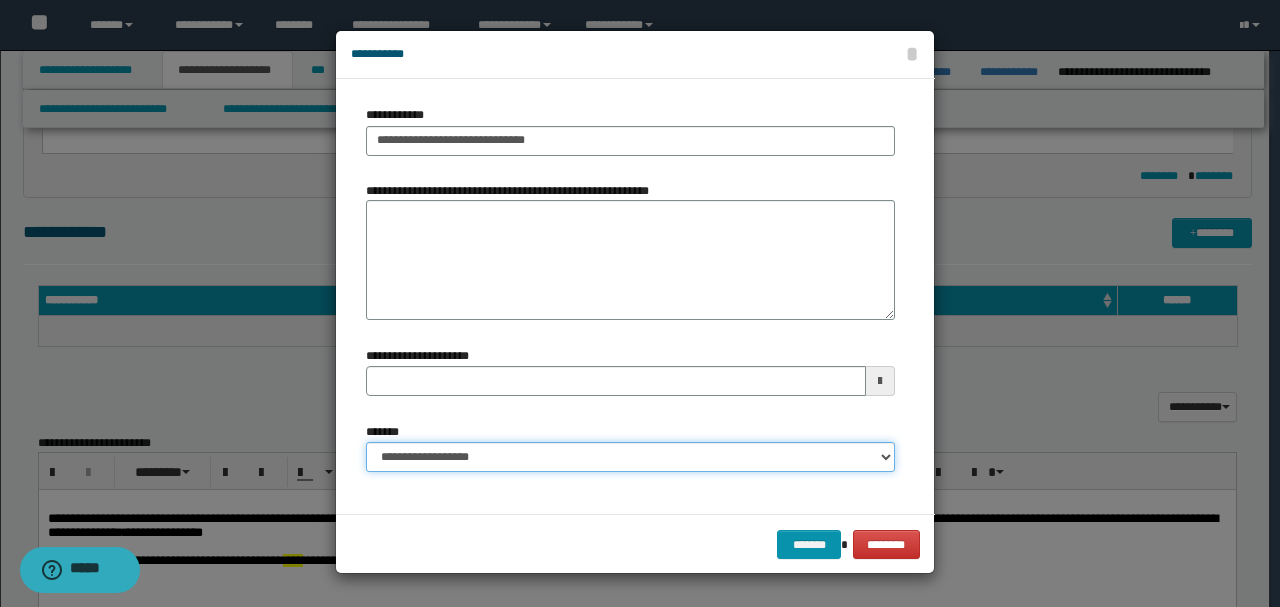 click on "**********" at bounding box center (630, 457) 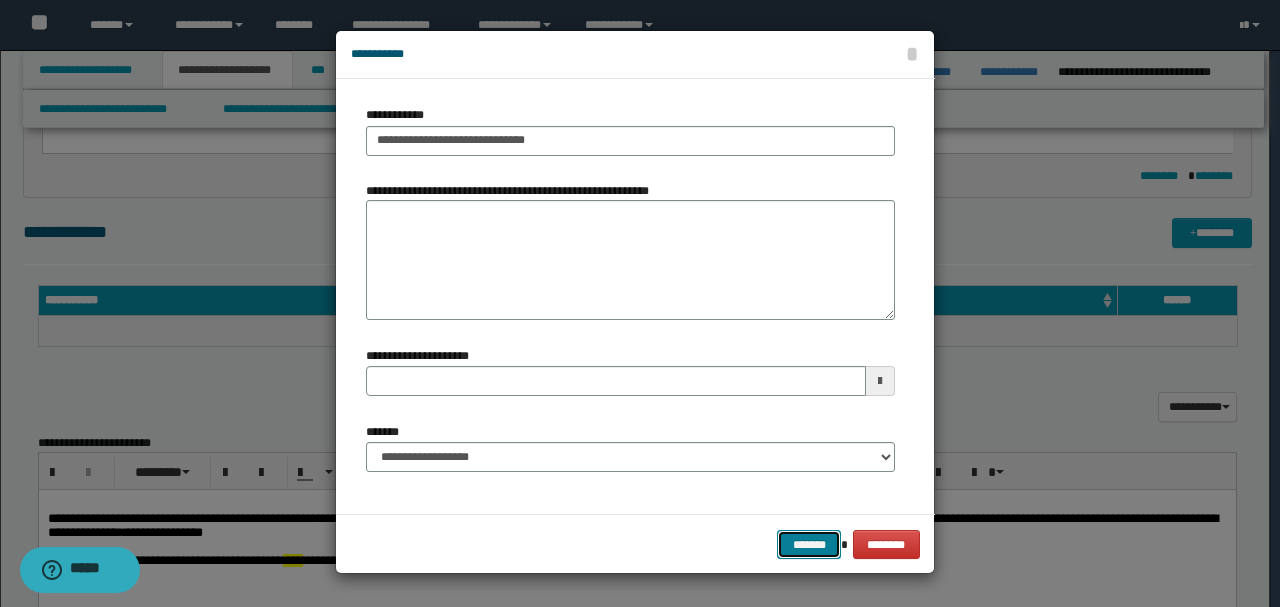click on "*******" at bounding box center (809, 544) 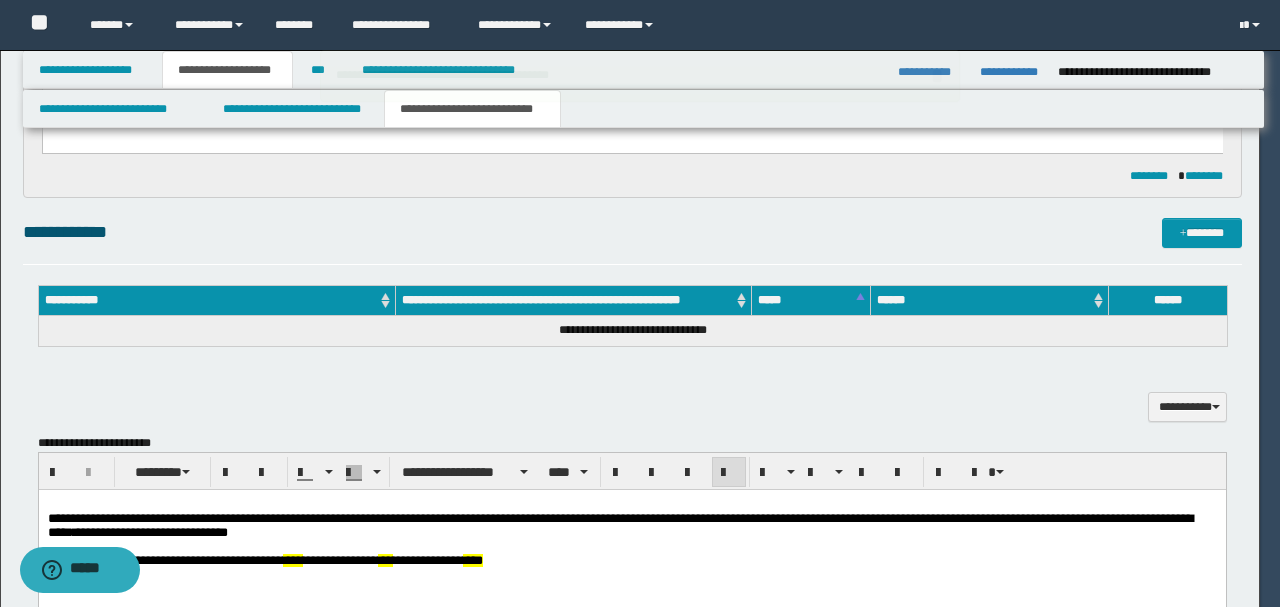 type 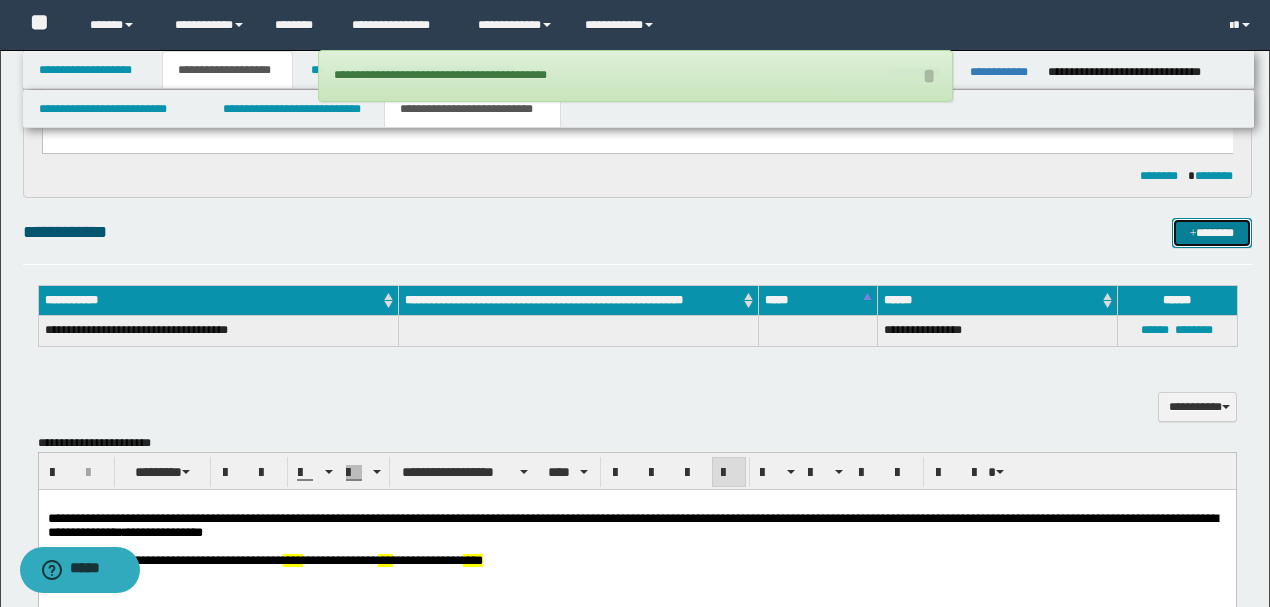 drag, startPoint x: 1206, startPoint y: 218, endPoint x: 1156, endPoint y: 234, distance: 52.49762 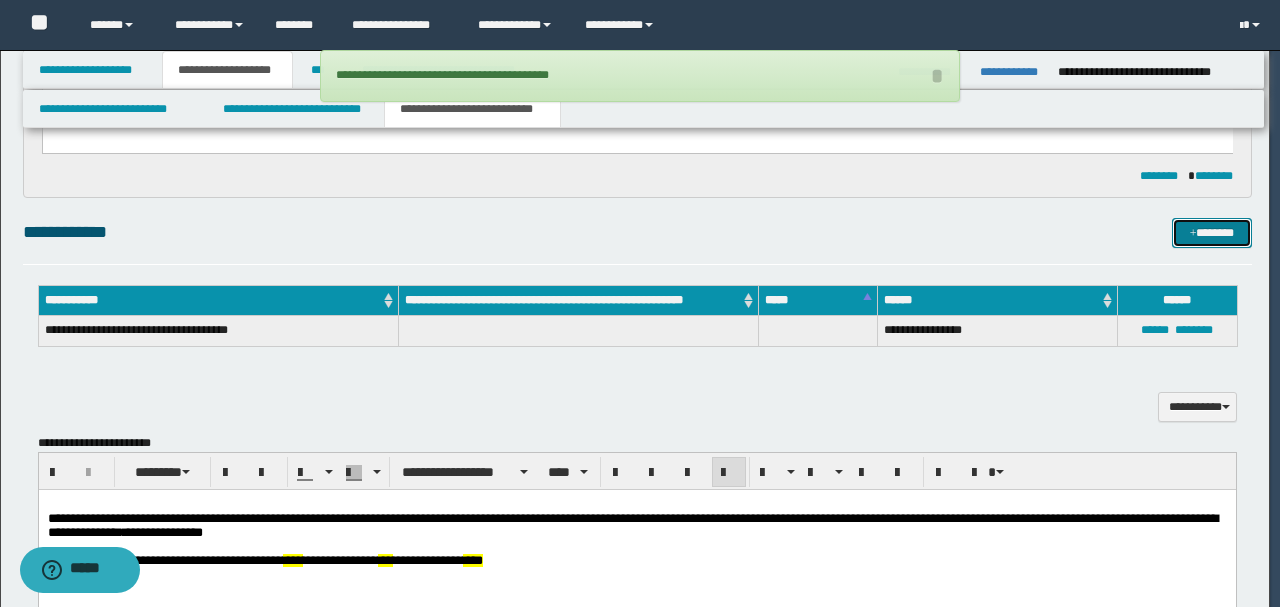 type 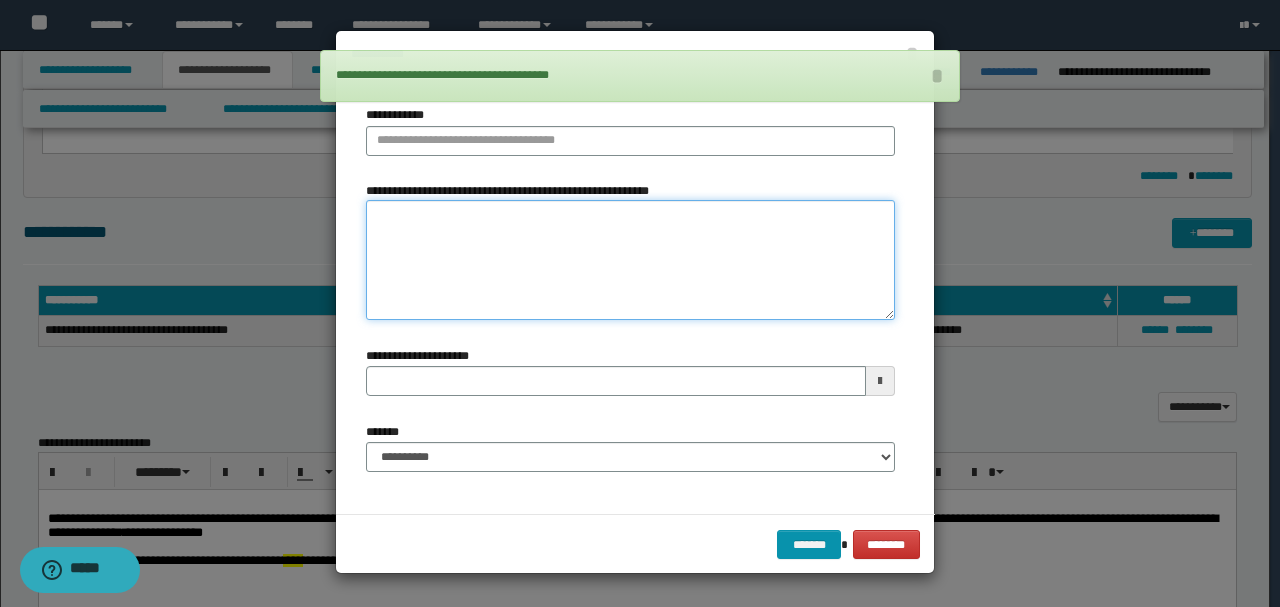 paste on "**********" 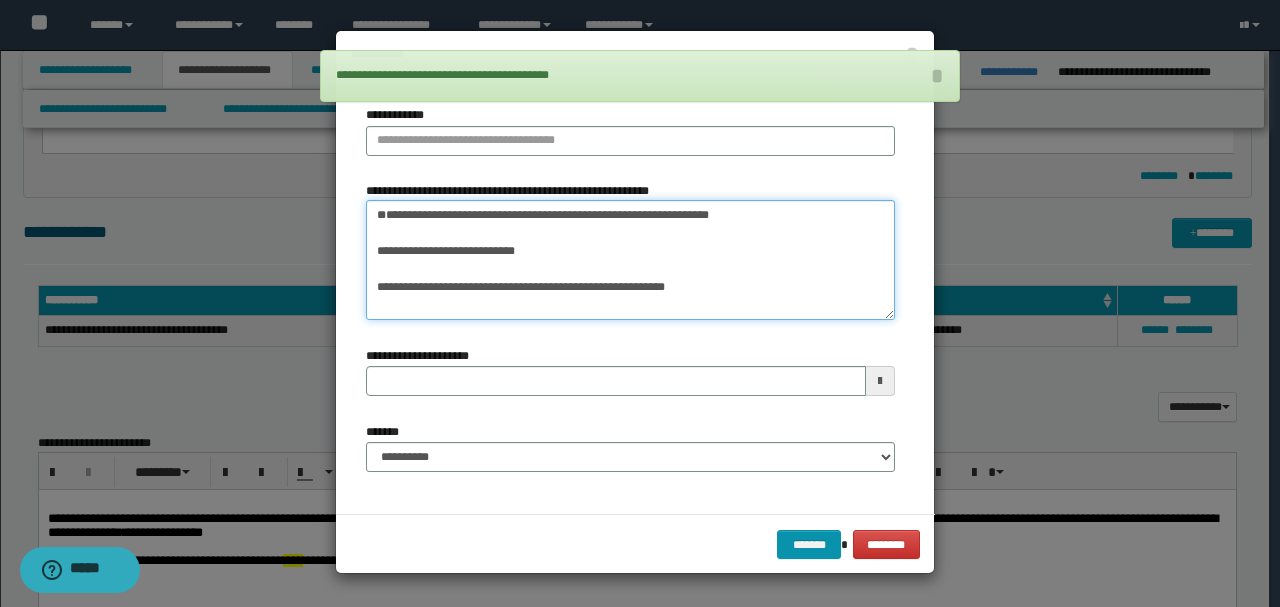 click on "**********" at bounding box center (630, 259) 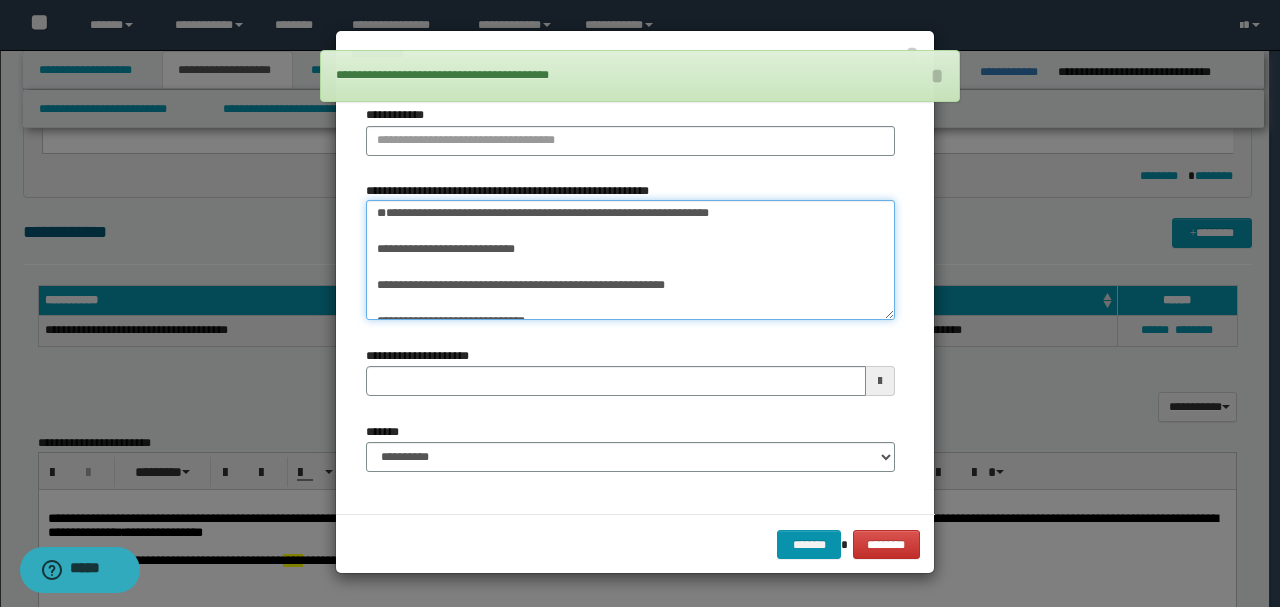 scroll, scrollTop: 0, scrollLeft: 0, axis: both 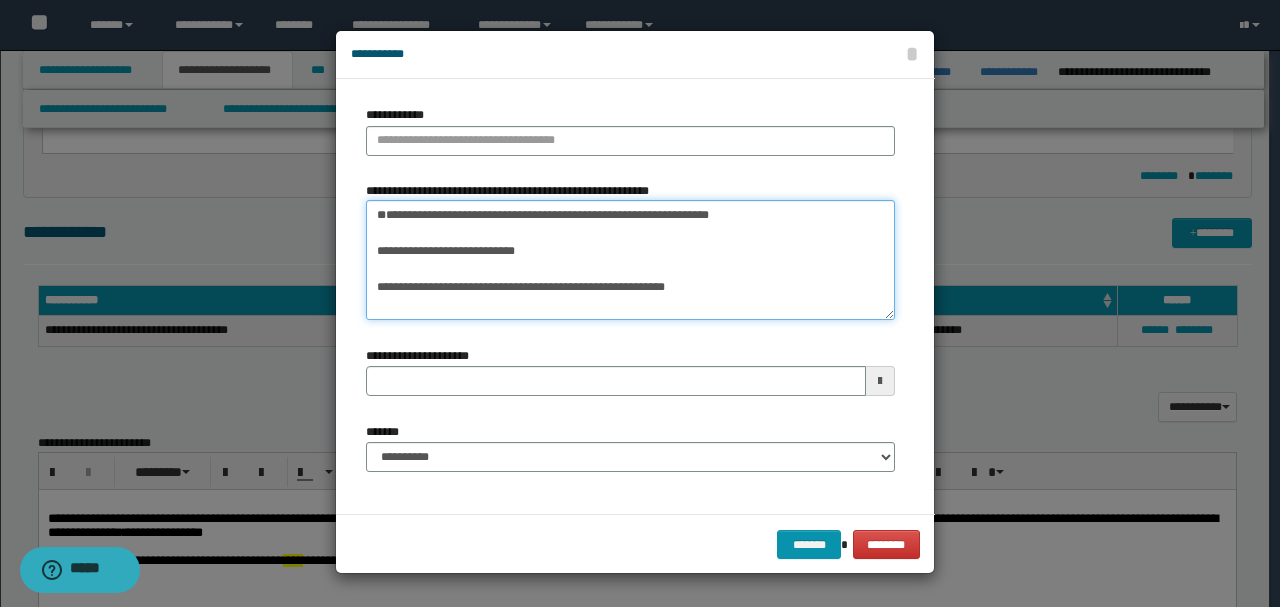 drag, startPoint x: 847, startPoint y: 215, endPoint x: 172, endPoint y: 196, distance: 675.26733 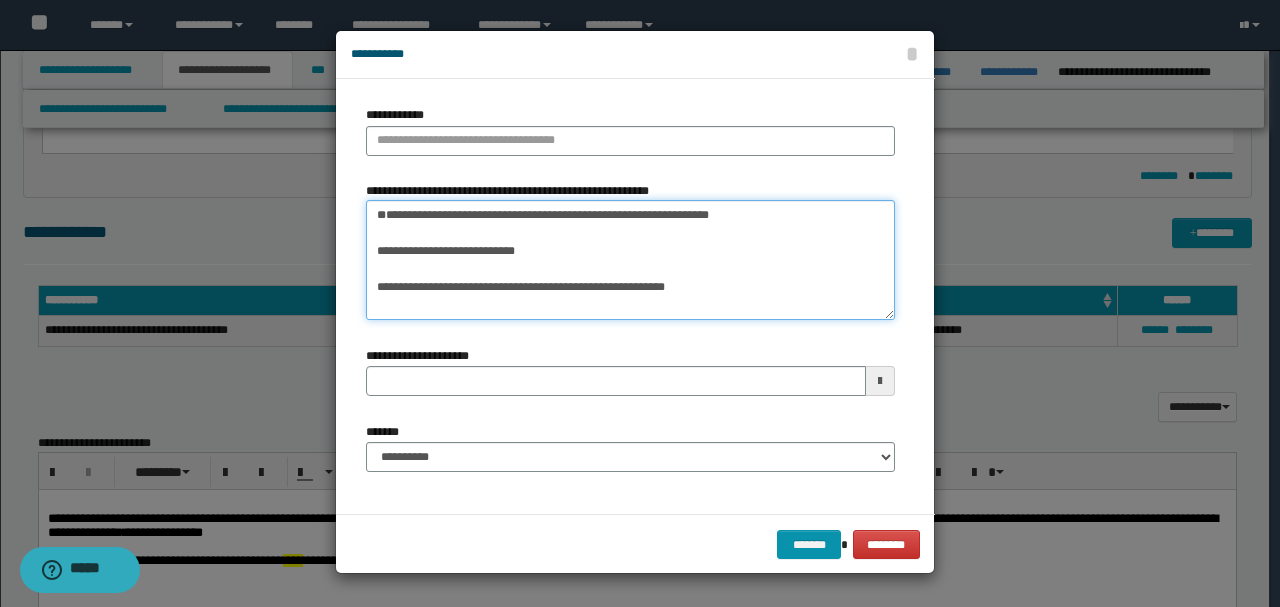 click on "**********" at bounding box center (640, 303) 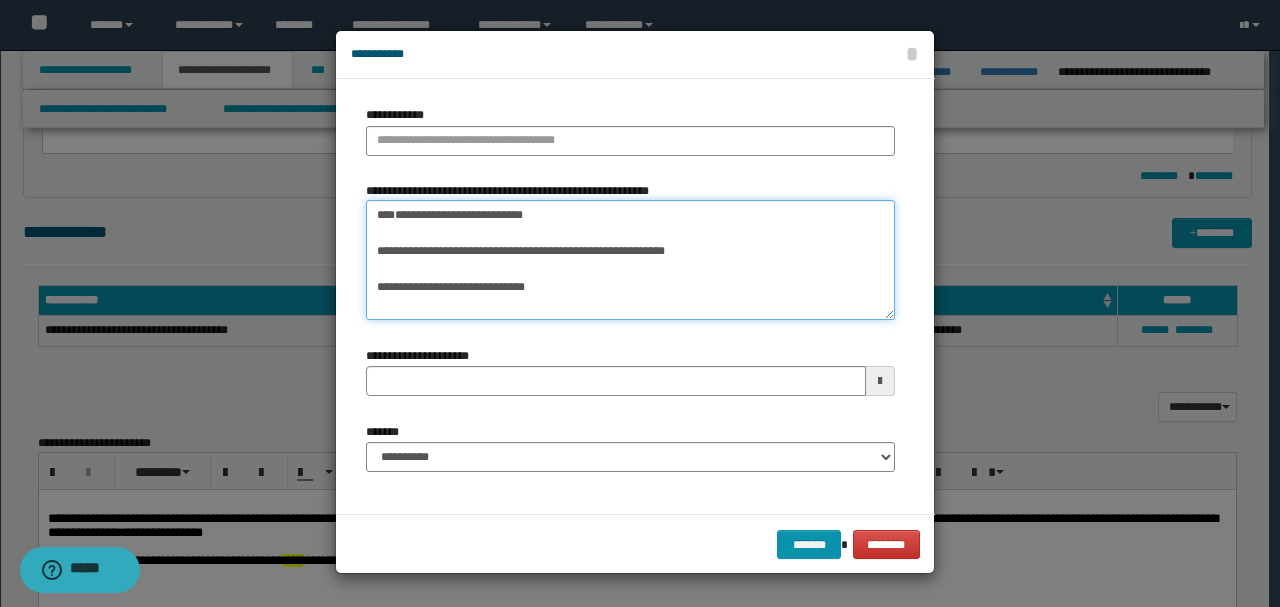 type on "**********" 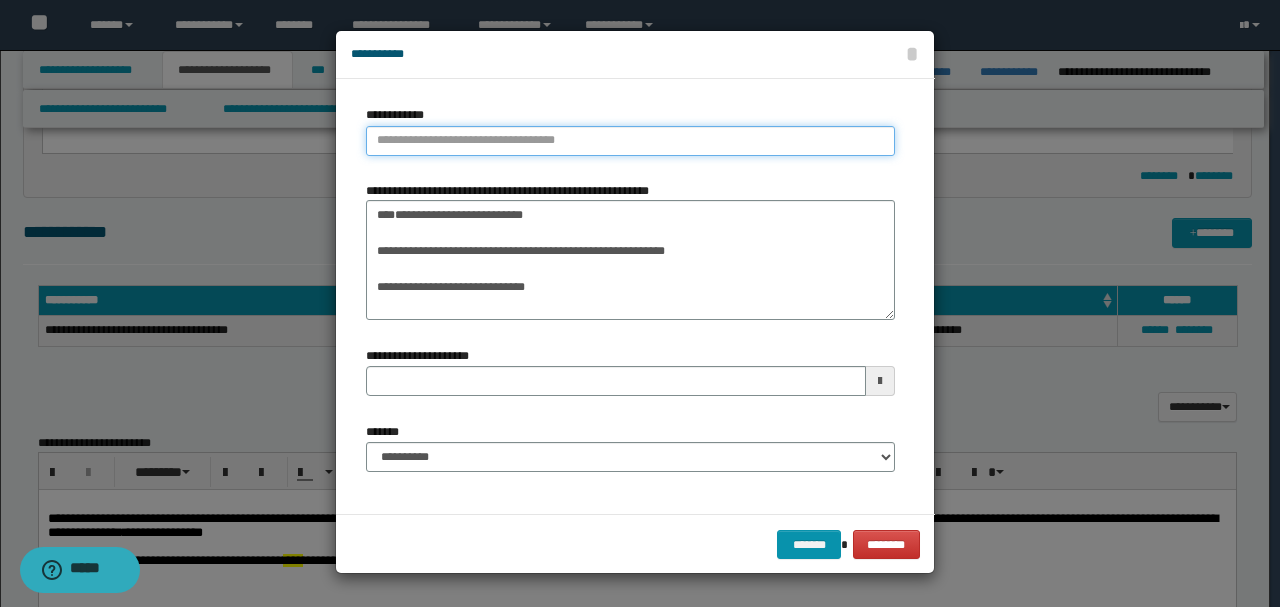 type on "**********" 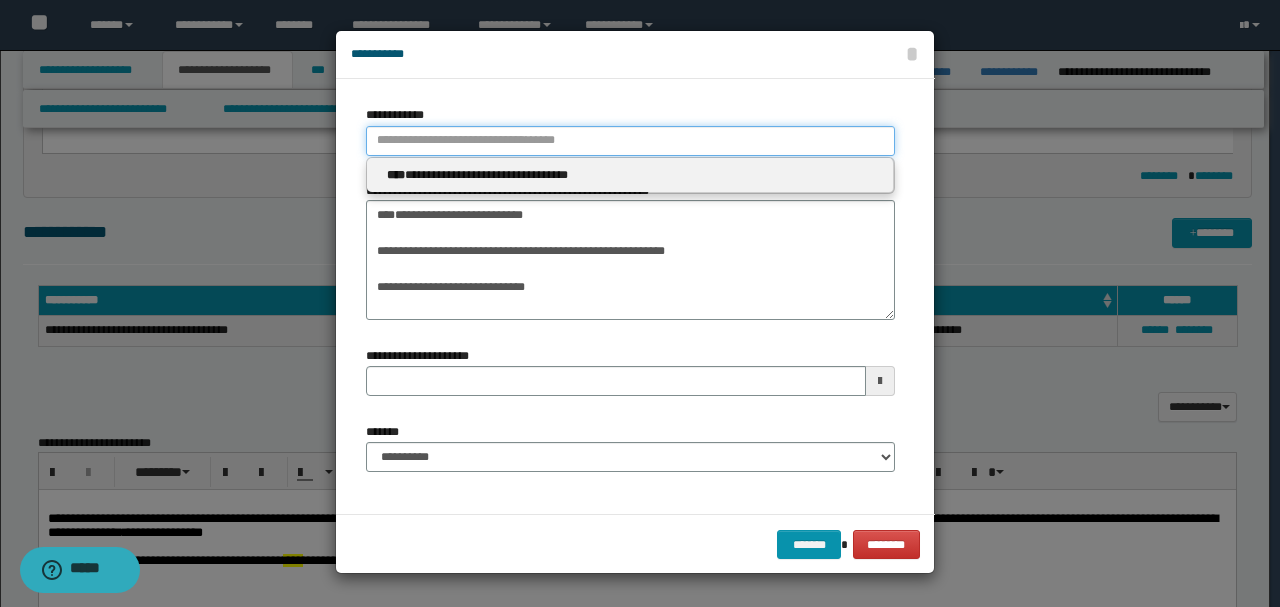 paste on "**********" 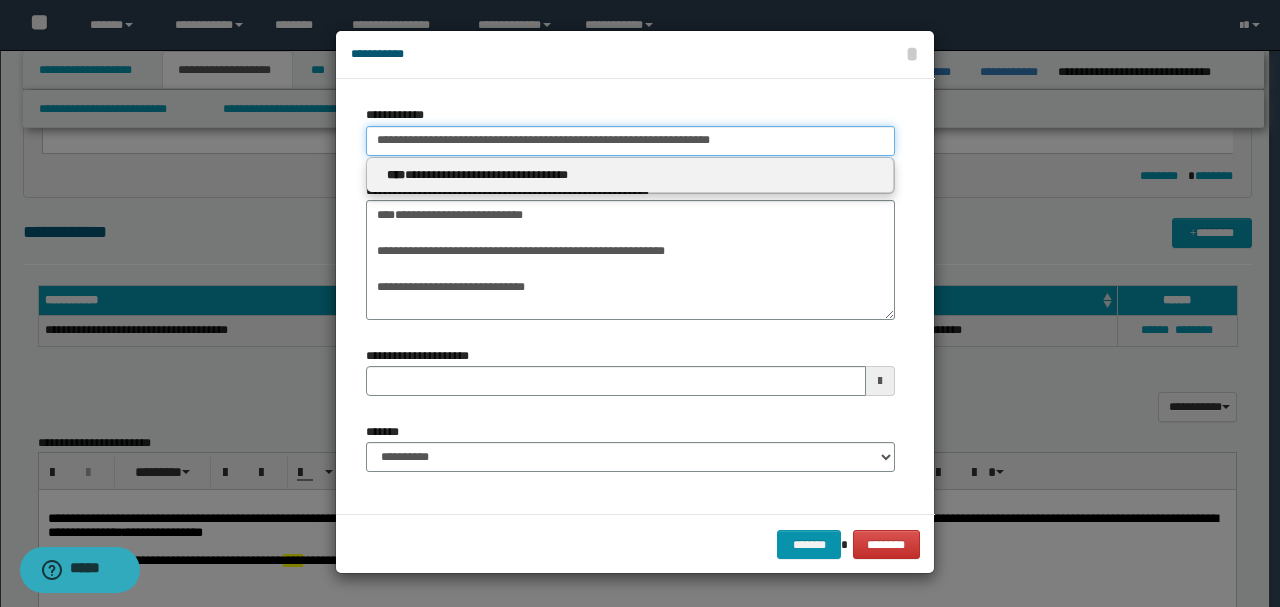 click on "**********" at bounding box center (630, 141) 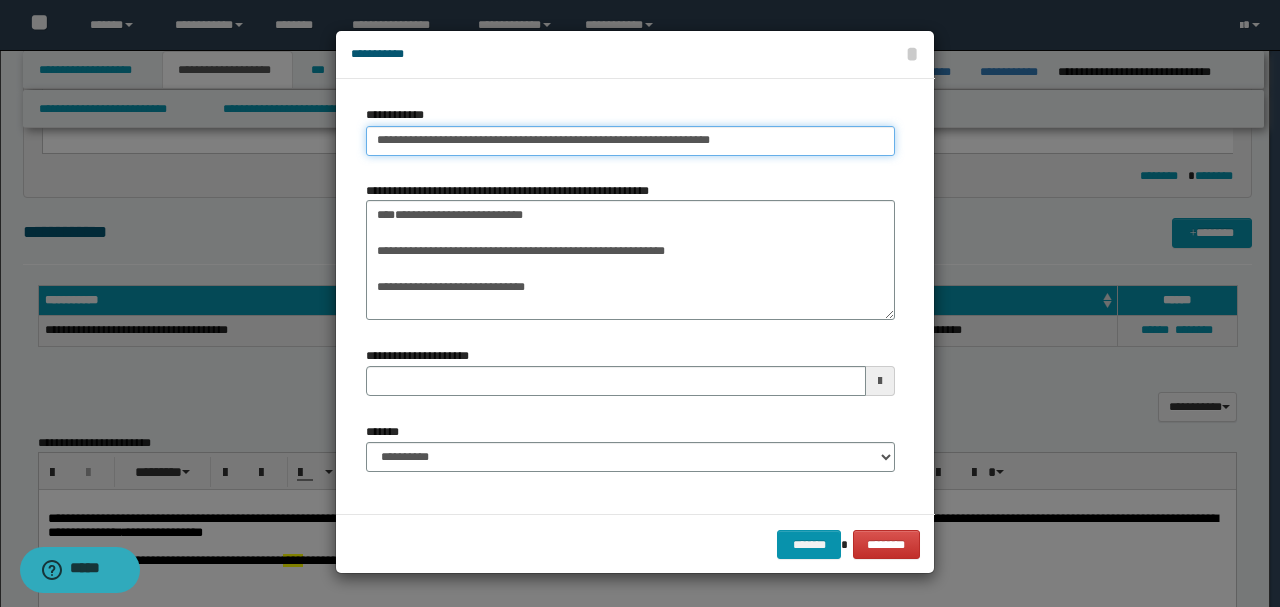type on "**********" 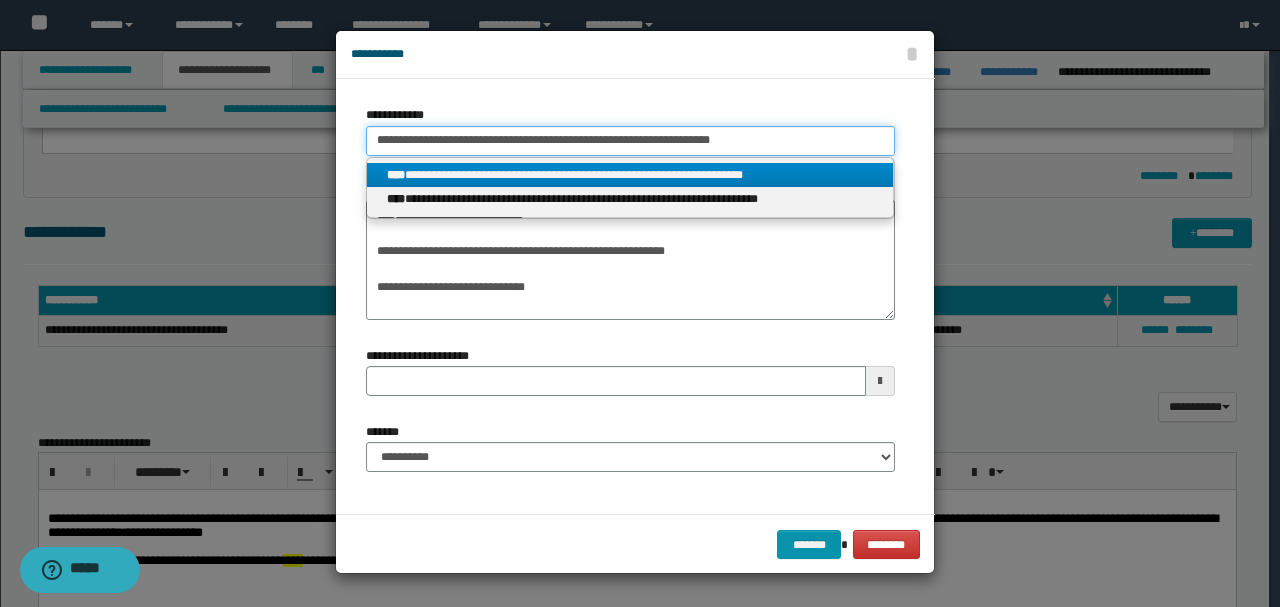 type on "**********" 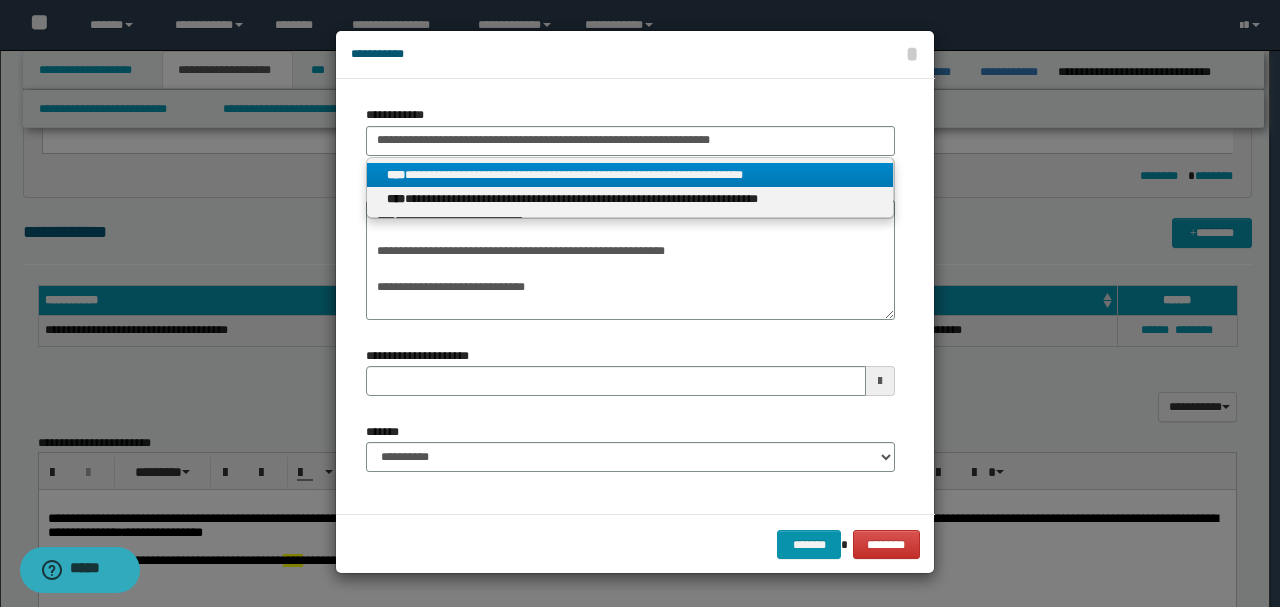 click on "**********" at bounding box center [630, 175] 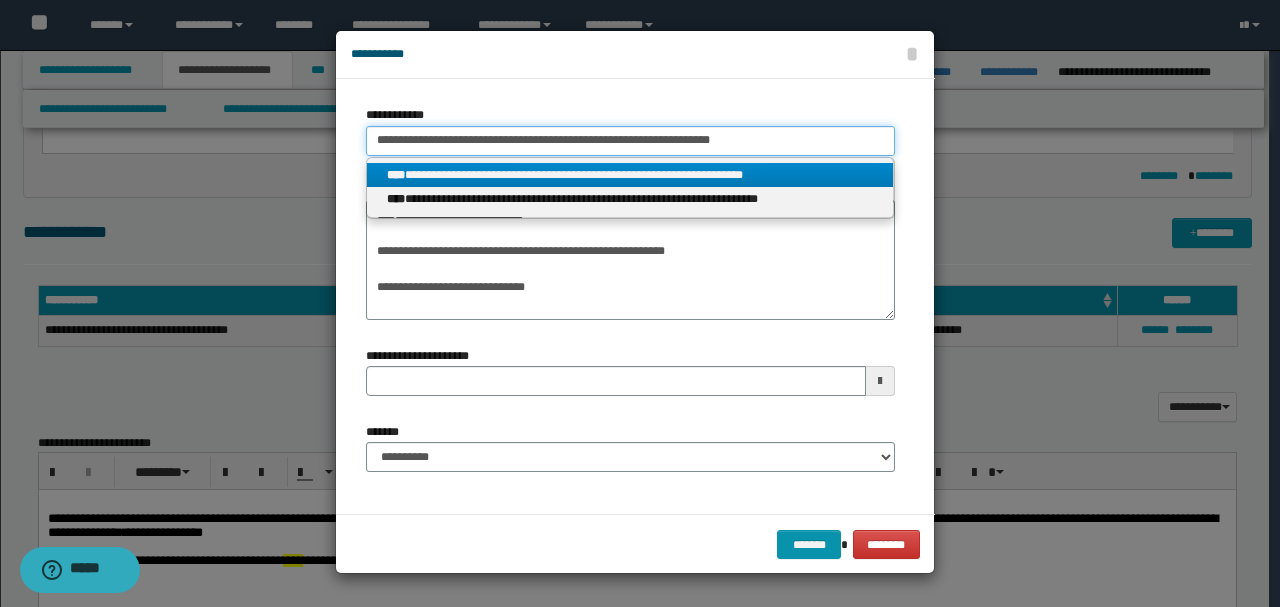 type 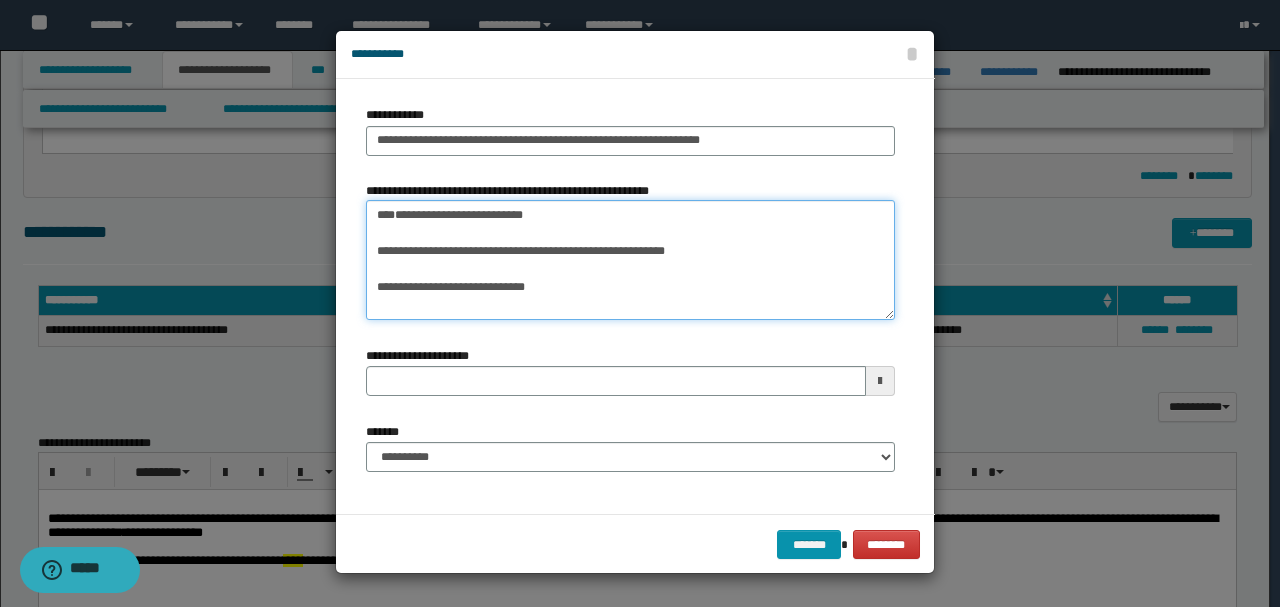 click on "**********" at bounding box center [630, 259] 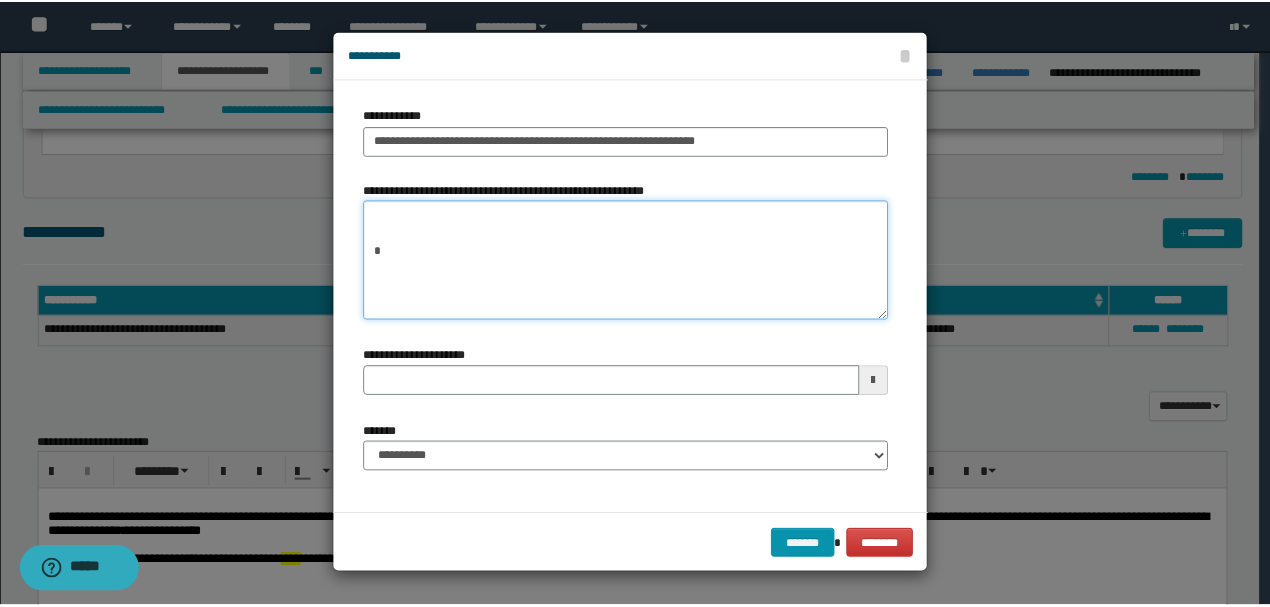 scroll, scrollTop: 0, scrollLeft: 0, axis: both 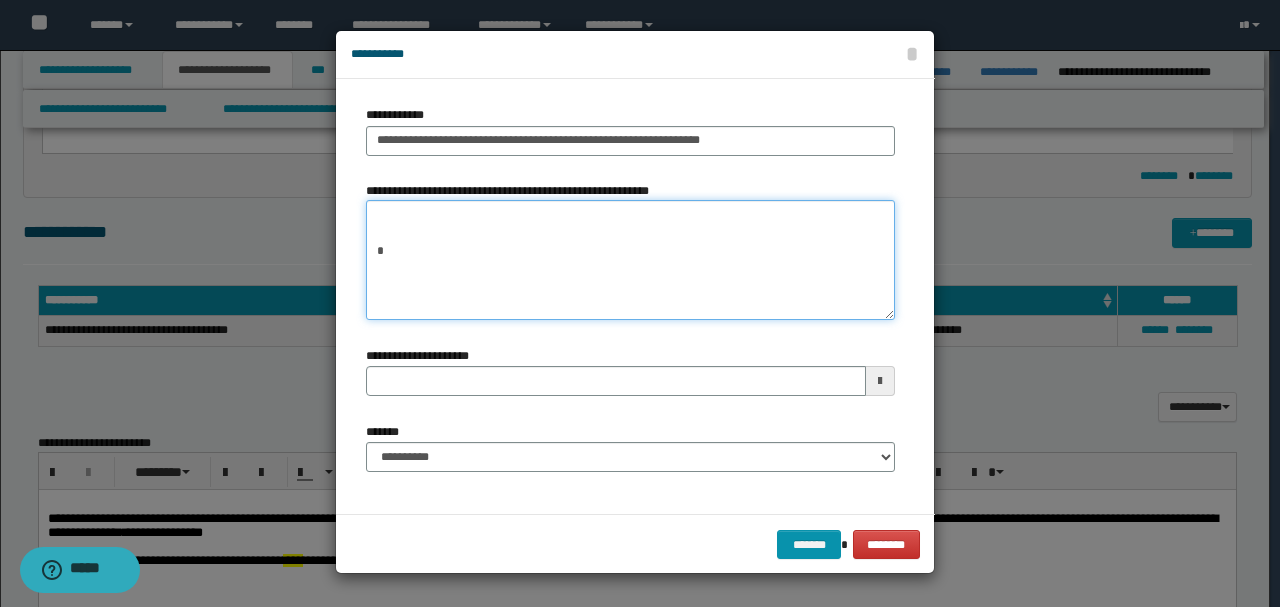 type 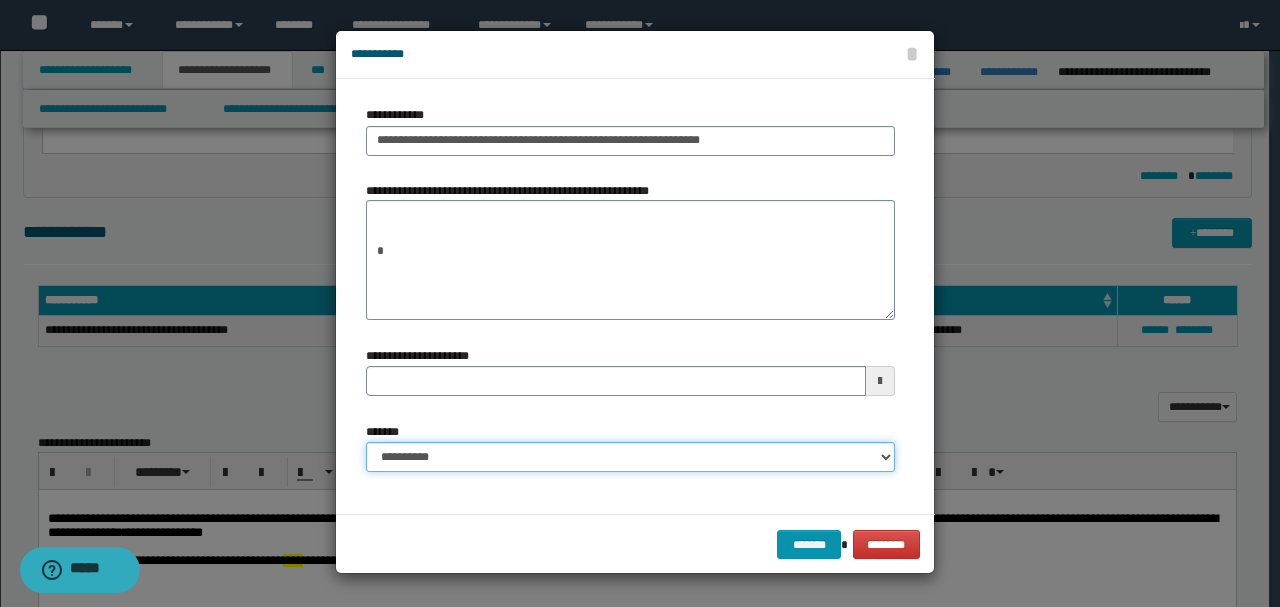 drag, startPoint x: 516, startPoint y: 454, endPoint x: 568, endPoint y: 444, distance: 52.95281 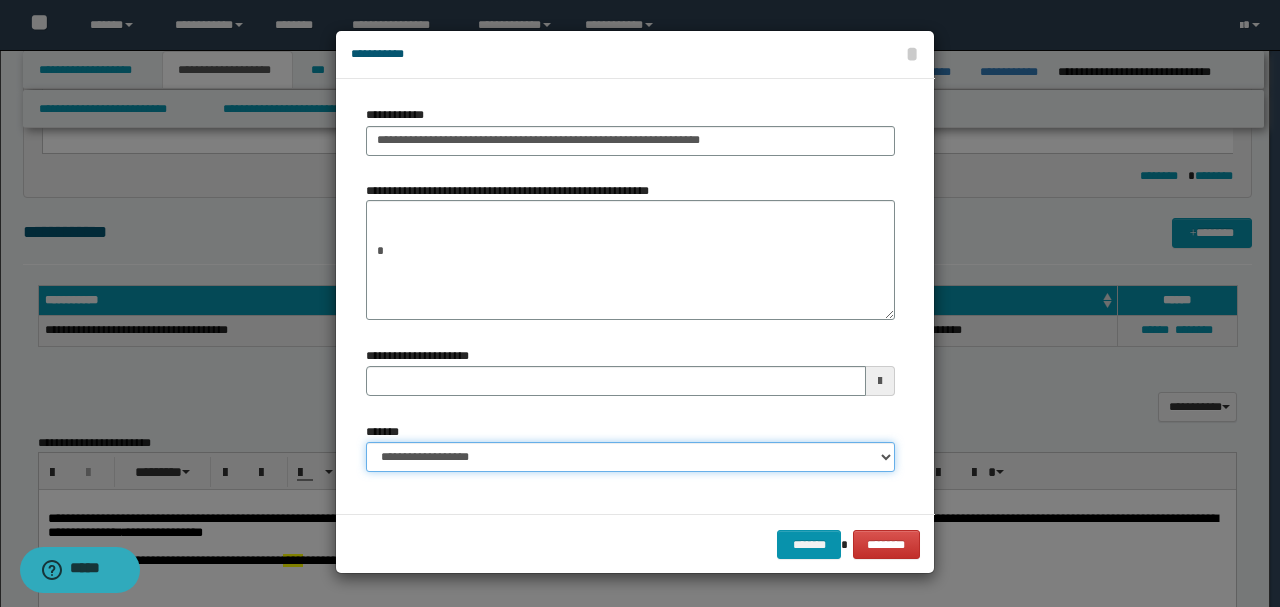 click on "**********" at bounding box center [630, 457] 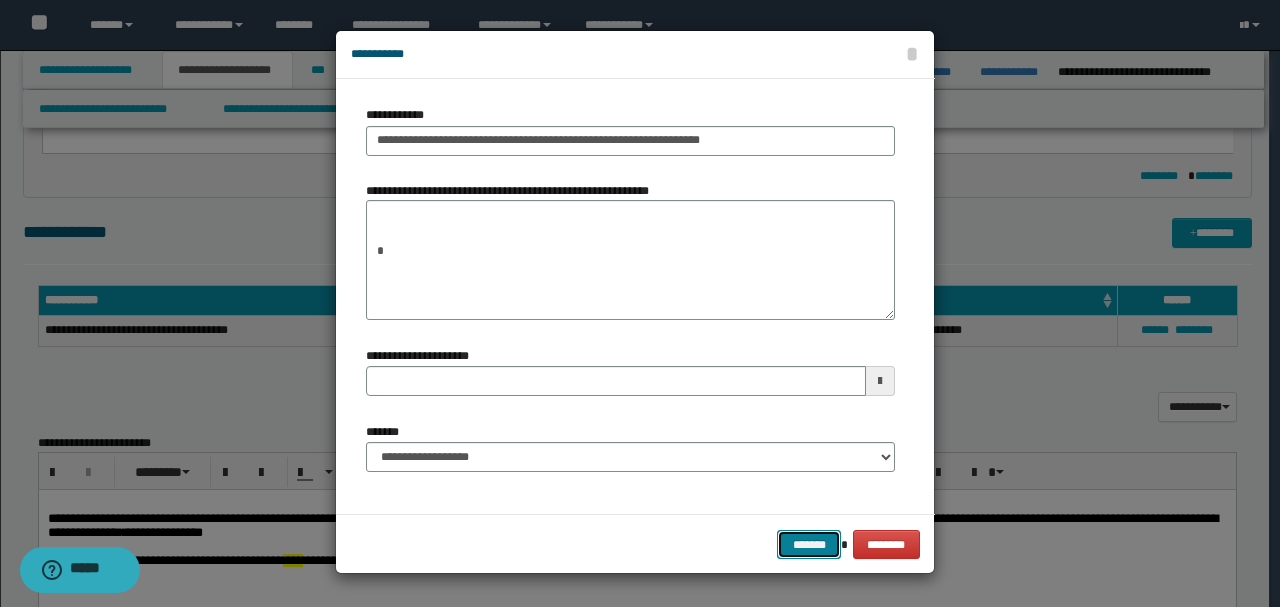 click on "*******" at bounding box center [809, 544] 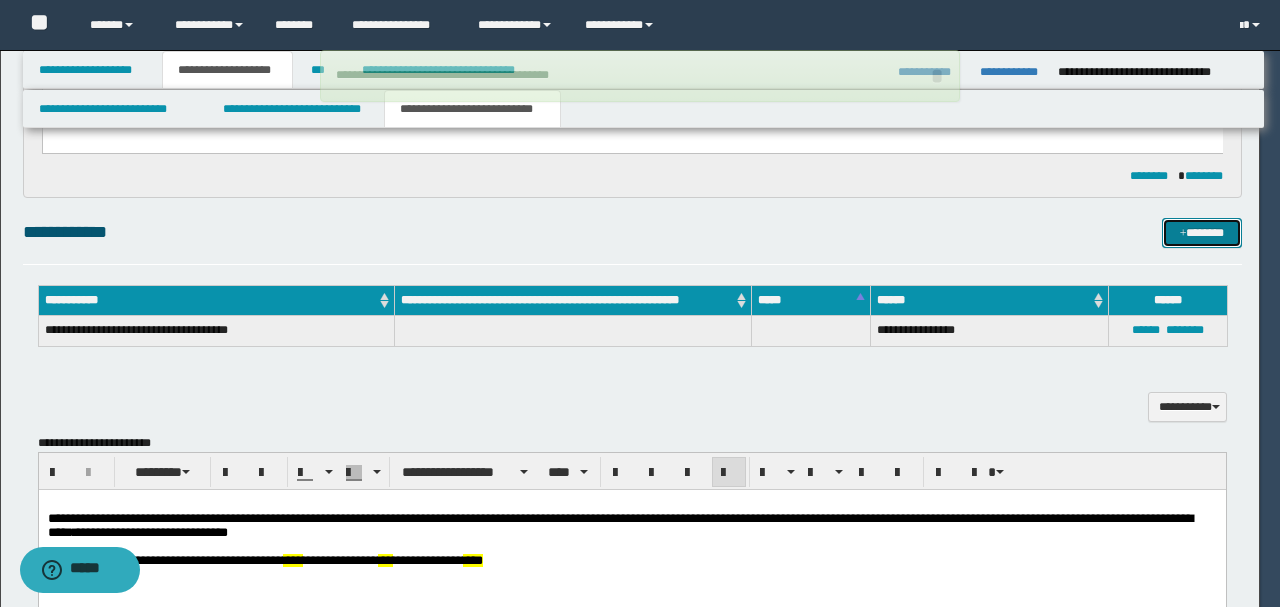 type 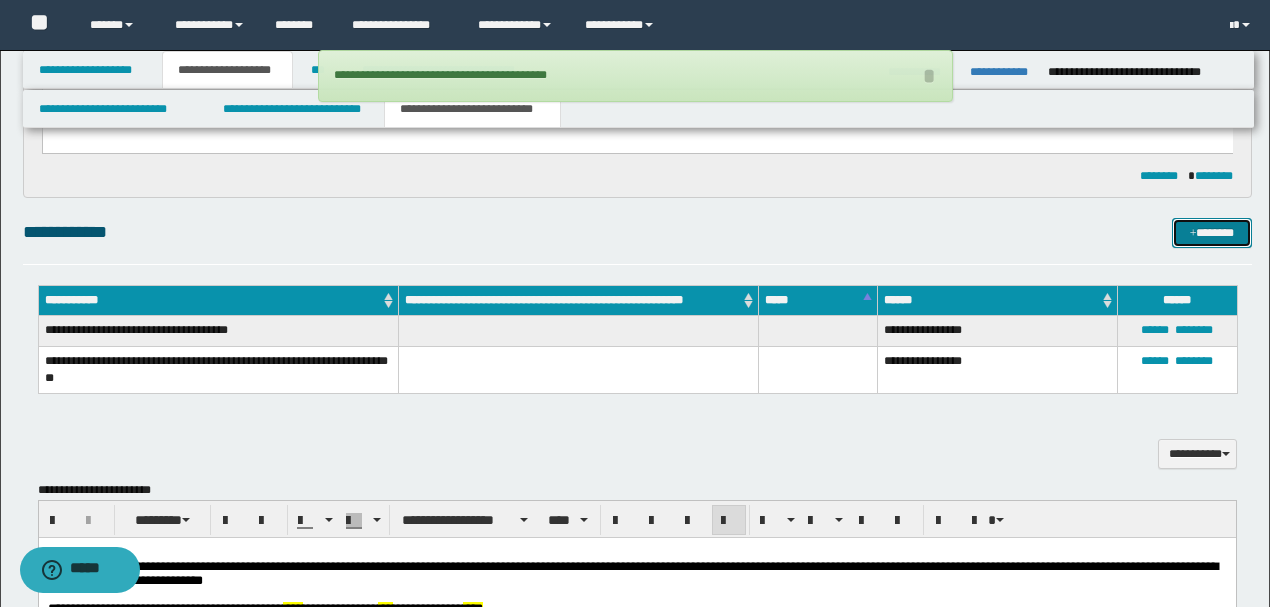 click on "*******" at bounding box center (1211, 232) 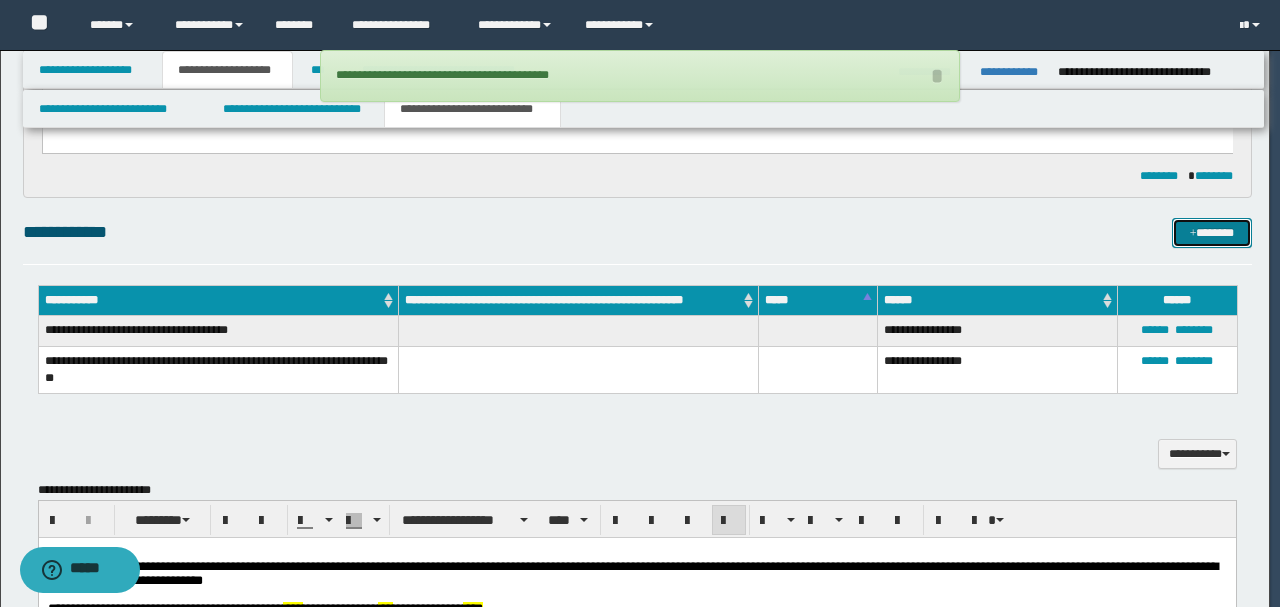 type 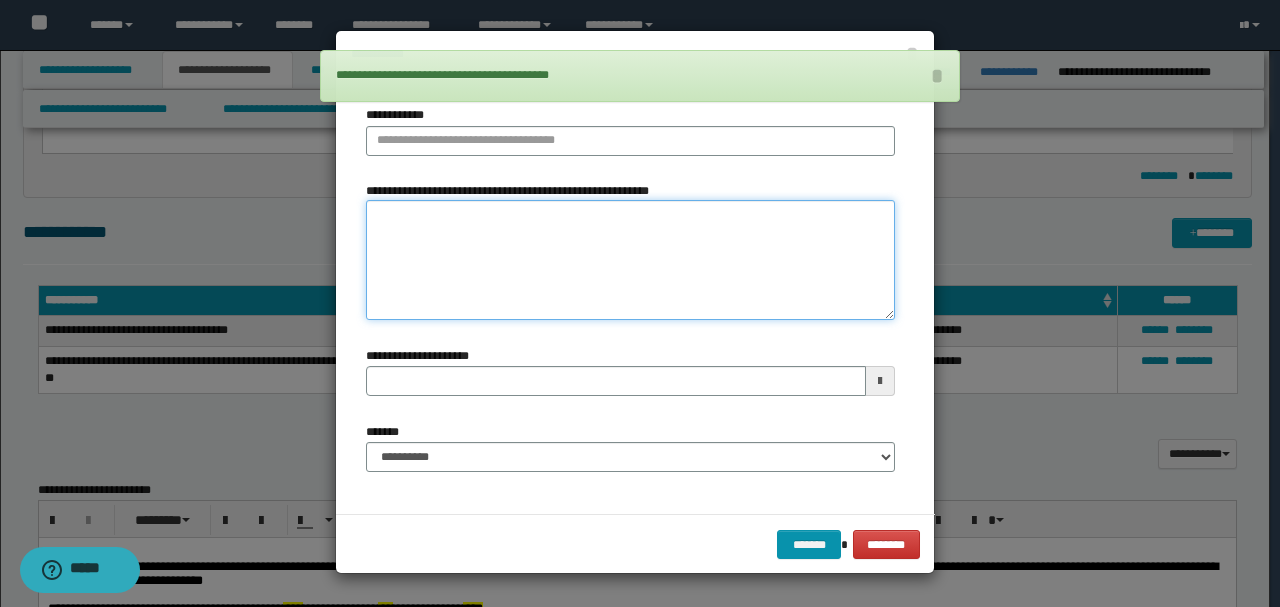click on "**********" at bounding box center (630, 259) 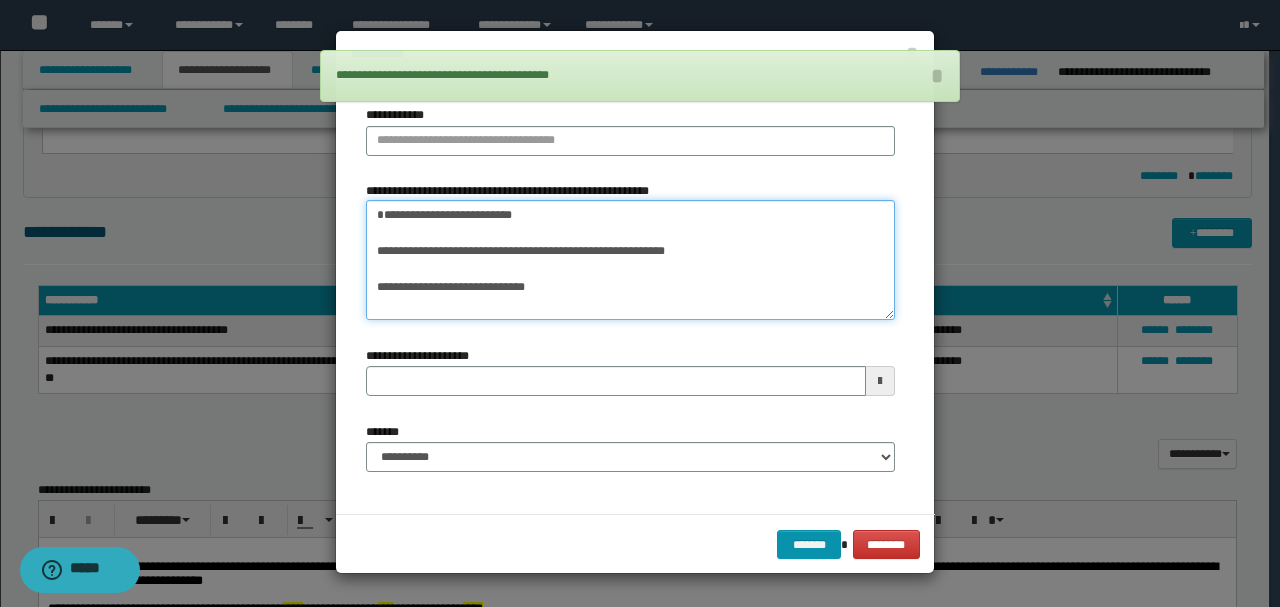 drag, startPoint x: 539, startPoint y: 216, endPoint x: 307, endPoint y: 190, distance: 233.45235 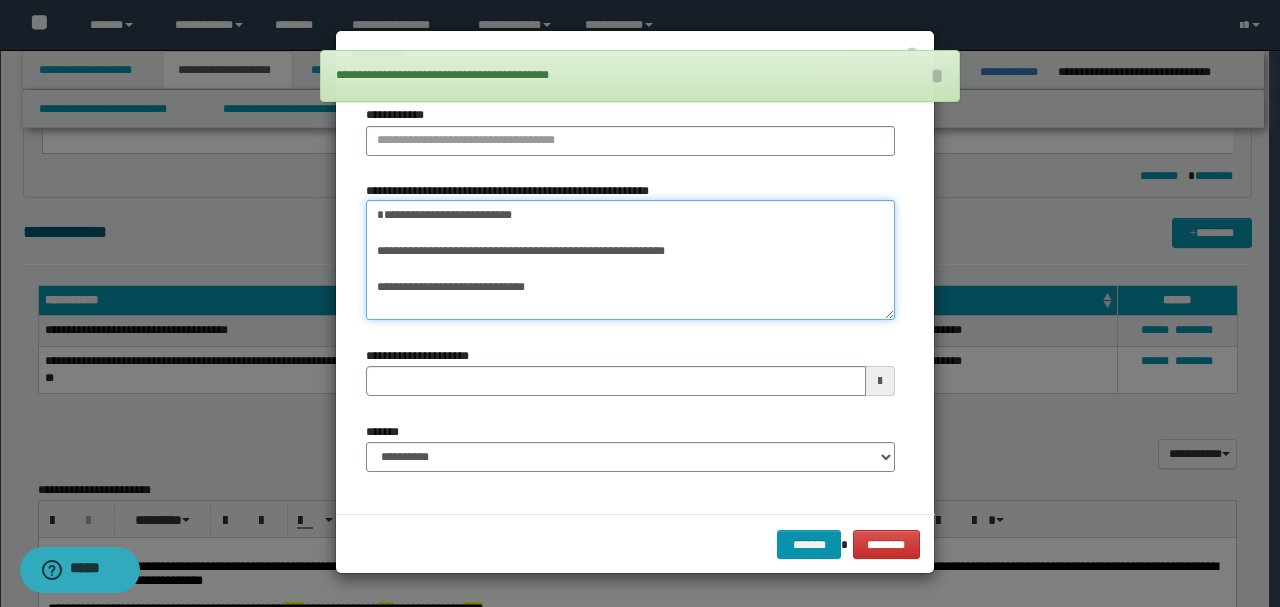 click on "**********" at bounding box center (640, 303) 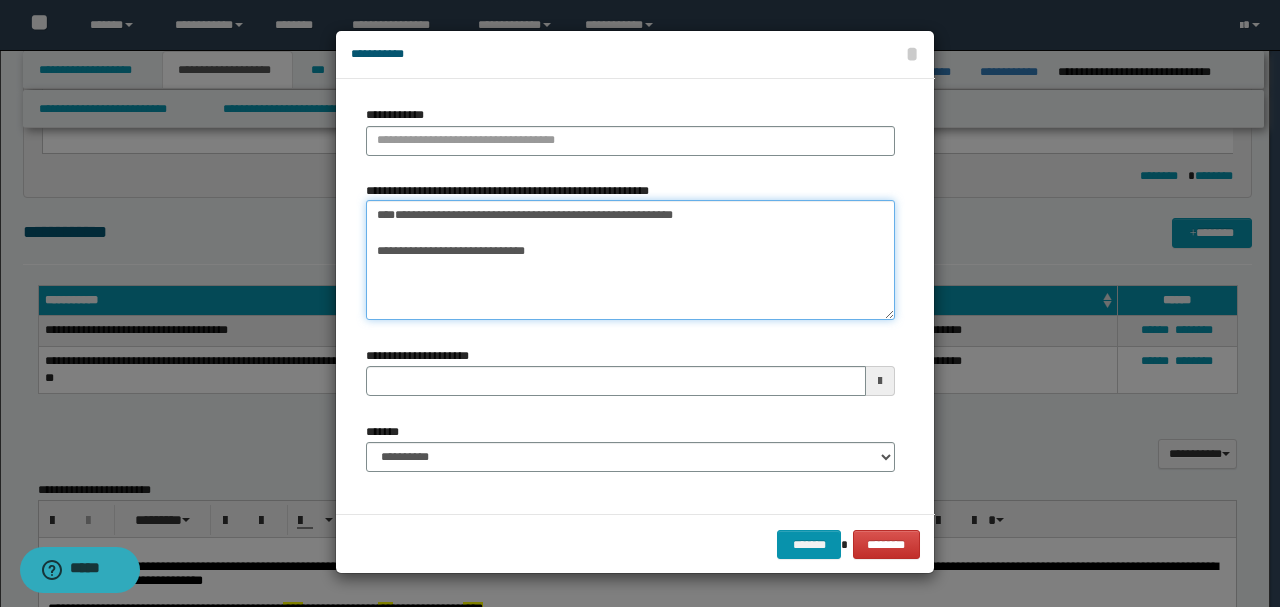 type on "**********" 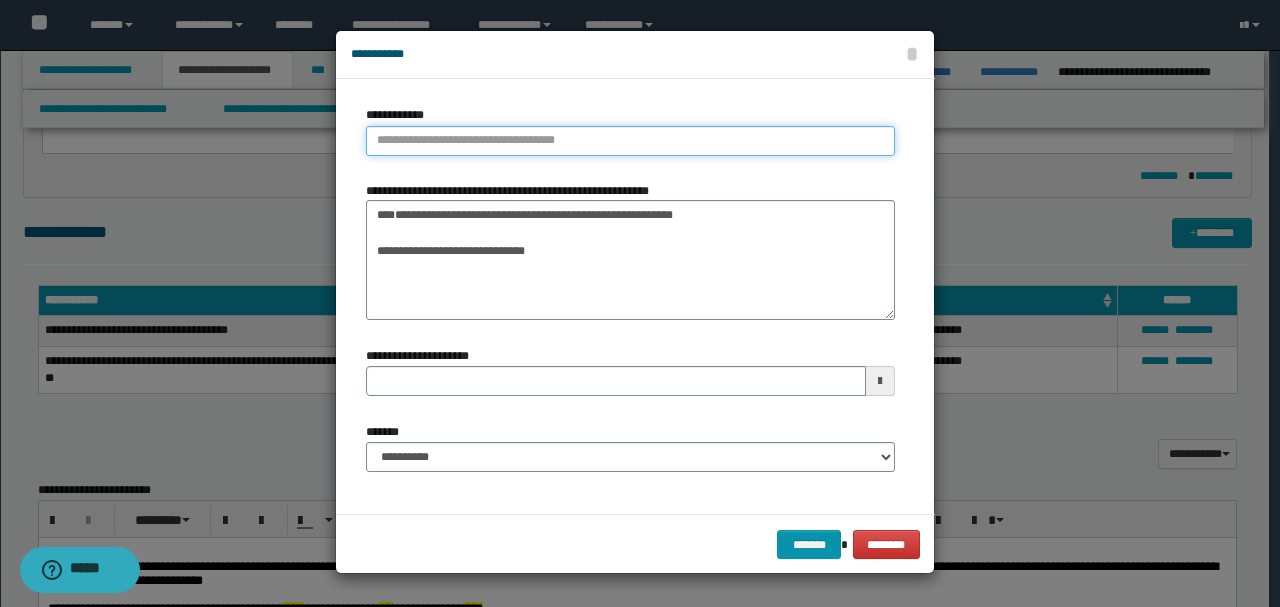 type on "**********" 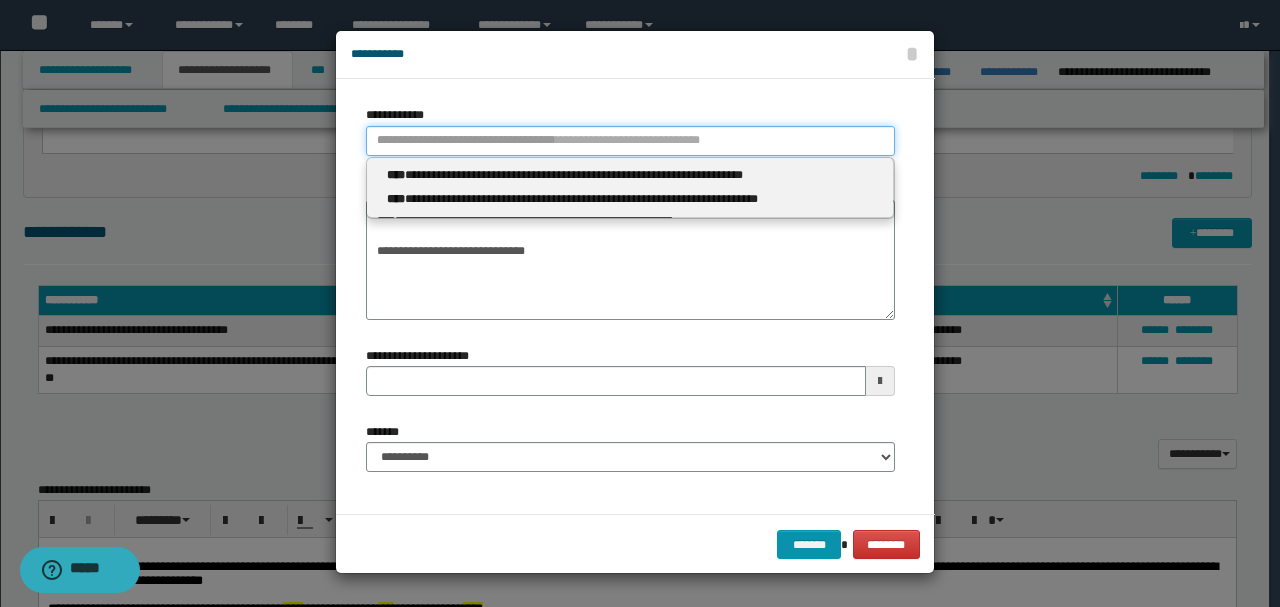 click on "**********" at bounding box center (630, 141) 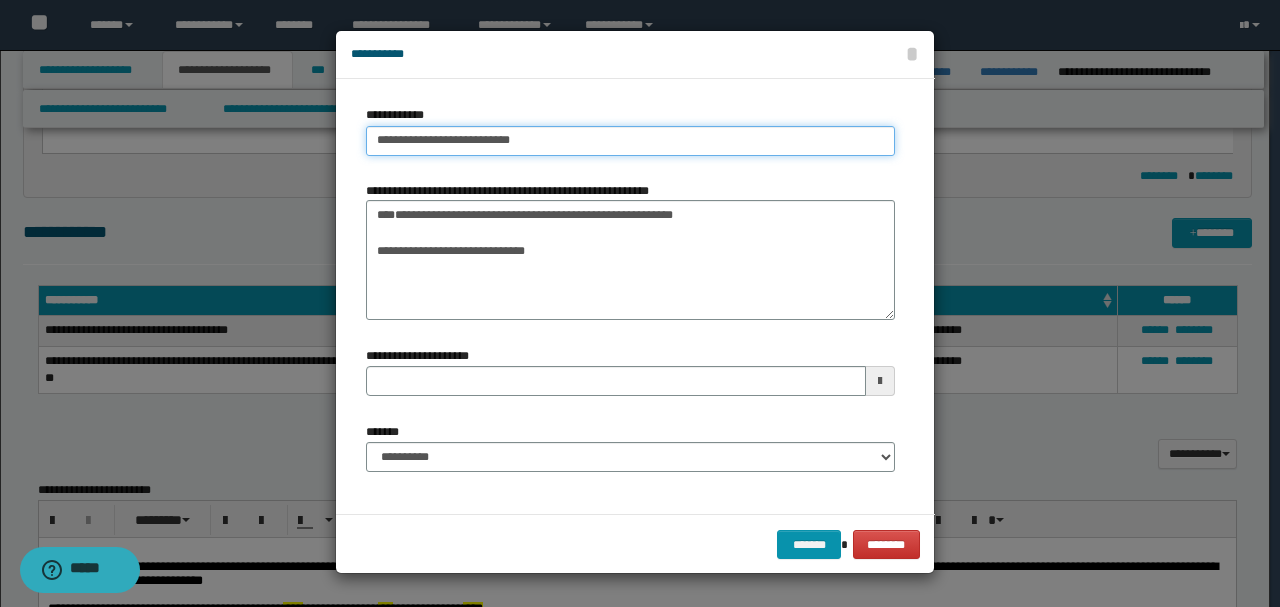 type on "**********" 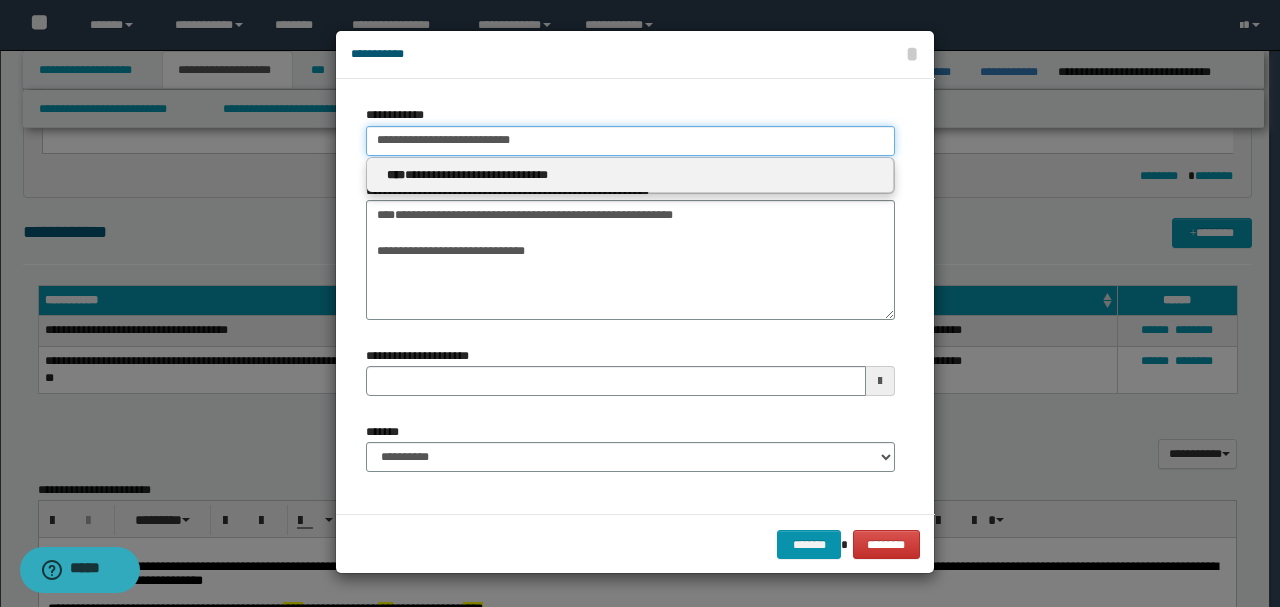 type on "**********" 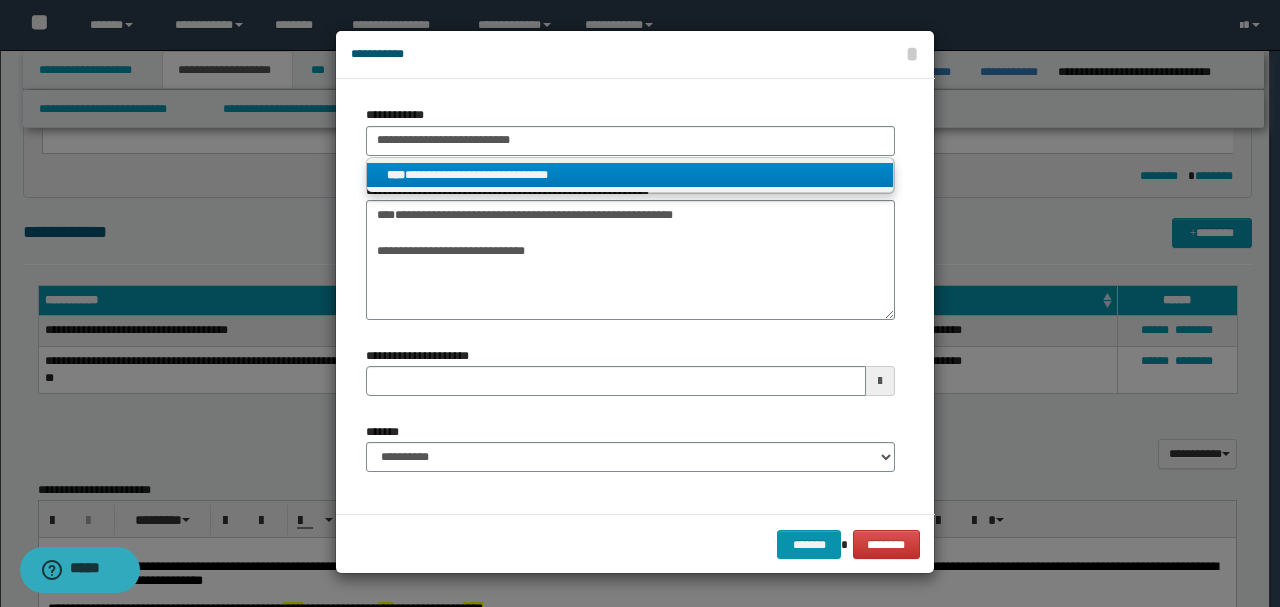 click on "**********" at bounding box center (630, 175) 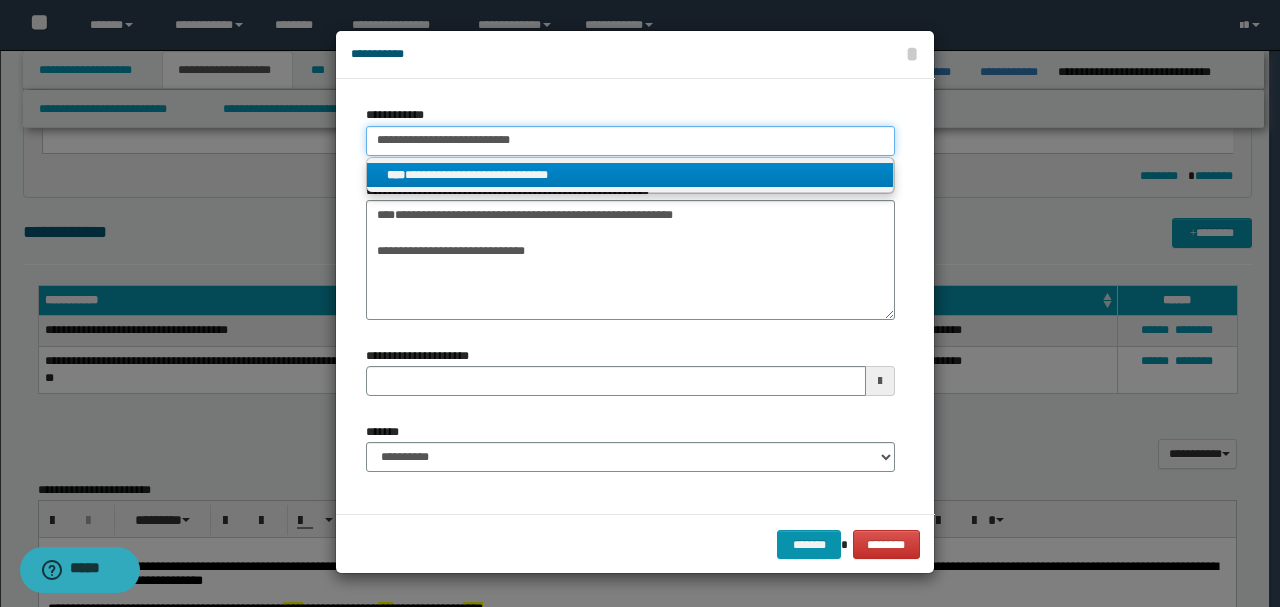 type 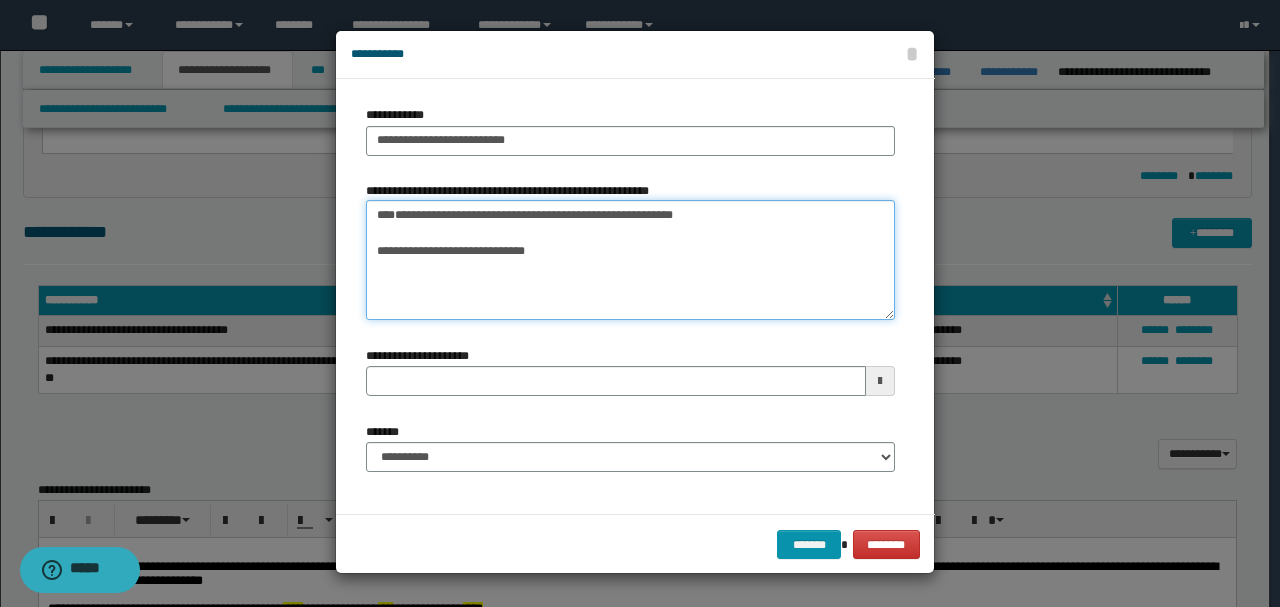 drag, startPoint x: 374, startPoint y: 238, endPoint x: 723, endPoint y: 416, distance: 391.7716 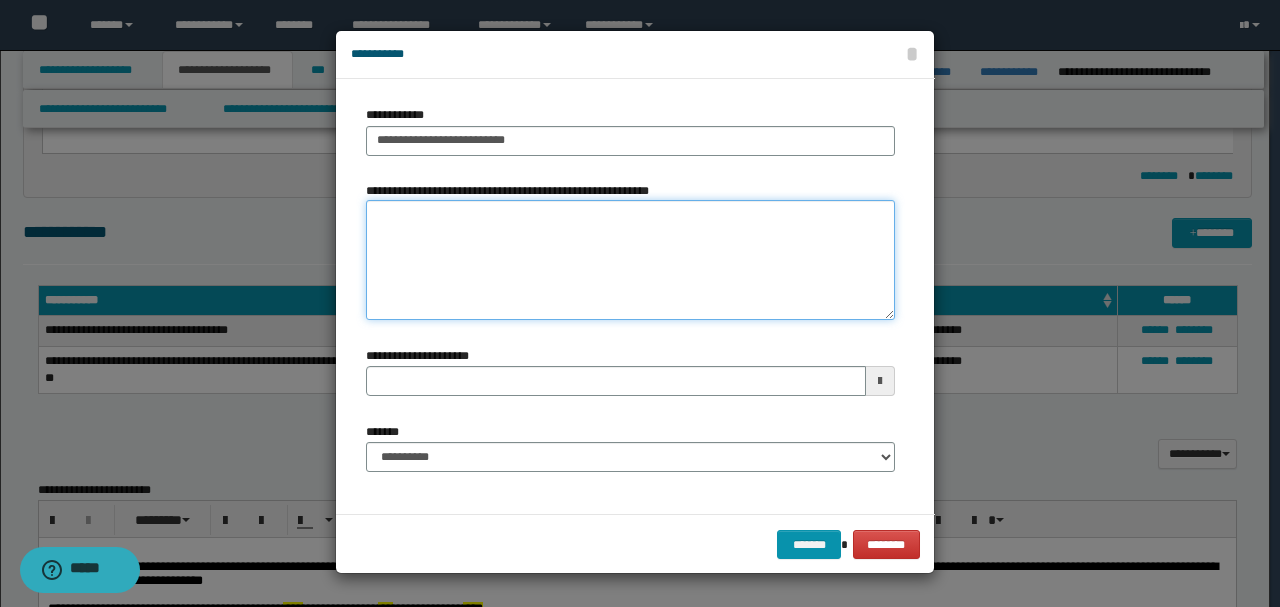 type 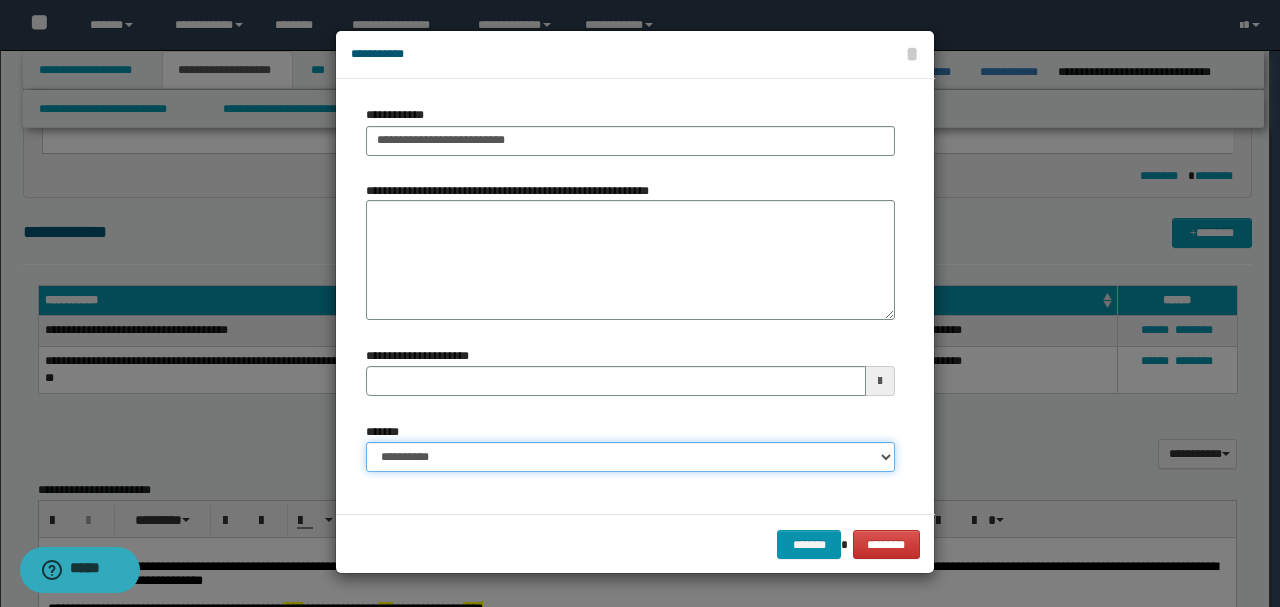 drag, startPoint x: 501, startPoint y: 450, endPoint x: 524, endPoint y: 442, distance: 24.351591 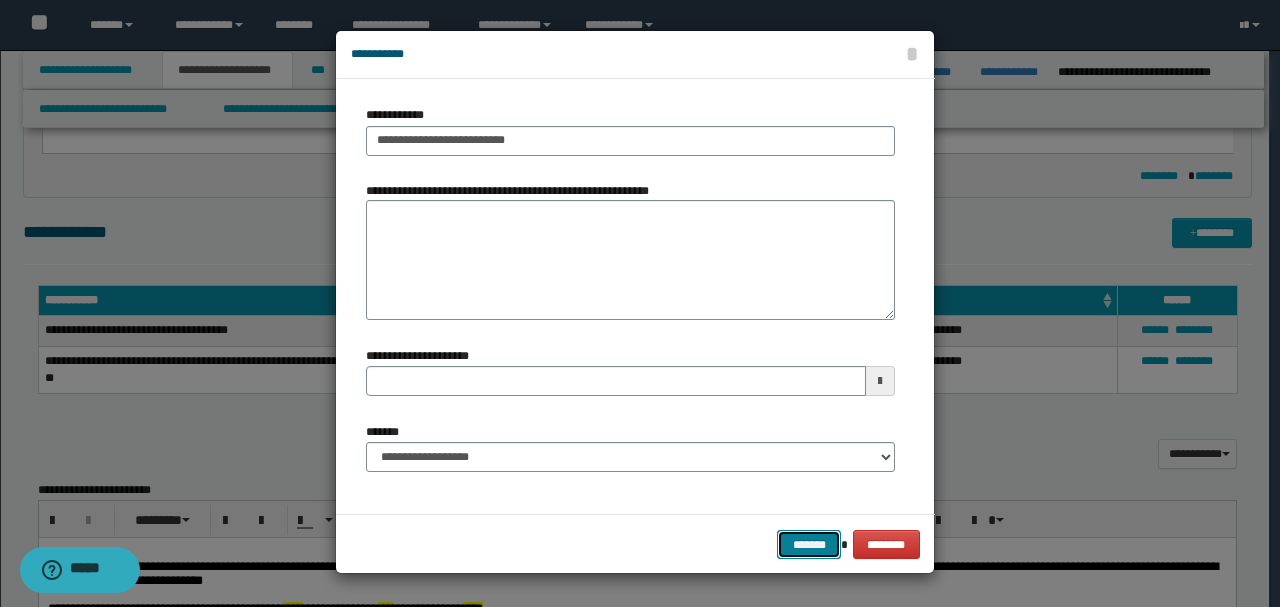 click on "*******" at bounding box center (809, 544) 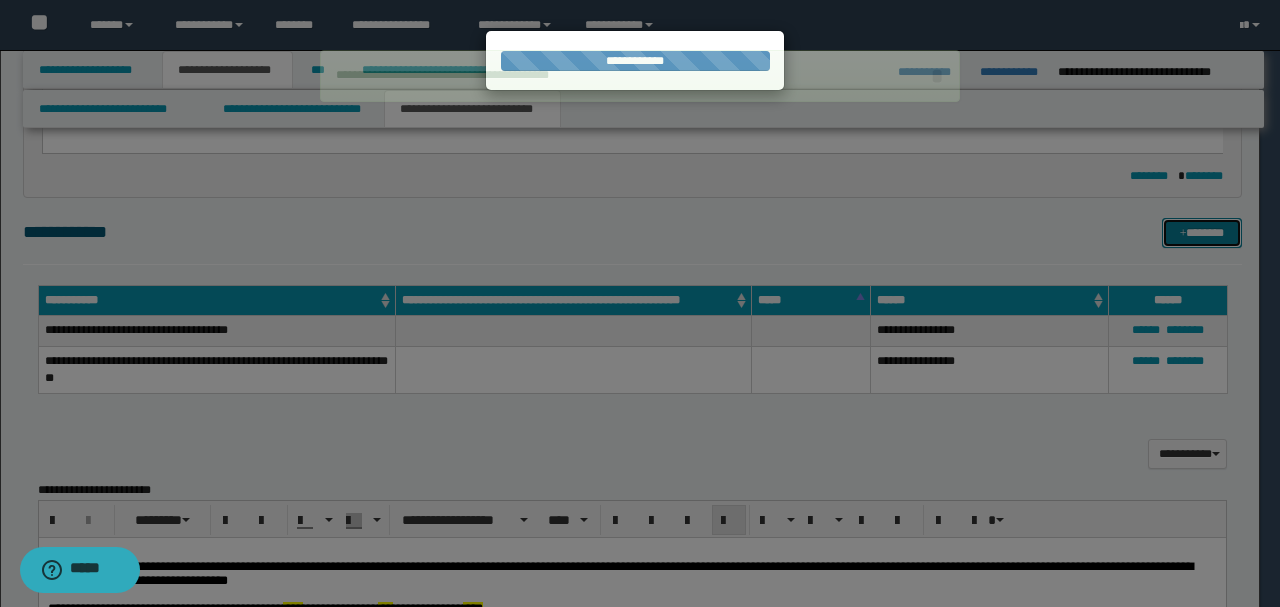 type 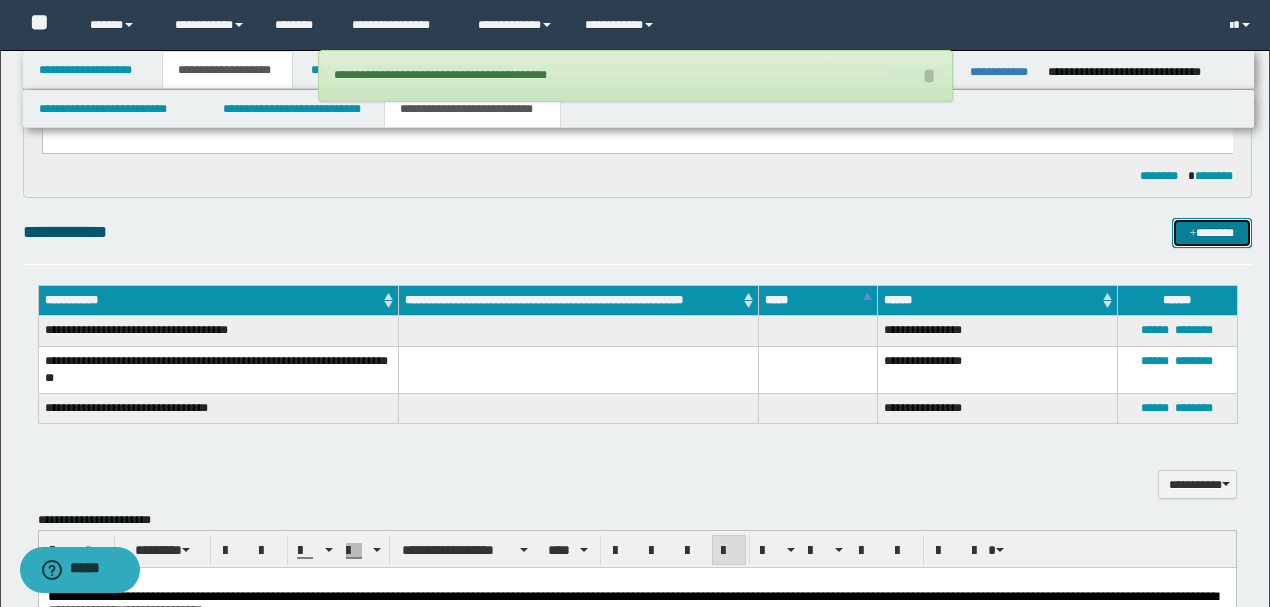 click at bounding box center (1193, 234) 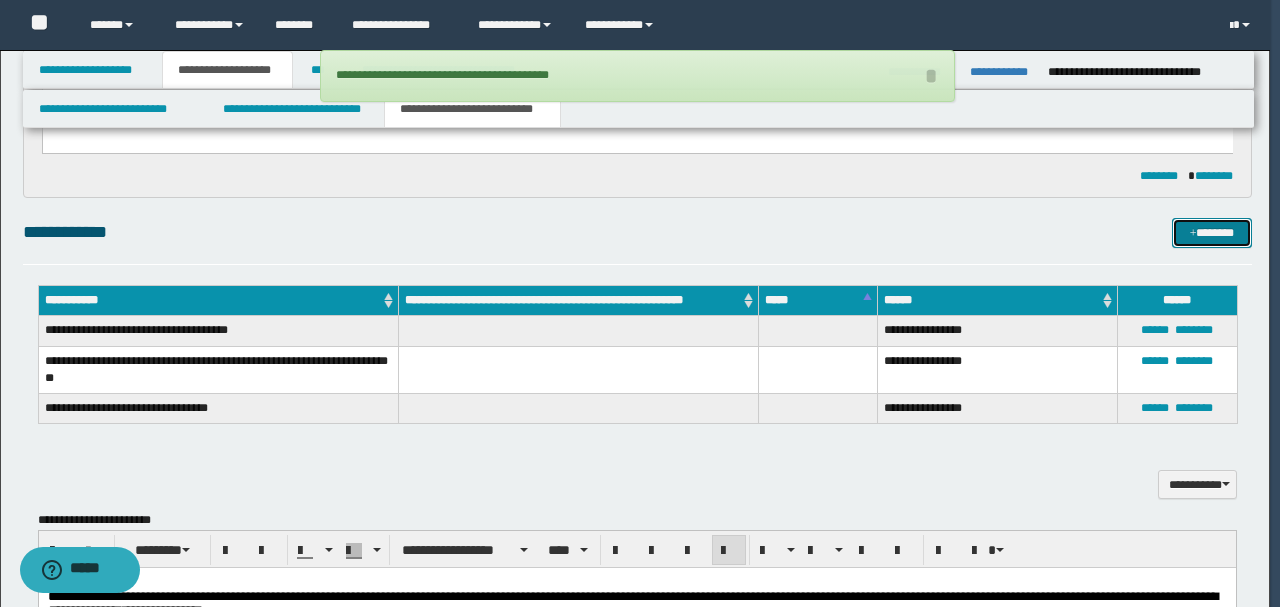 type 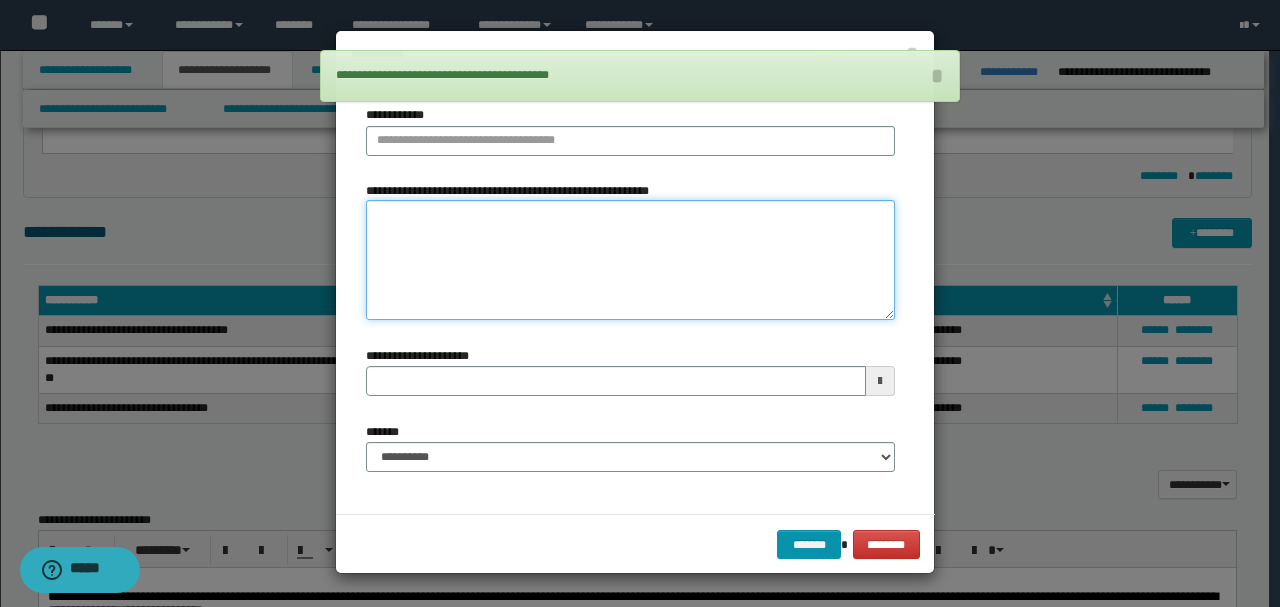 click on "**********" at bounding box center (630, 259) 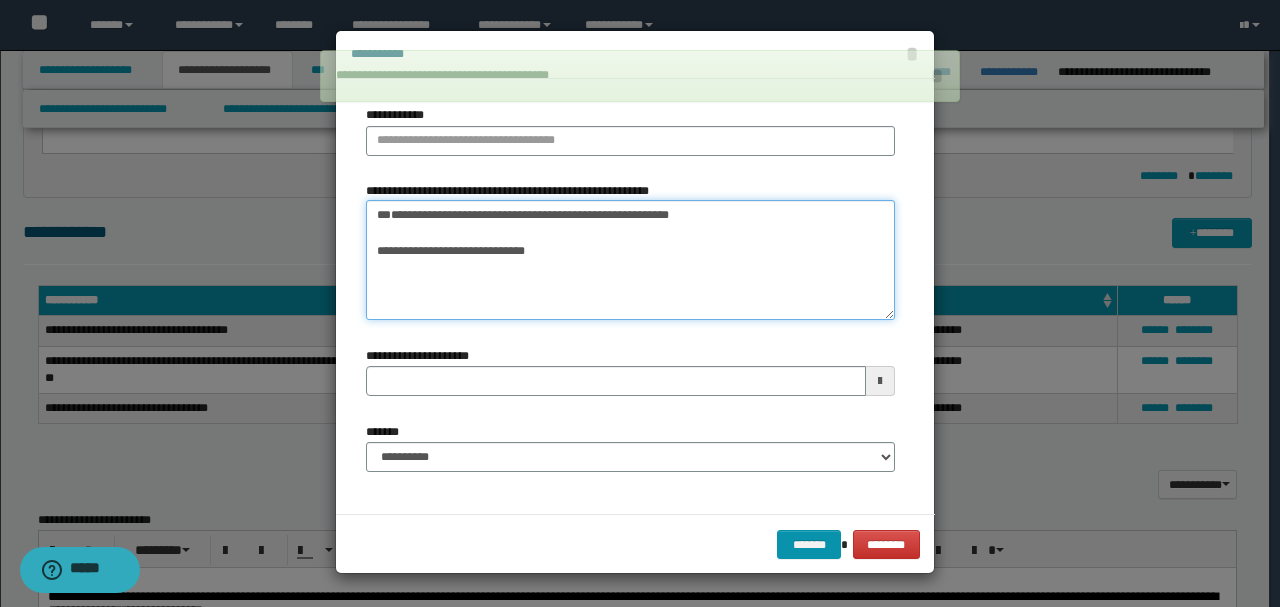 drag, startPoint x: 767, startPoint y: 248, endPoint x: 216, endPoint y: 174, distance: 555.94696 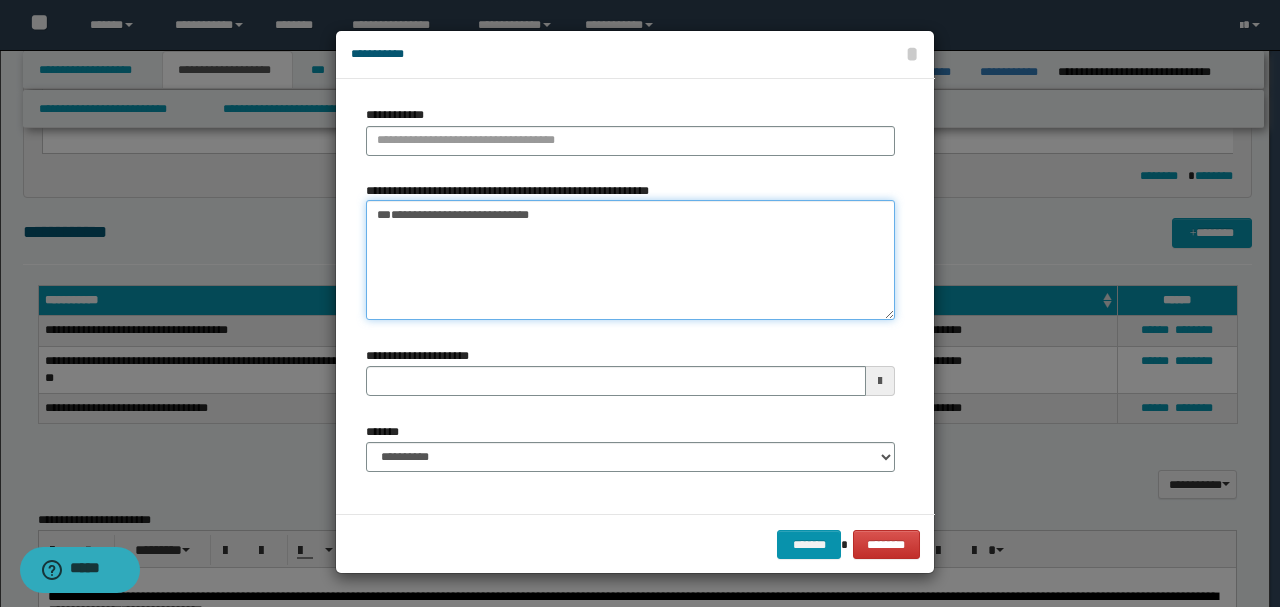 type on "**********" 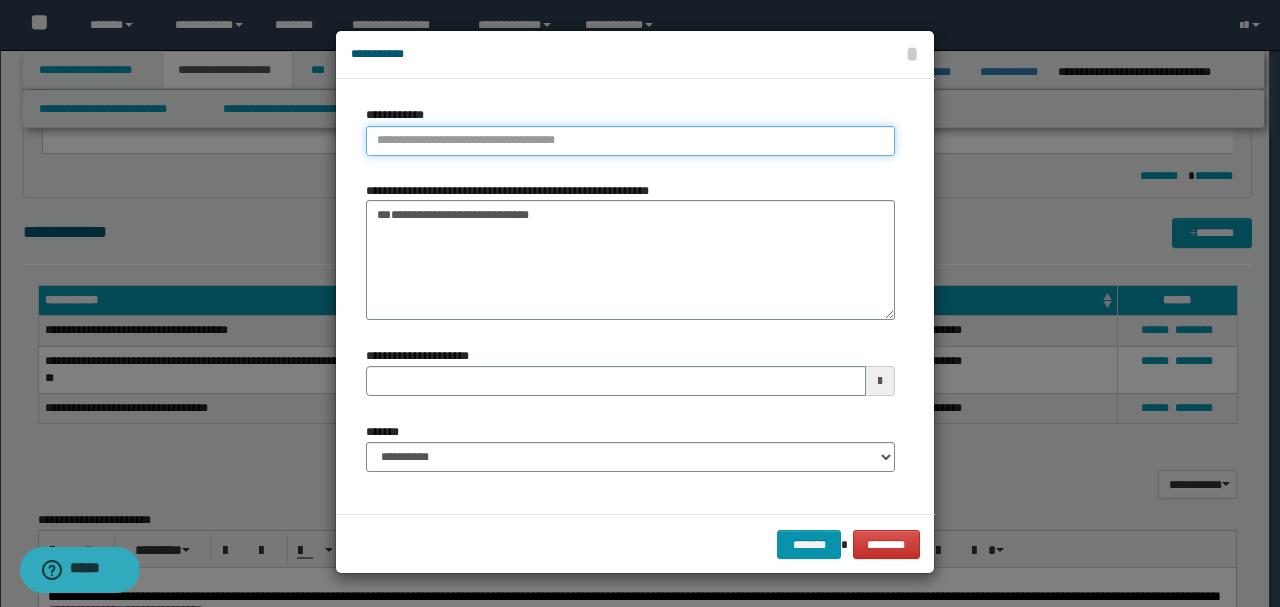 type on "**********" 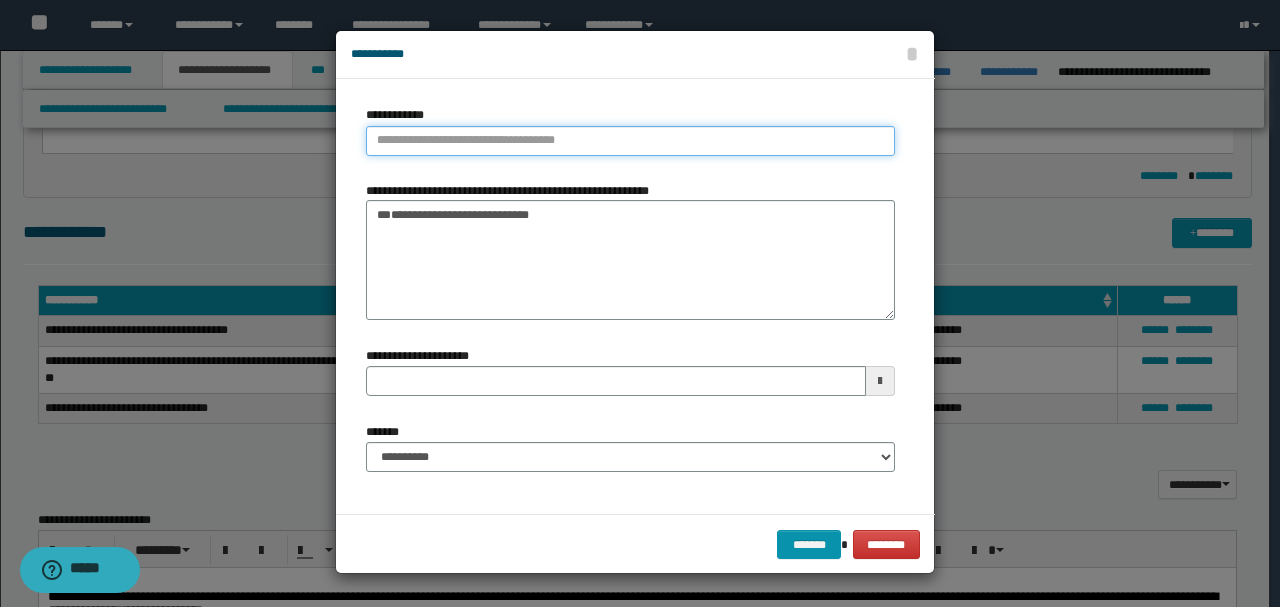click on "**********" at bounding box center [630, 141] 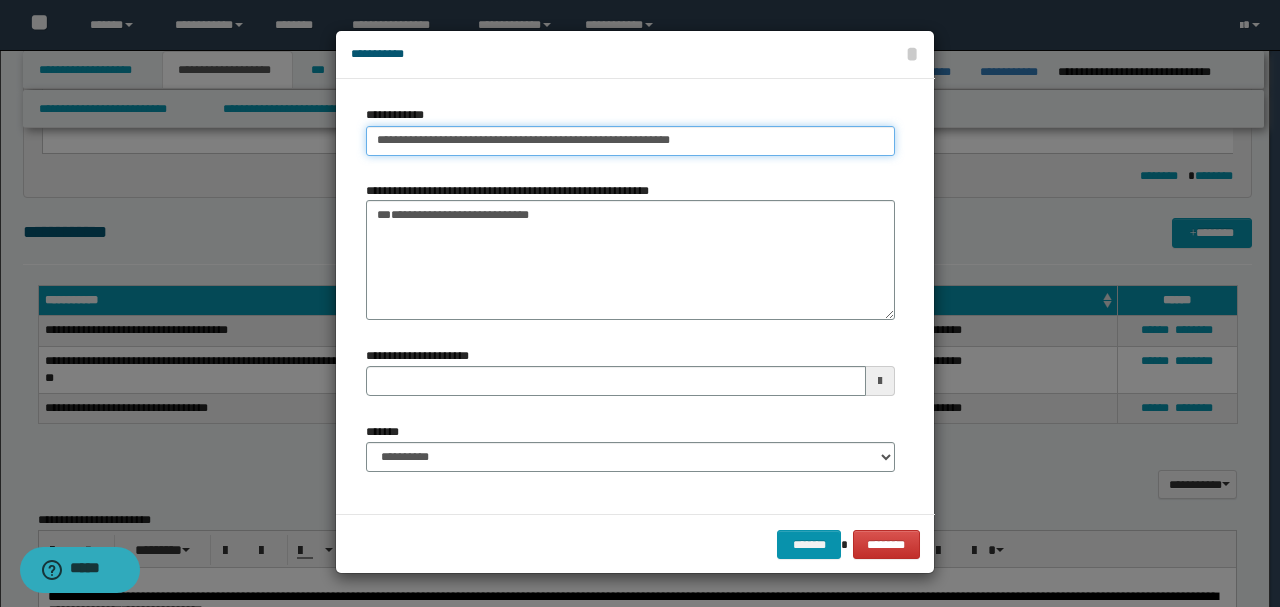type on "**********" 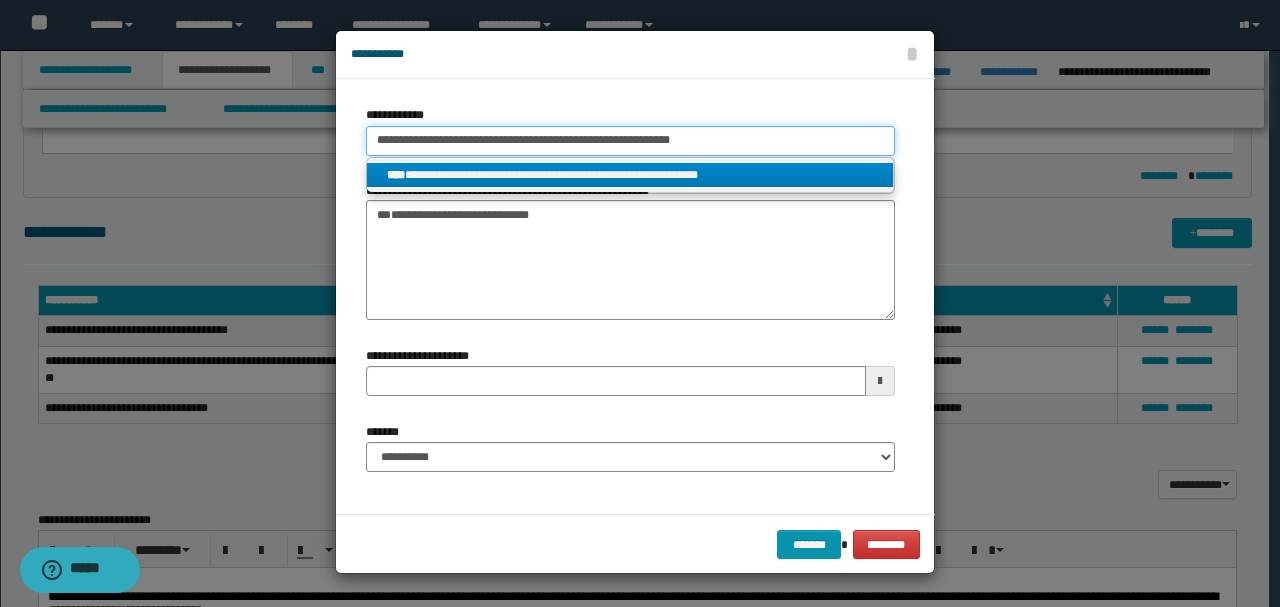 type on "**********" 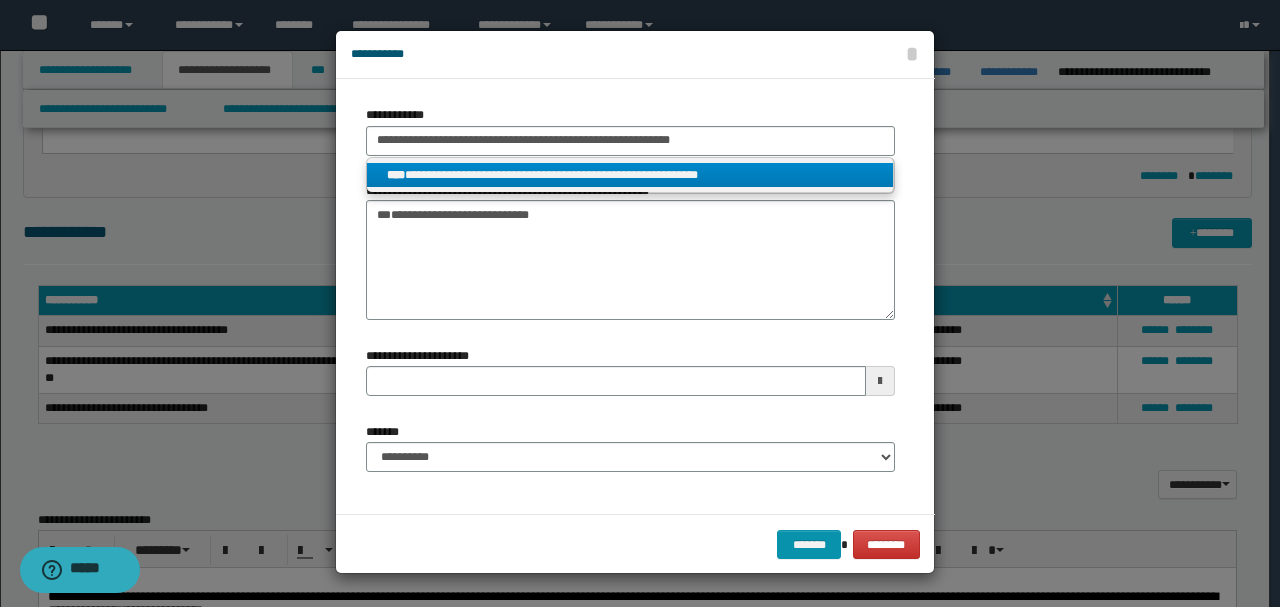 click on "**********" at bounding box center [630, 175] 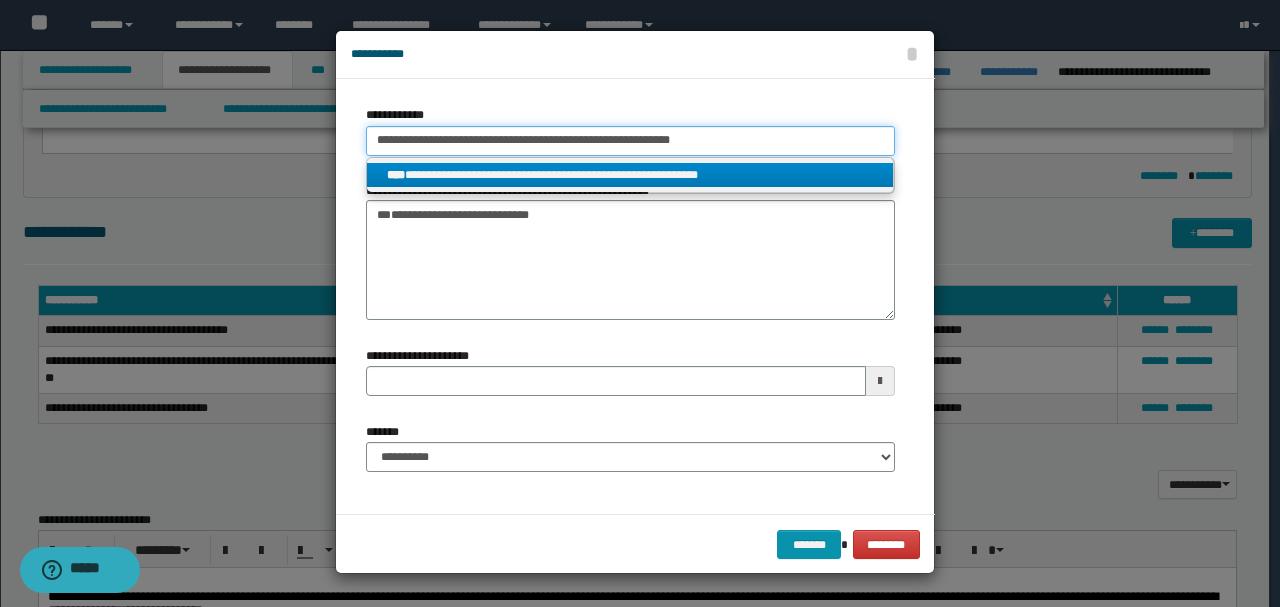 type 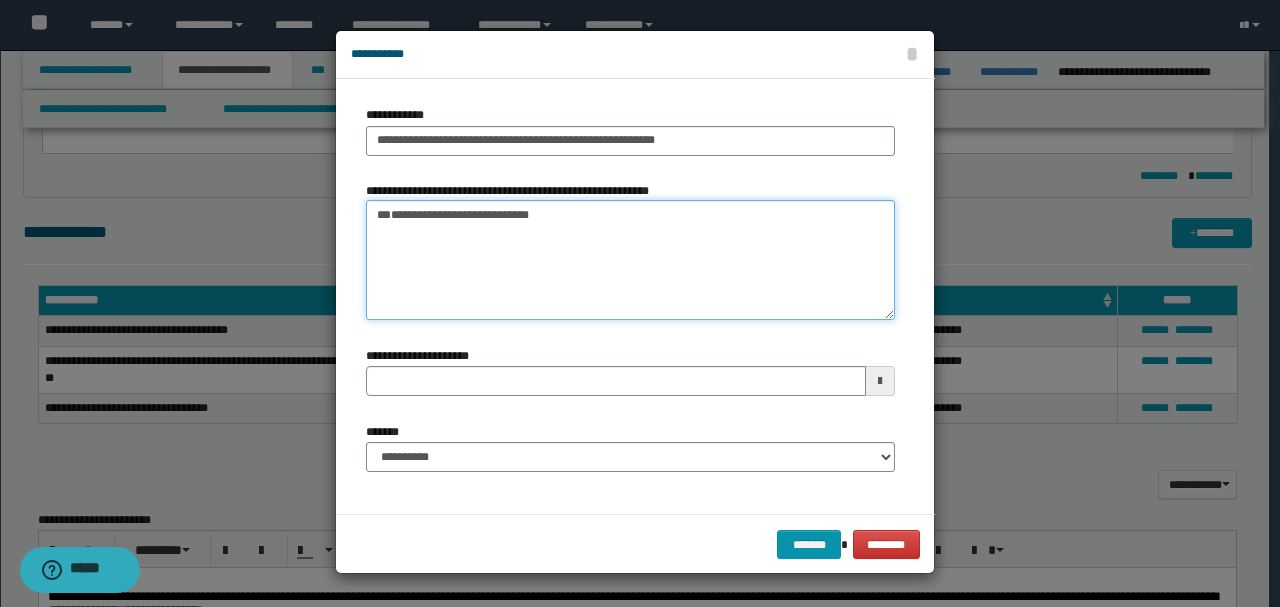 drag, startPoint x: 656, startPoint y: 250, endPoint x: 139, endPoint y: 183, distance: 521.3233 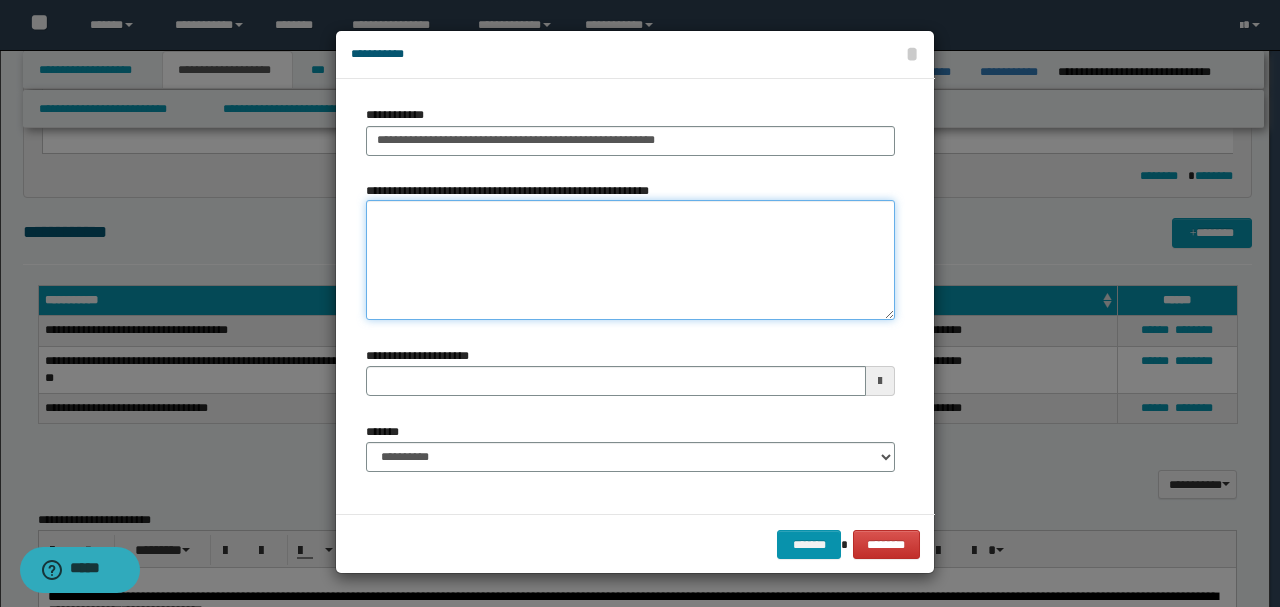type 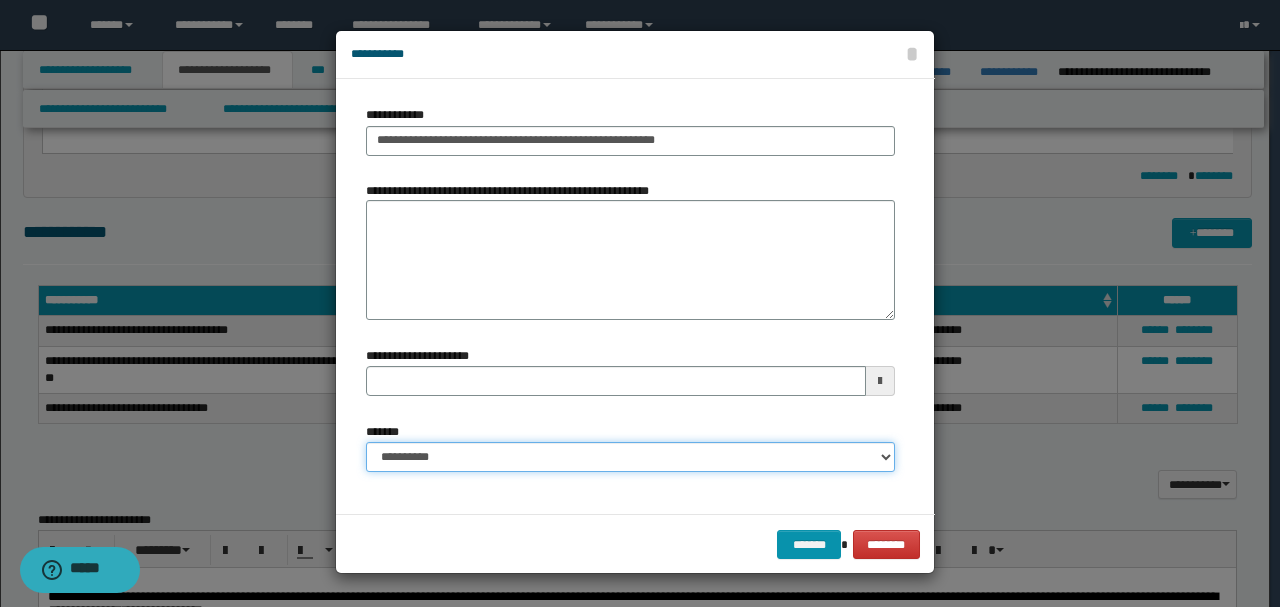 drag, startPoint x: 526, startPoint y: 456, endPoint x: 616, endPoint y: 456, distance: 90 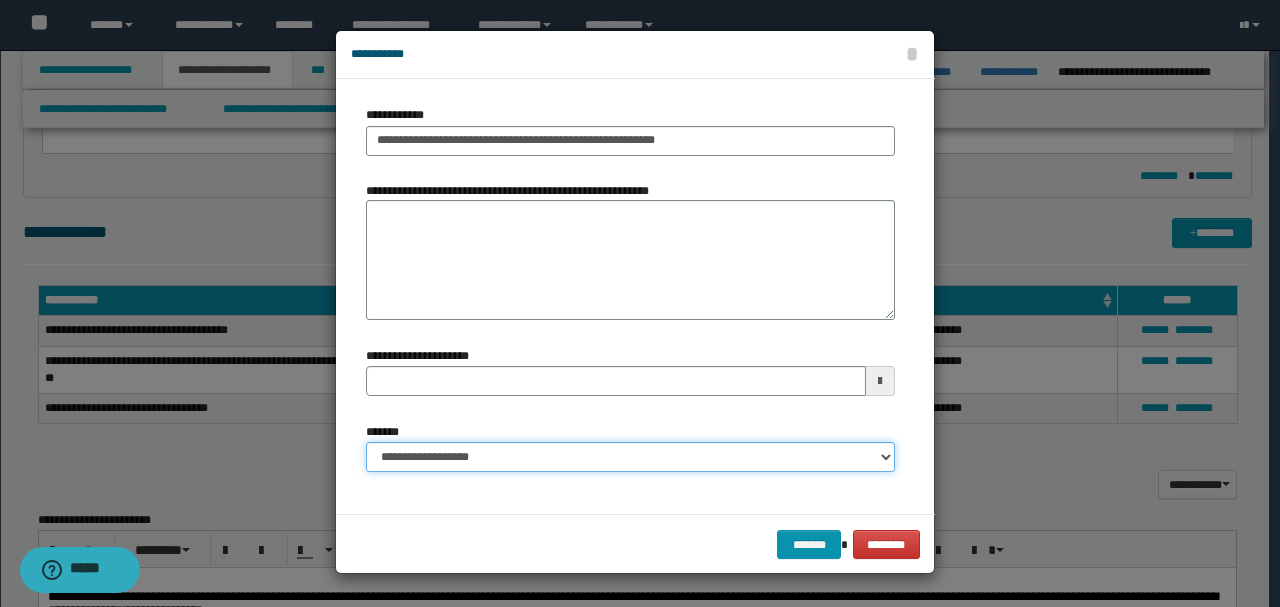 click on "**********" at bounding box center [630, 457] 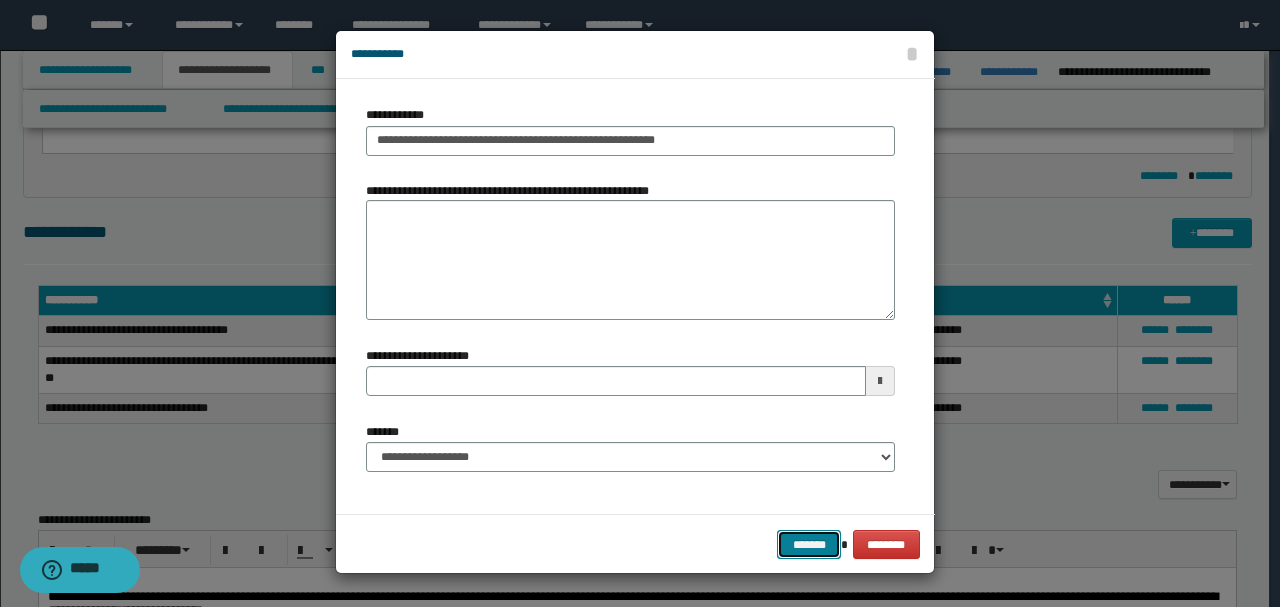 click on "*******" at bounding box center (809, 544) 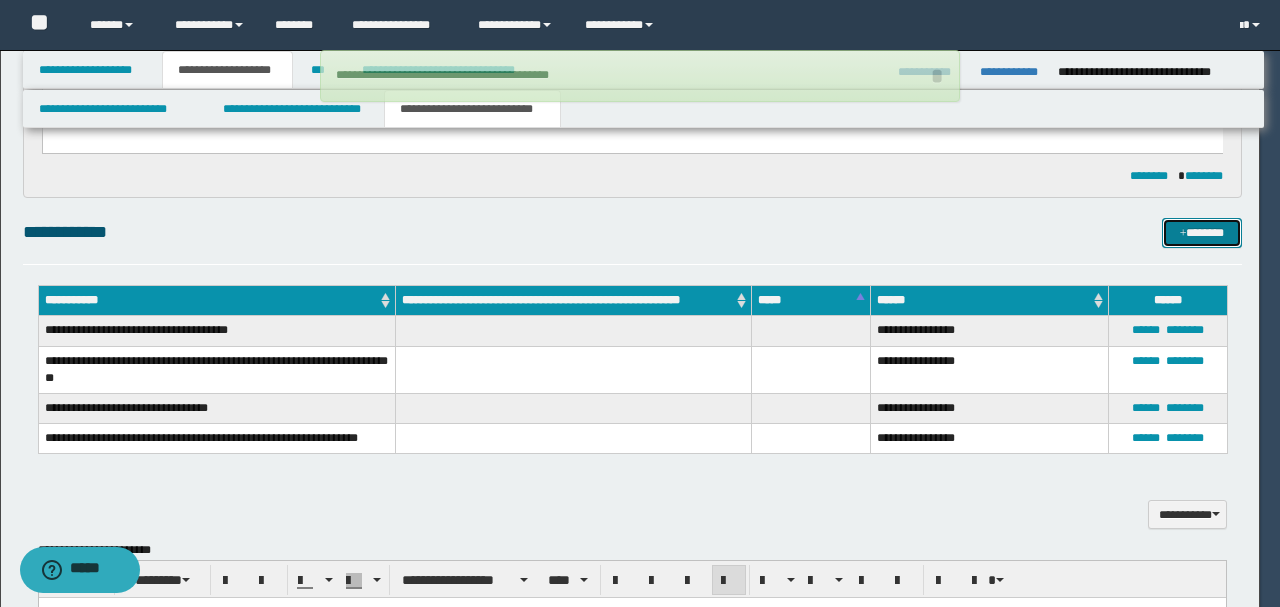 type 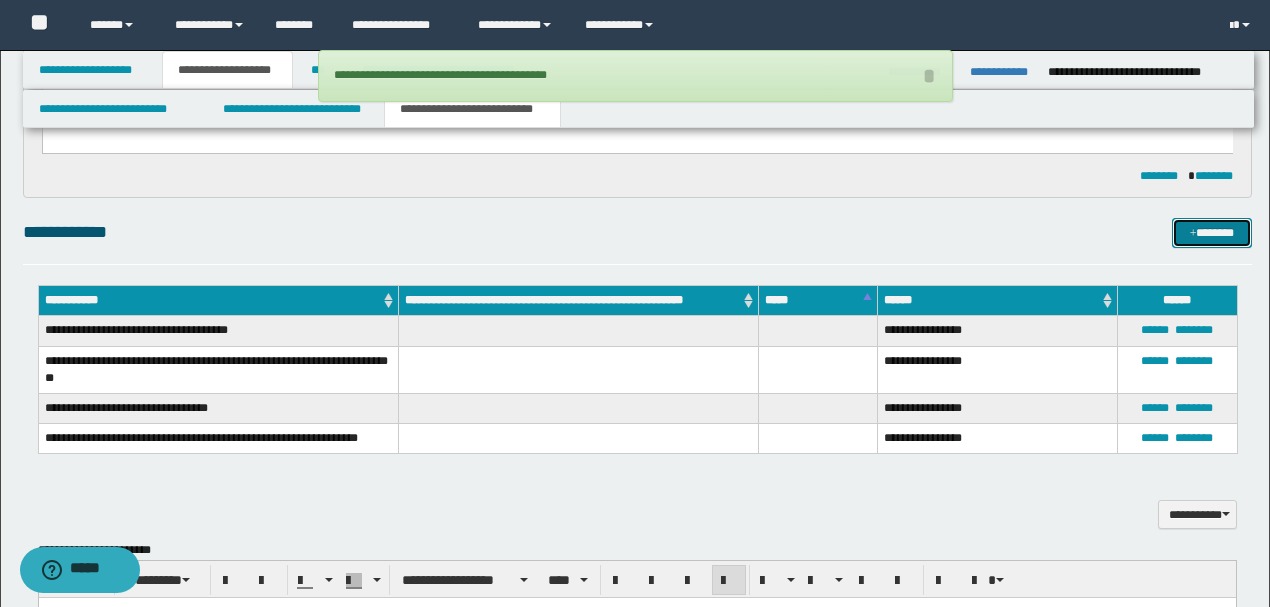 click on "*******" at bounding box center (1211, 232) 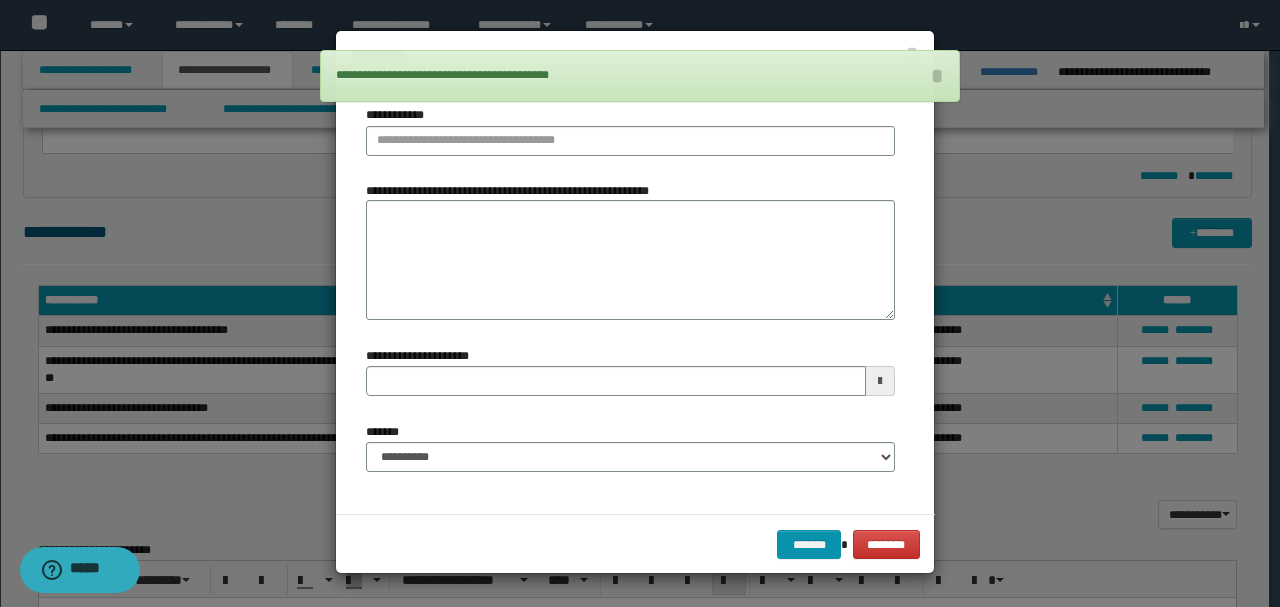 click on "**********" at bounding box center (630, 130) 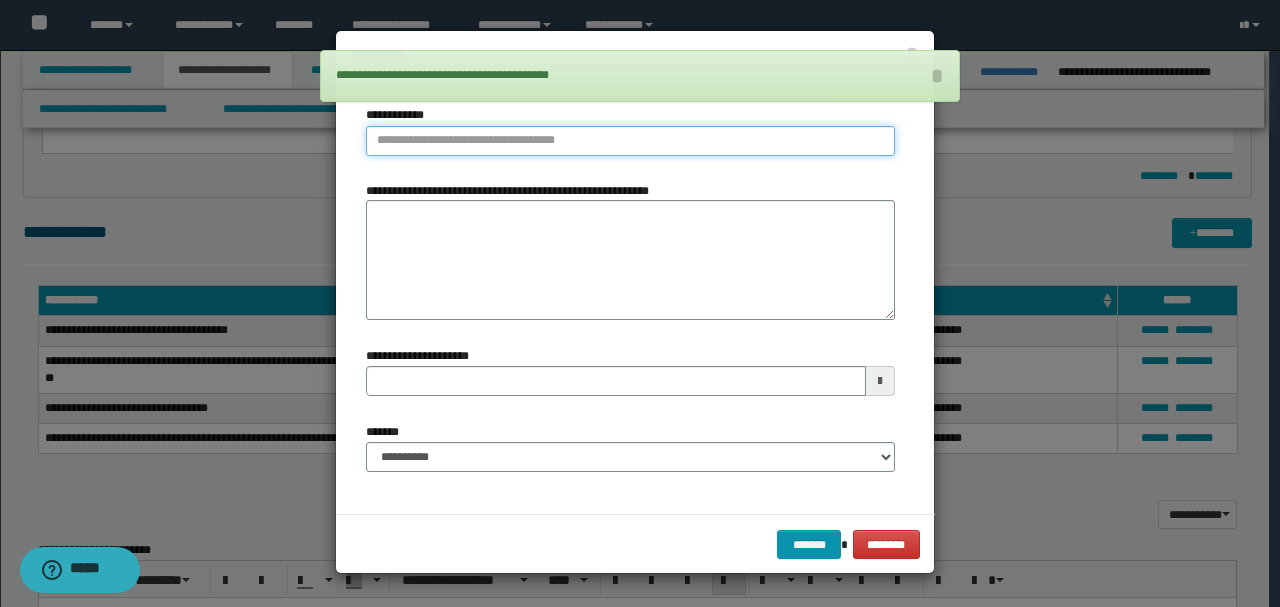 type on "**********" 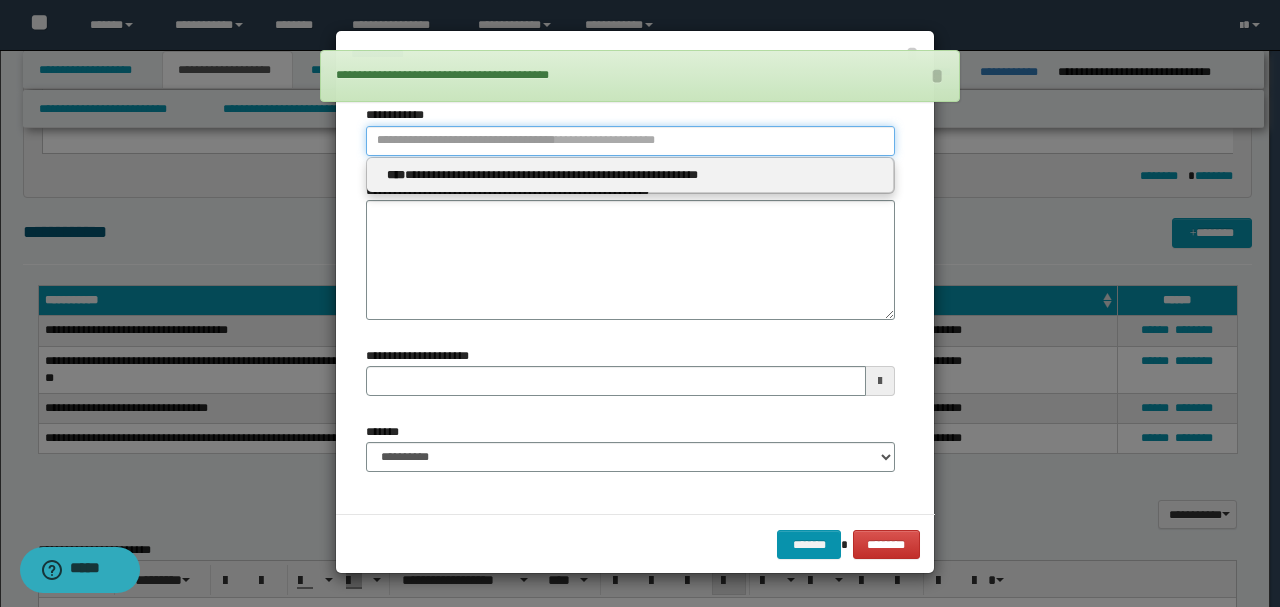 click on "**********" at bounding box center (630, 141) 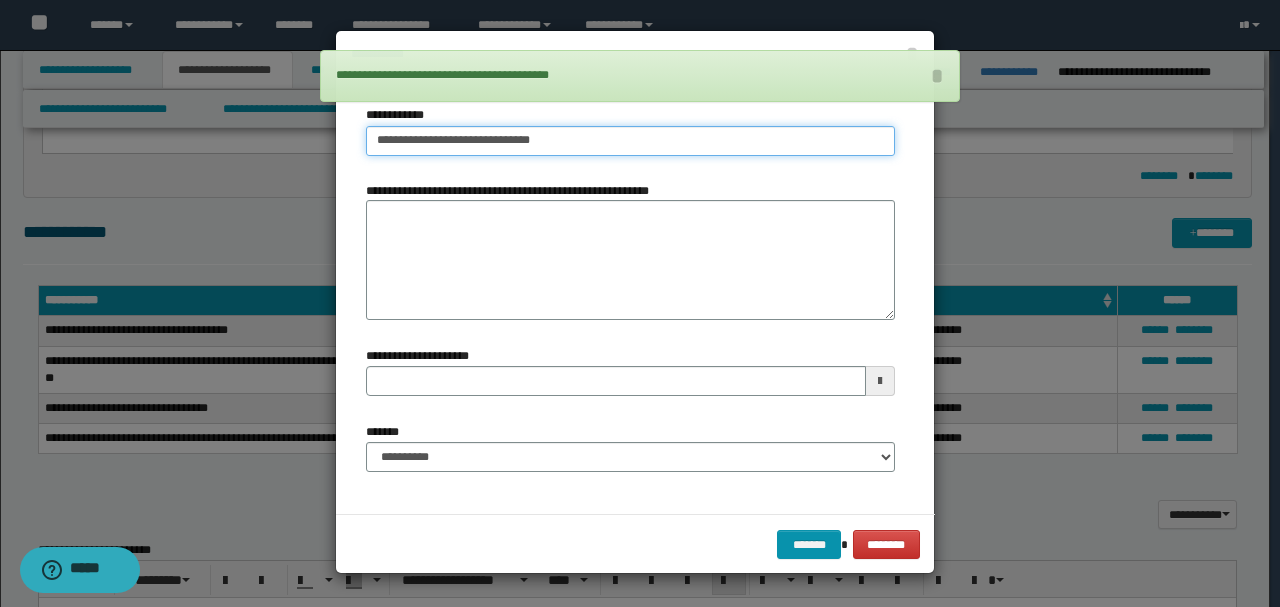 type on "**********" 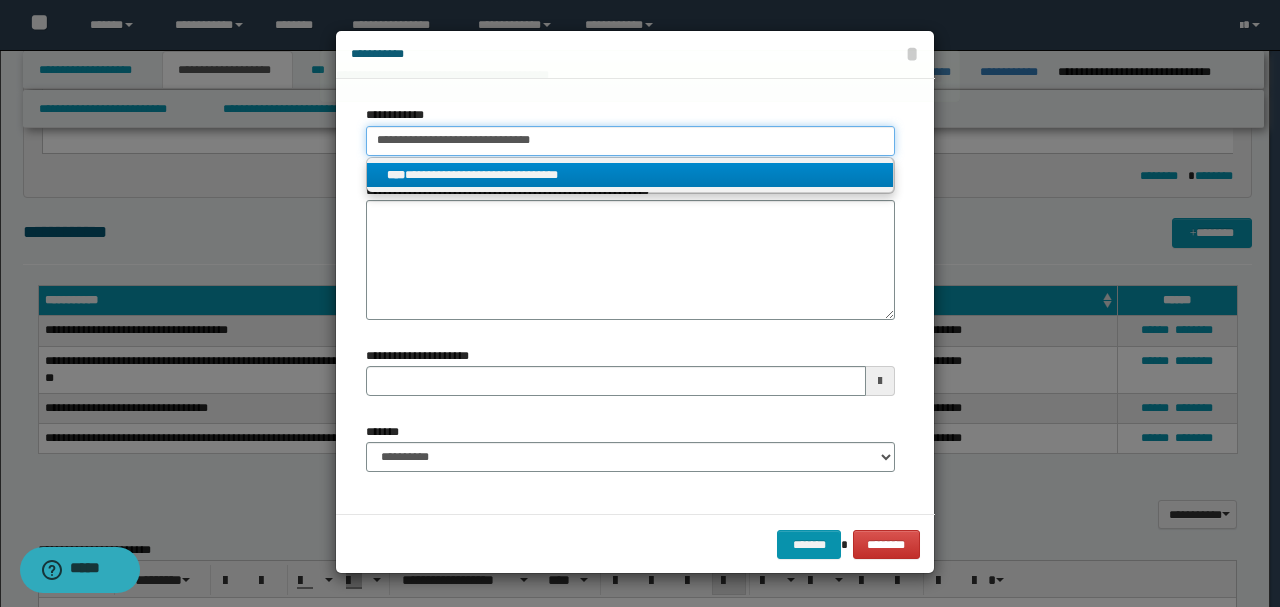 type on "**********" 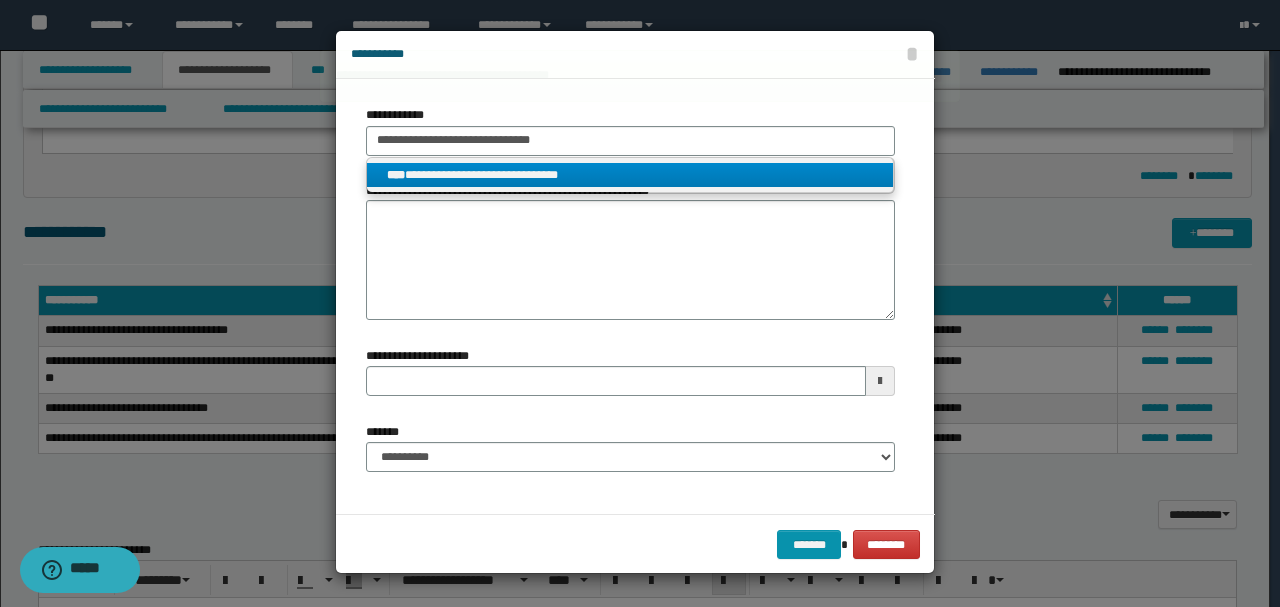 click on "**********" at bounding box center [630, 175] 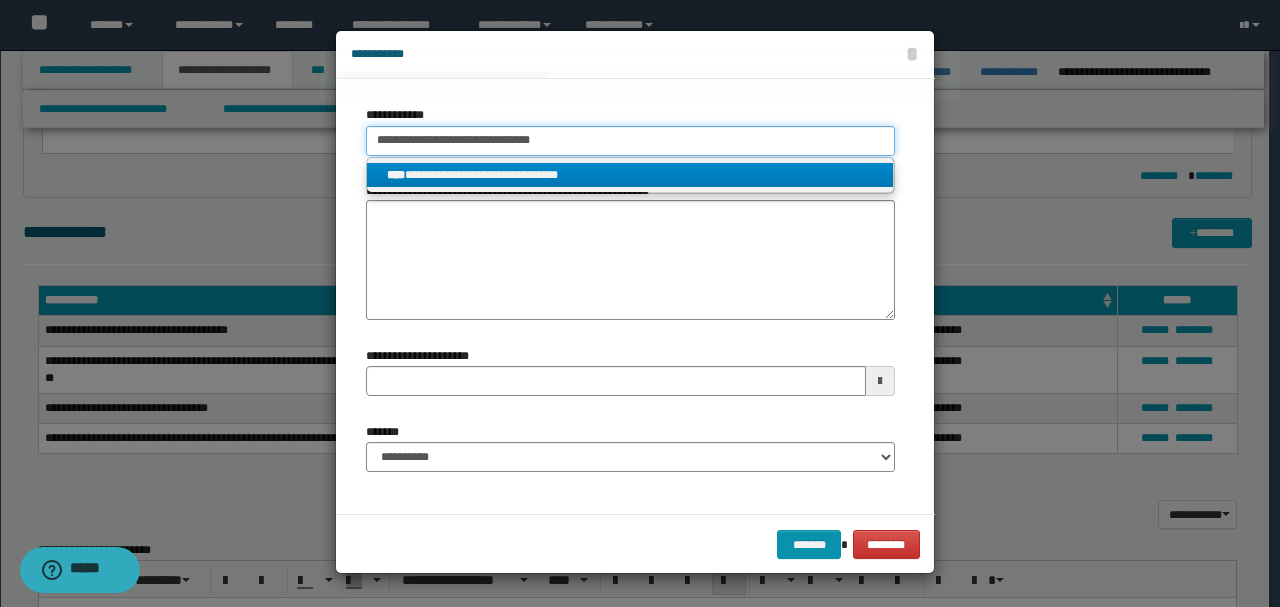 type 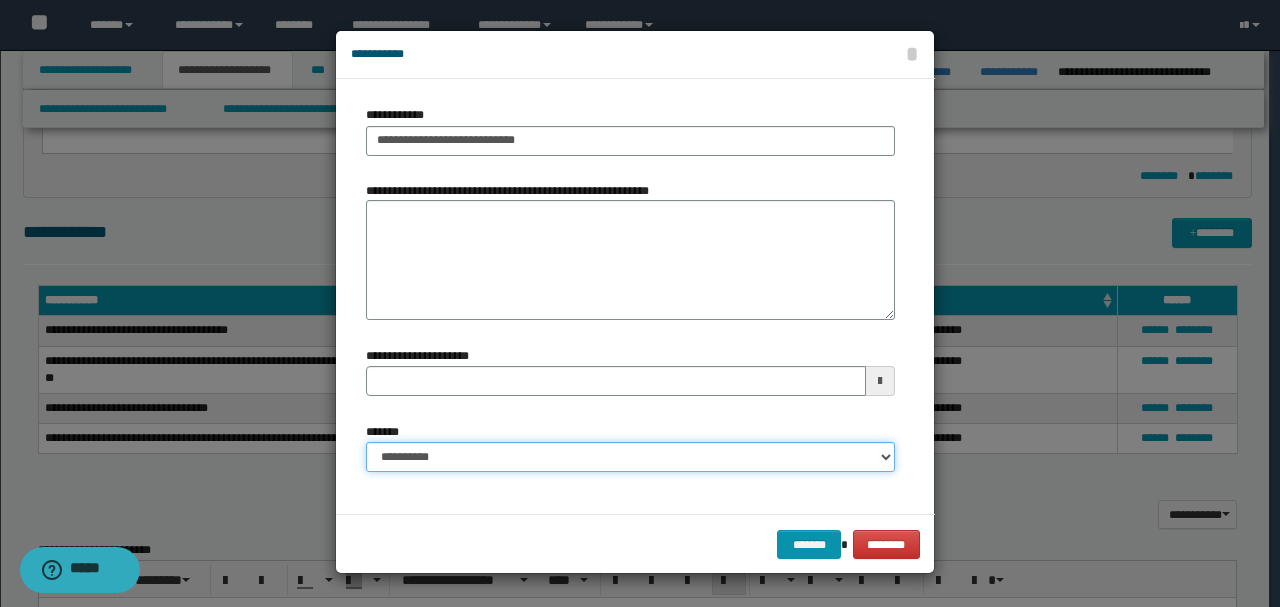 drag, startPoint x: 548, startPoint y: 446, endPoint x: 571, endPoint y: 486, distance: 46.141087 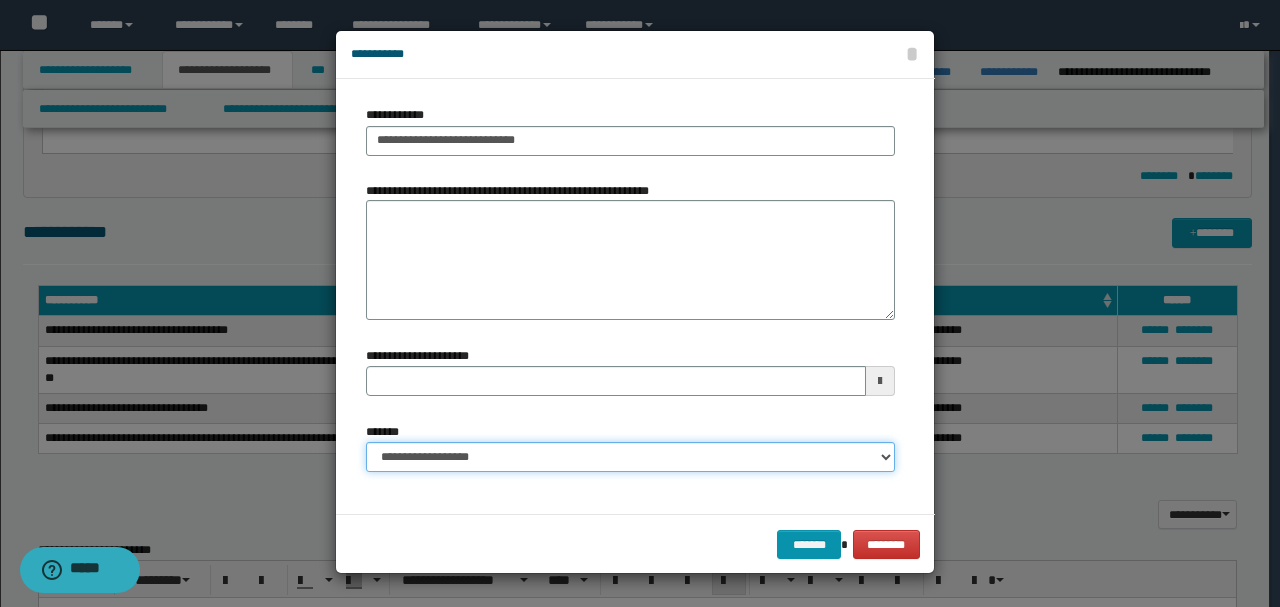 click on "**********" at bounding box center (630, 457) 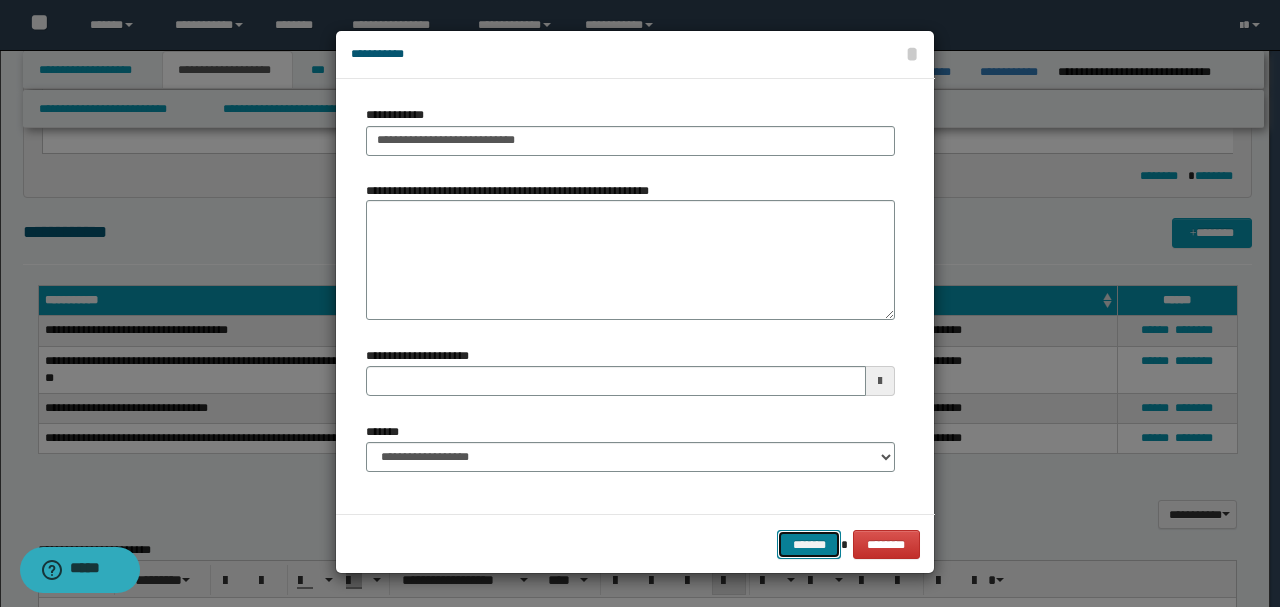 click on "*******" at bounding box center [809, 544] 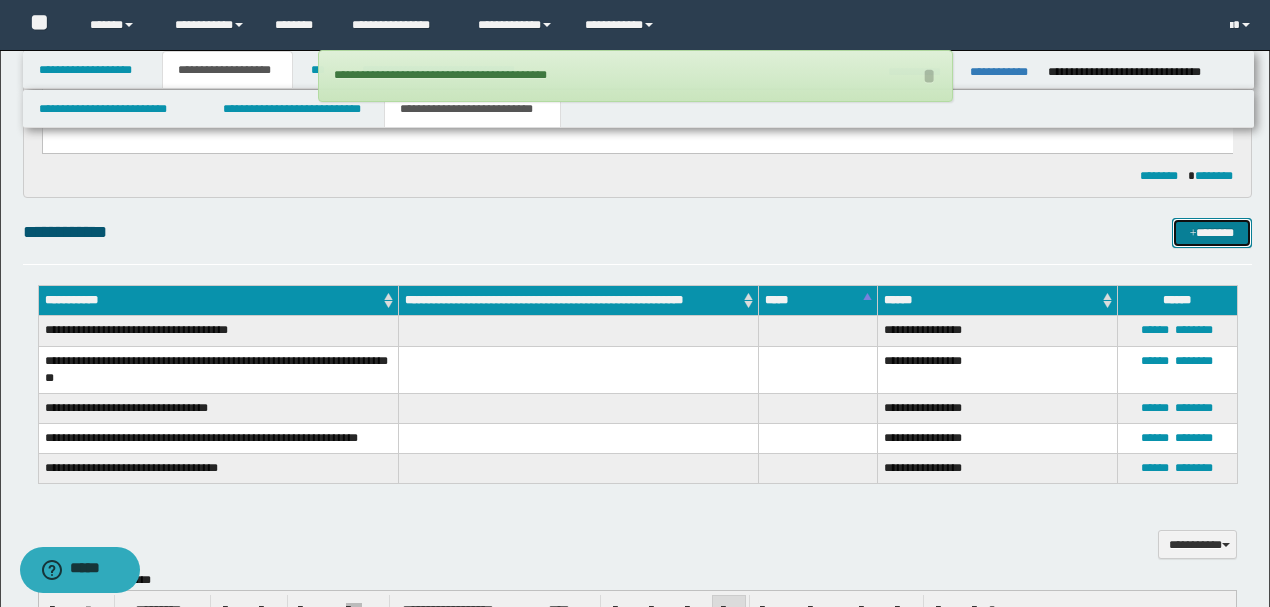 scroll, scrollTop: 0, scrollLeft: 0, axis: both 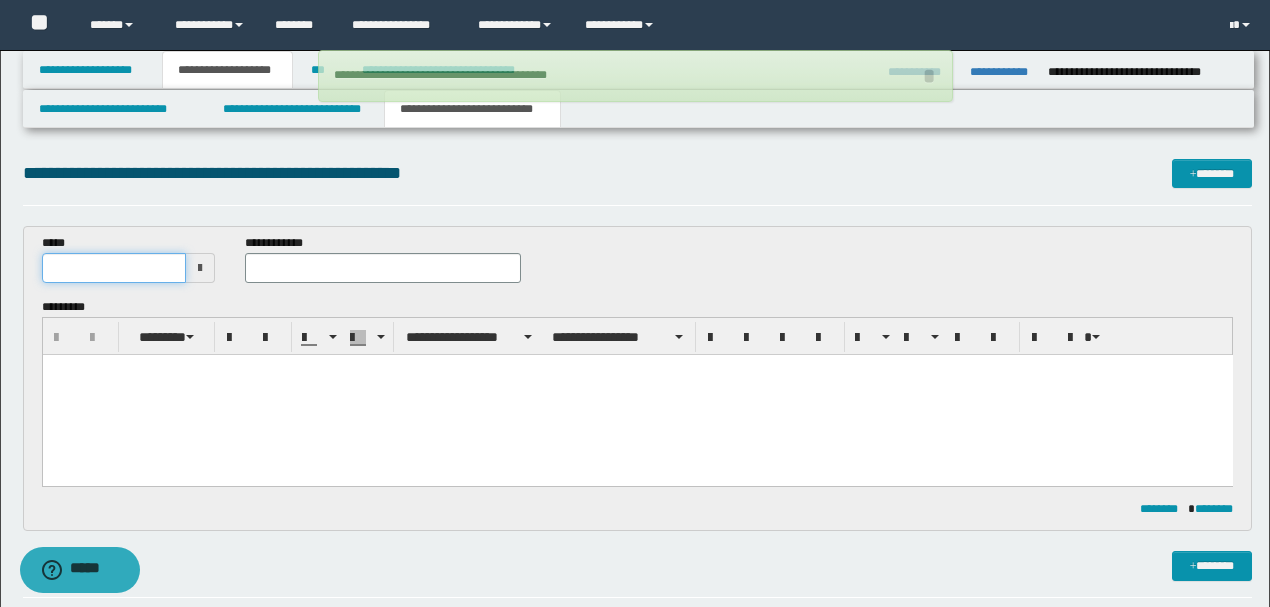 click at bounding box center (114, 268) 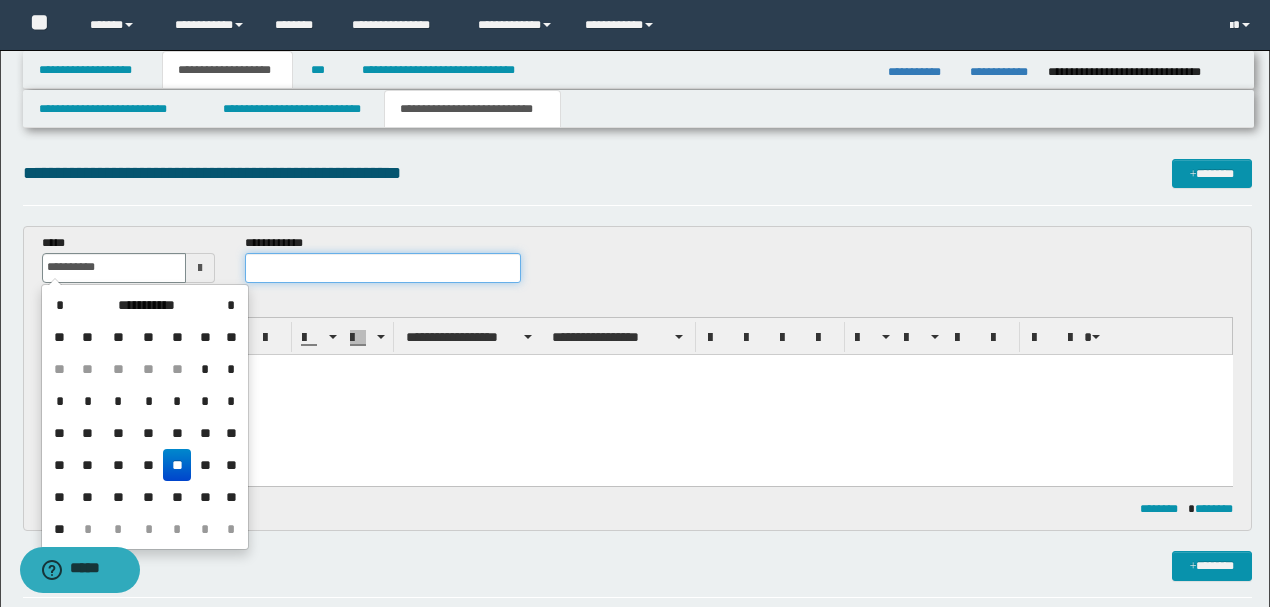 type on "**********" 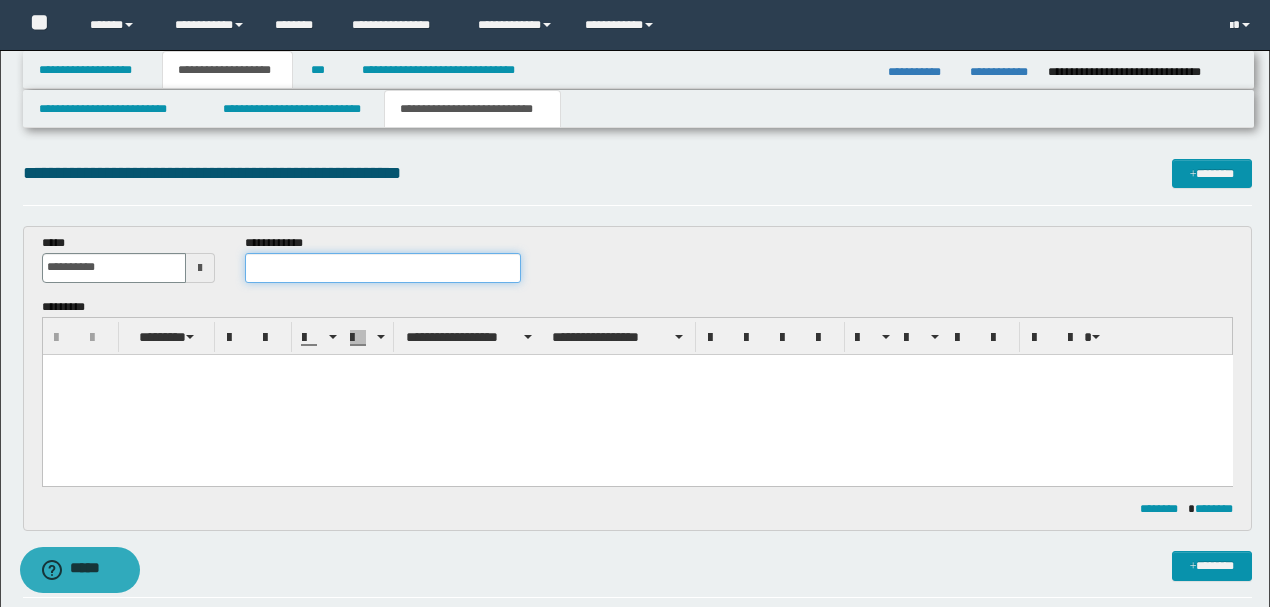 click at bounding box center (382, 268) 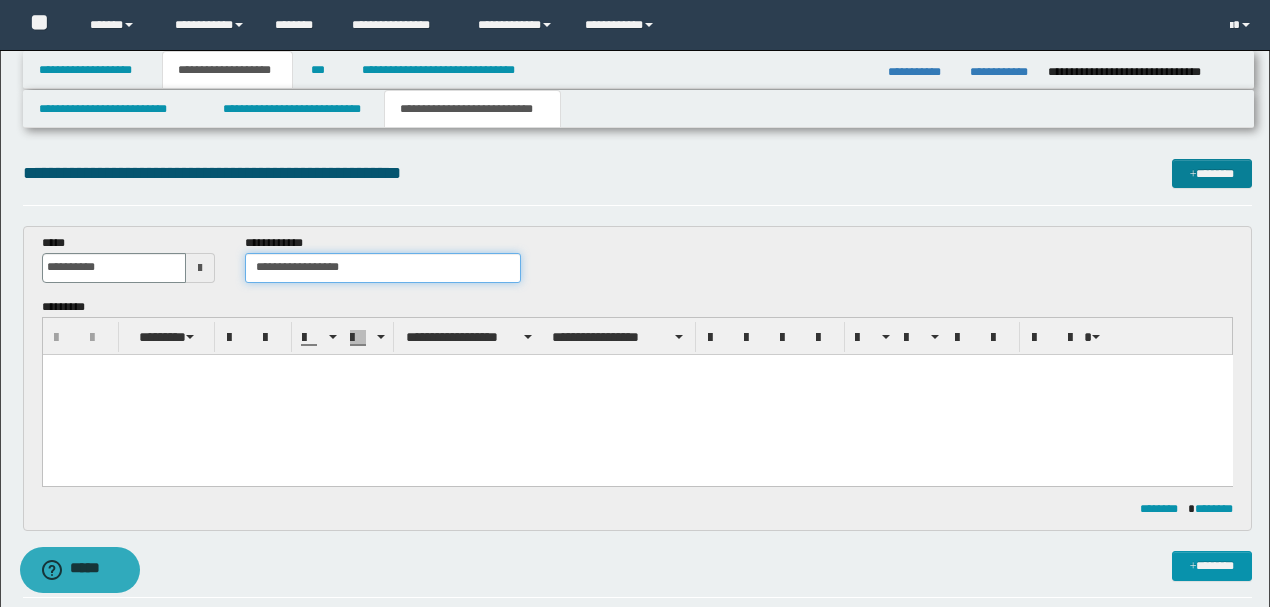 type on "**********" 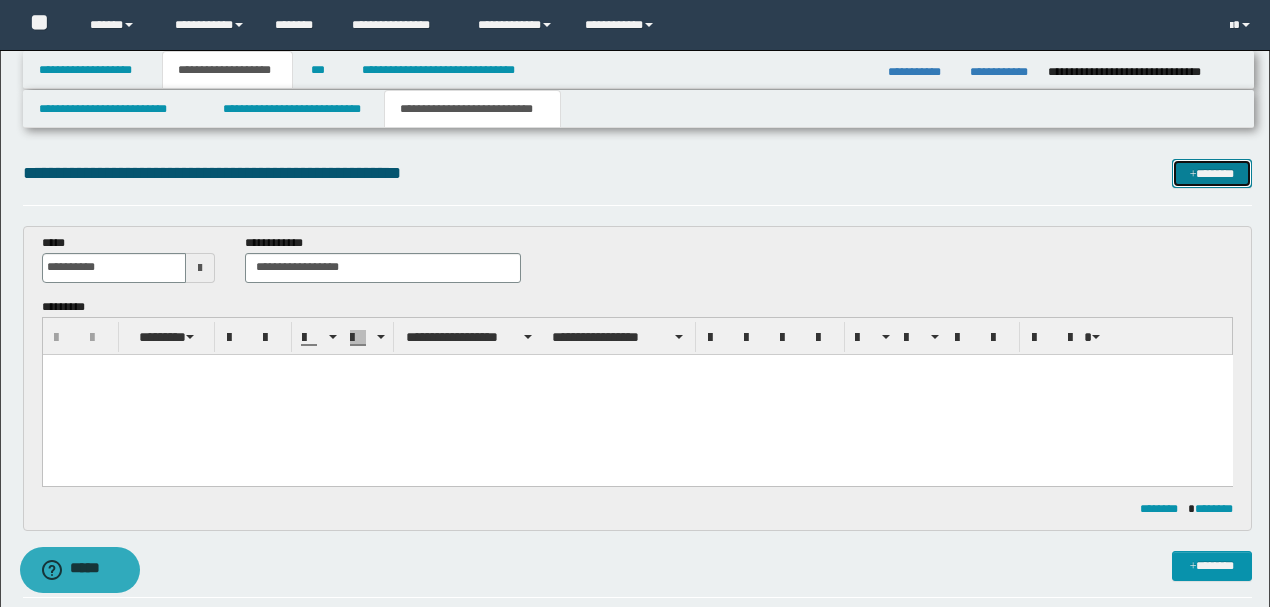 click on "*******" at bounding box center [1211, 173] 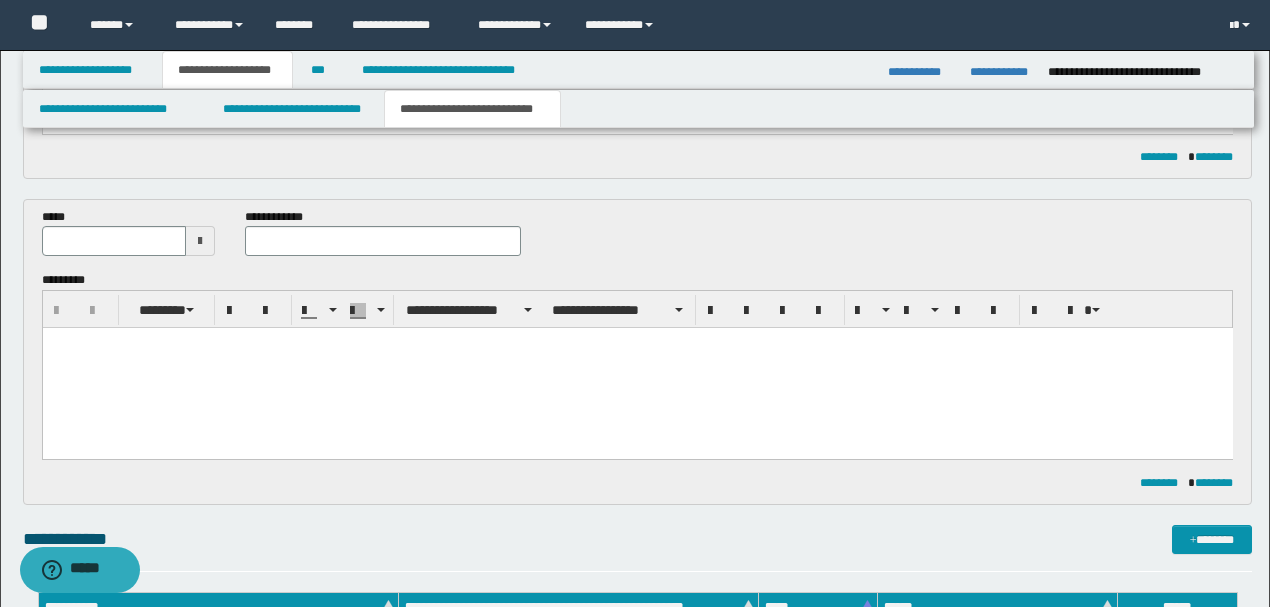 scroll, scrollTop: 211, scrollLeft: 0, axis: vertical 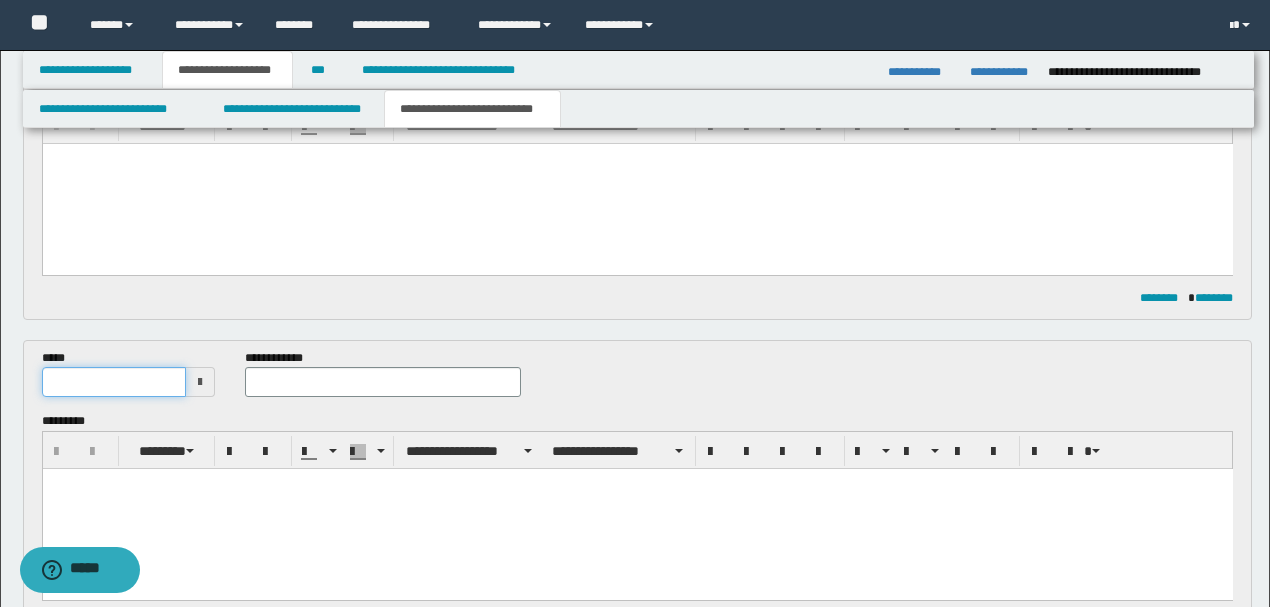 click at bounding box center (114, 382) 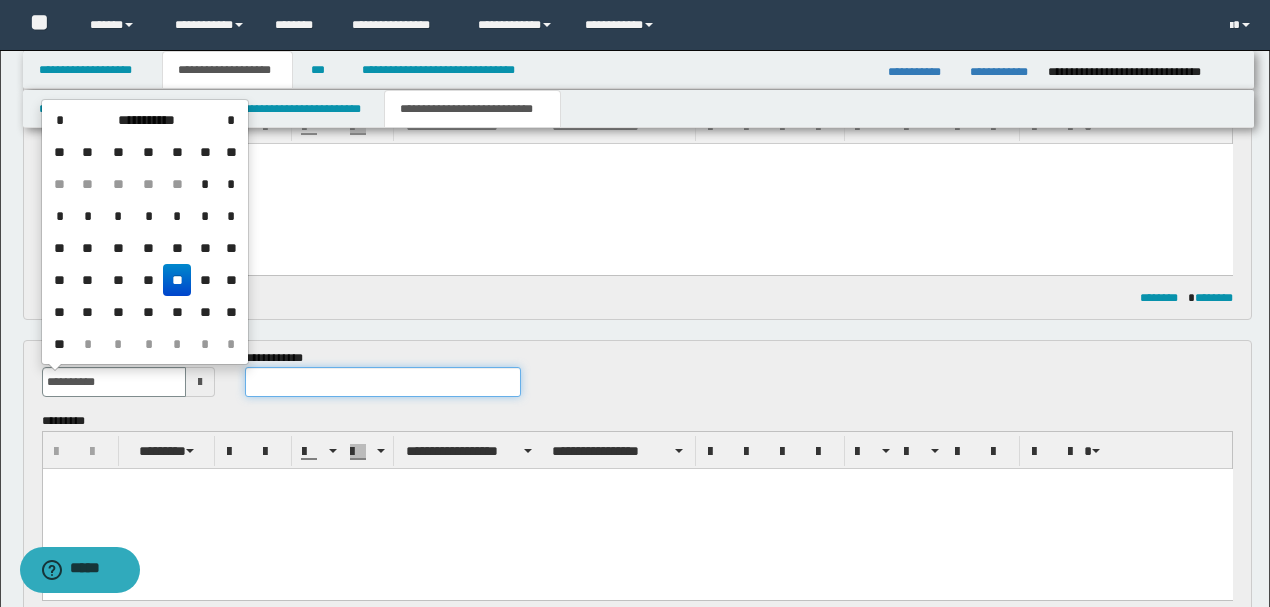 type on "**********" 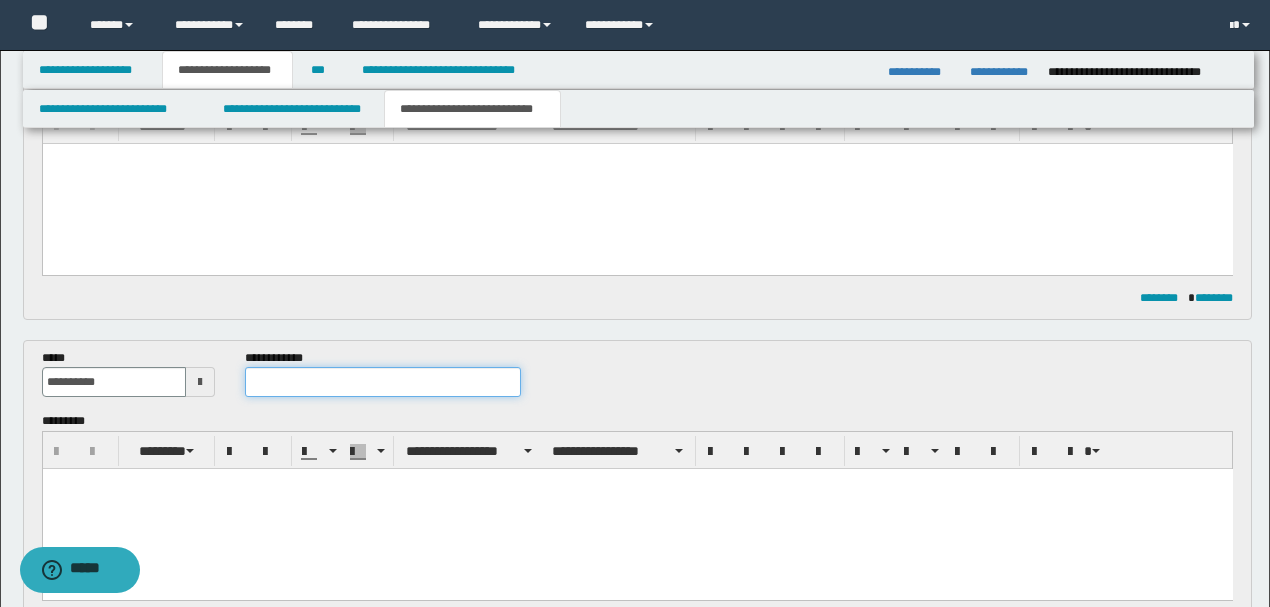 click at bounding box center [382, 382] 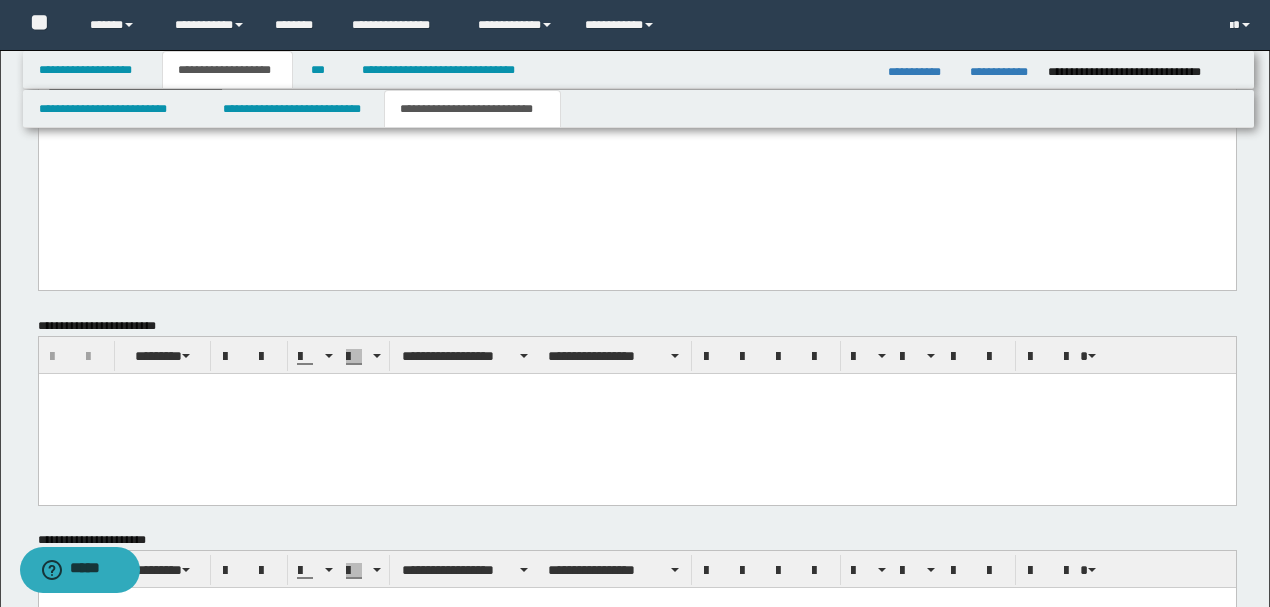 scroll, scrollTop: 1942, scrollLeft: 0, axis: vertical 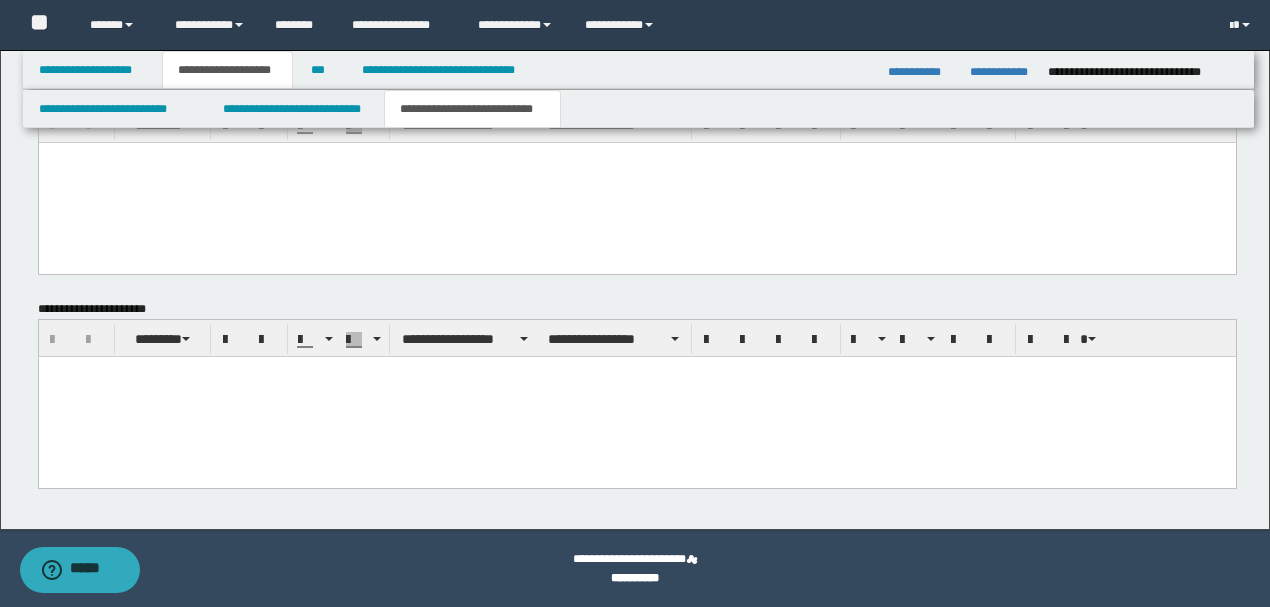 type on "**********" 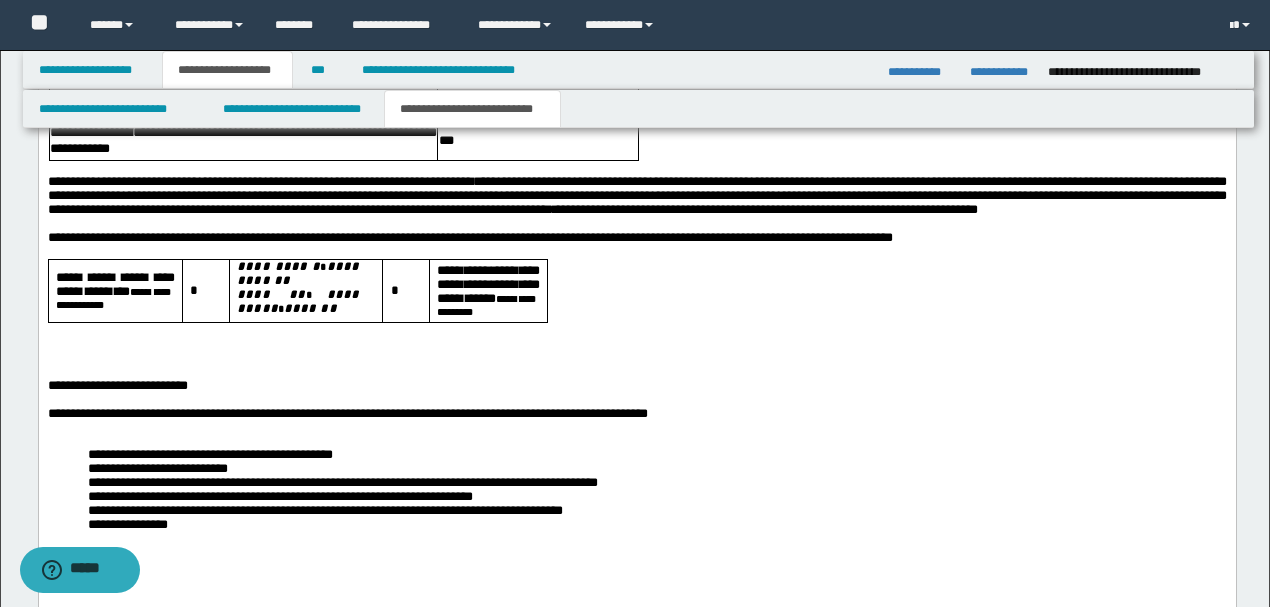 scroll, scrollTop: 2342, scrollLeft: 0, axis: vertical 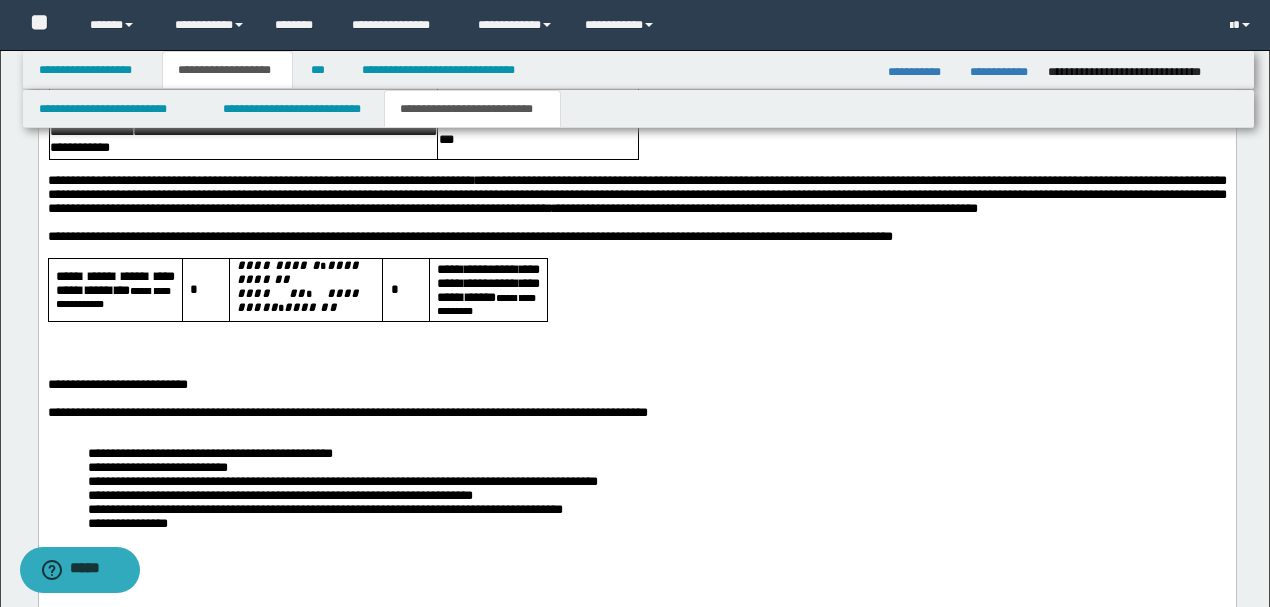 click at bounding box center [636, 329] 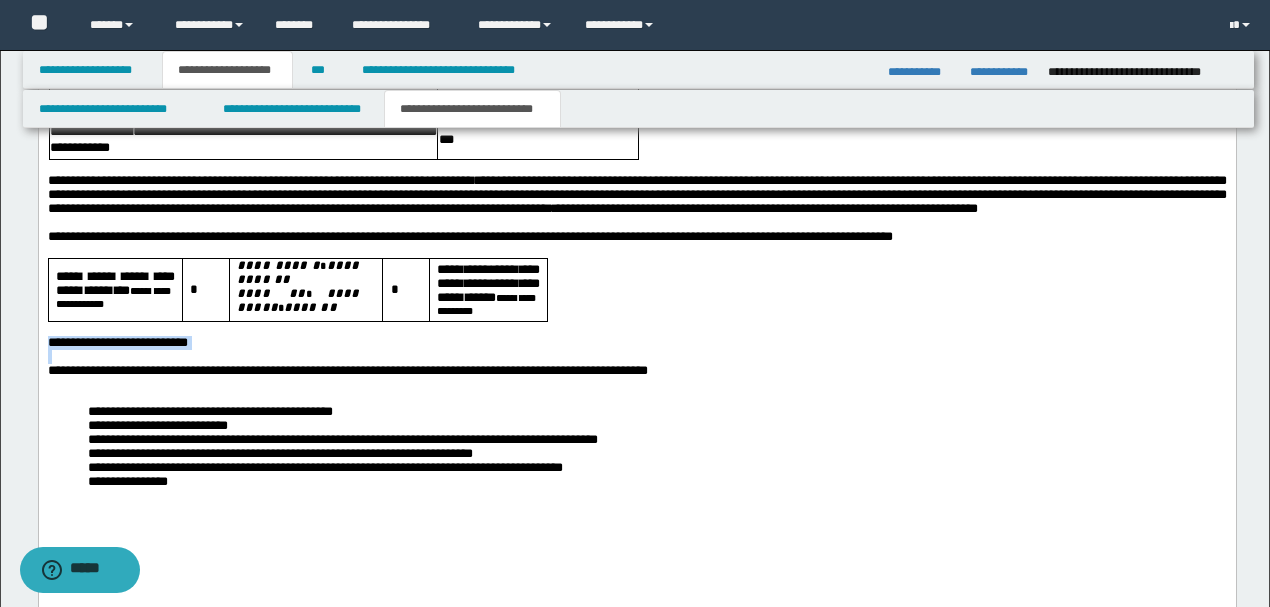 drag, startPoint x: 446, startPoint y: 381, endPoint x: 235, endPoint y: 59, distance: 384.97403 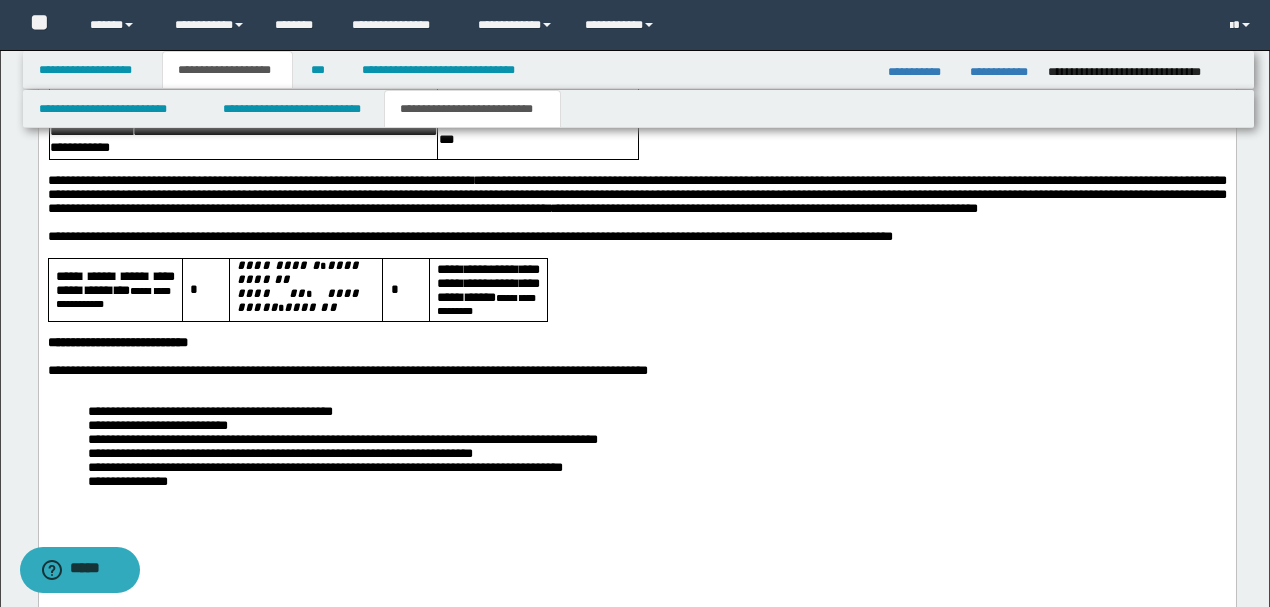 click at bounding box center [636, 385] 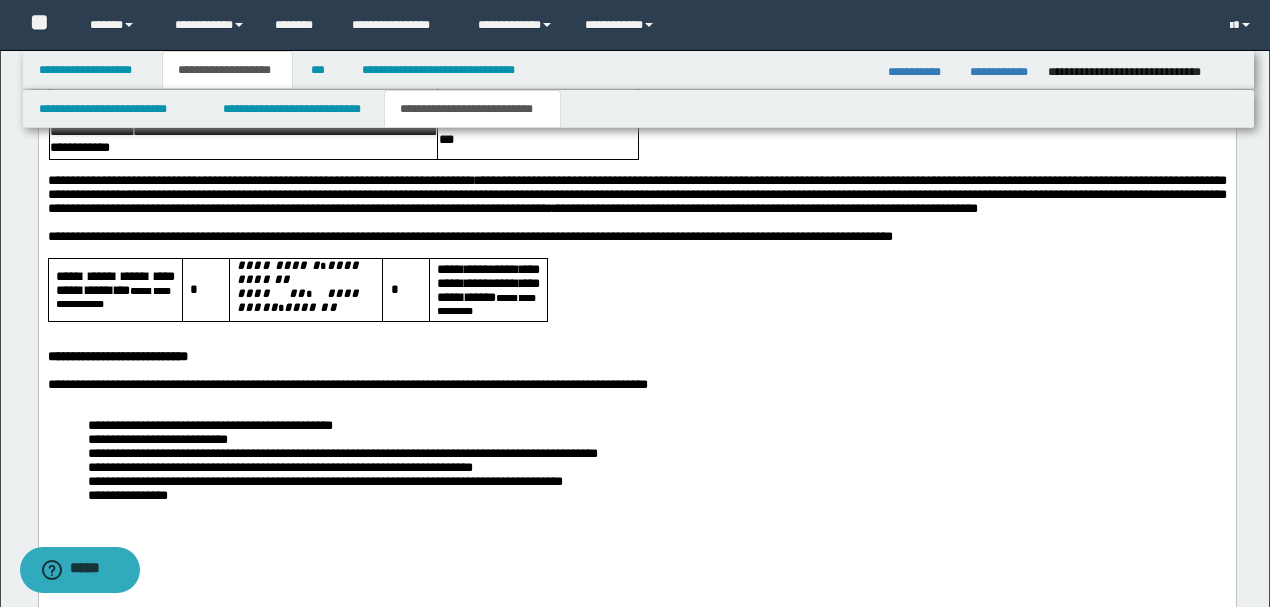 click at bounding box center [636, 399] 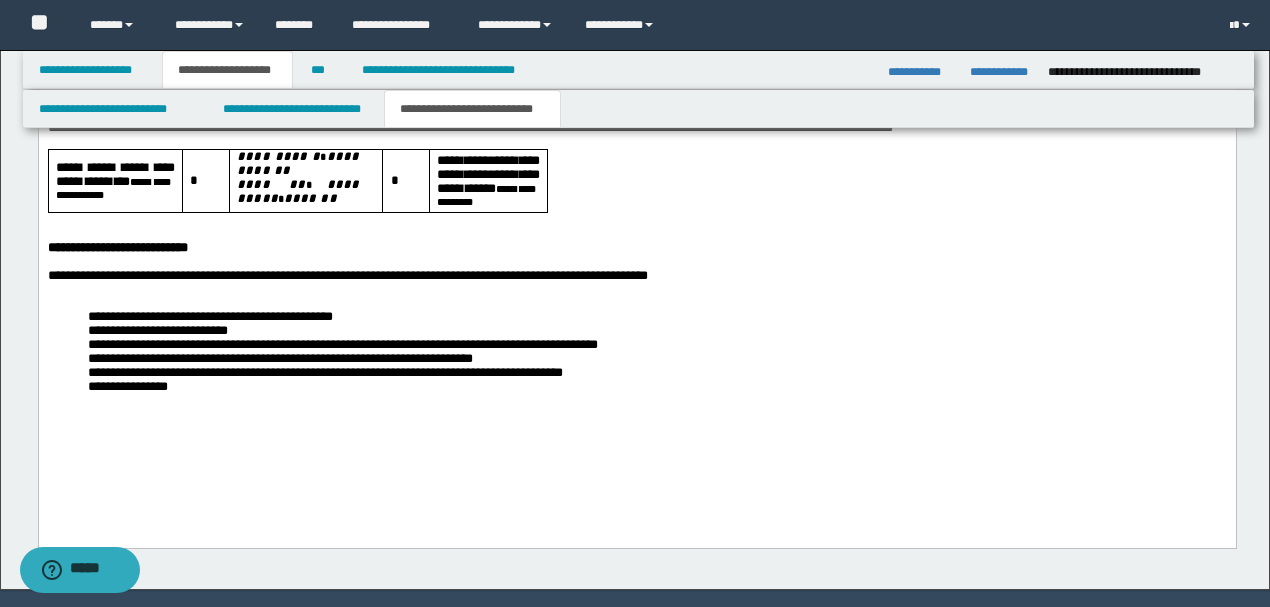 scroll, scrollTop: 2476, scrollLeft: 0, axis: vertical 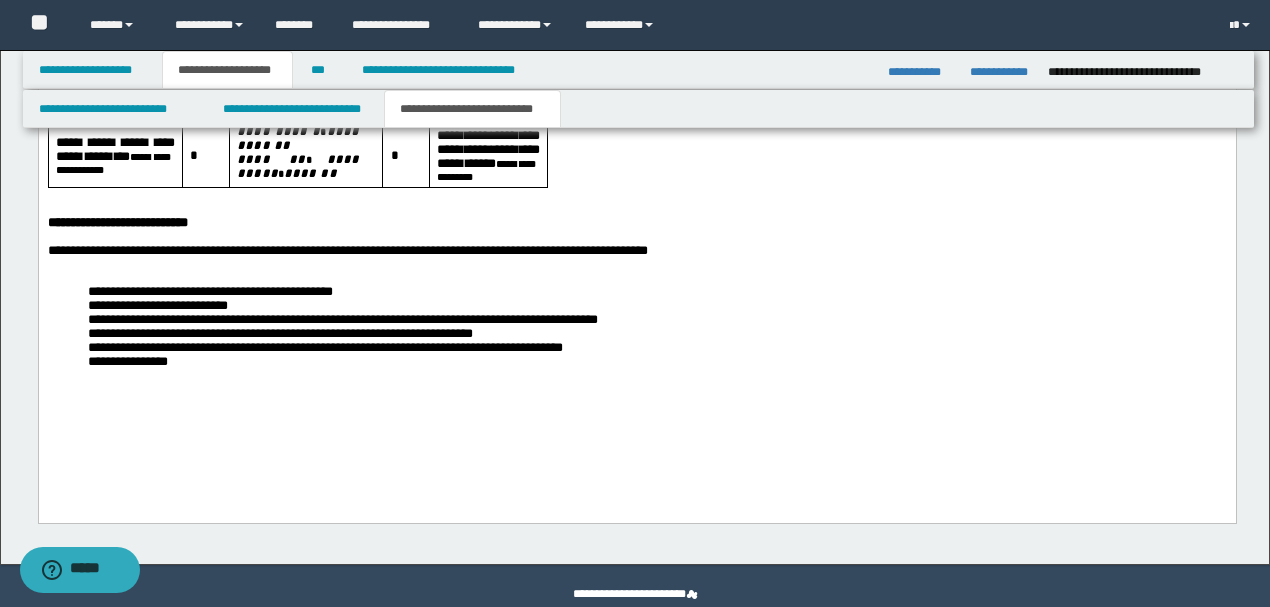 drag, startPoint x: 106, startPoint y: 262, endPoint x: 177, endPoint y: 308, distance: 84.59905 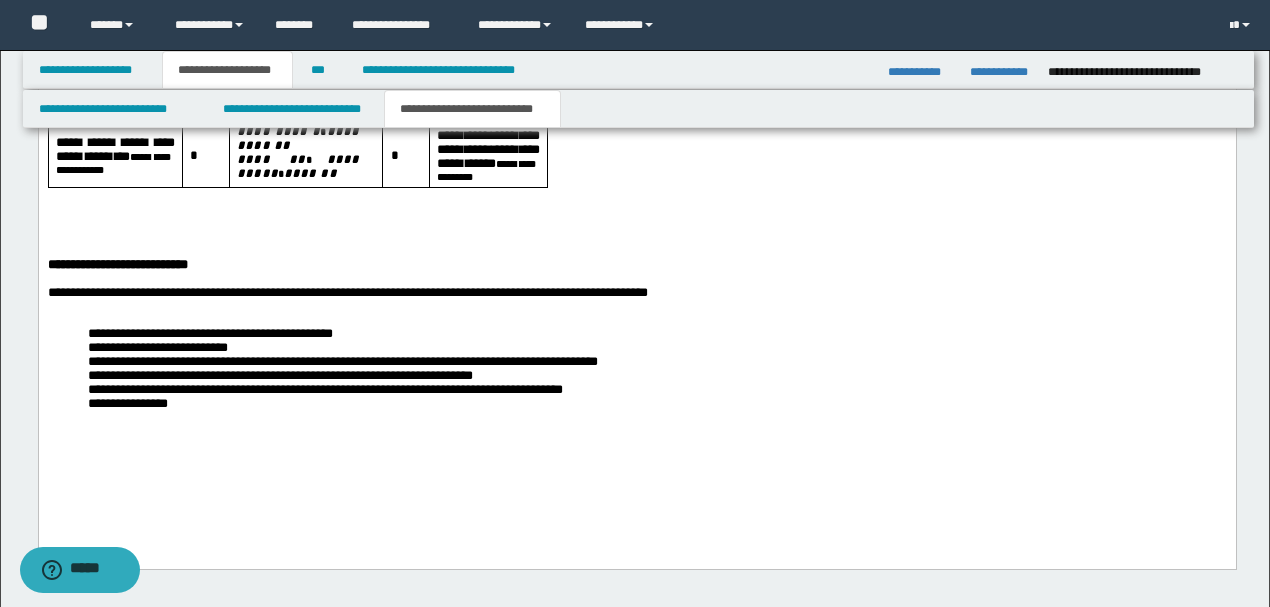 click at bounding box center [636, 223] 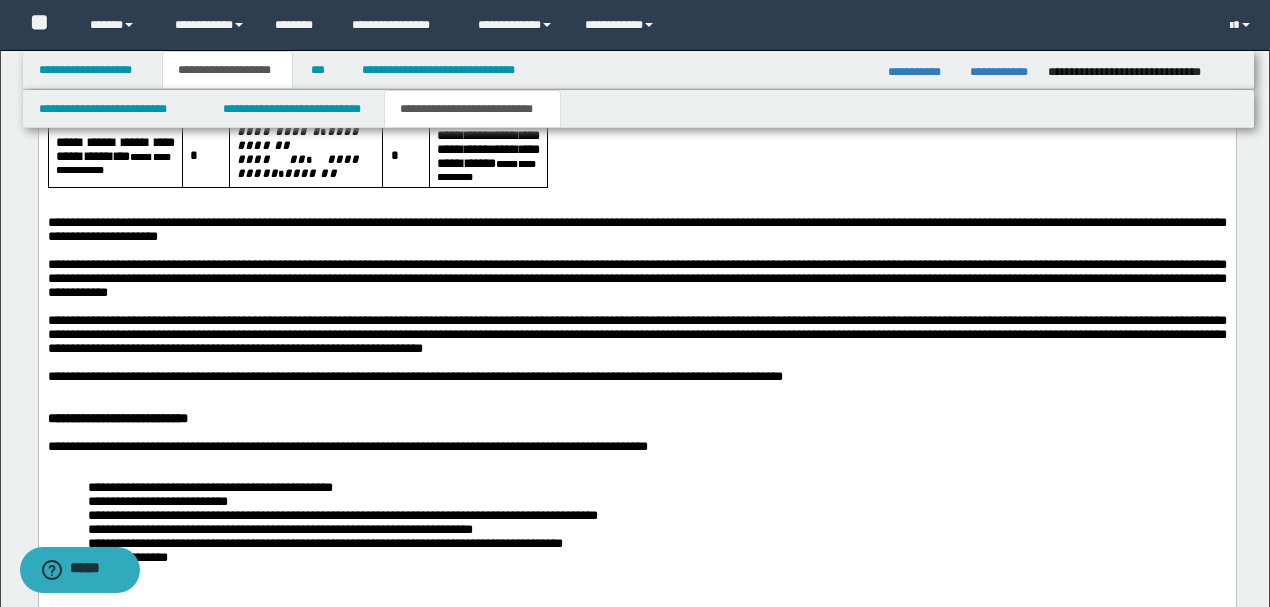 click at bounding box center [636, 391] 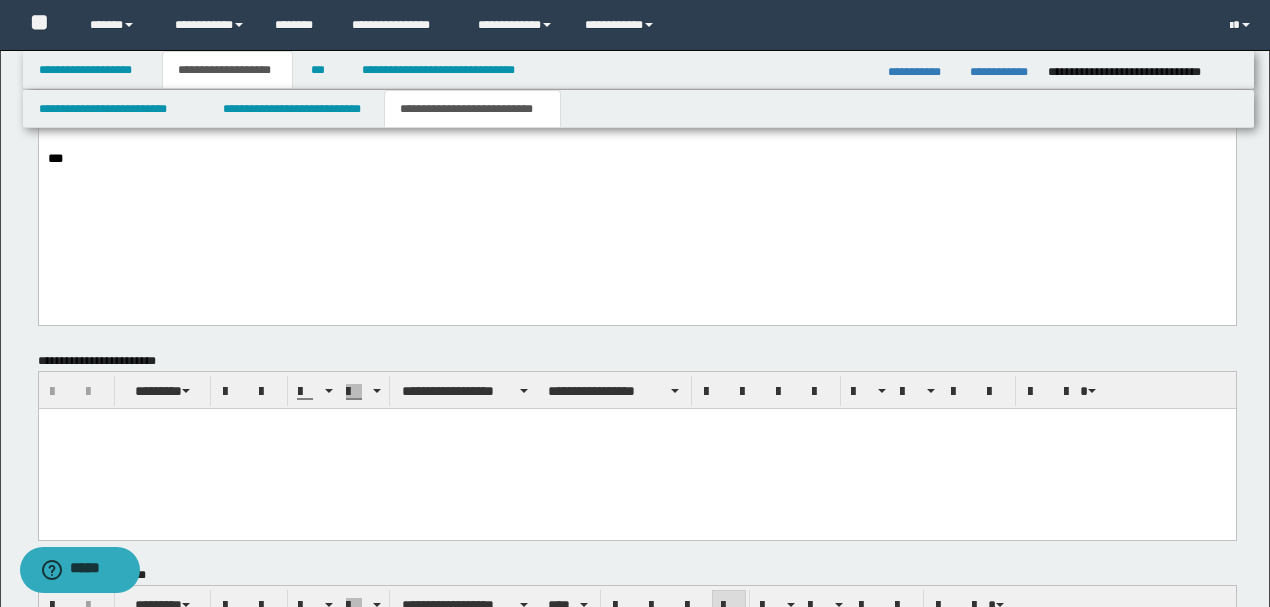 scroll, scrollTop: 1209, scrollLeft: 0, axis: vertical 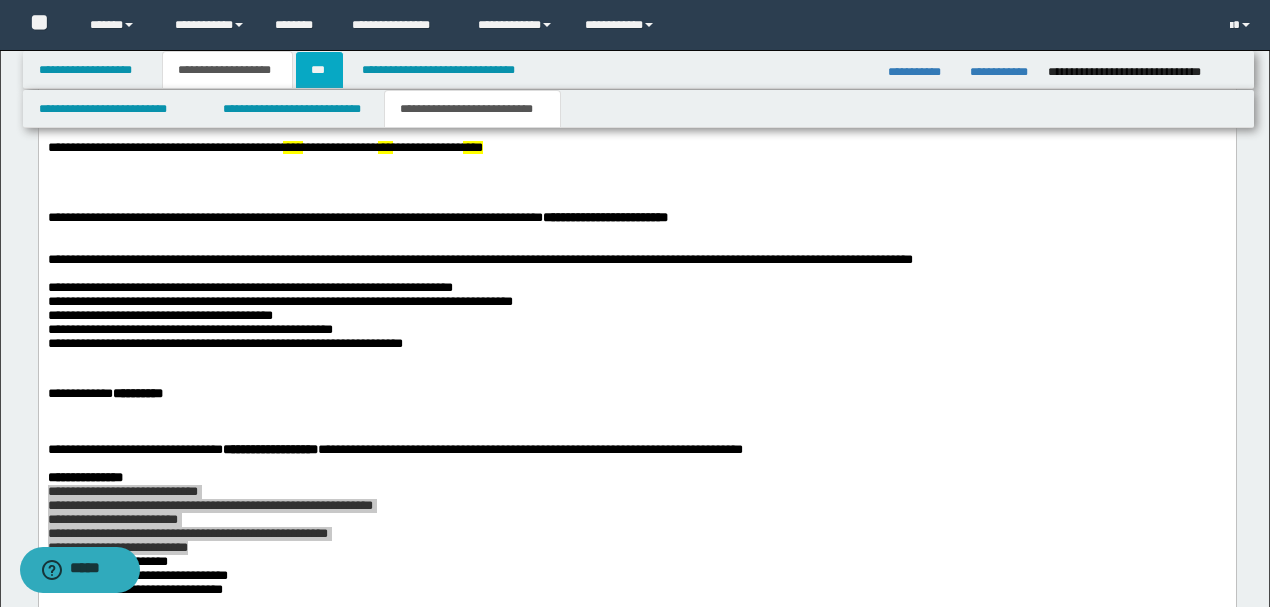 click on "***" at bounding box center [319, 70] 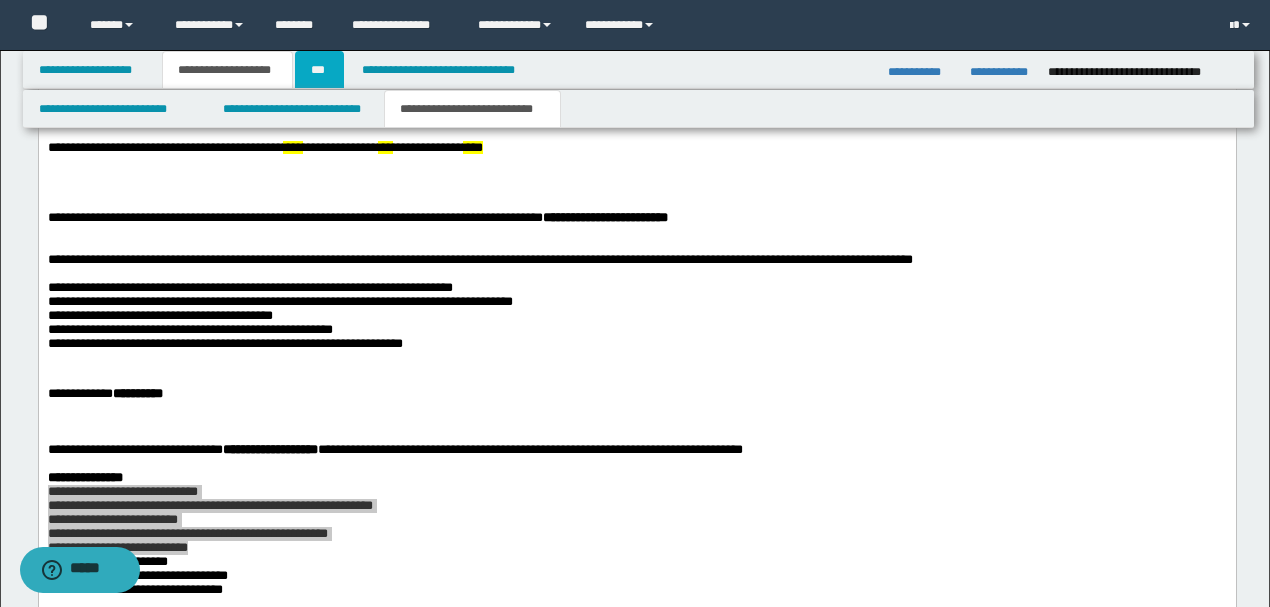 scroll, scrollTop: 0, scrollLeft: 0, axis: both 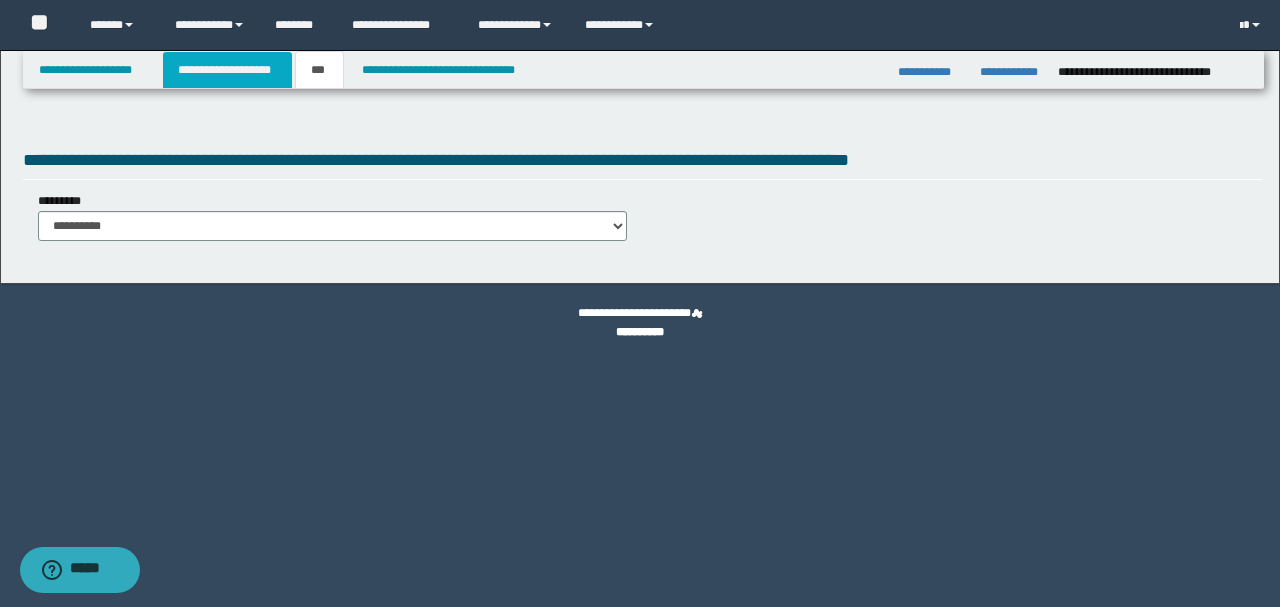 click on "**********" at bounding box center (227, 70) 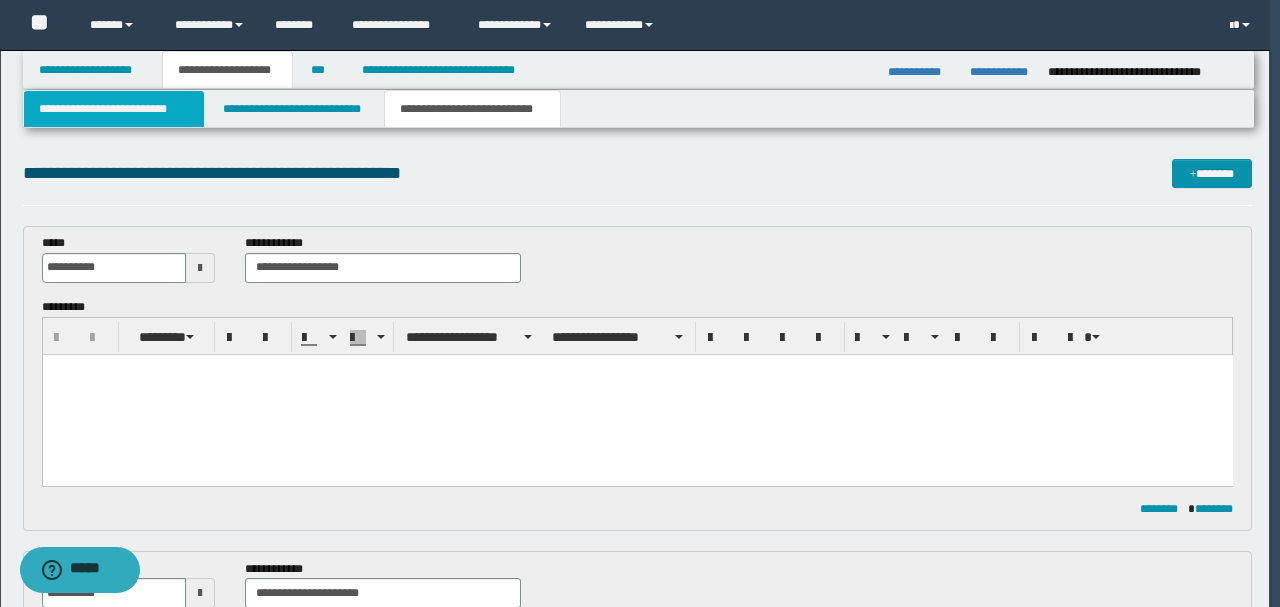 click on "**********" at bounding box center (114, 109) 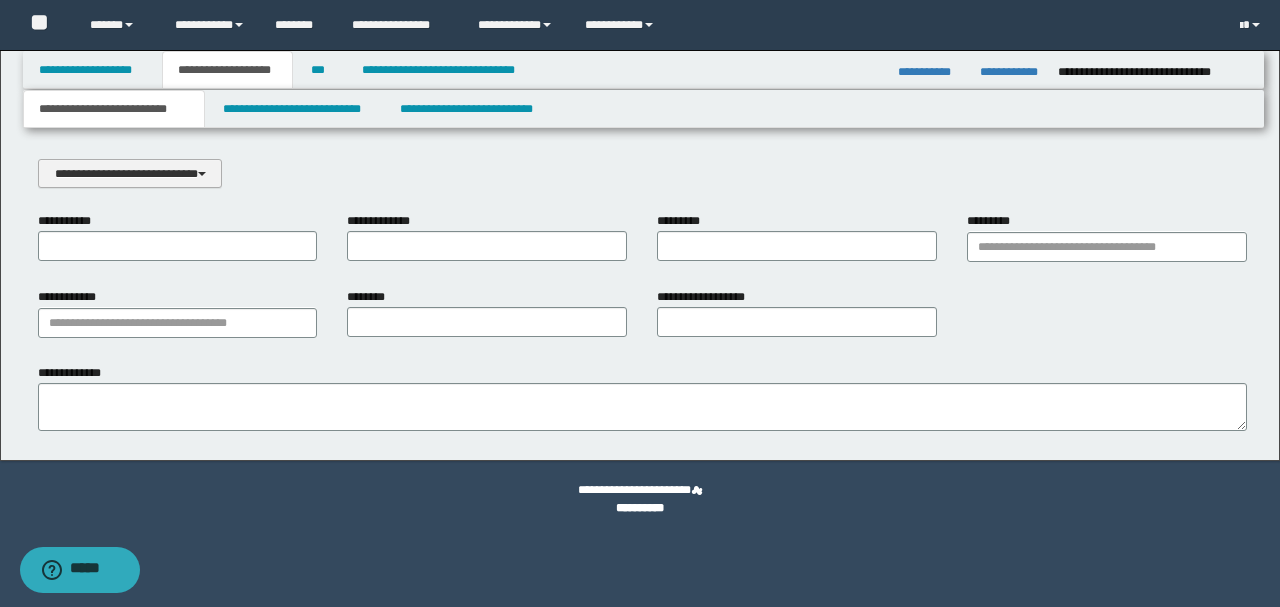 click on "**********" at bounding box center [130, 173] 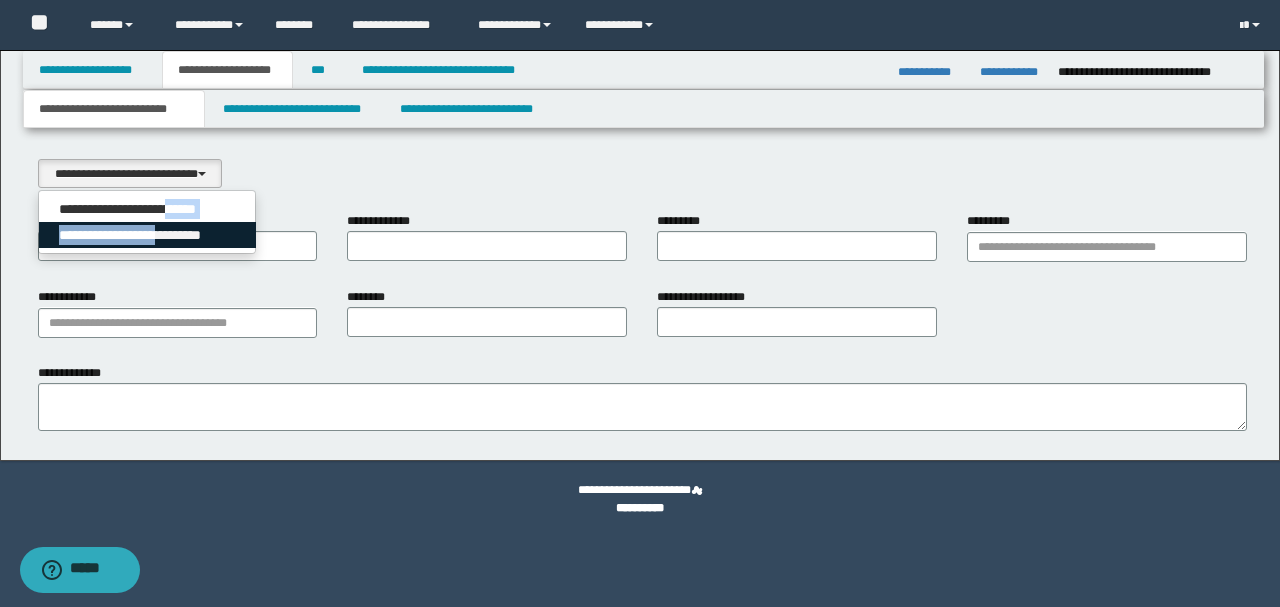 drag, startPoint x: 182, startPoint y: 207, endPoint x: 184, endPoint y: 238, distance: 31.06445 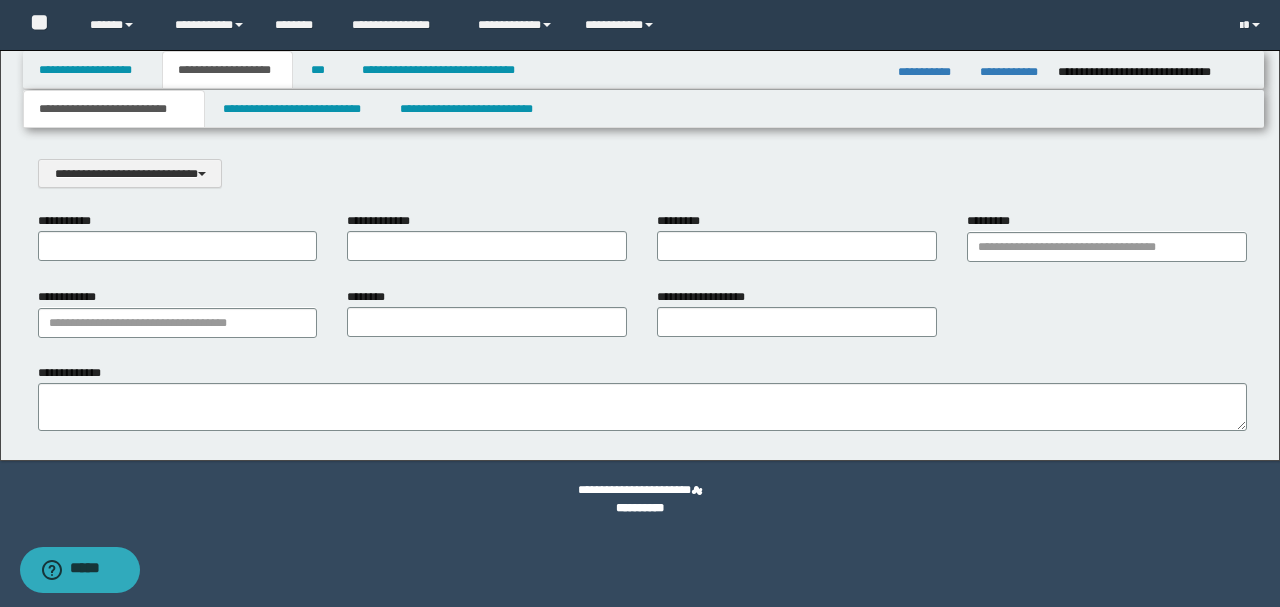 click on "**********" at bounding box center [640, 255] 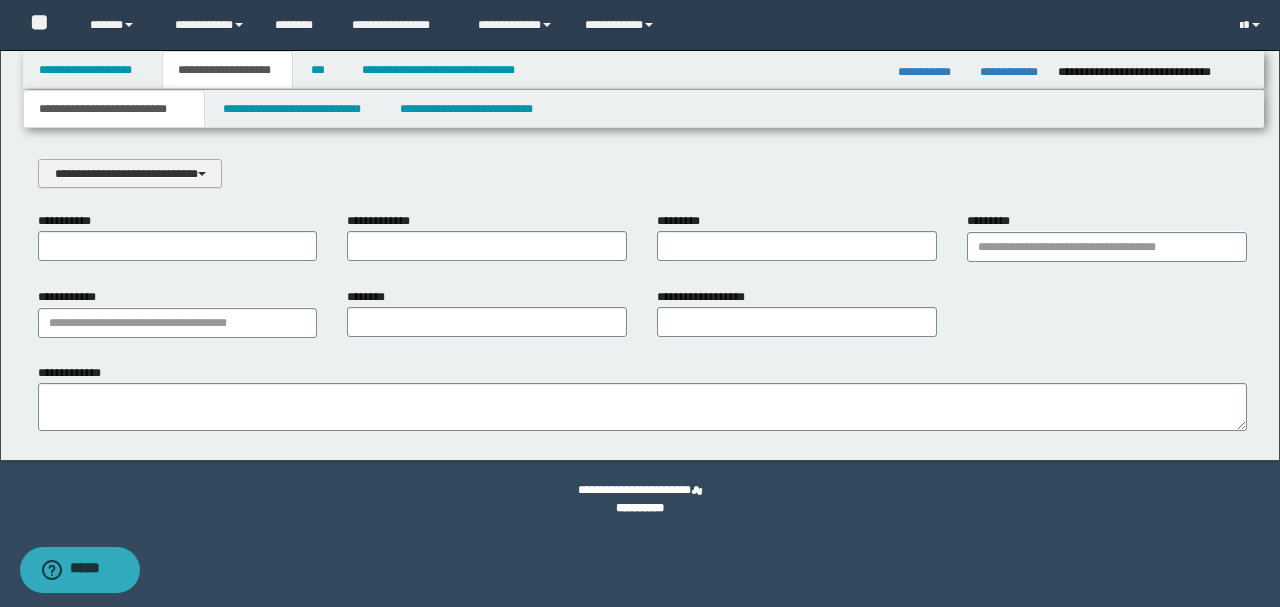 click on "**********" at bounding box center [130, 173] 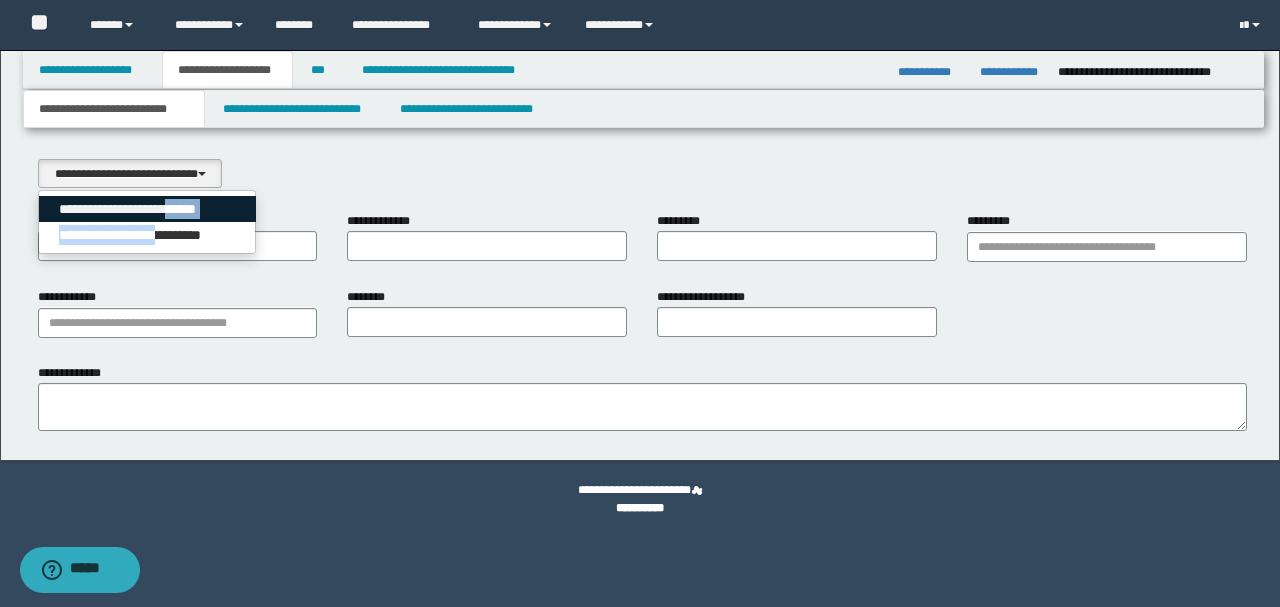 click on "**********" at bounding box center [148, 209] 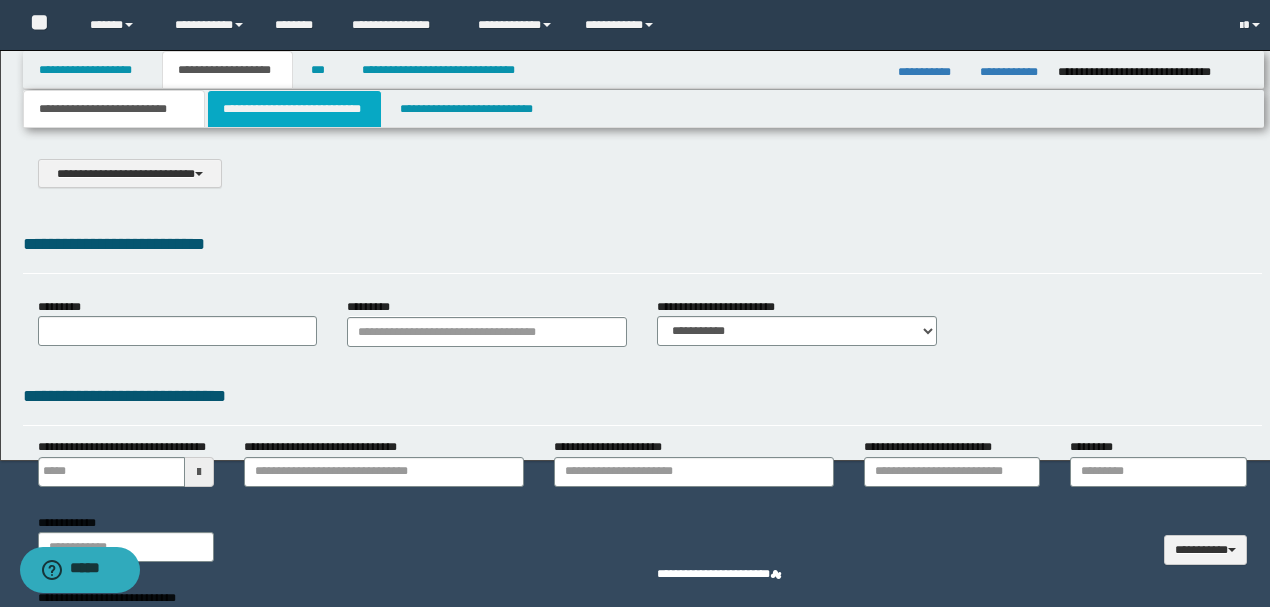 select on "*" 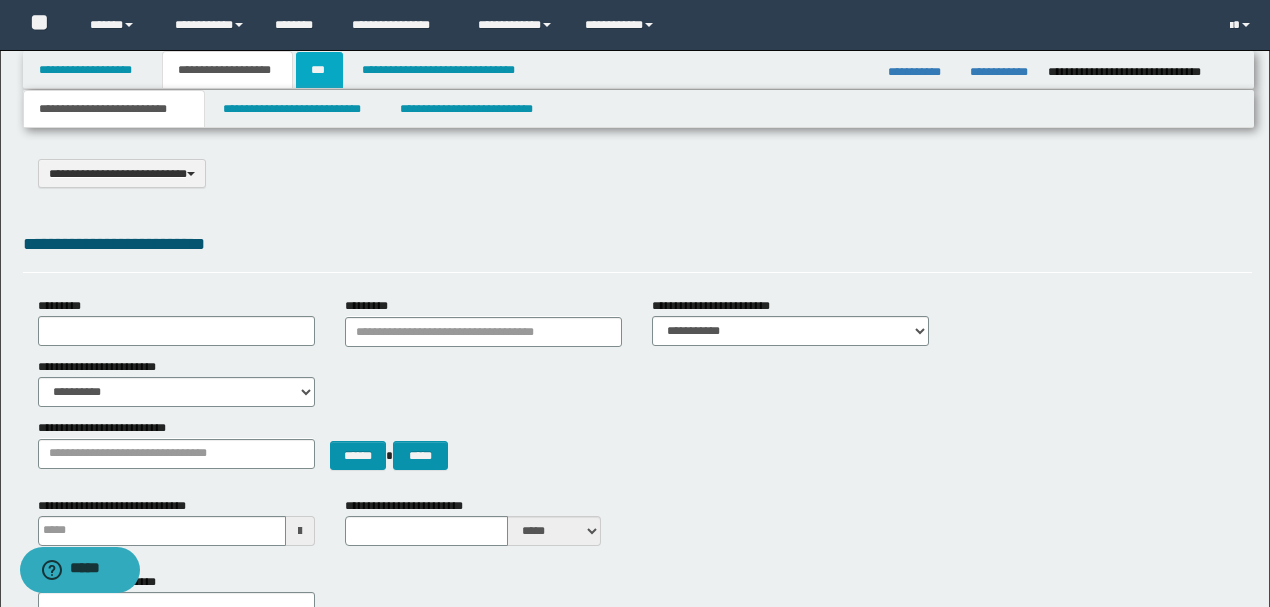 click on "***" at bounding box center [319, 70] 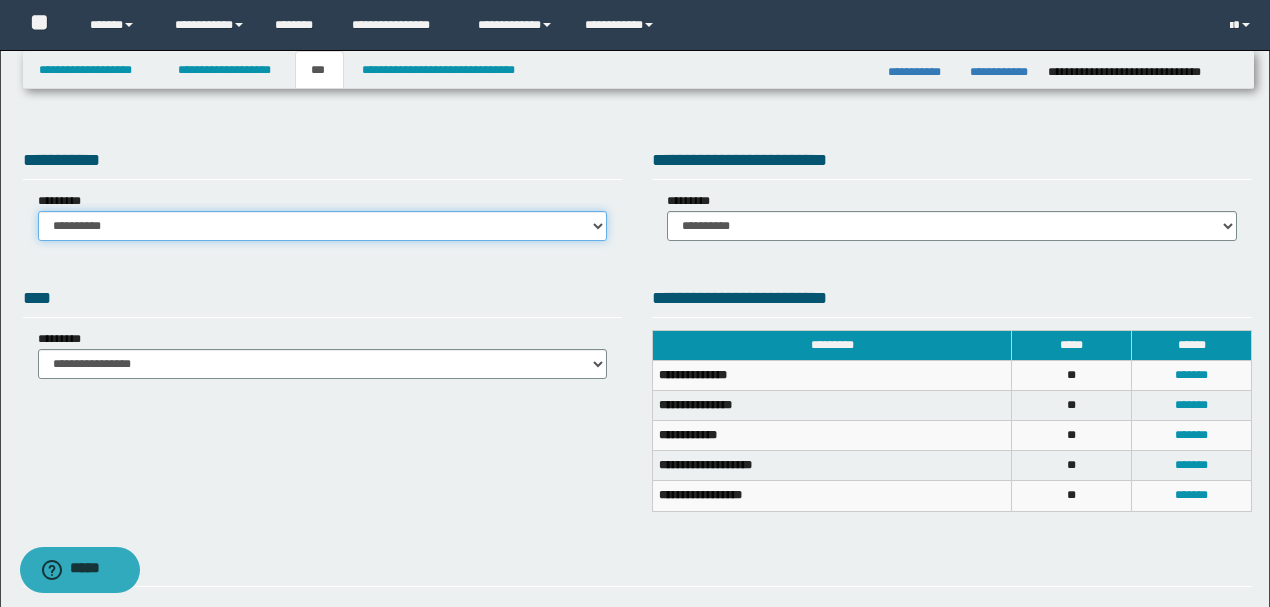 click on "**********" at bounding box center [323, 226] 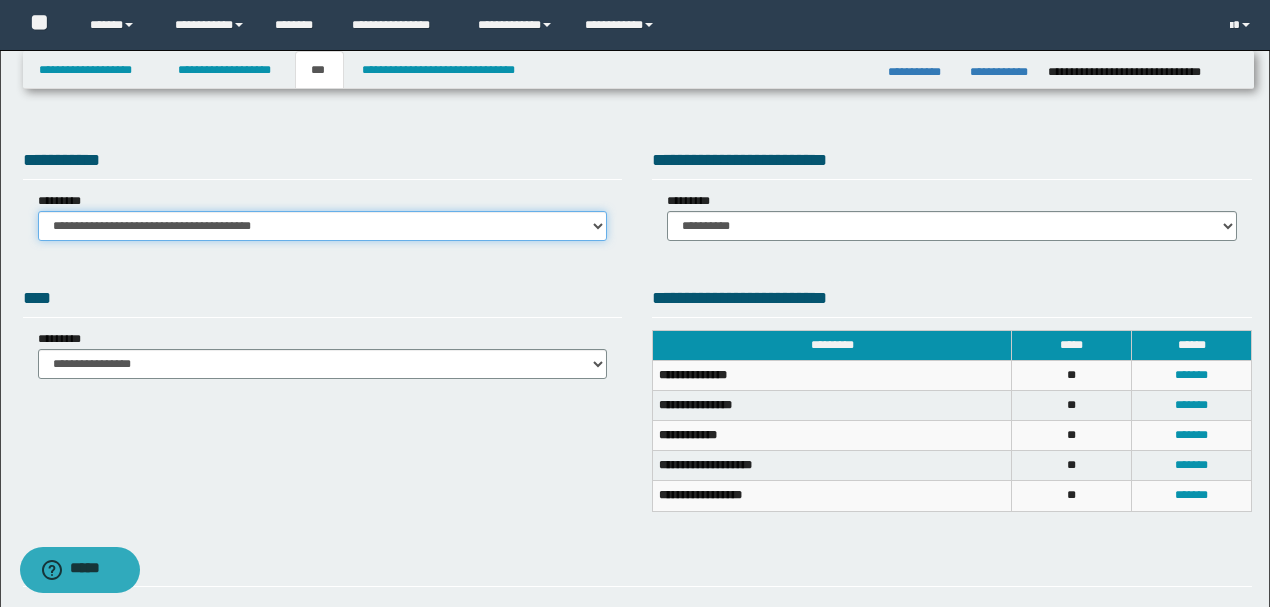 click on "**********" at bounding box center (323, 226) 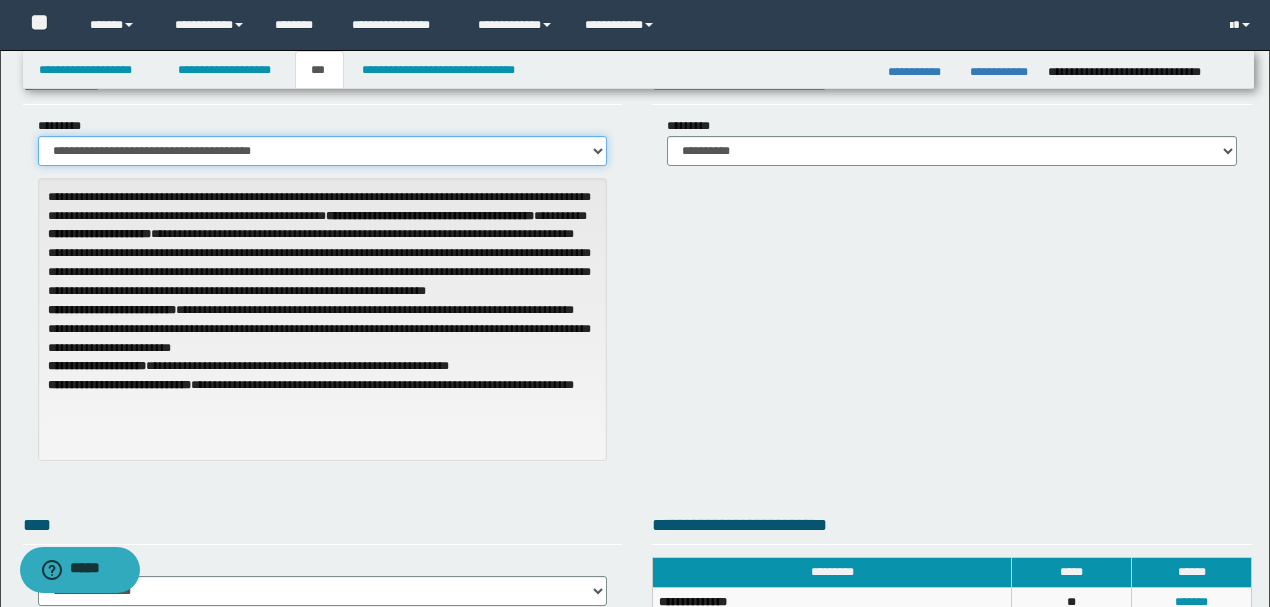 scroll, scrollTop: 0, scrollLeft: 0, axis: both 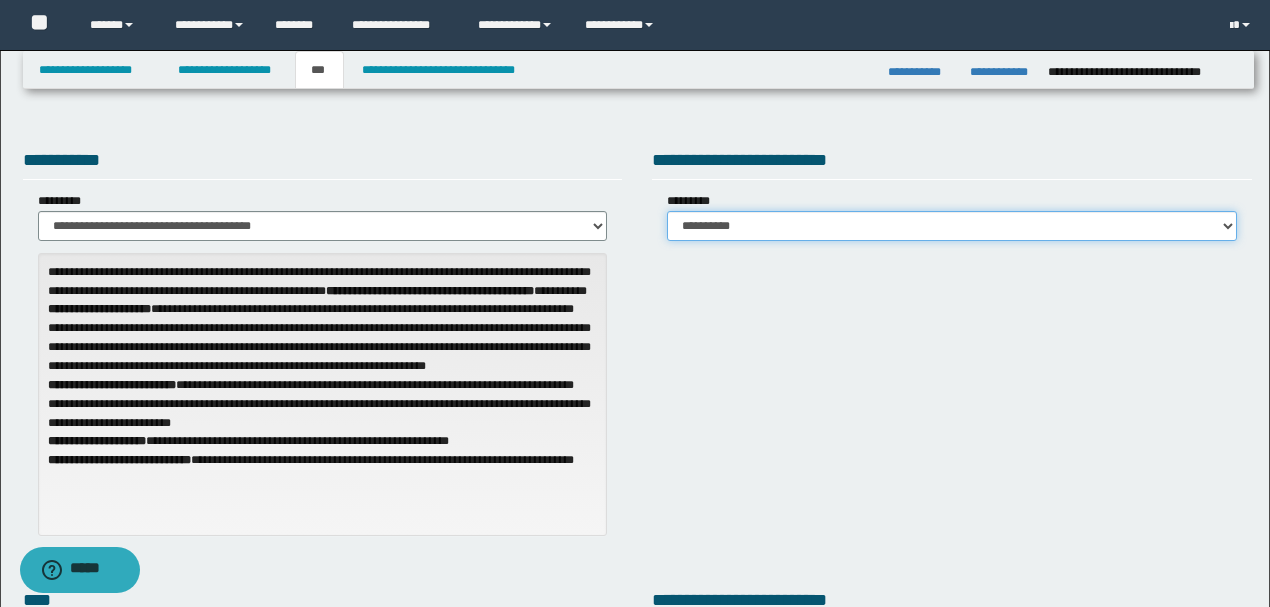 click on "**********" at bounding box center [952, 226] 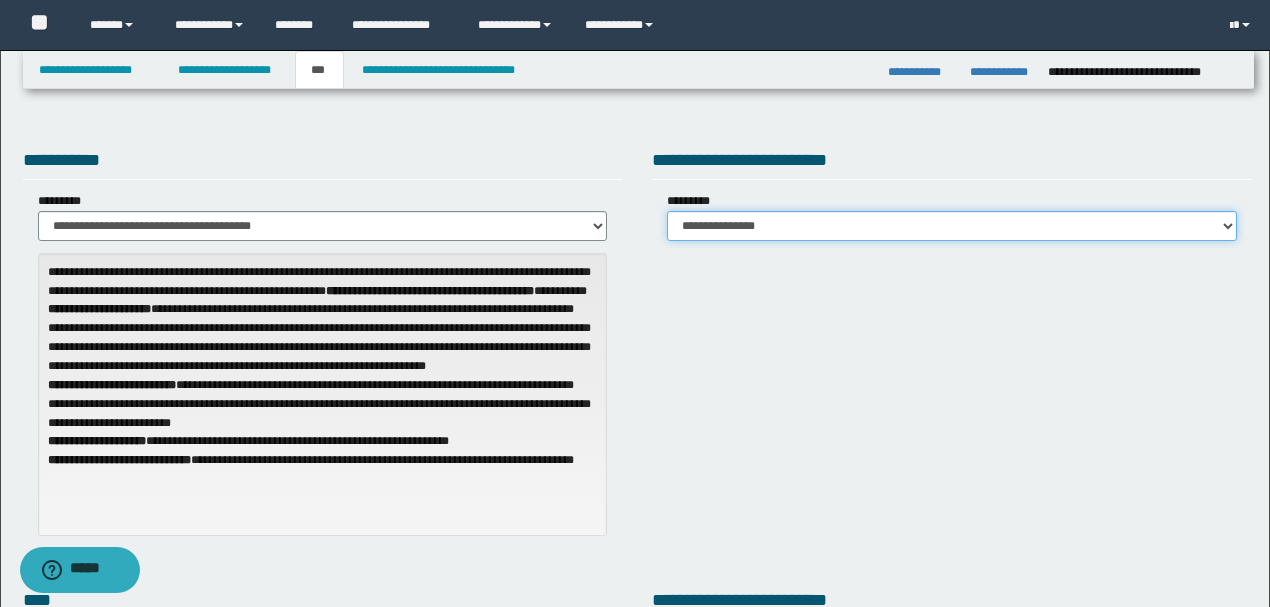 click on "**********" at bounding box center (952, 226) 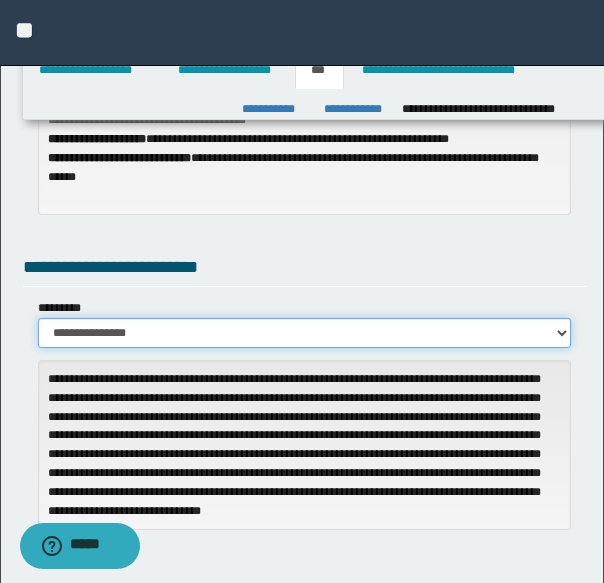 scroll, scrollTop: 328, scrollLeft: 0, axis: vertical 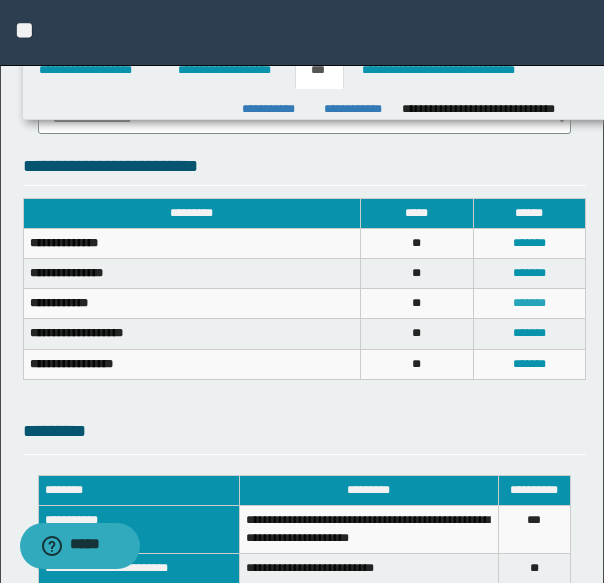 click on "*******" at bounding box center [529, 303] 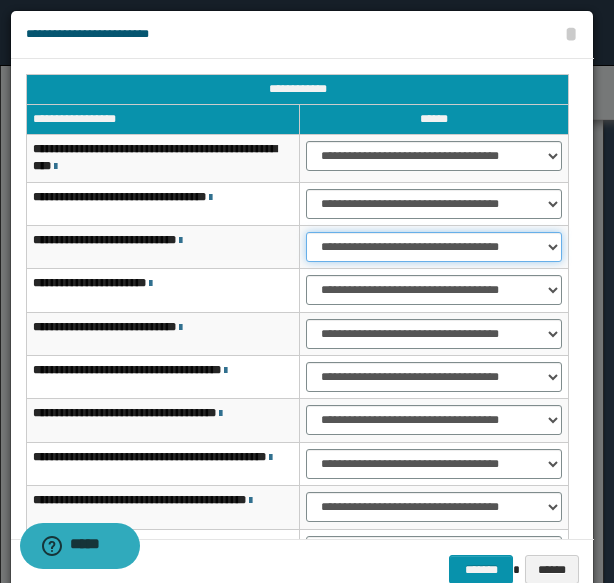 click on "**********" at bounding box center (434, 247) 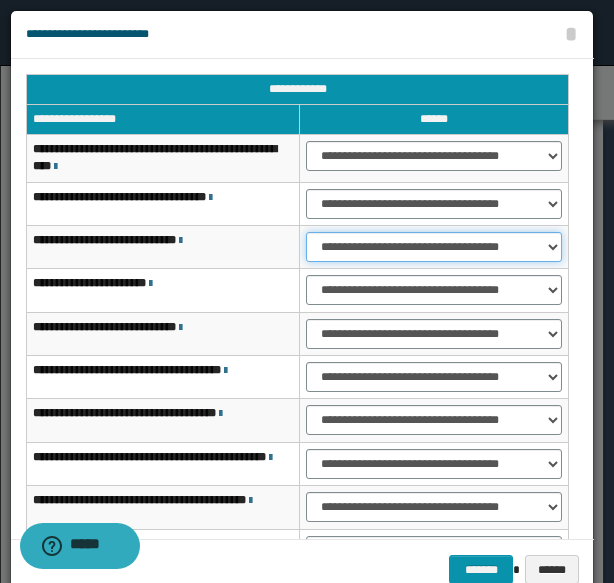 scroll, scrollTop: 66, scrollLeft: 0, axis: vertical 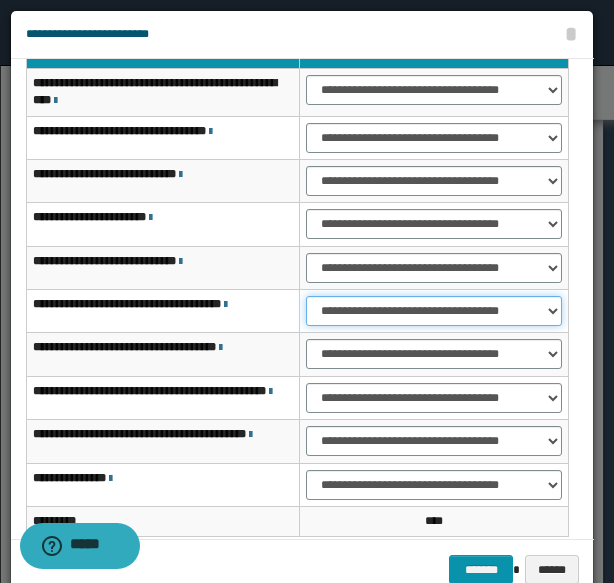 click on "**********" at bounding box center (434, 311) 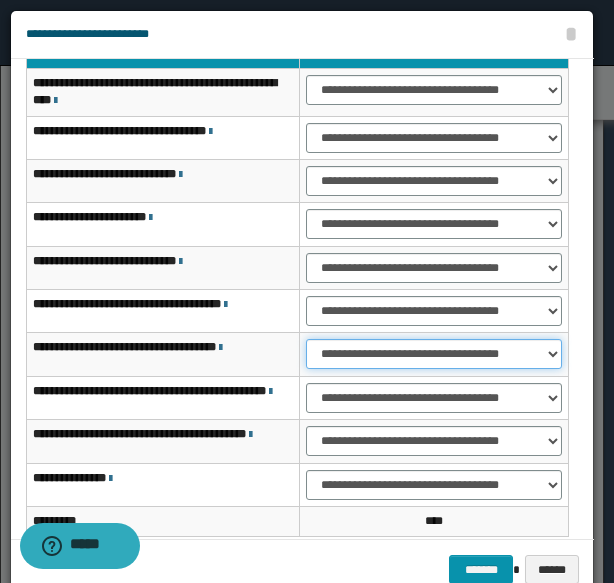 click on "**********" at bounding box center [434, 354] 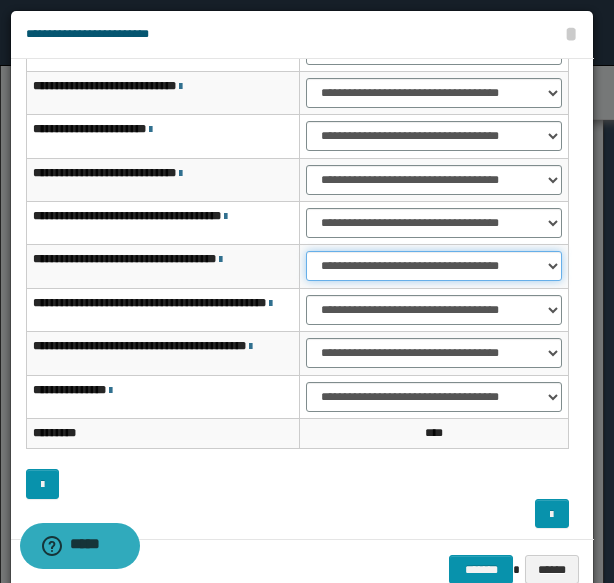scroll, scrollTop: 158, scrollLeft: 0, axis: vertical 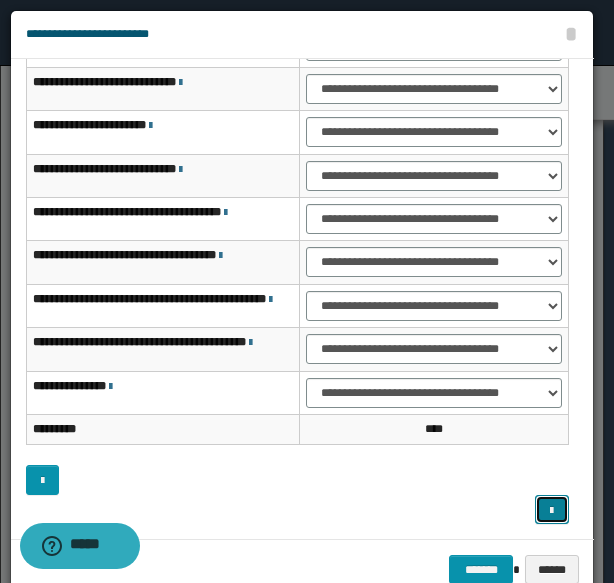 click at bounding box center [551, 511] 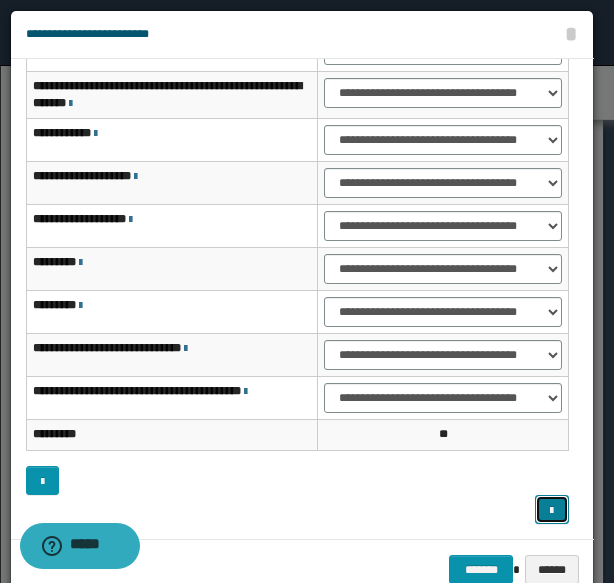 click at bounding box center [551, 511] 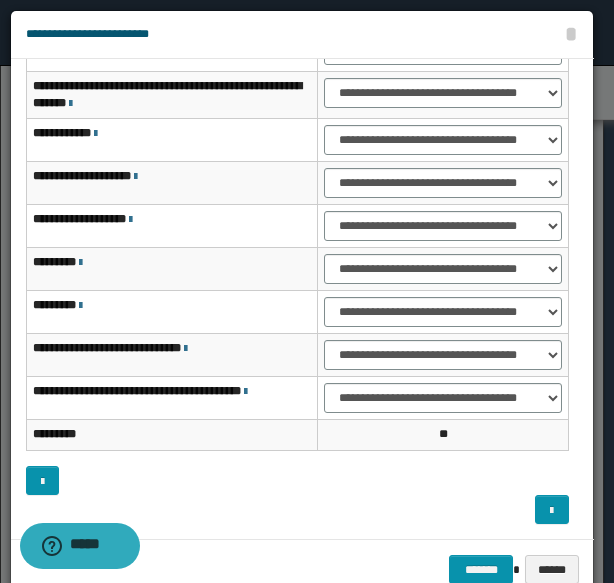 scroll, scrollTop: 121, scrollLeft: 0, axis: vertical 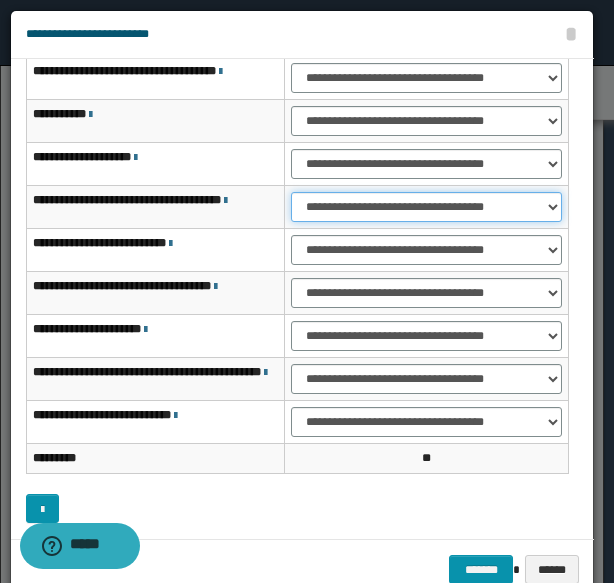 click on "**********" at bounding box center [426, 207] 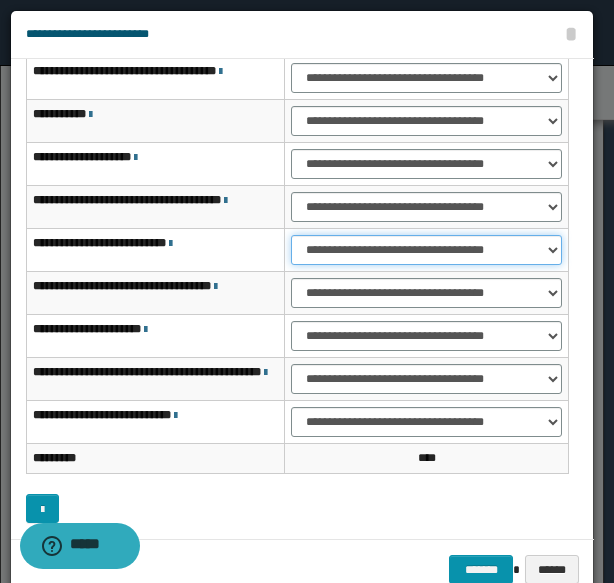 click on "**********" at bounding box center [426, 250] 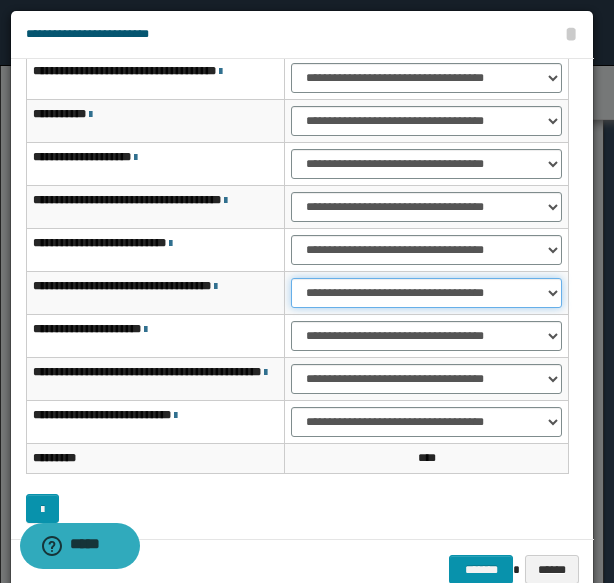 click on "**********" at bounding box center (426, 293) 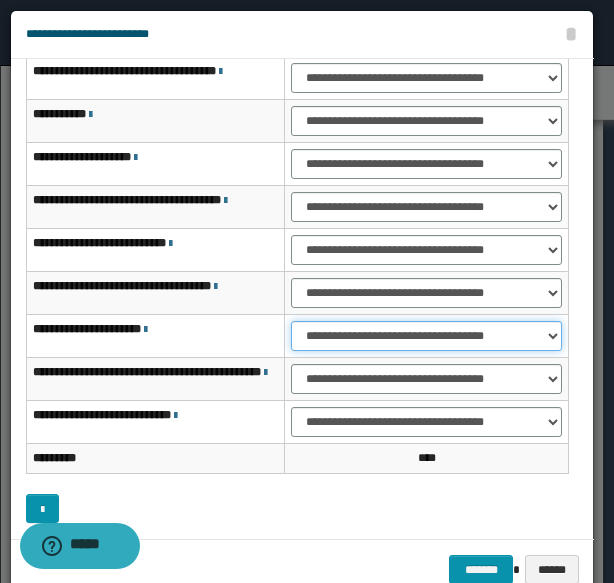 click on "**********" at bounding box center (426, 336) 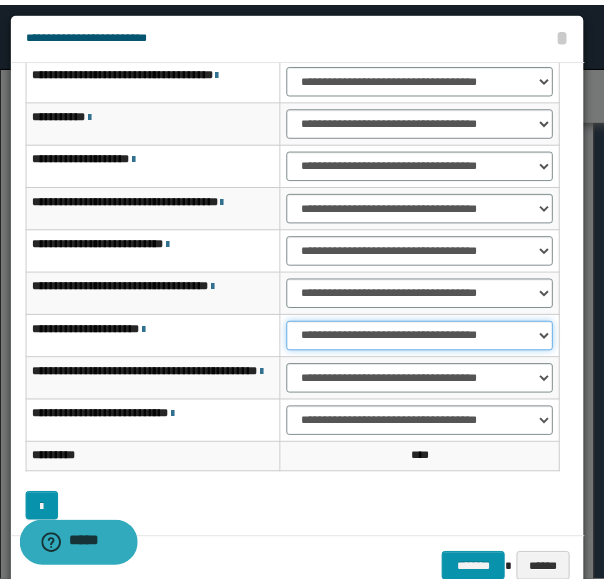 scroll, scrollTop: 26, scrollLeft: 0, axis: vertical 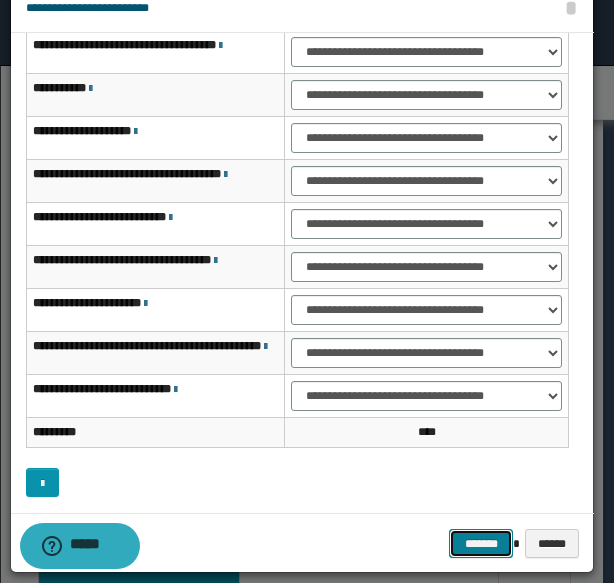 click on "*******" at bounding box center [481, 543] 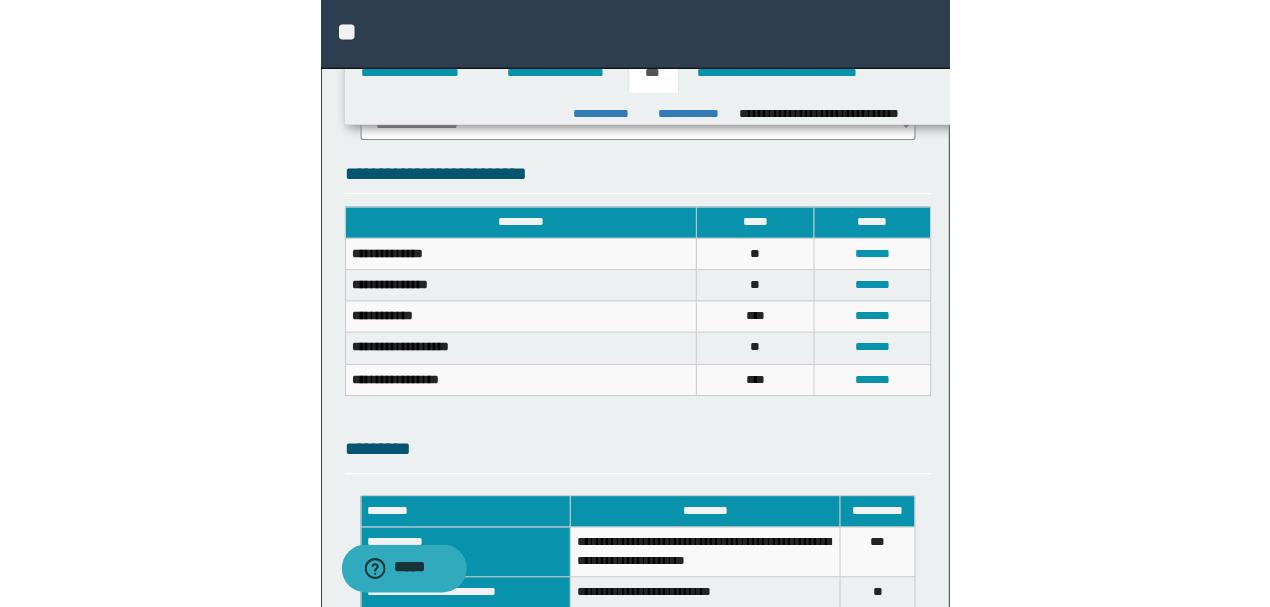 scroll, scrollTop: 728, scrollLeft: 0, axis: vertical 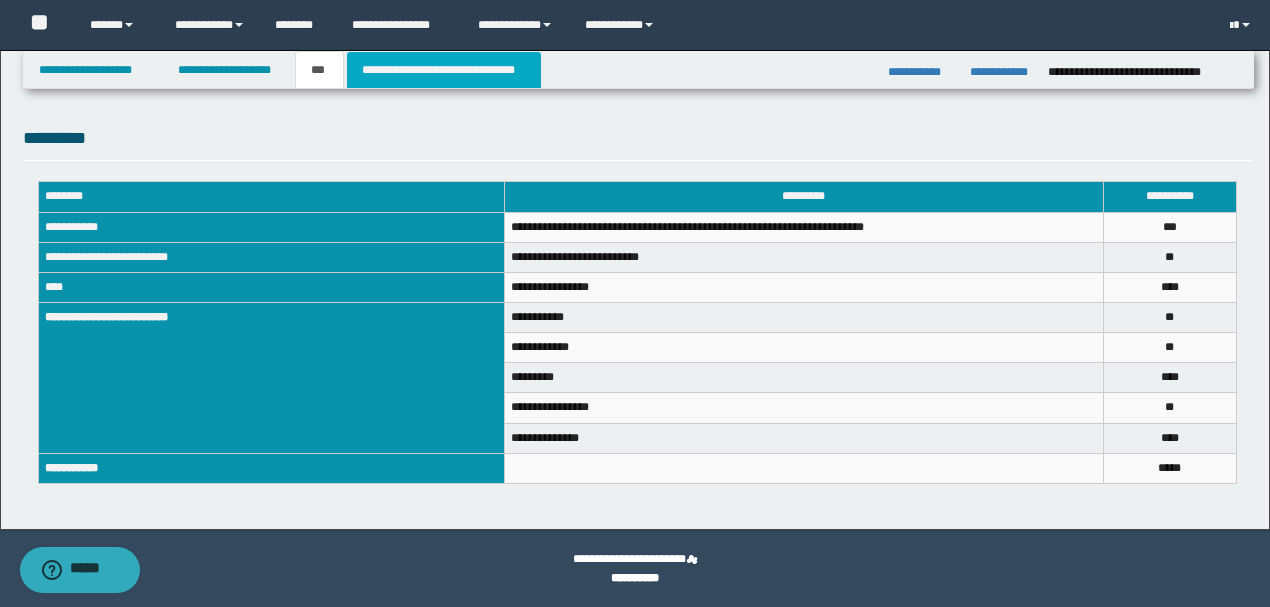 click on "**********" at bounding box center (444, 70) 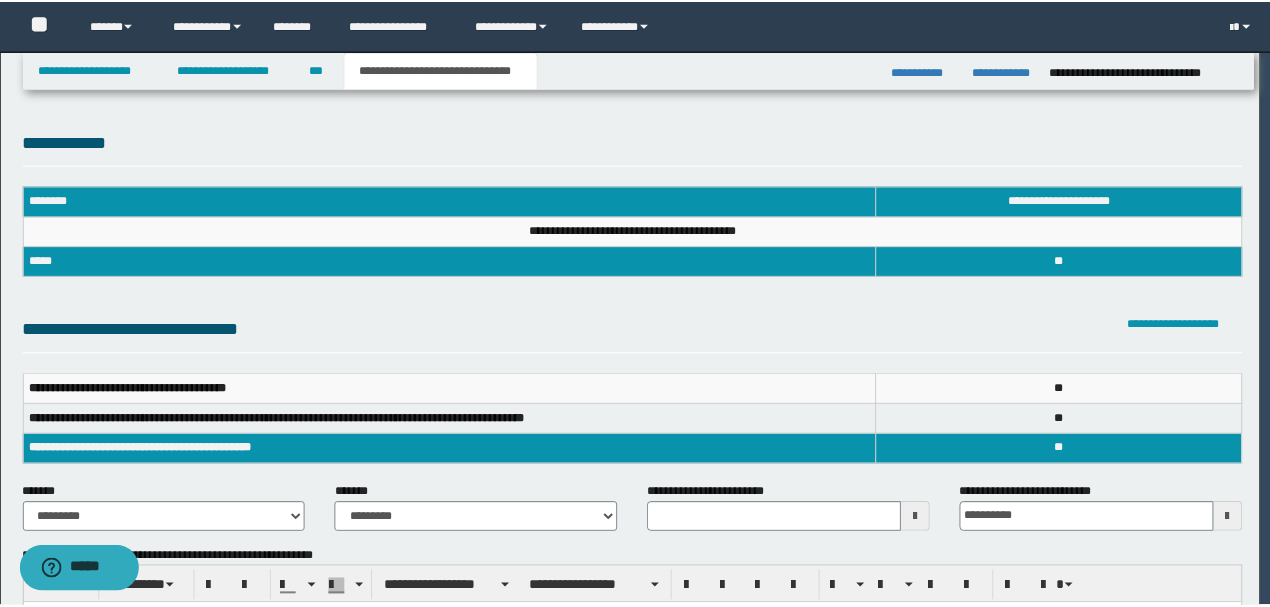 scroll, scrollTop: 0, scrollLeft: 0, axis: both 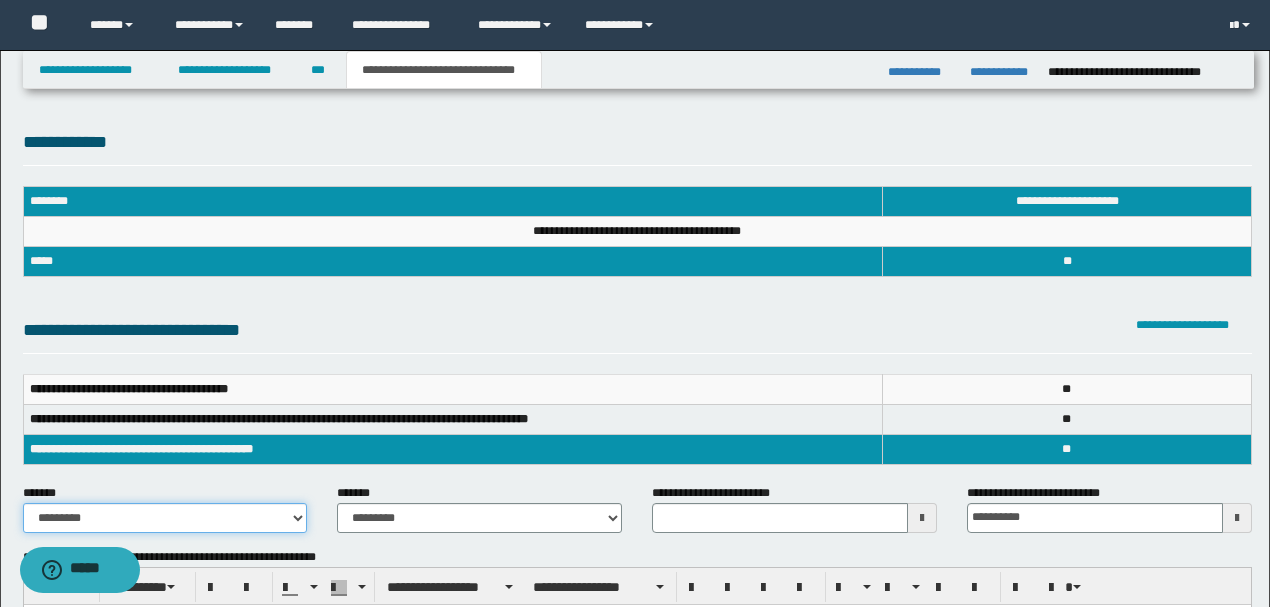 drag, startPoint x: 206, startPoint y: 517, endPoint x: 526, endPoint y: 548, distance: 321.49805 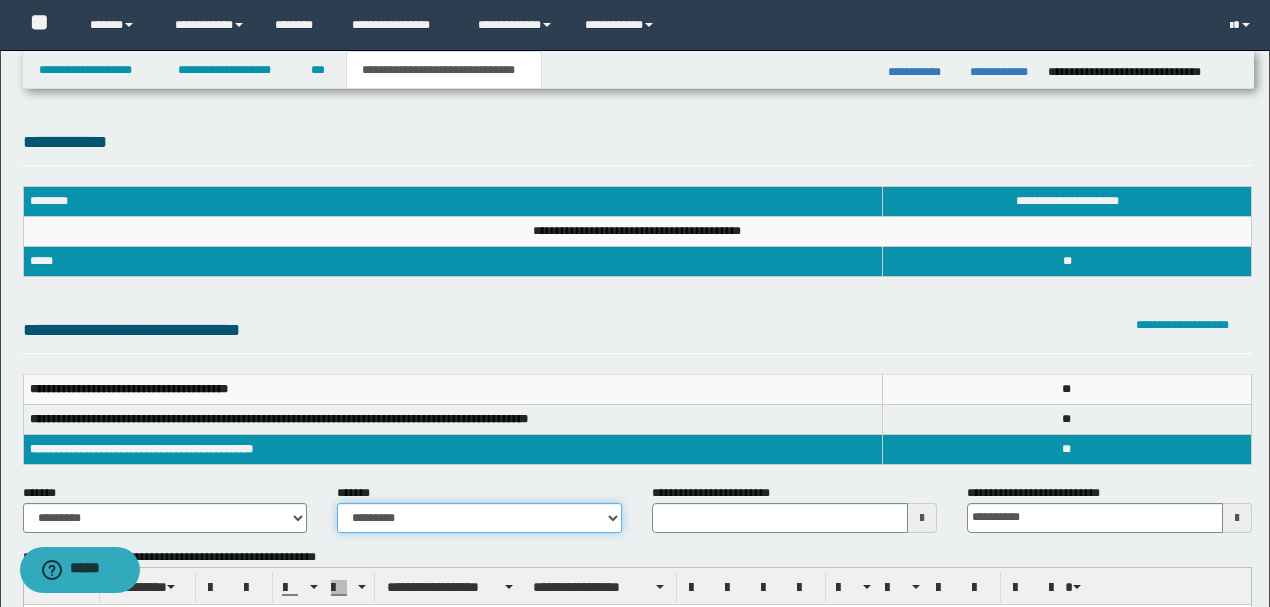 click on "**********" at bounding box center (479, 518) 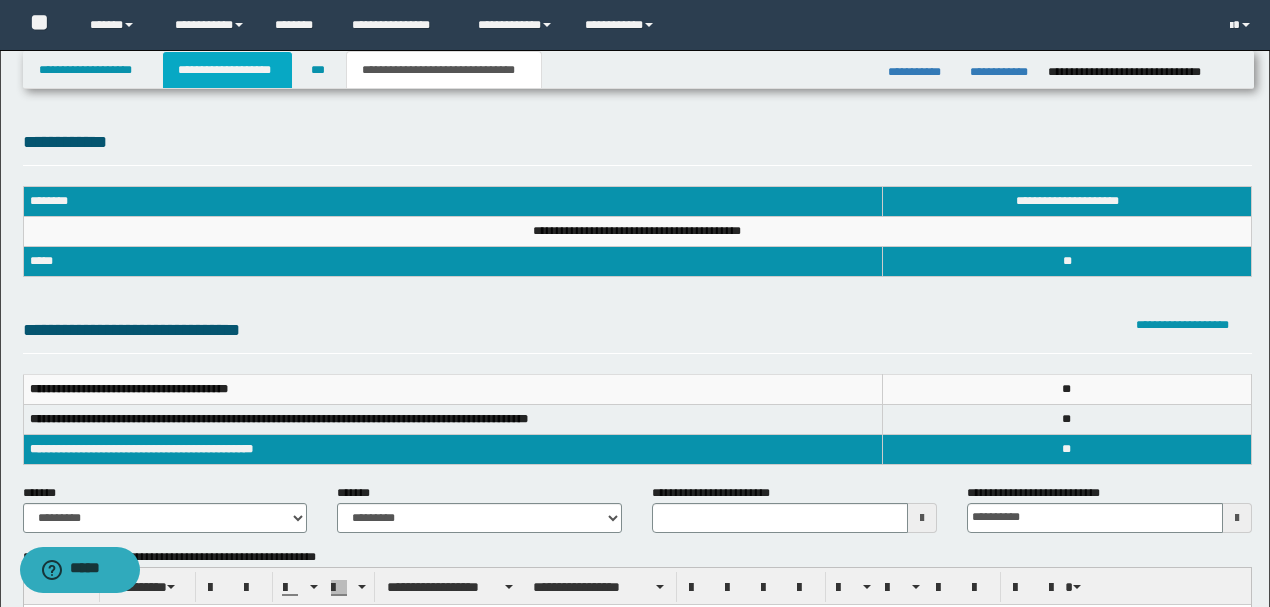 click on "**********" at bounding box center [227, 70] 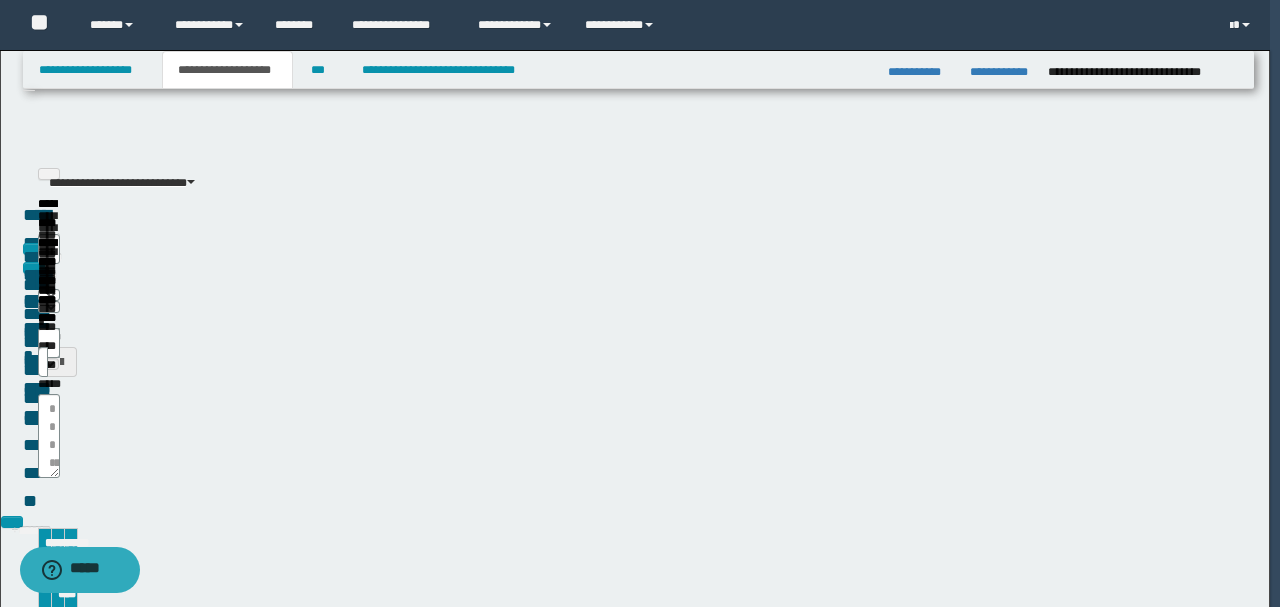 type 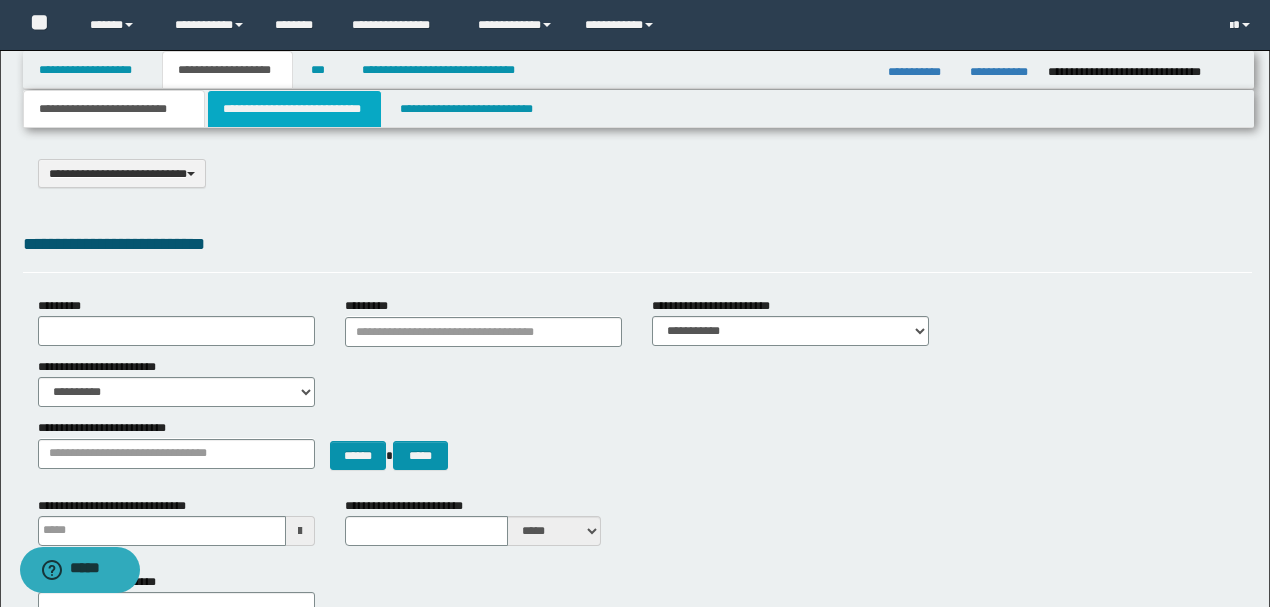 click on "**********" at bounding box center [294, 109] 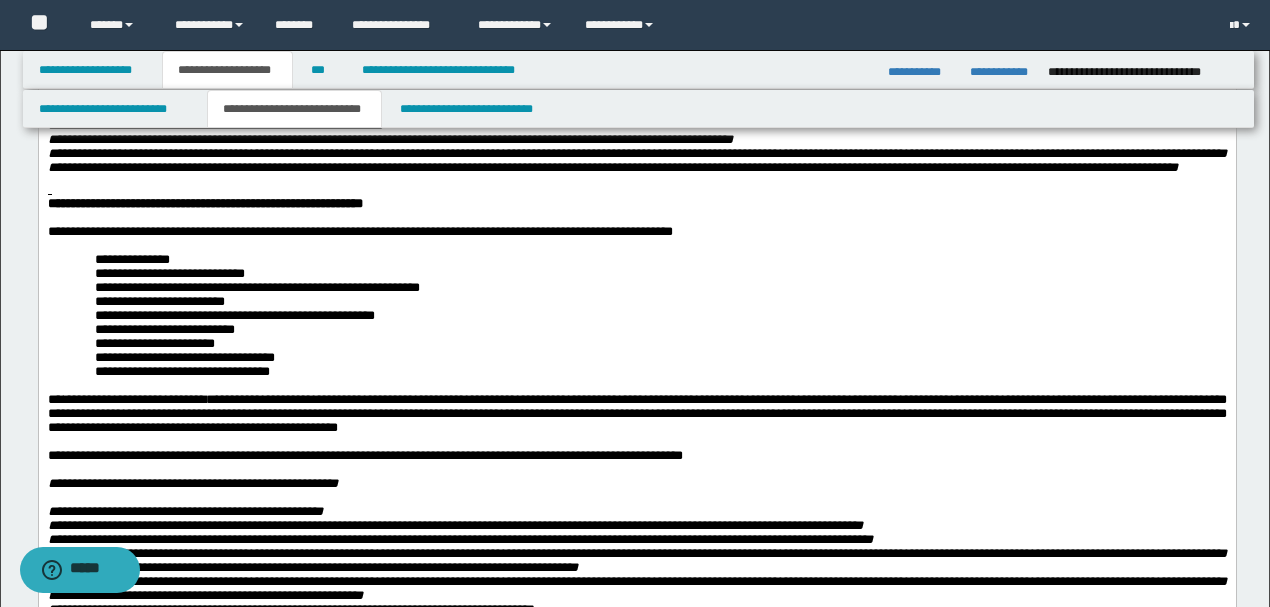 scroll, scrollTop: 600, scrollLeft: 0, axis: vertical 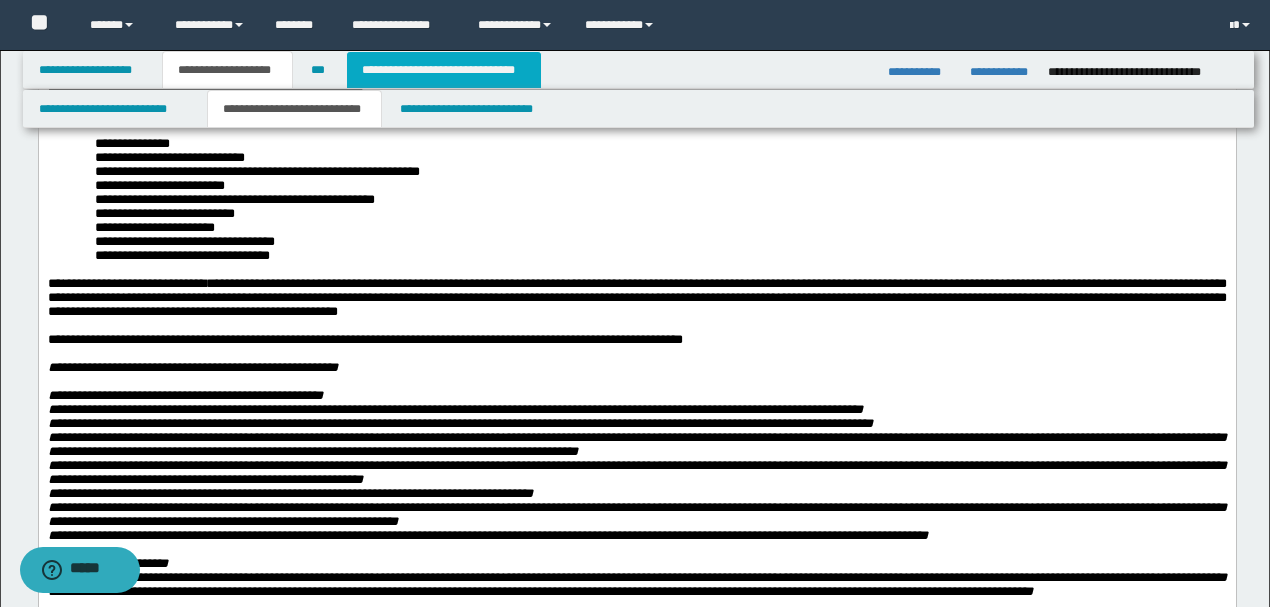 click on "**********" at bounding box center [444, 70] 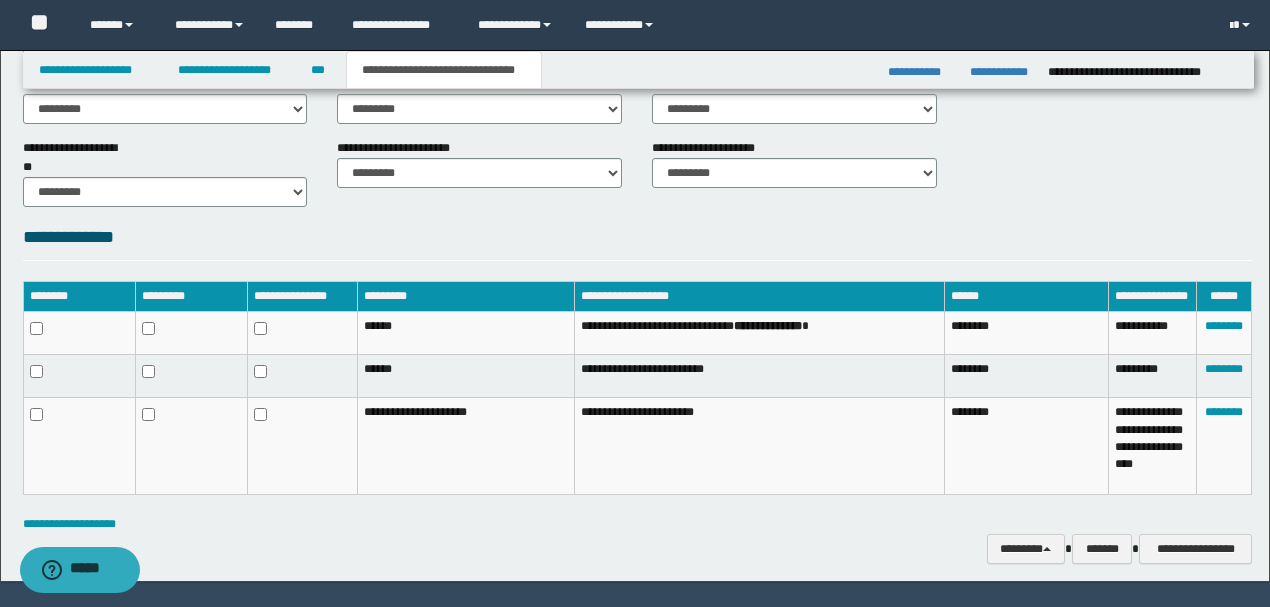 scroll, scrollTop: 816, scrollLeft: 0, axis: vertical 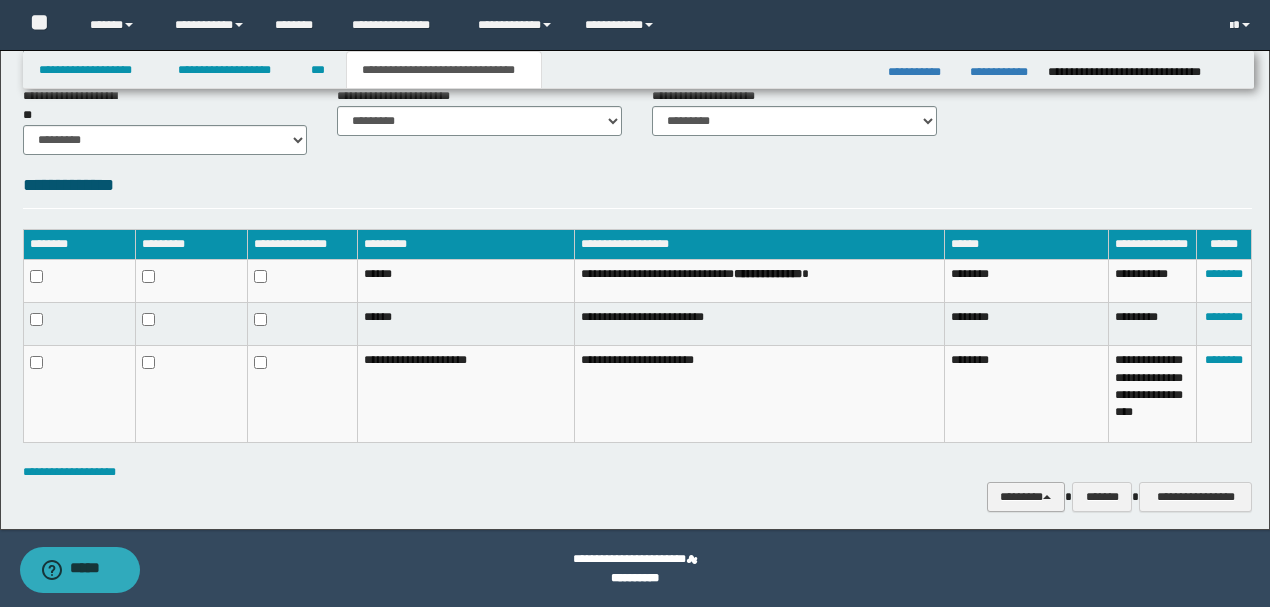 click on "********" at bounding box center [1026, 496] 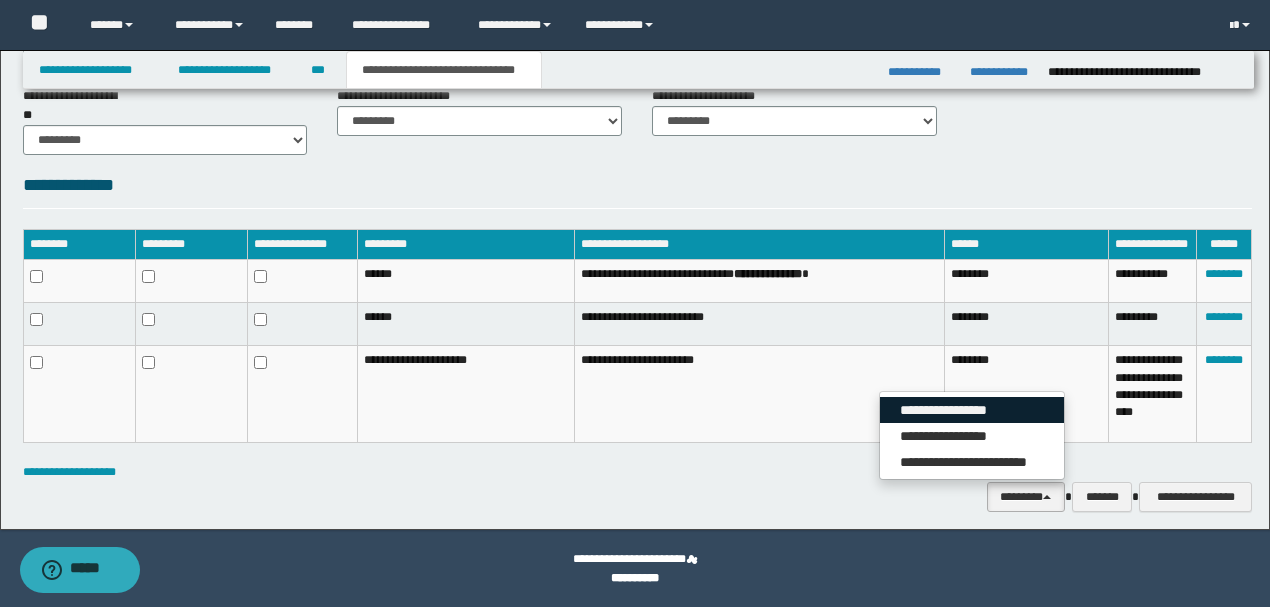 click on "**********" at bounding box center [972, 410] 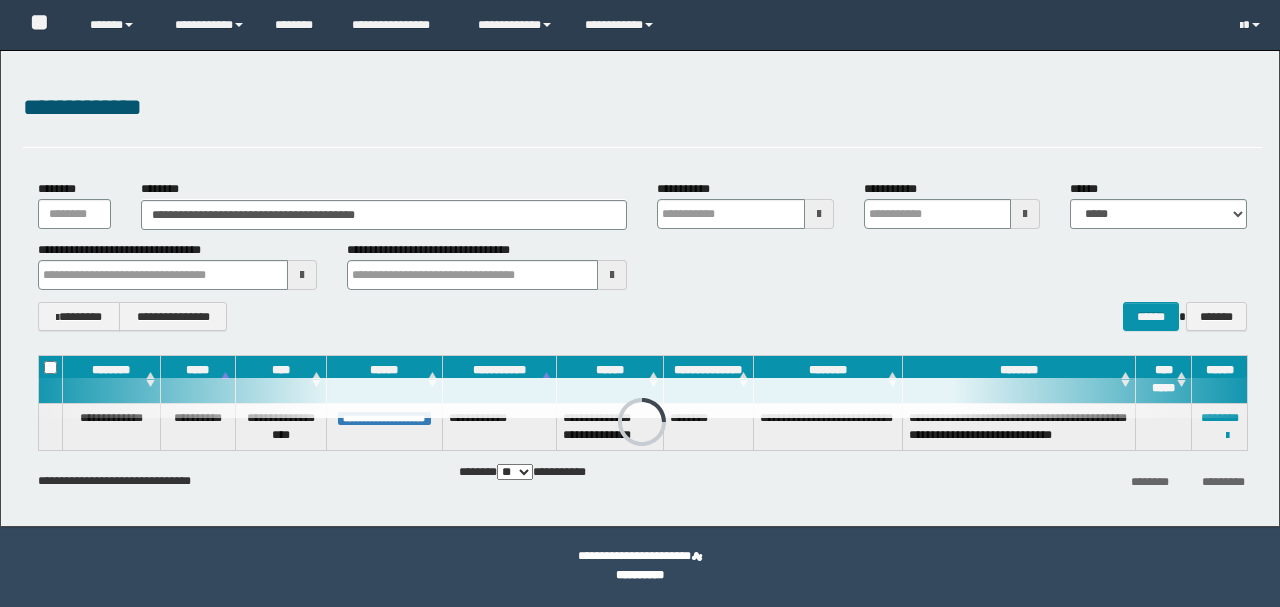 scroll, scrollTop: 0, scrollLeft: 0, axis: both 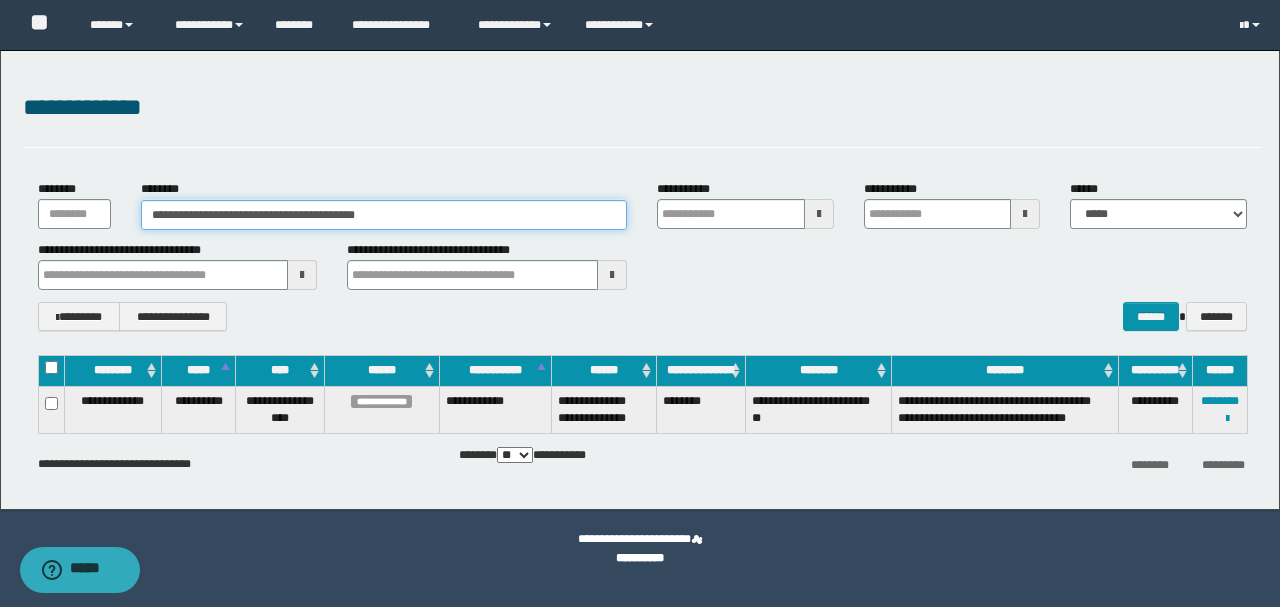 drag, startPoint x: 506, startPoint y: 220, endPoint x: 0, endPoint y: 200, distance: 506.3951 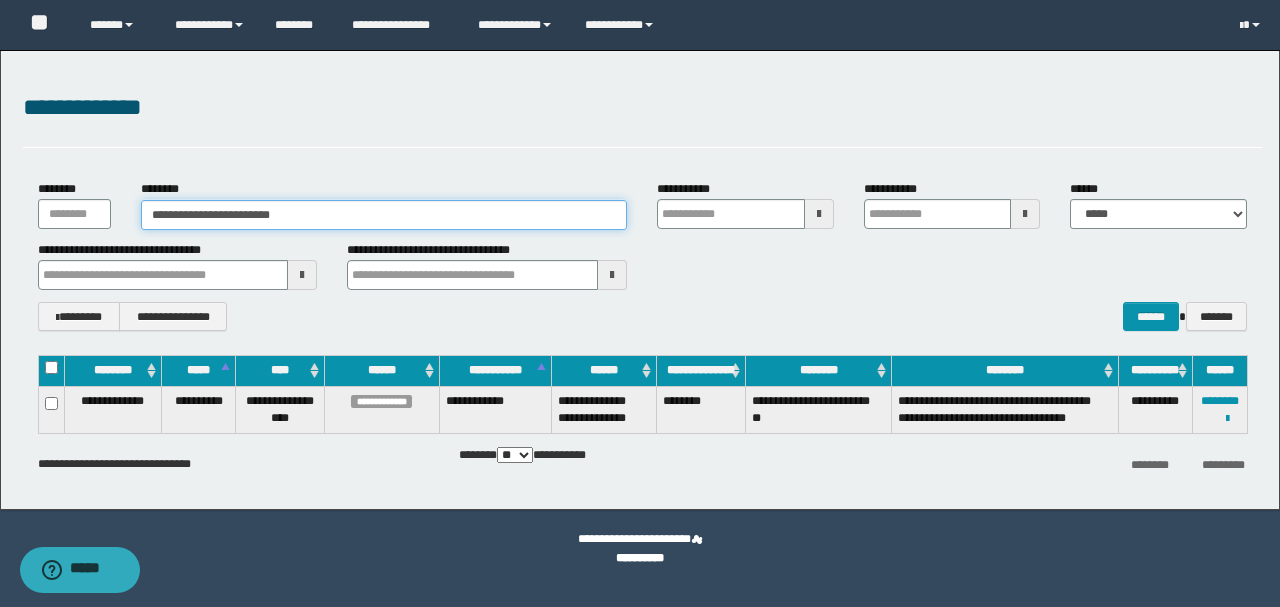 type on "**********" 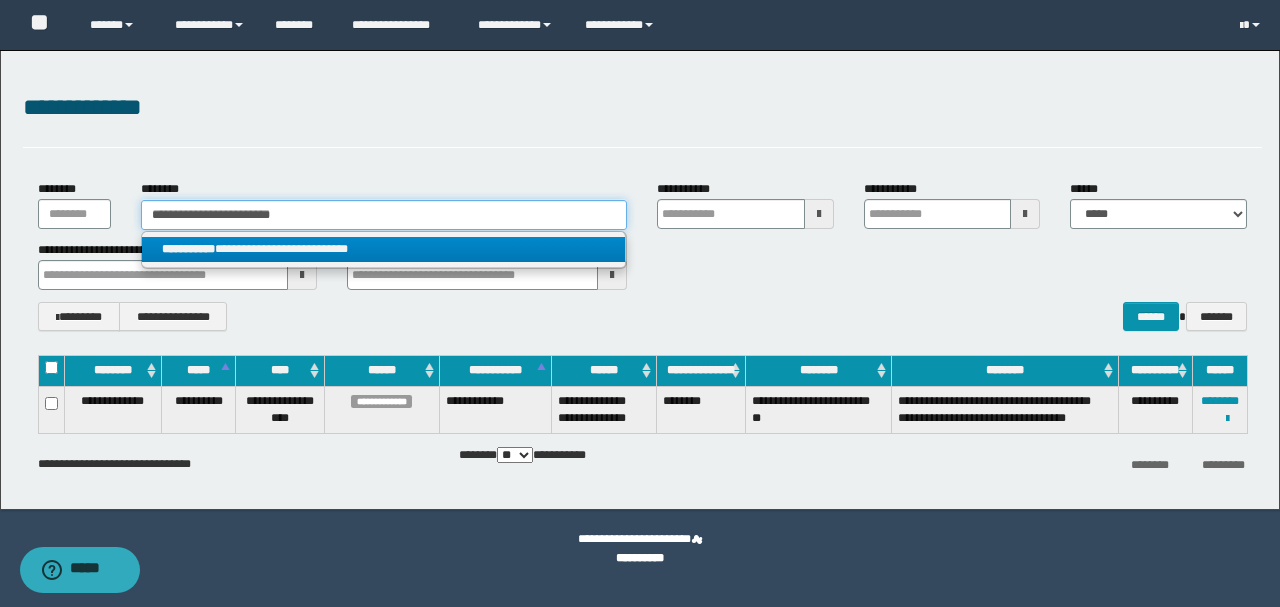 type on "**********" 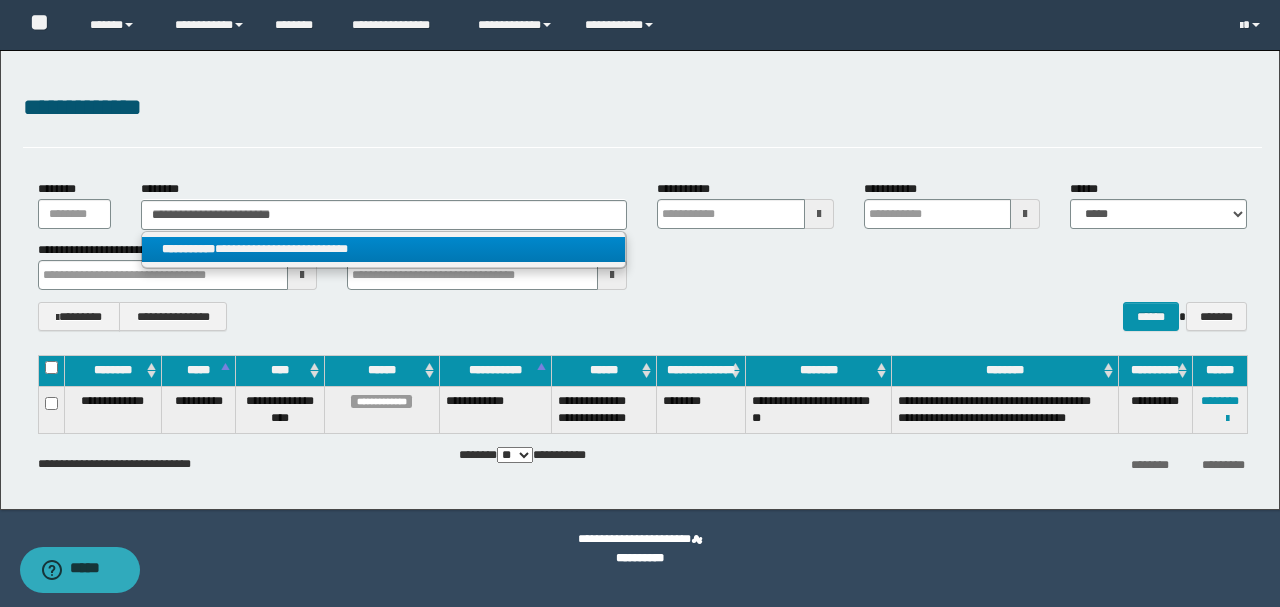 click on "**********" at bounding box center [384, 249] 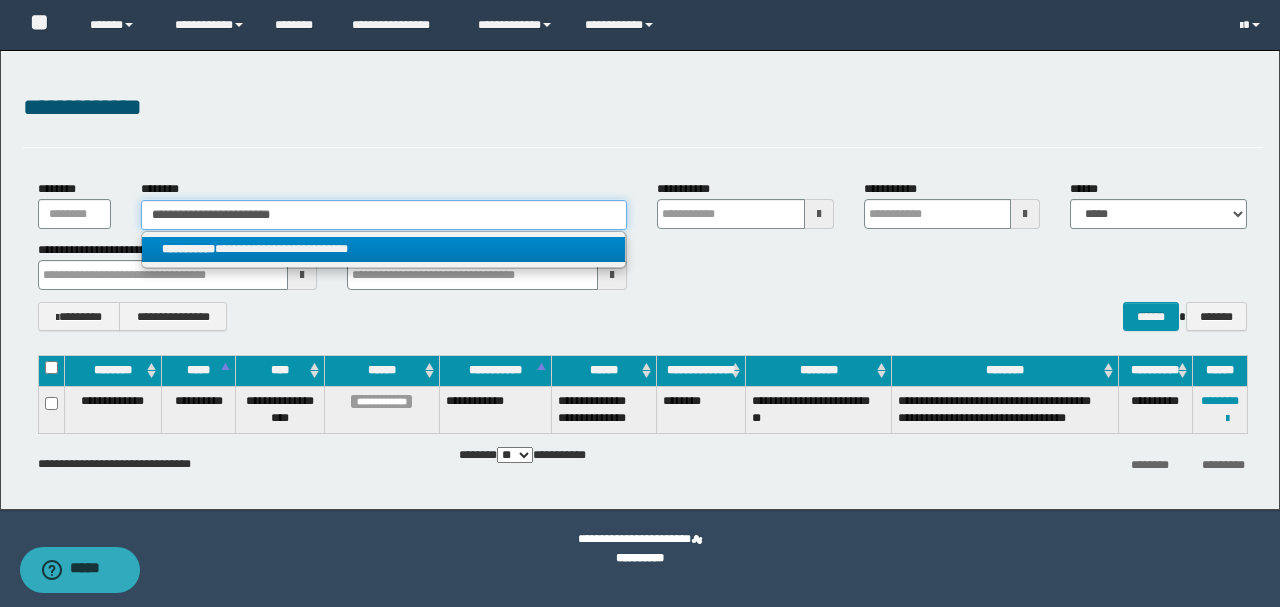 type 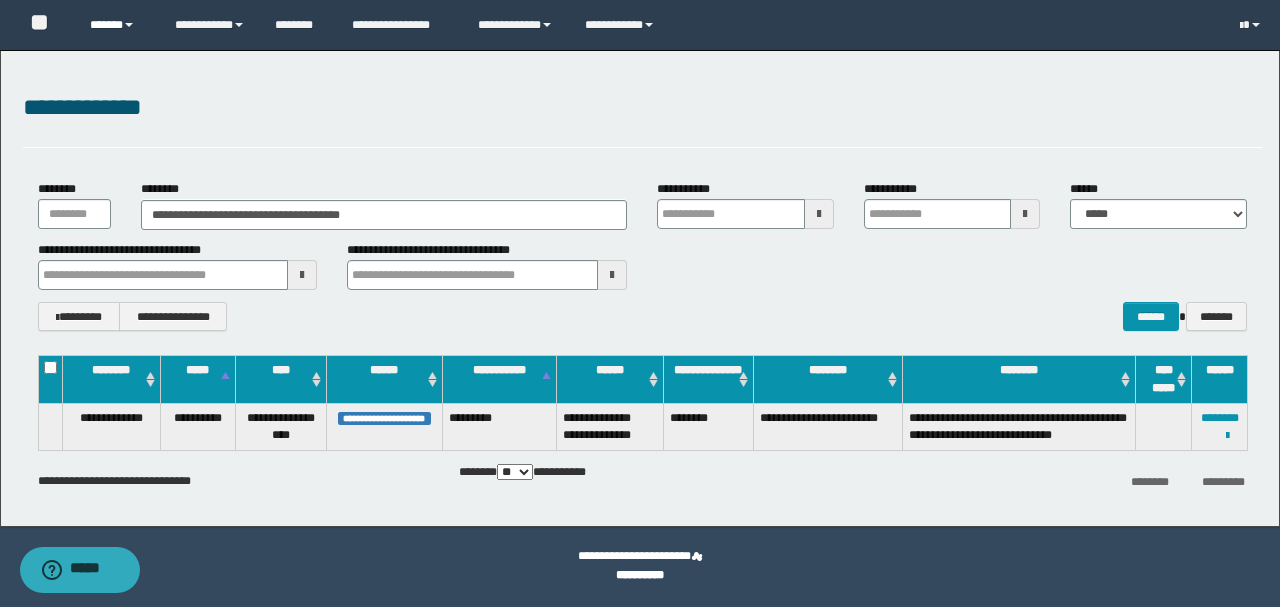 click on "******" at bounding box center [117, 25] 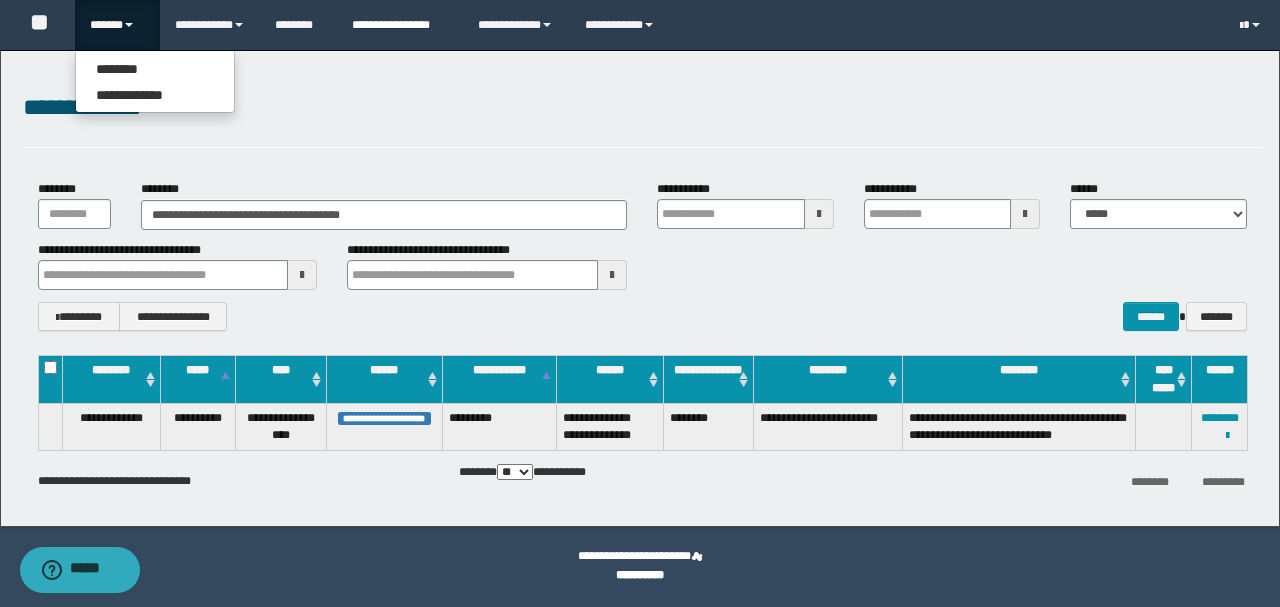 click on "**********" at bounding box center [400, 25] 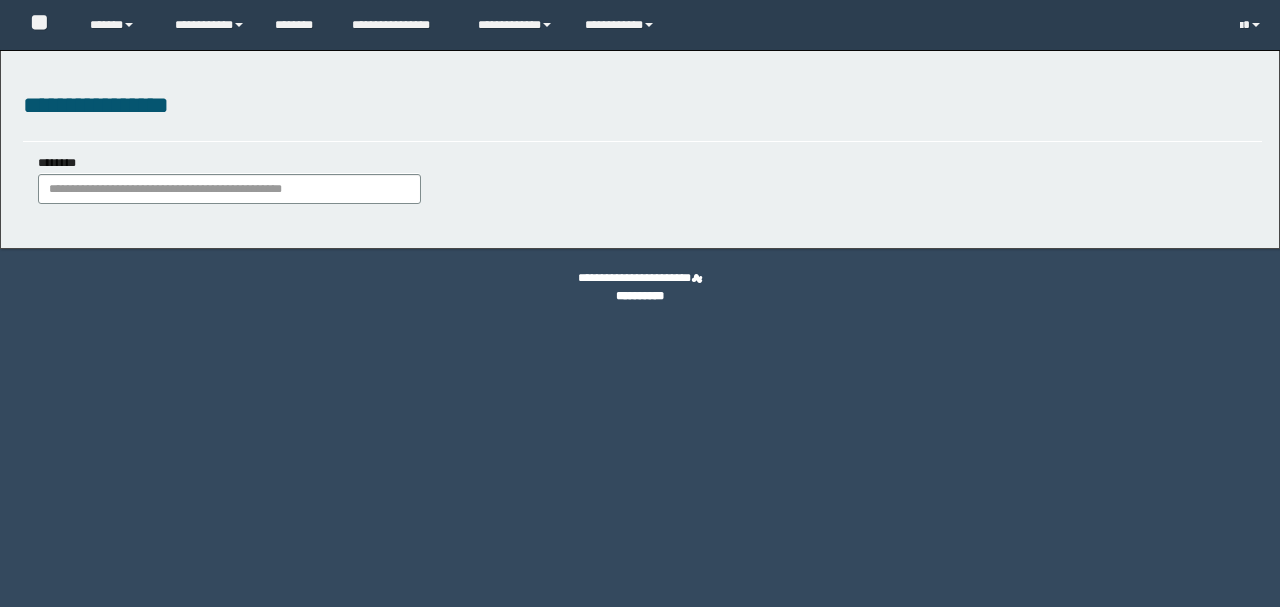 scroll, scrollTop: 0, scrollLeft: 0, axis: both 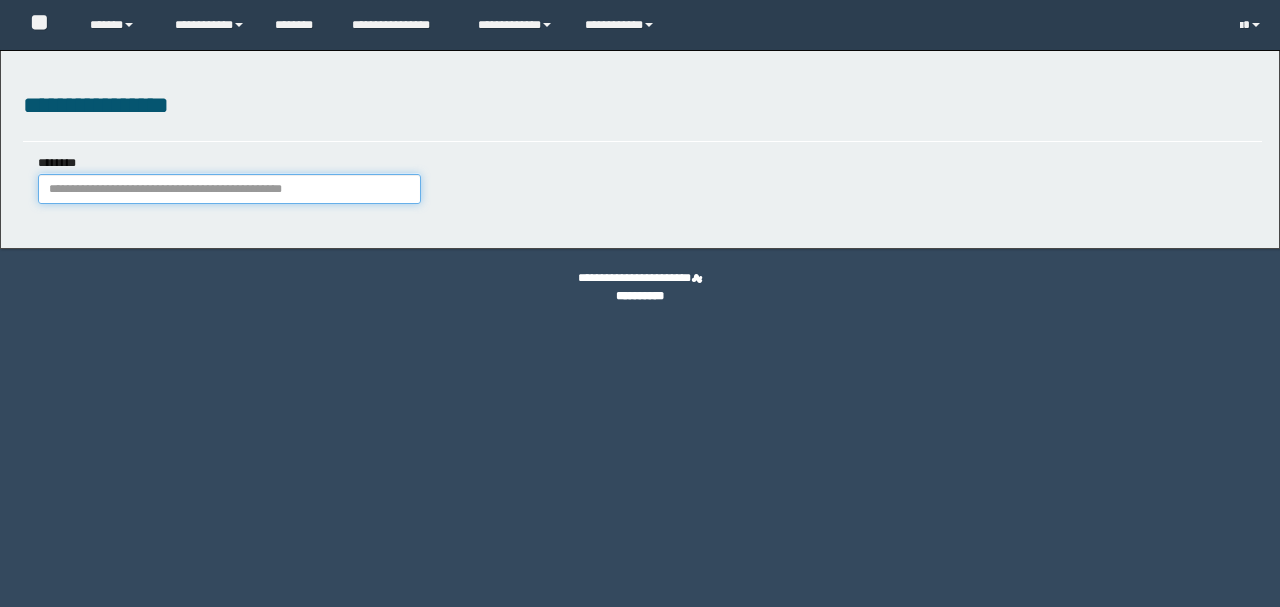 click on "********" at bounding box center [229, 189] 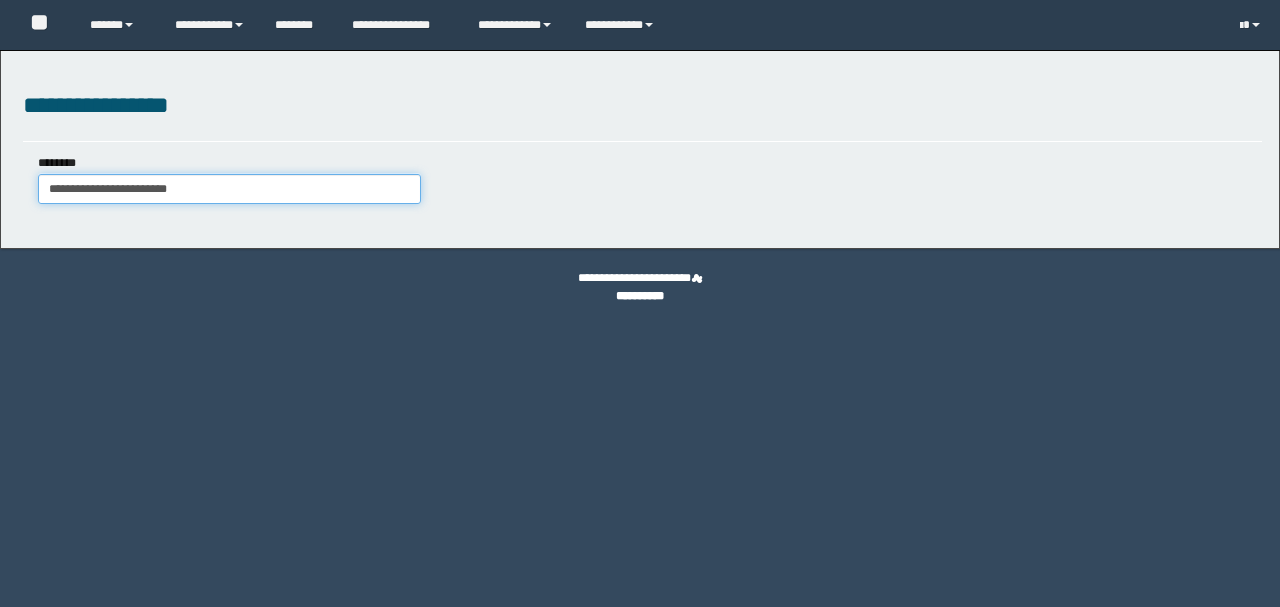 scroll, scrollTop: 0, scrollLeft: 0, axis: both 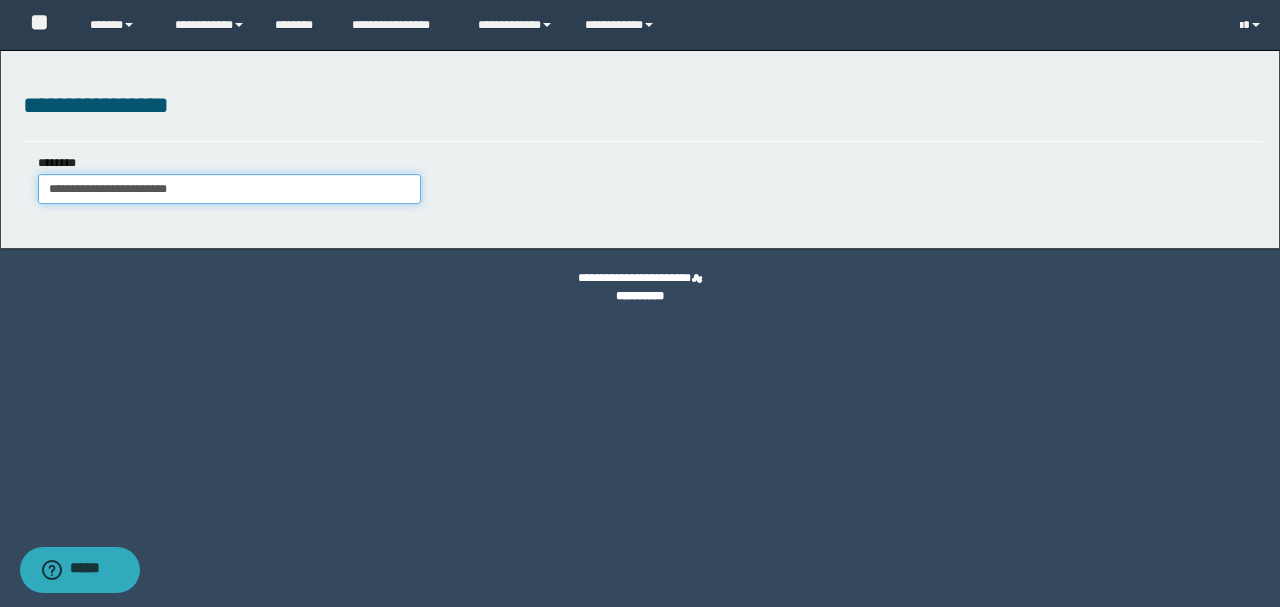 type on "**********" 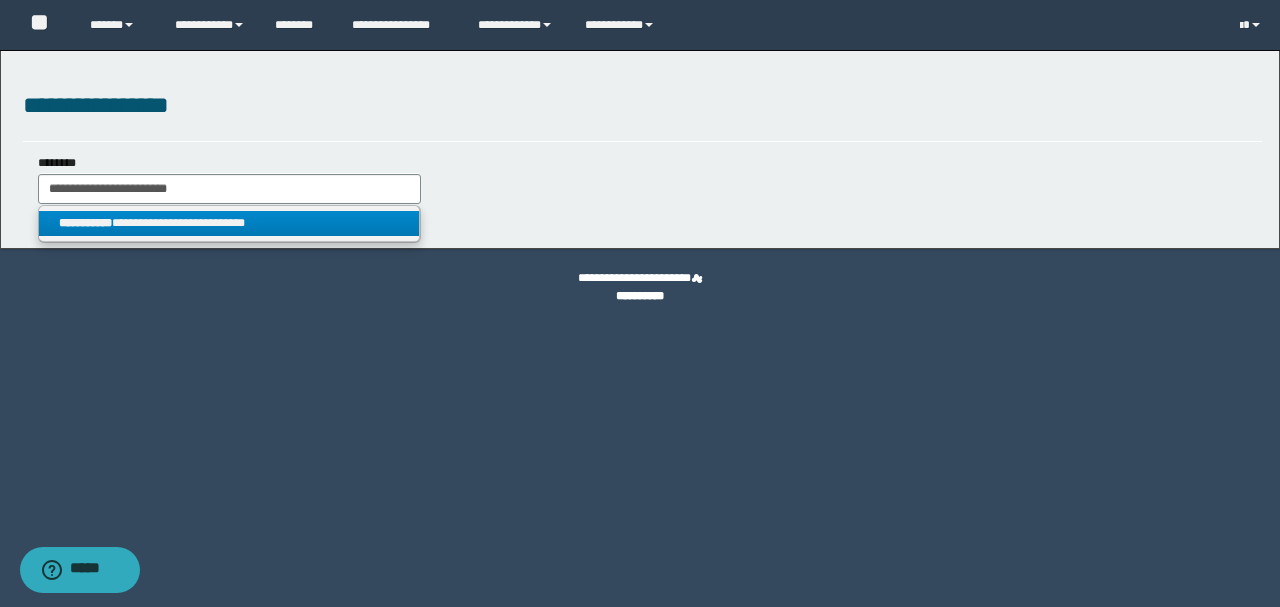 click on "**********" at bounding box center (229, 223) 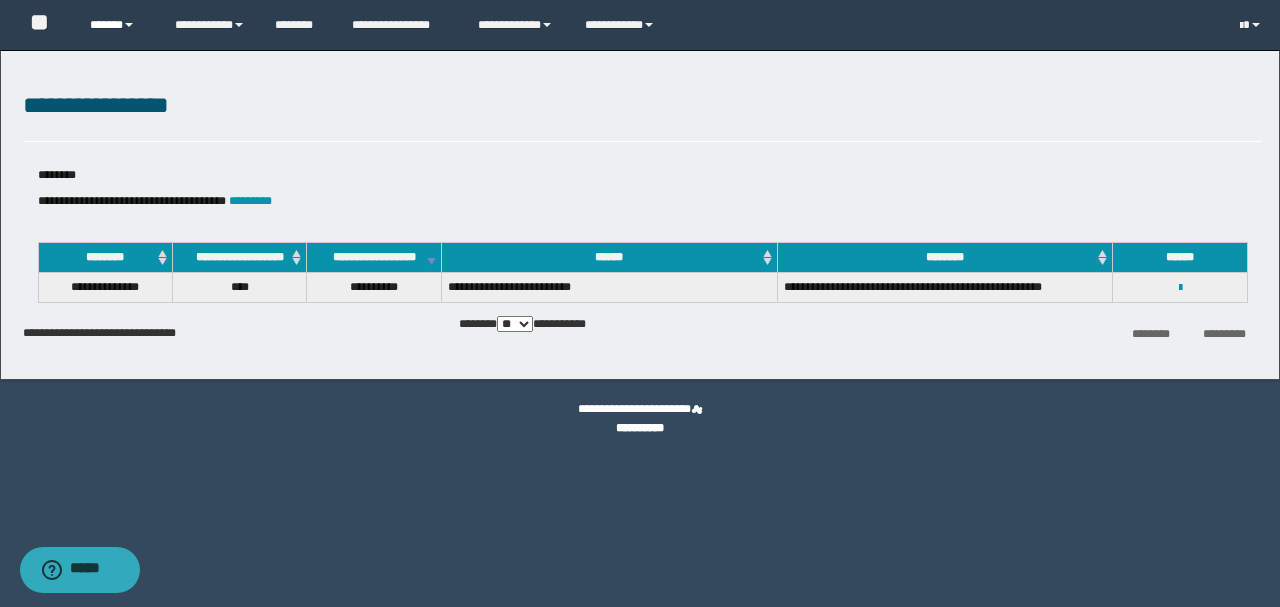 click on "******" at bounding box center [117, 25] 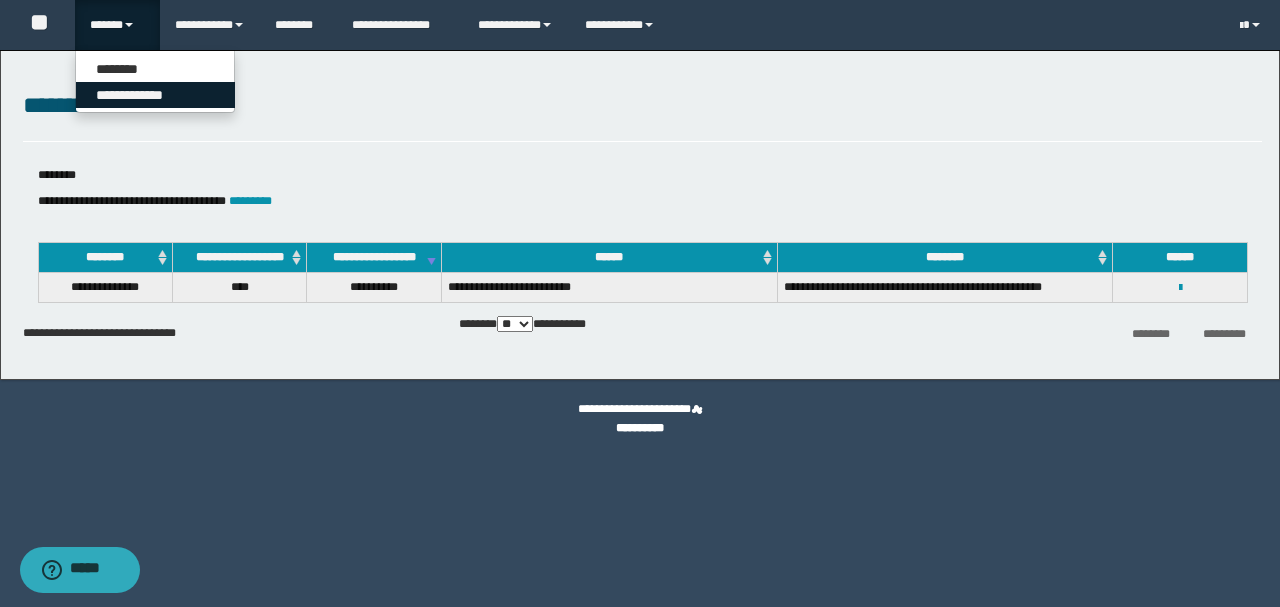 click on "**********" at bounding box center [155, 95] 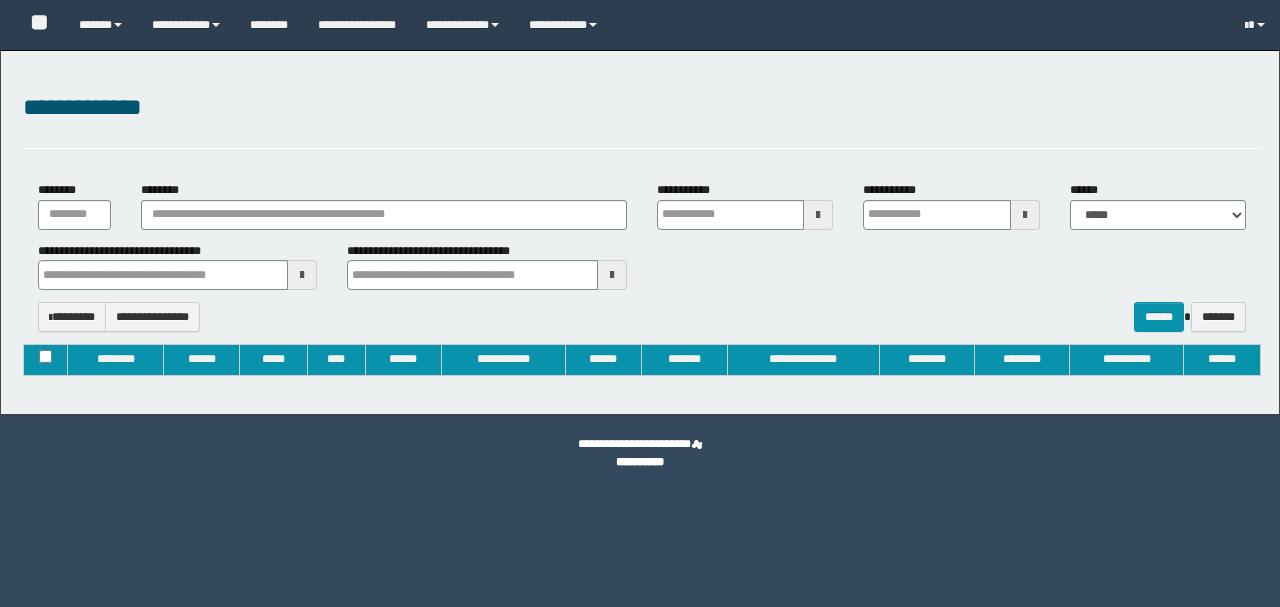 type on "**********" 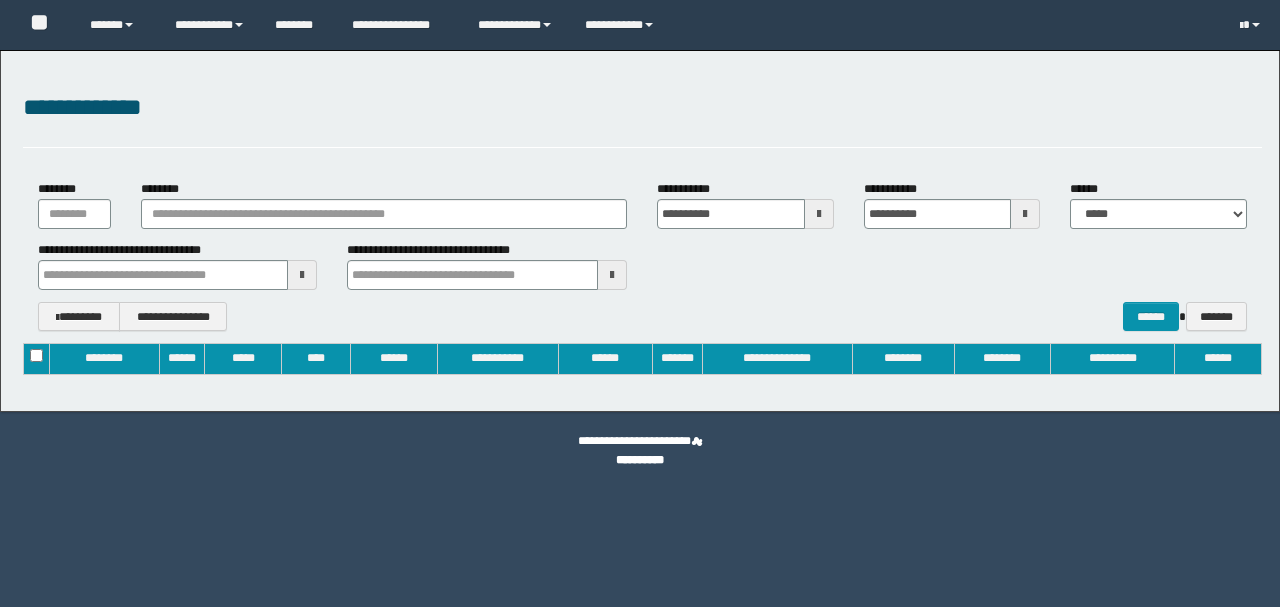 scroll, scrollTop: 0, scrollLeft: 0, axis: both 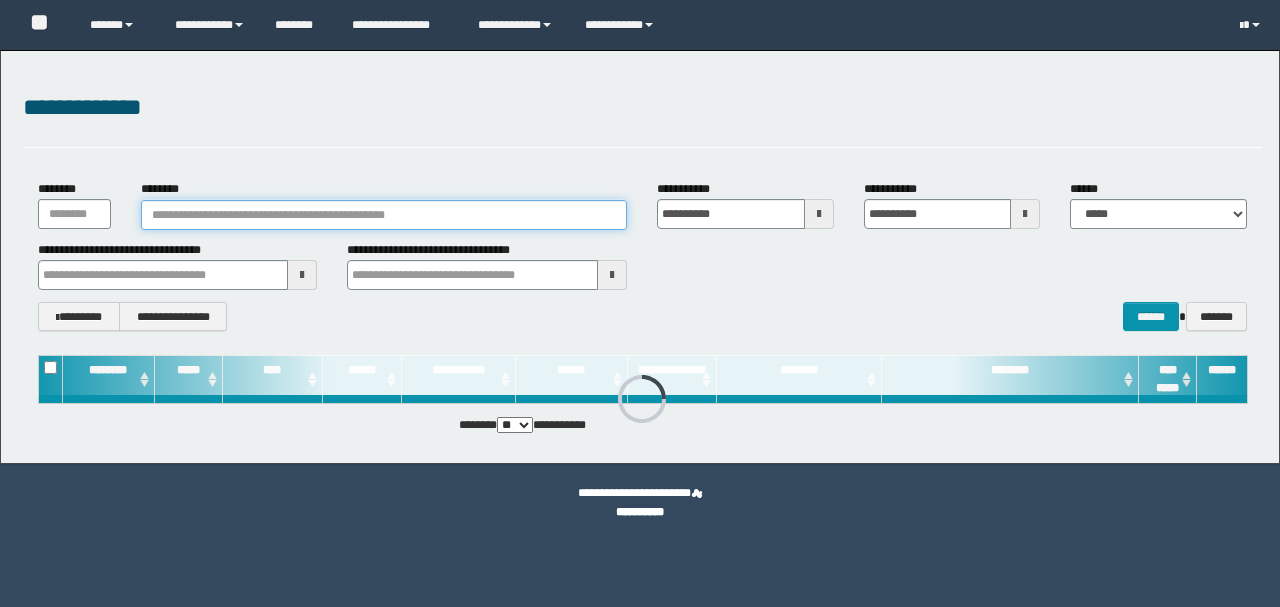 click on "********" at bounding box center [384, 215] 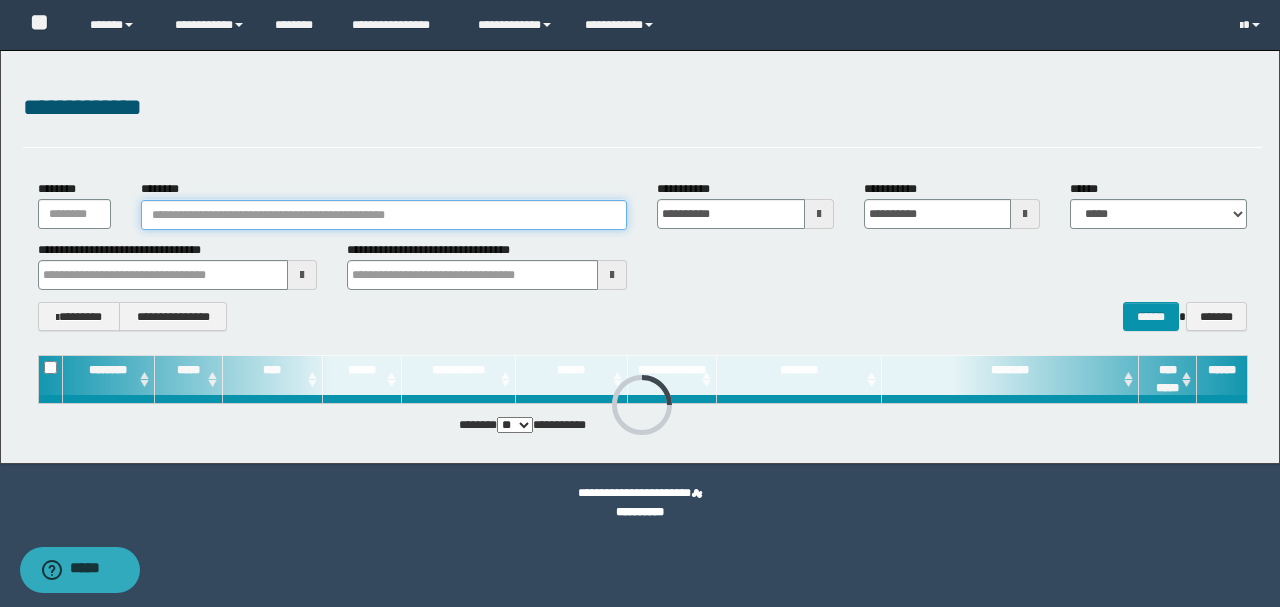 click on "********" at bounding box center [384, 215] 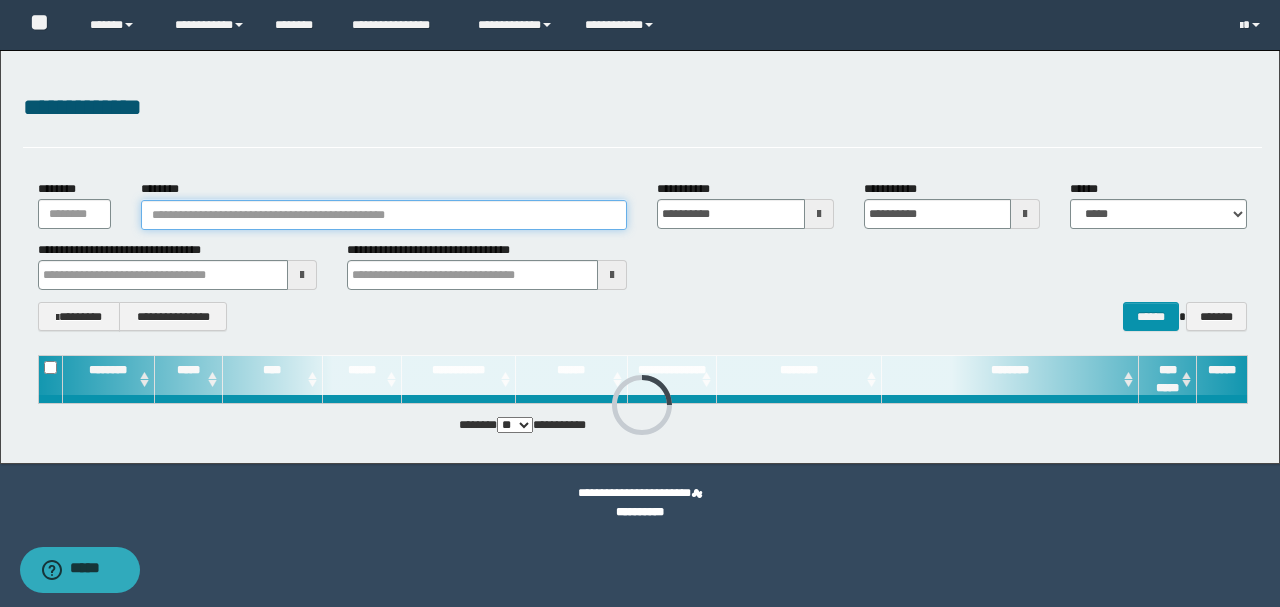 type 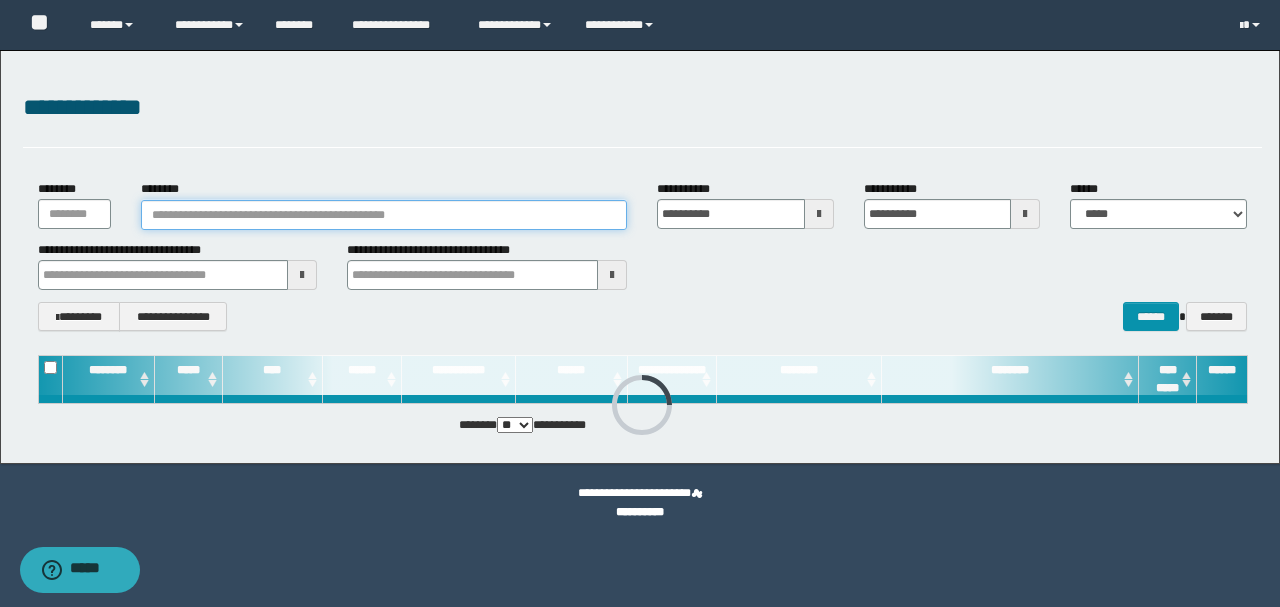 type 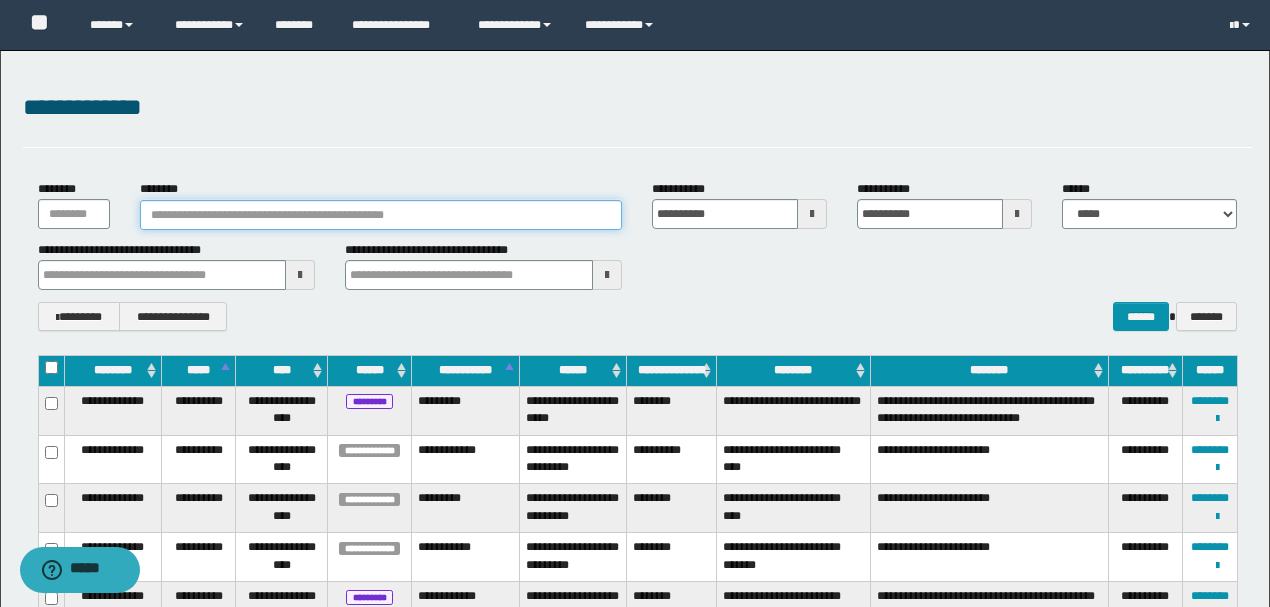 click on "********" at bounding box center [381, 215] 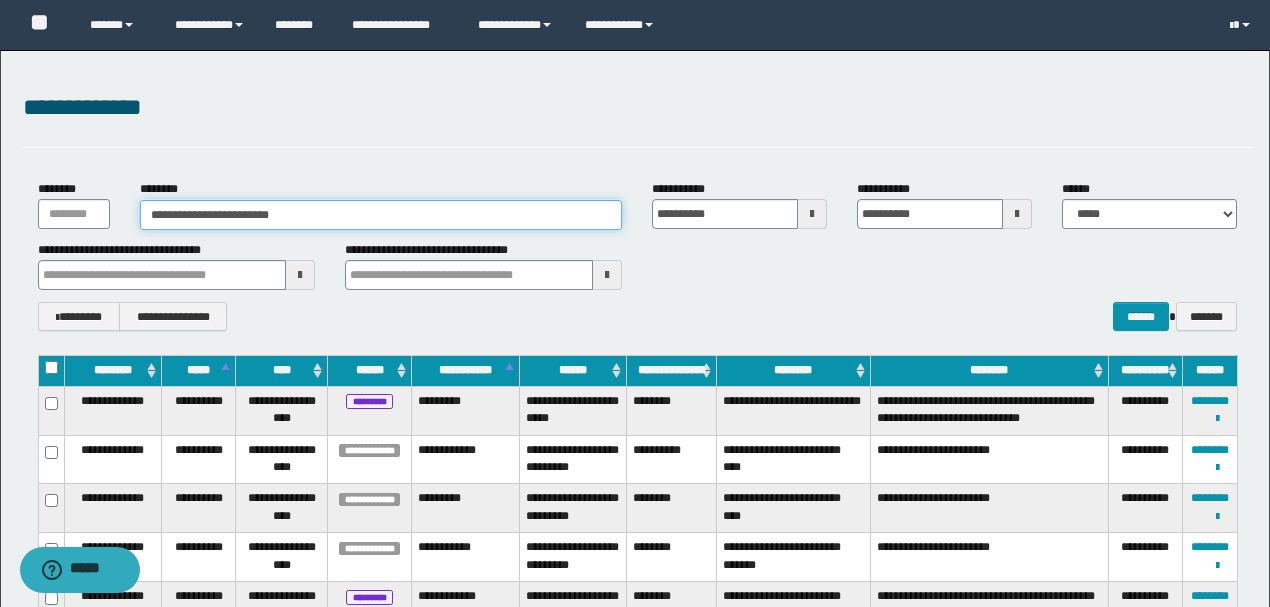 type on "**********" 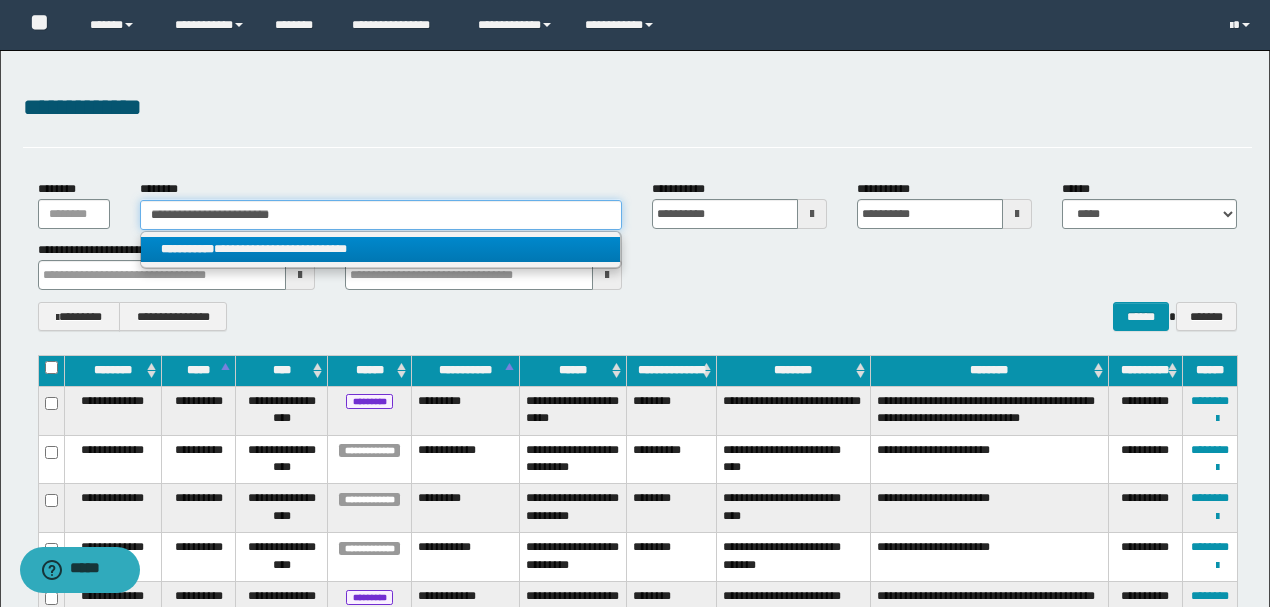 type on "**********" 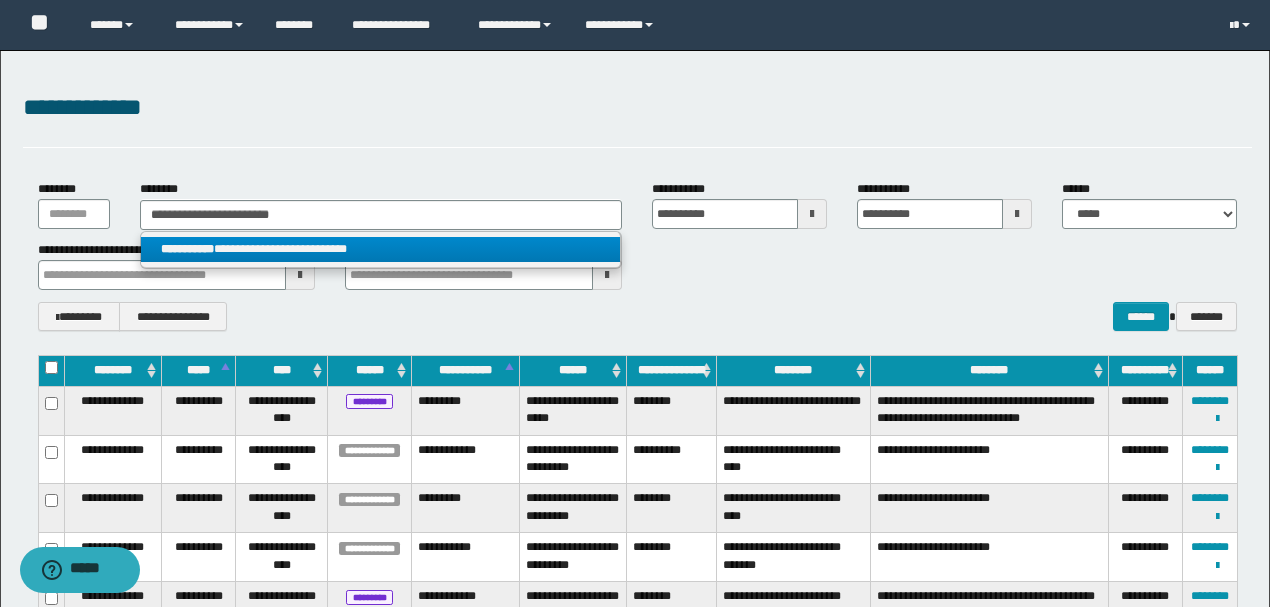 click on "**********" at bounding box center [380, 249] 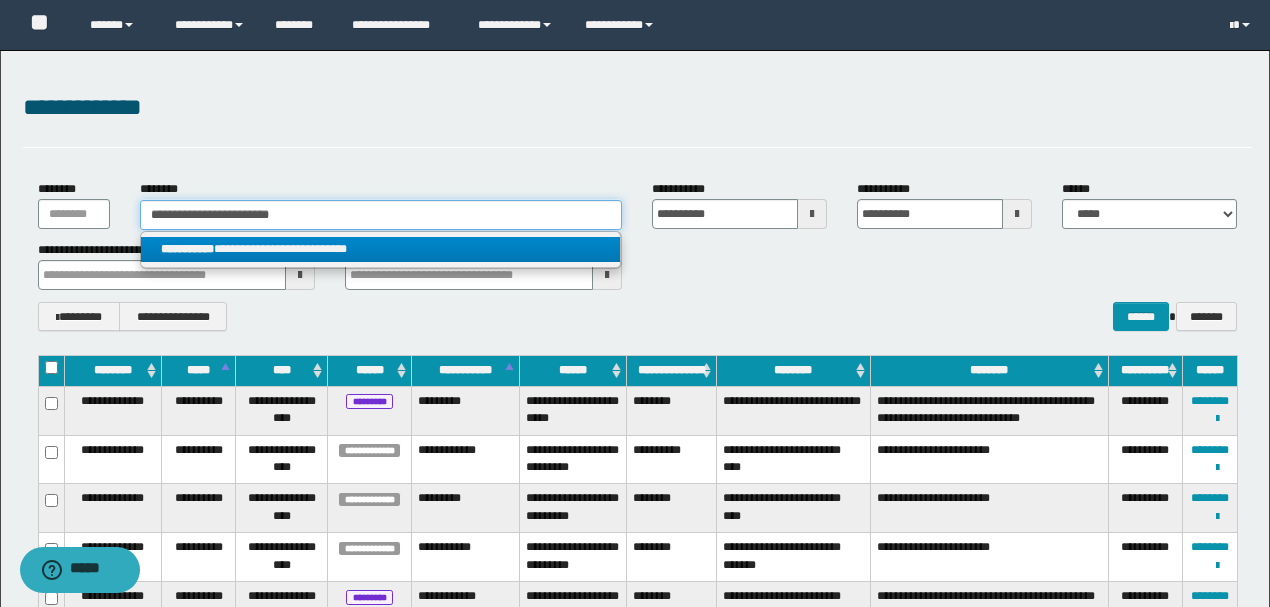 type 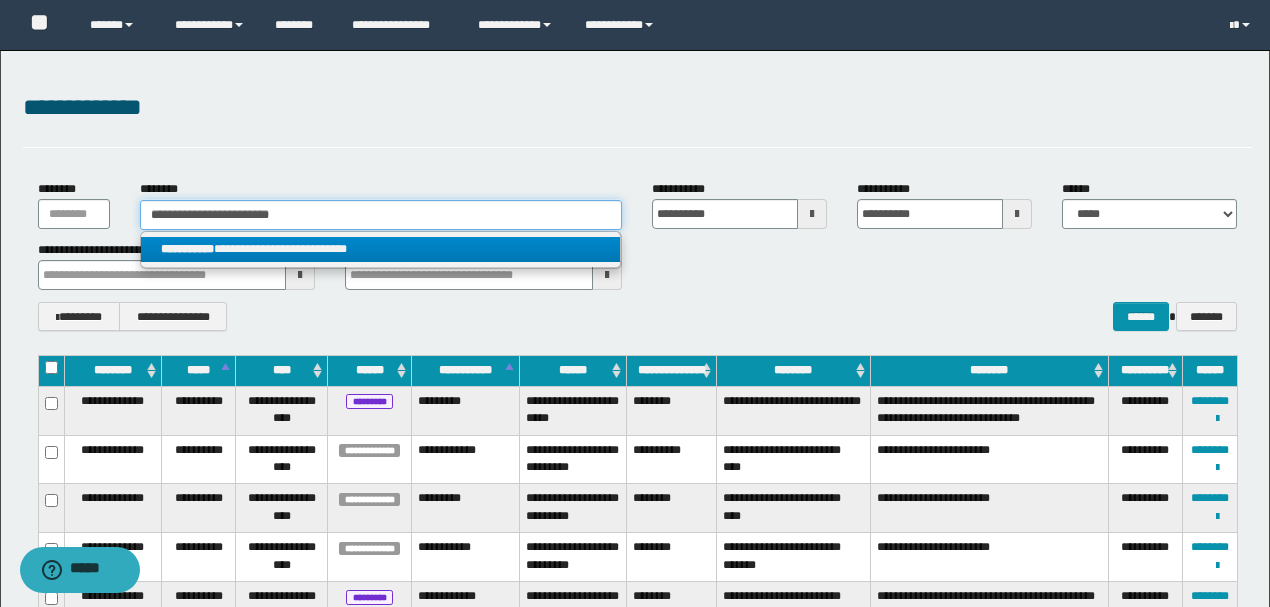 type 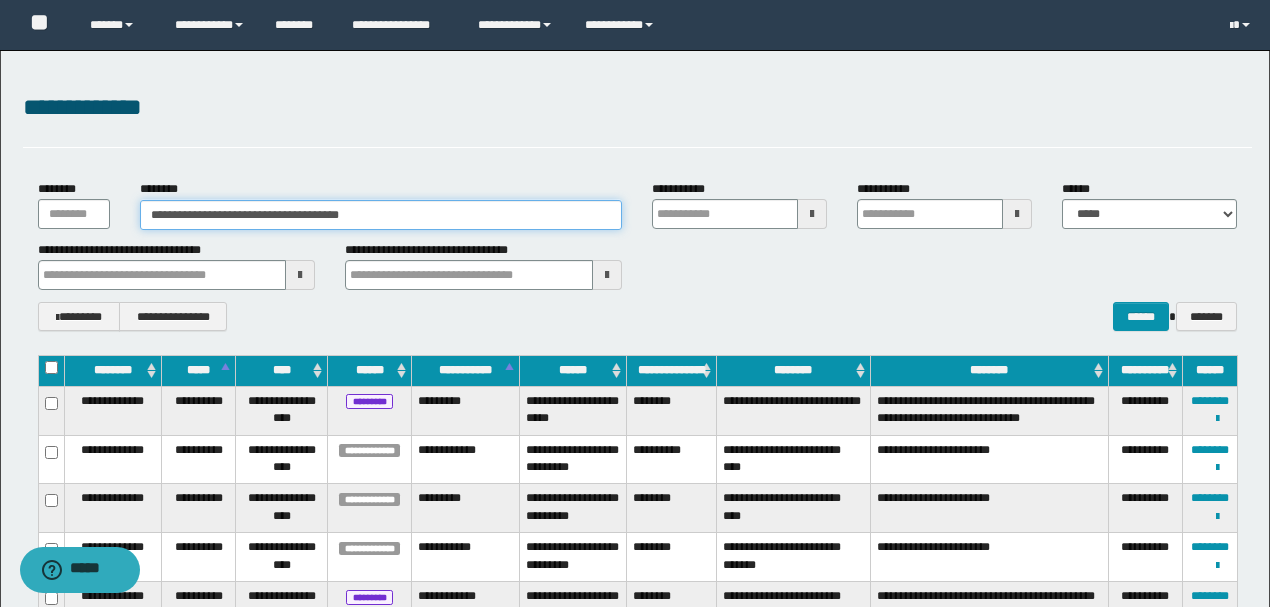 type 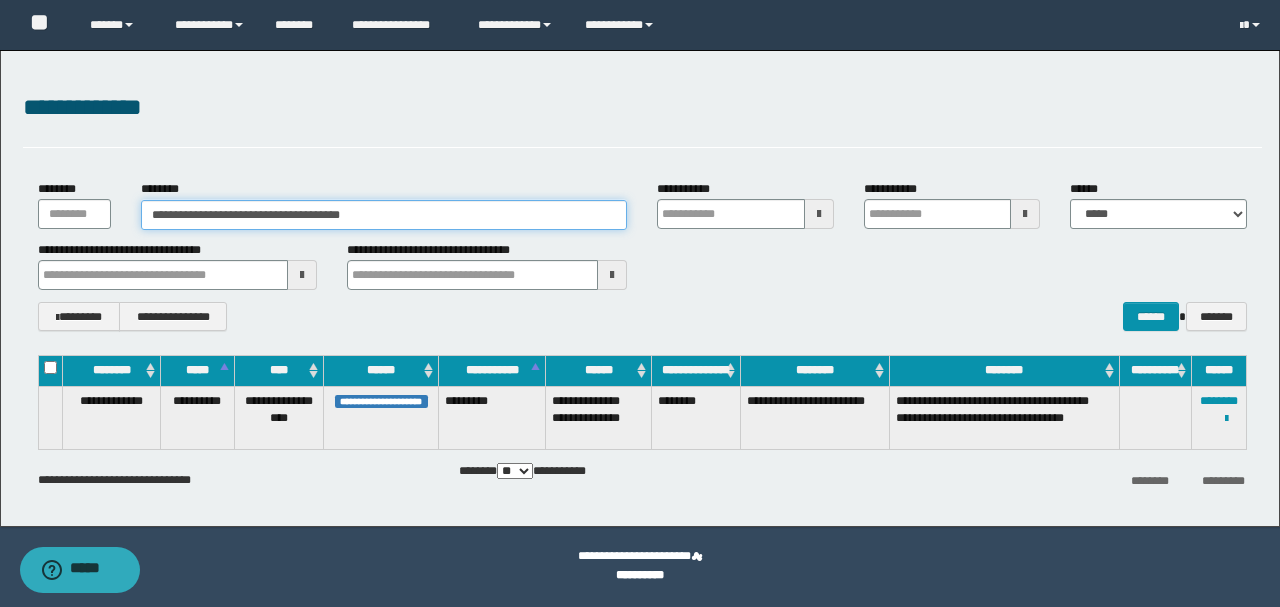 type 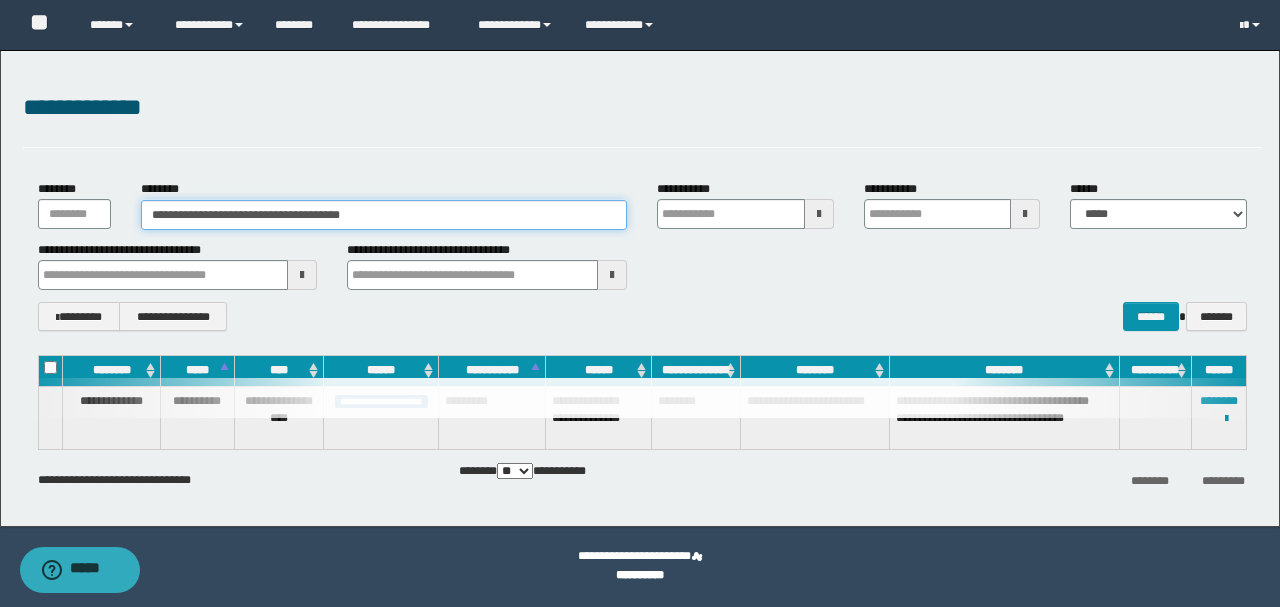 type 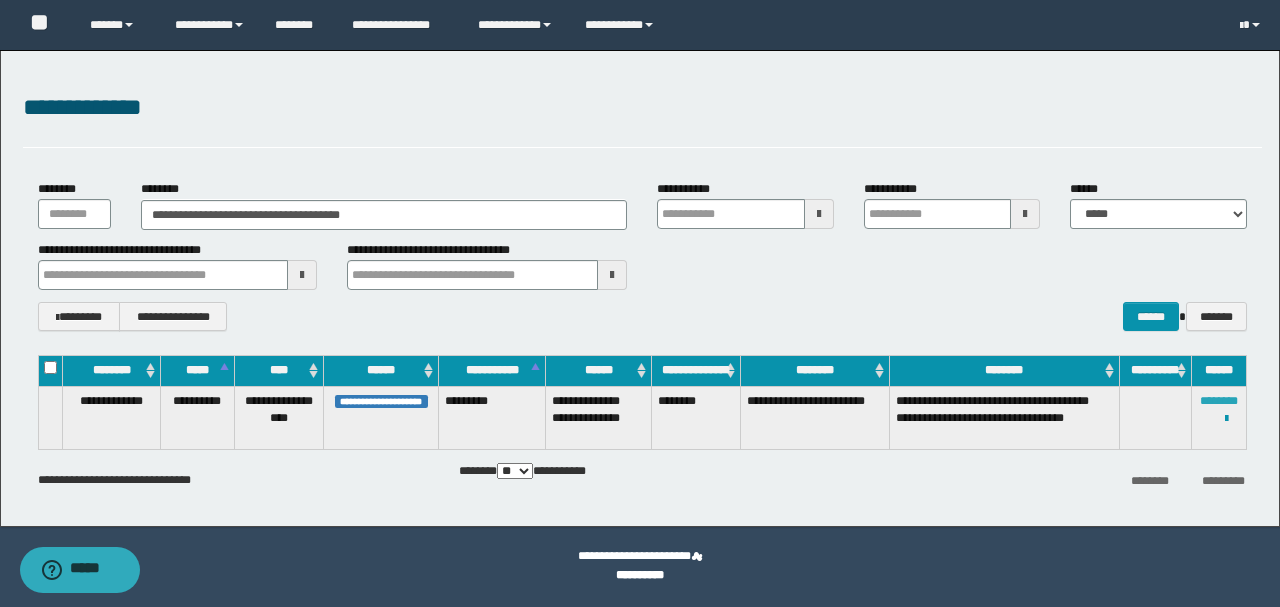 click on "********" at bounding box center [1219, 401] 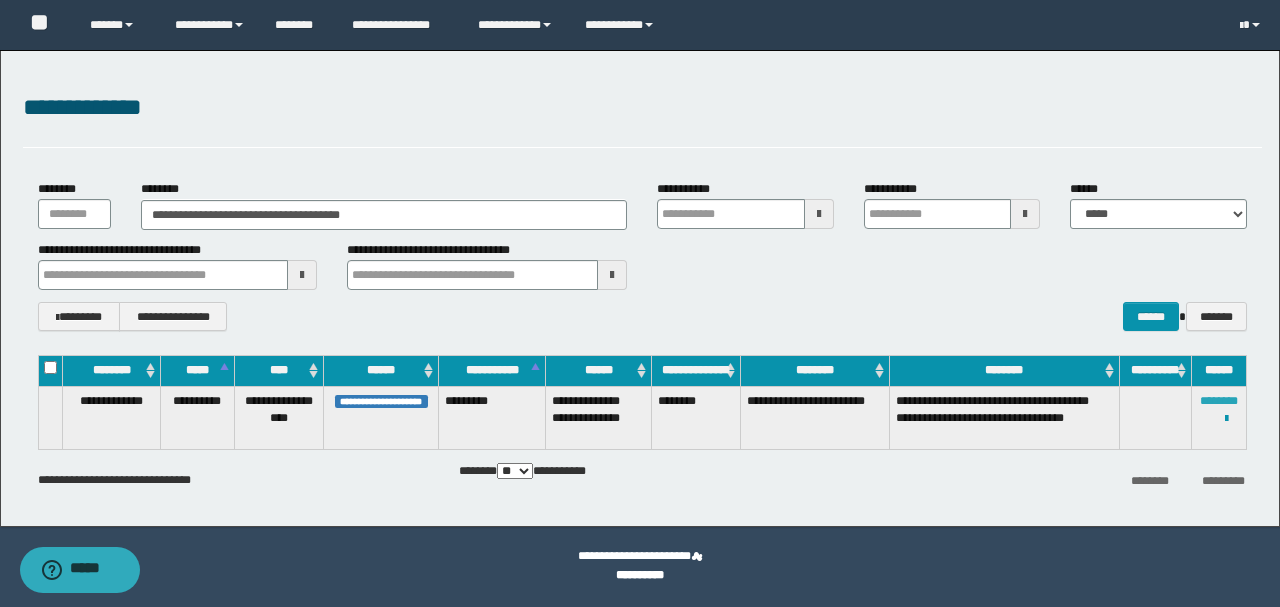 type 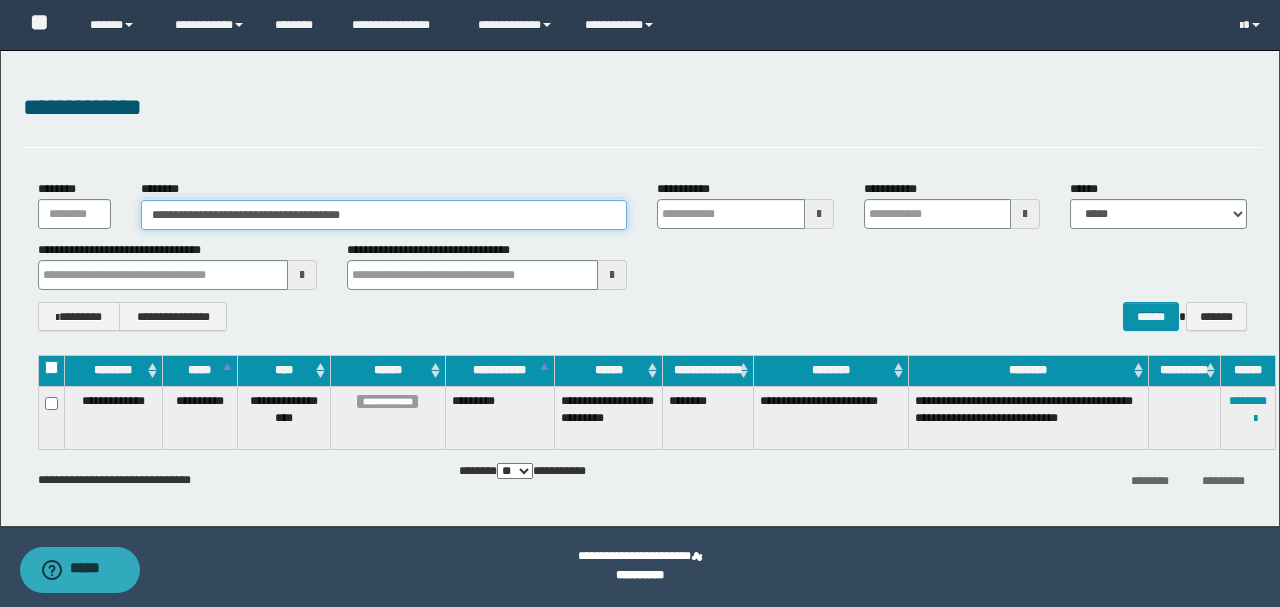drag, startPoint x: 448, startPoint y: 214, endPoint x: 0, endPoint y: 194, distance: 448.4462 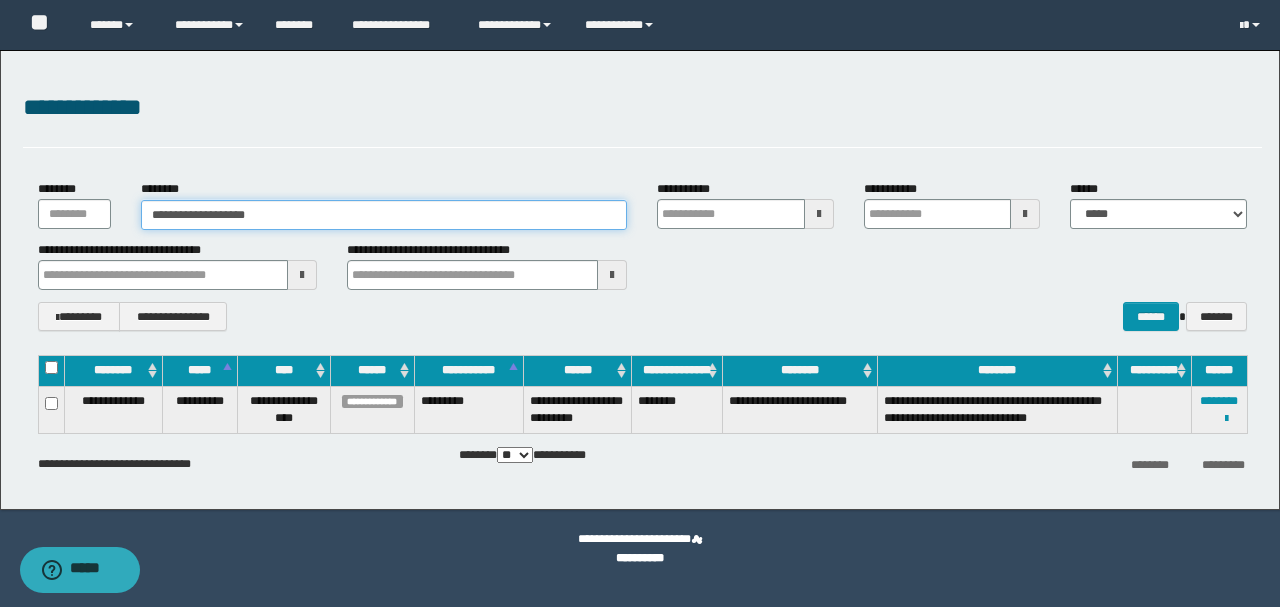 type on "**********" 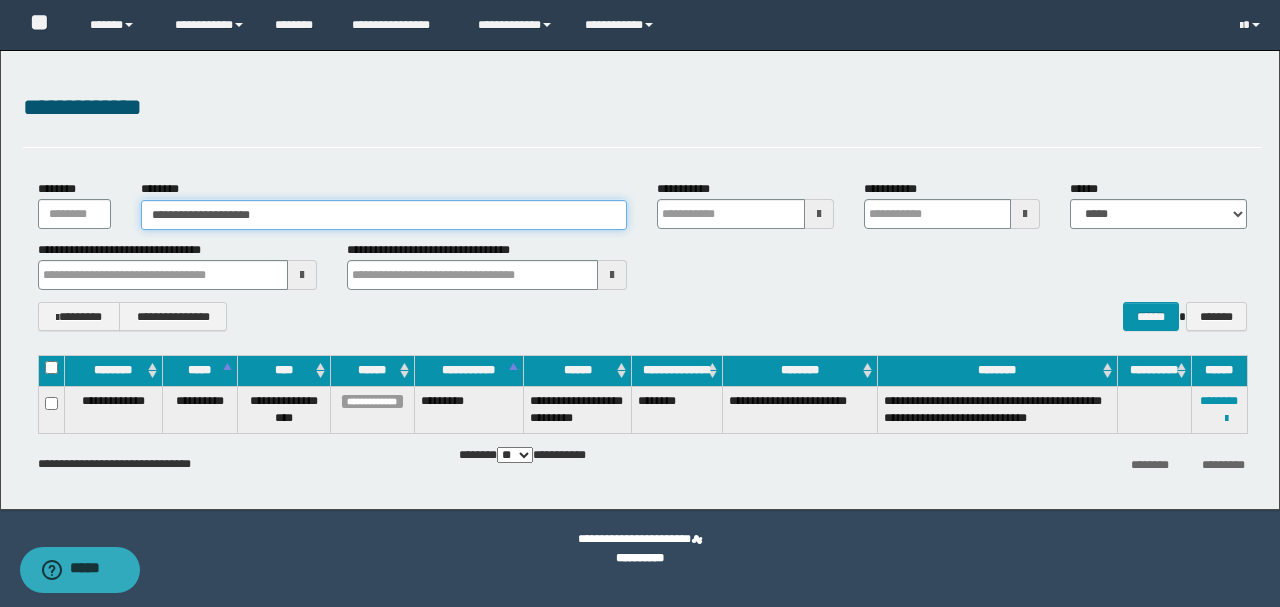 type 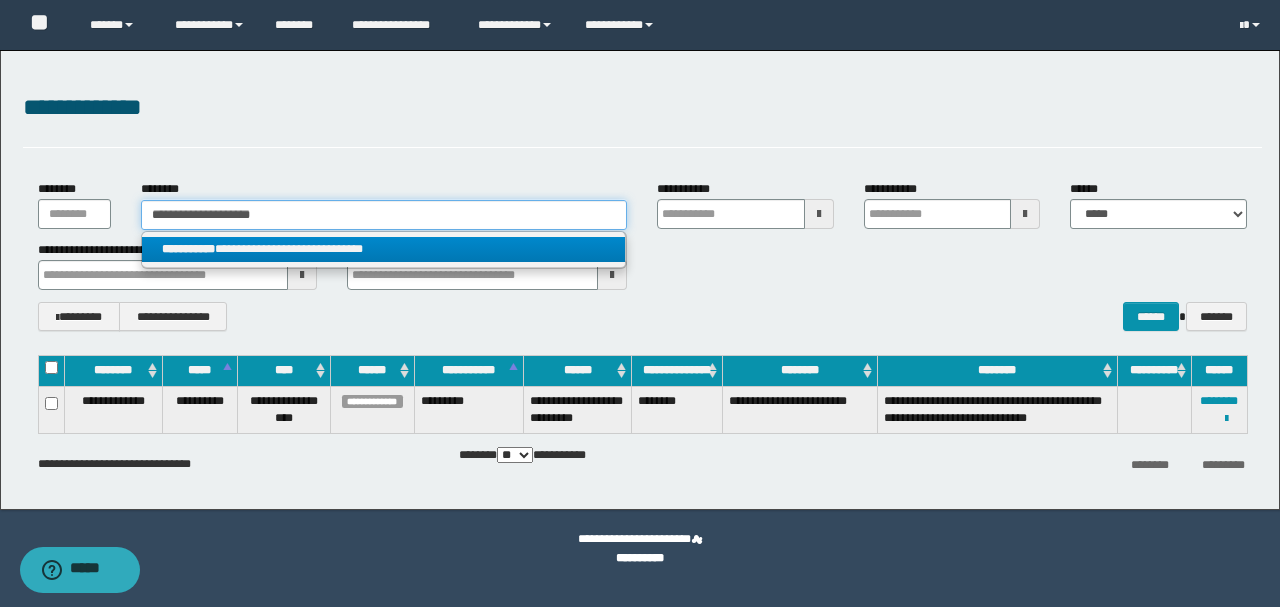 type on "**********" 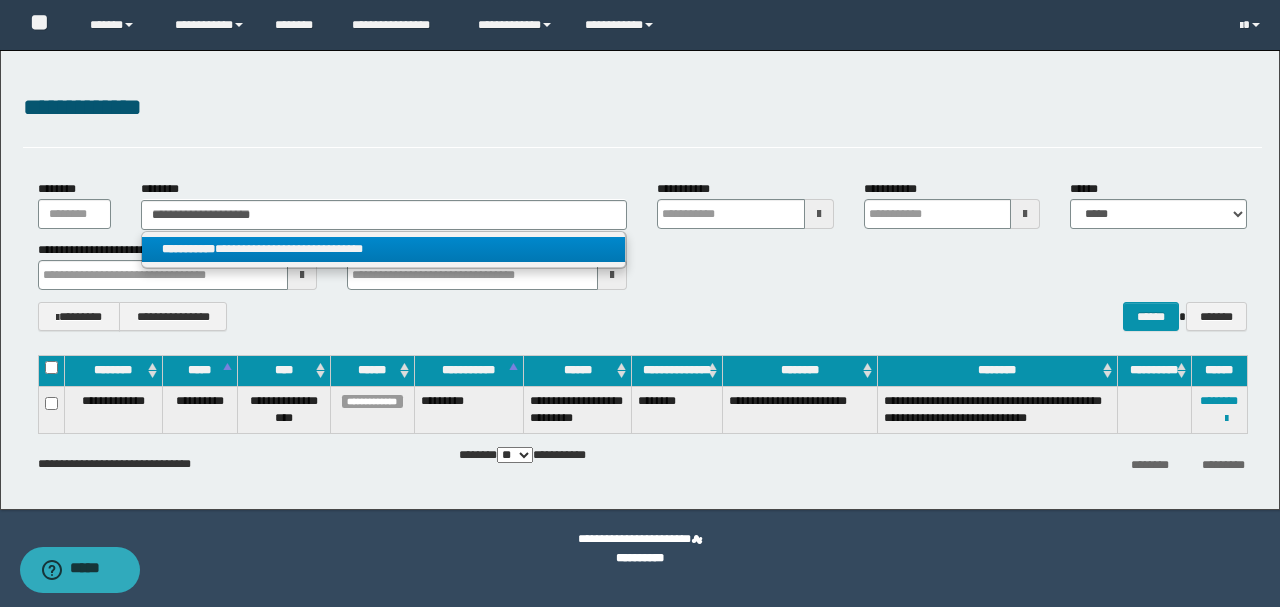 click on "**********" at bounding box center (384, 249) 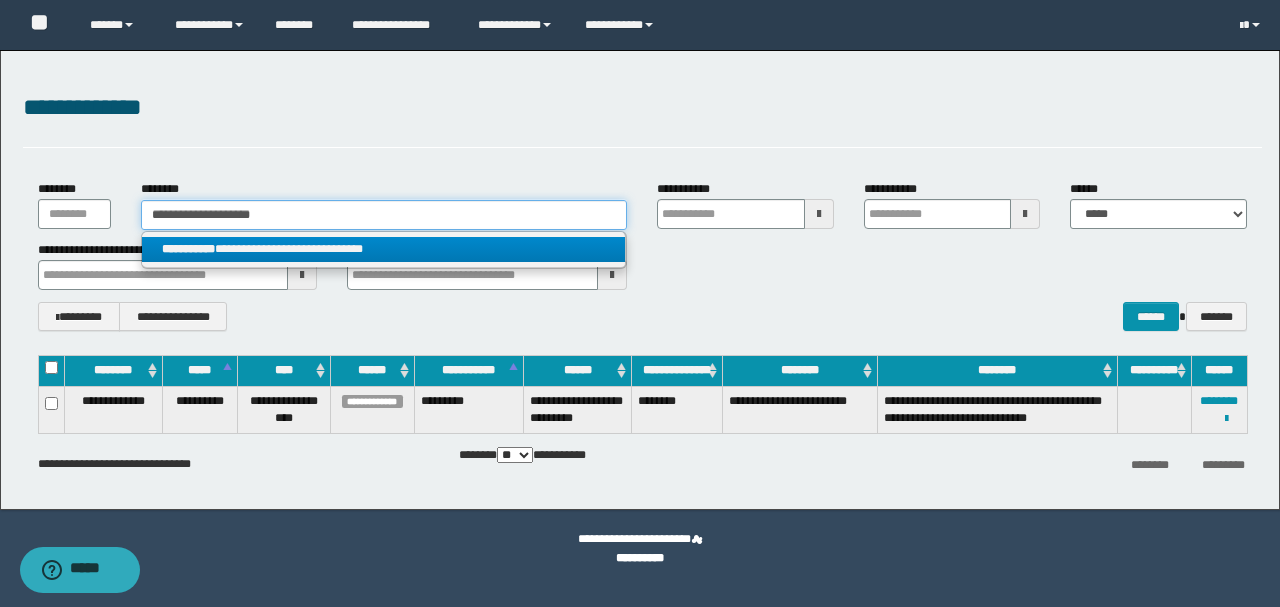 type 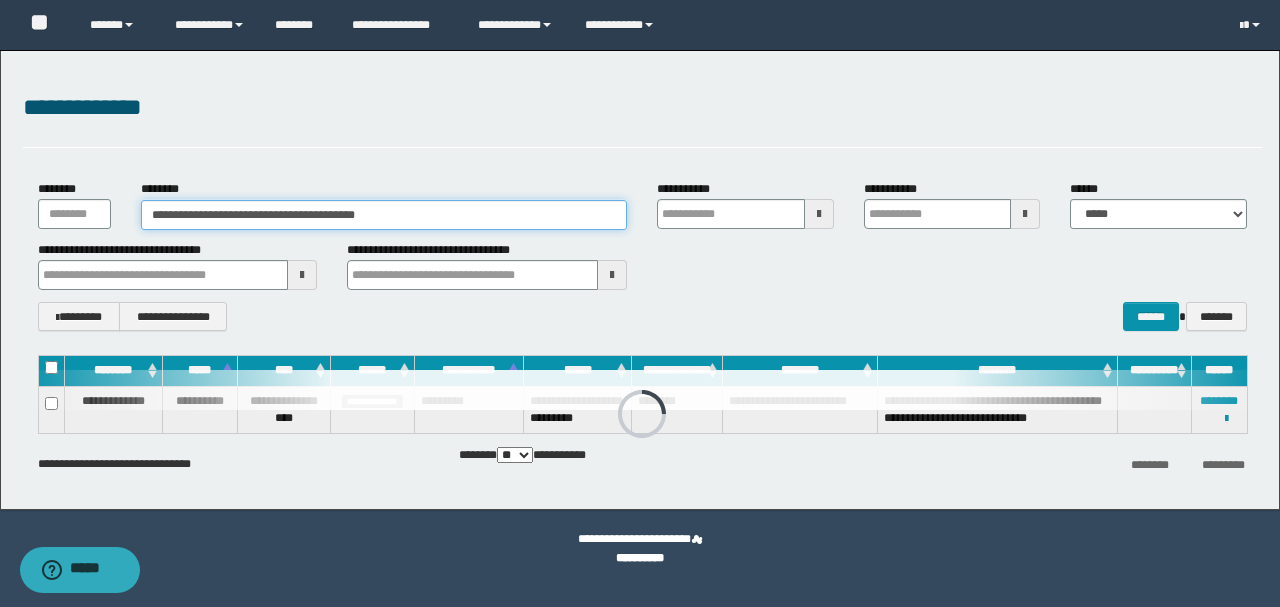 type 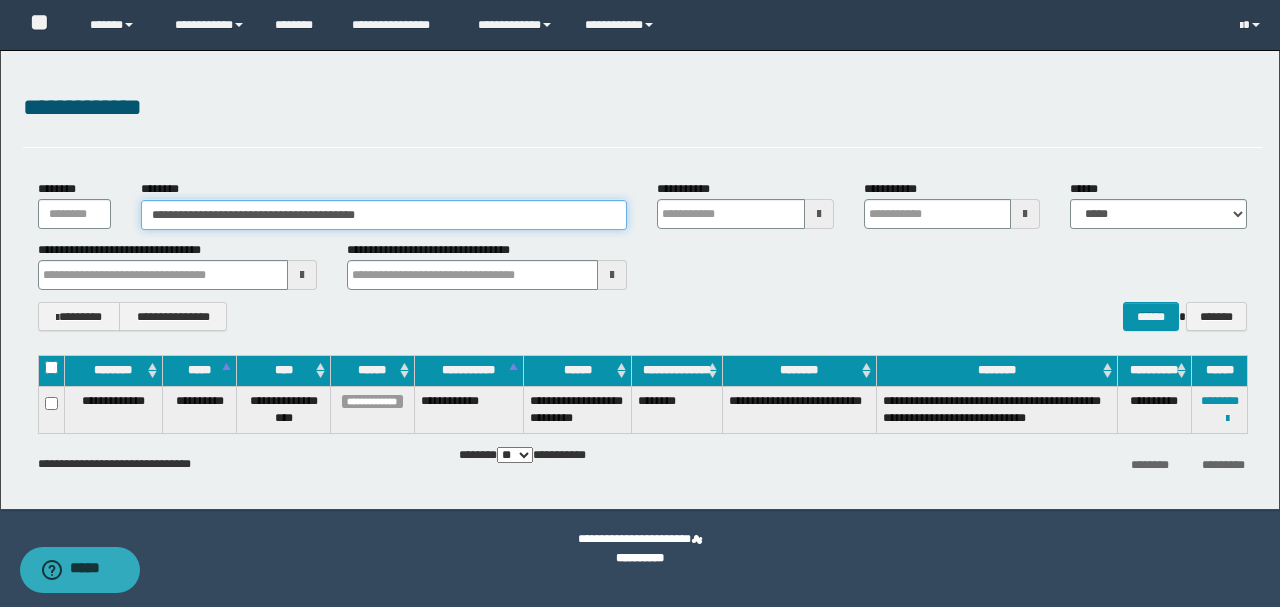 type 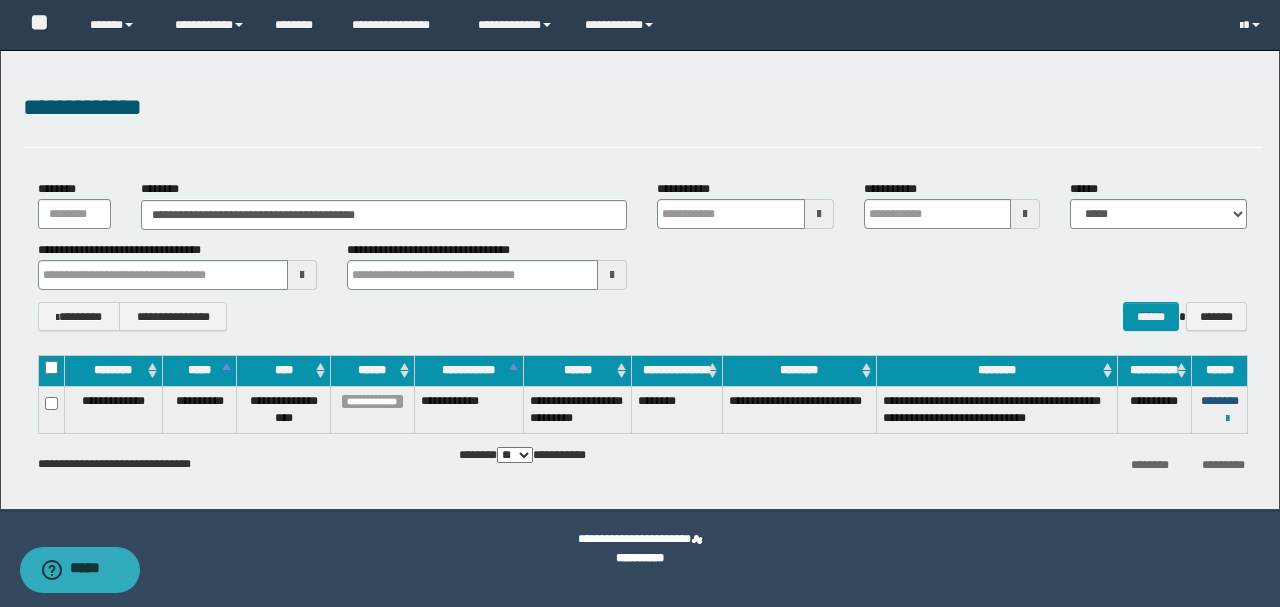 click on "********" at bounding box center (1220, 401) 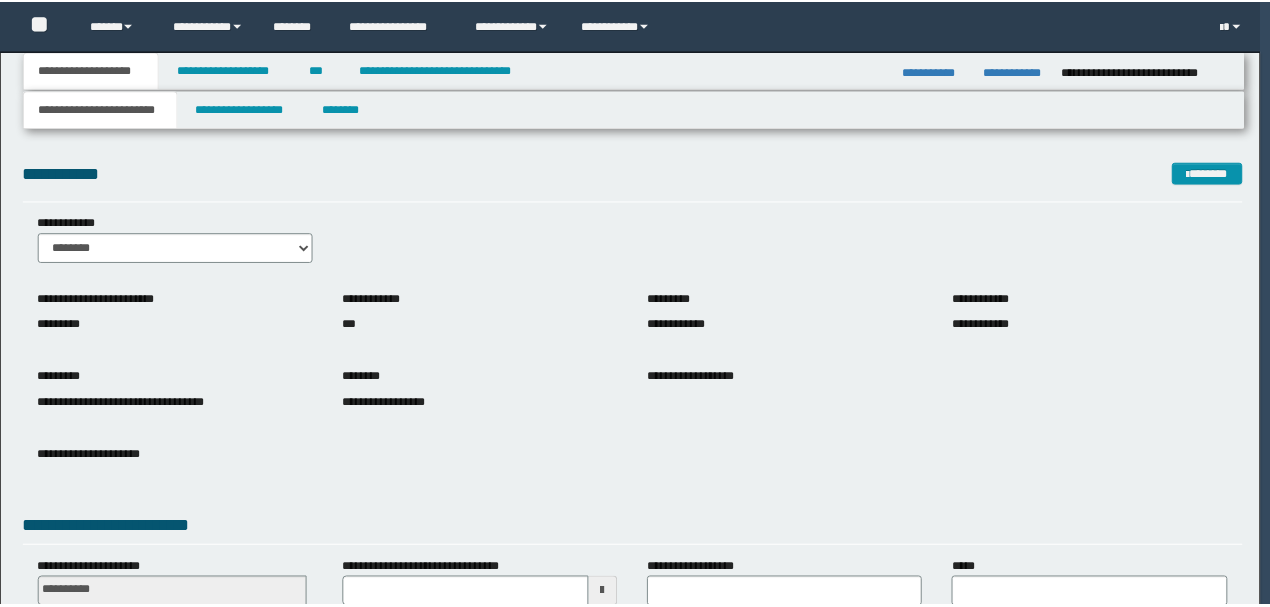 scroll, scrollTop: 0, scrollLeft: 0, axis: both 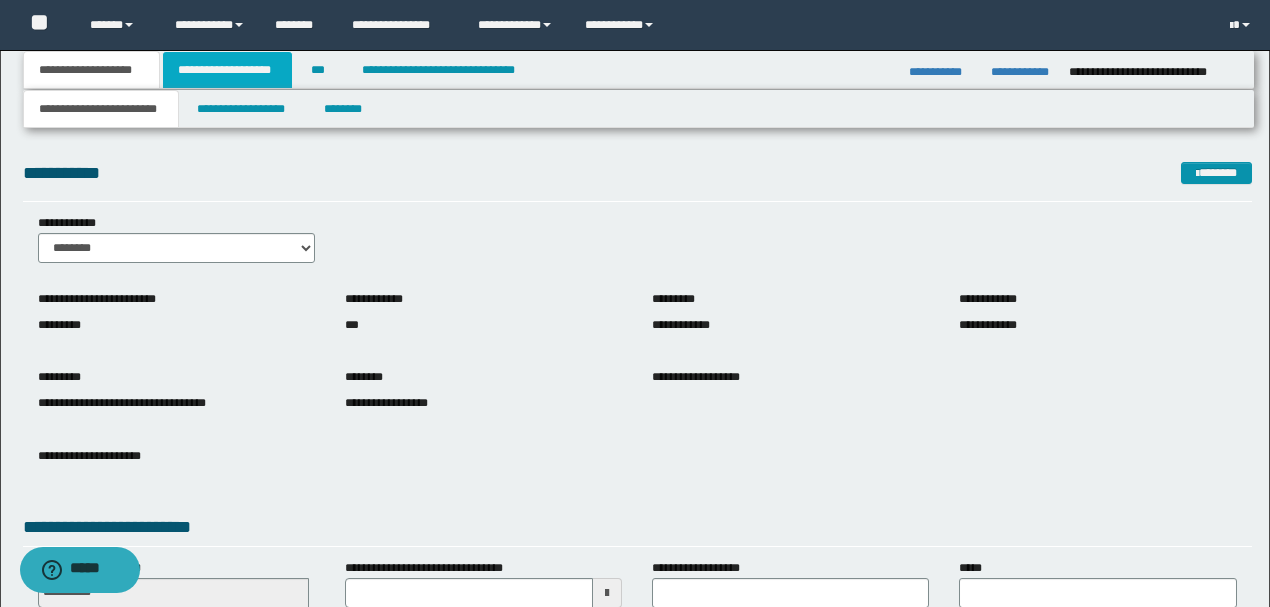click on "**********" at bounding box center [227, 70] 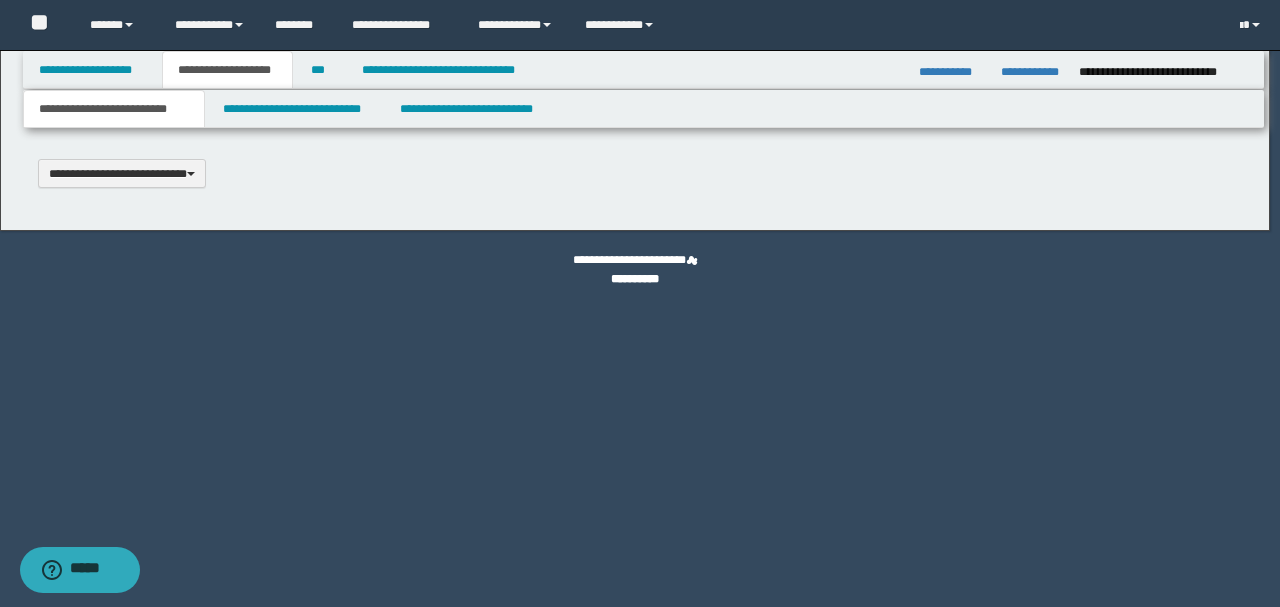 scroll, scrollTop: 0, scrollLeft: 0, axis: both 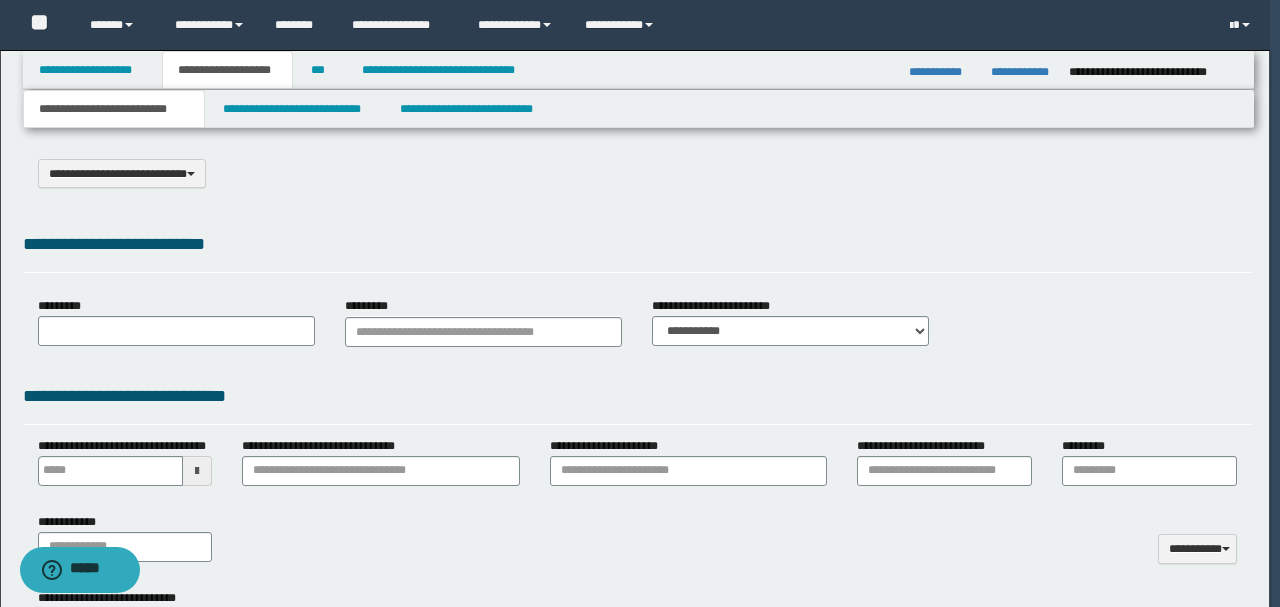 type on "**********" 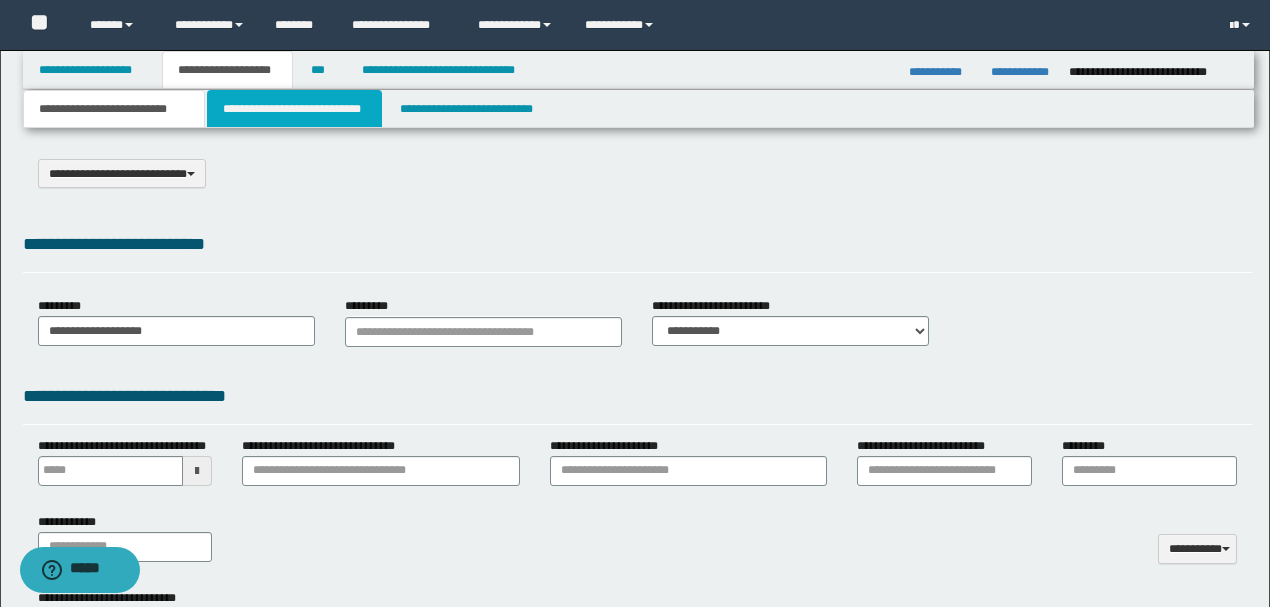 click on "**********" at bounding box center (294, 109) 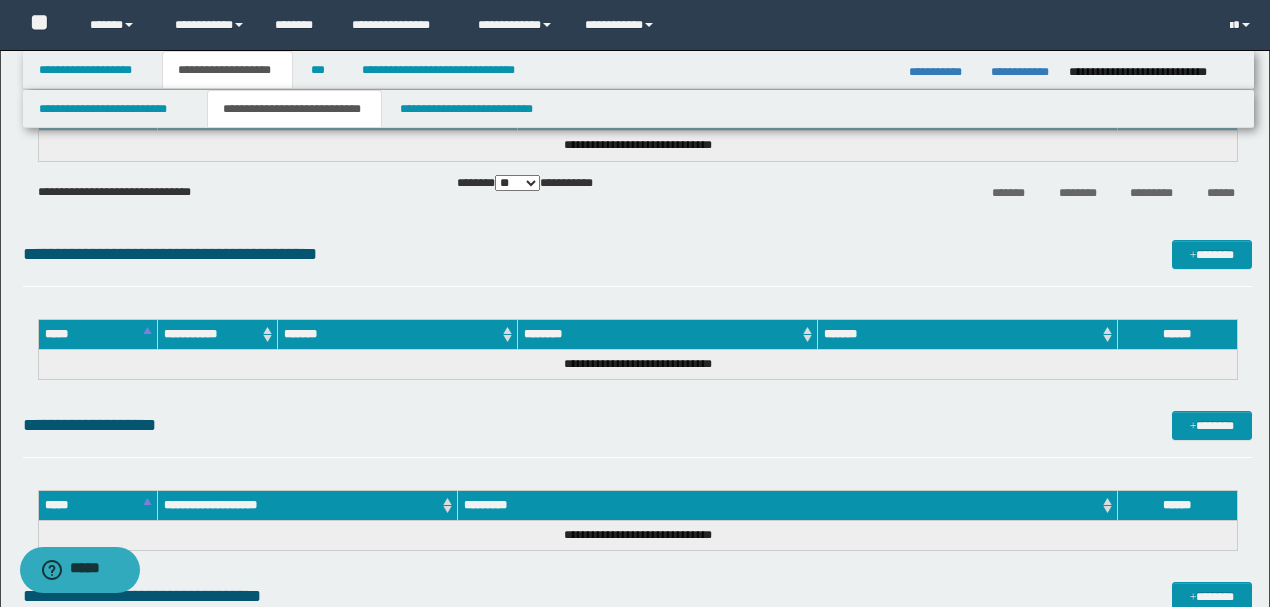 scroll, scrollTop: 466, scrollLeft: 0, axis: vertical 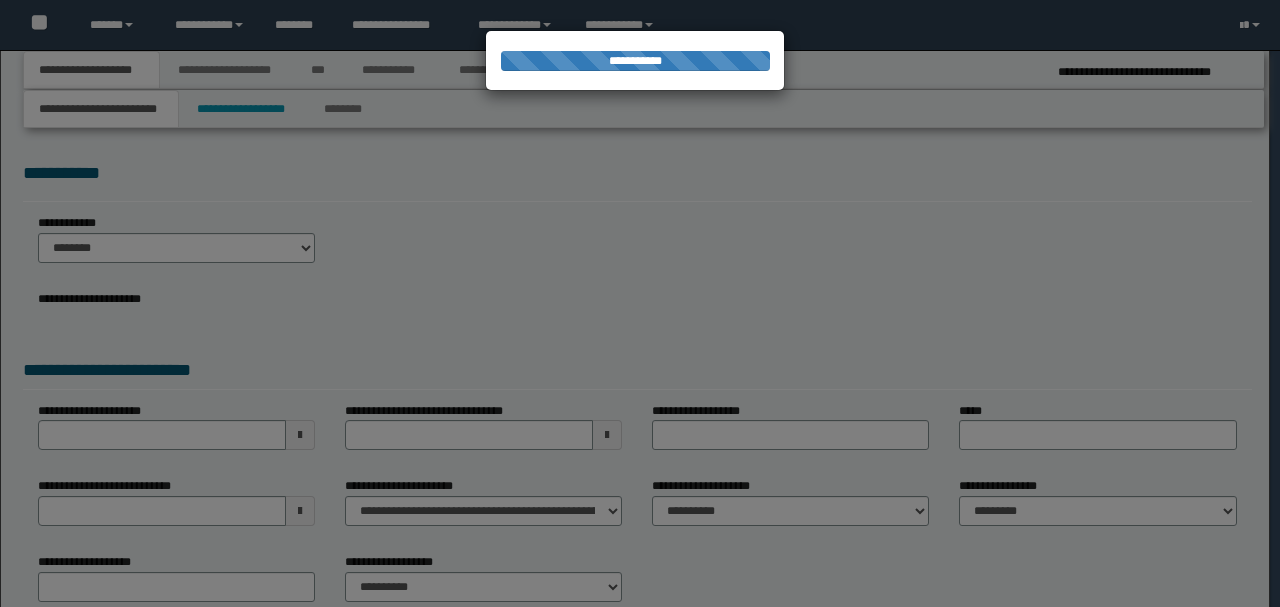 select on "*" 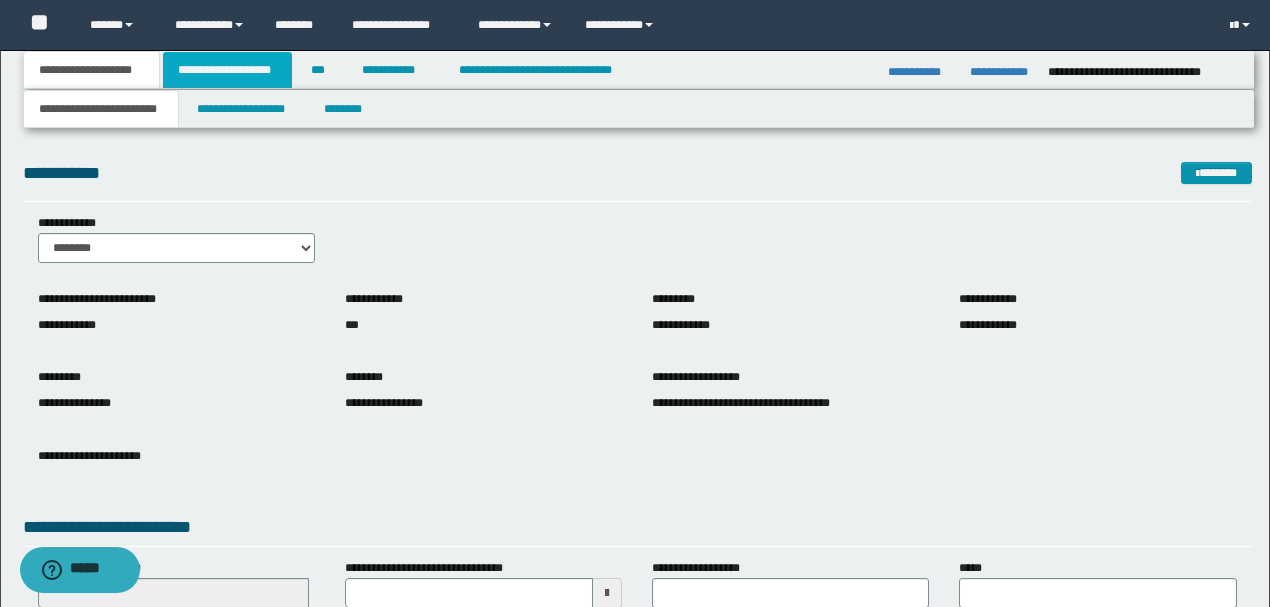 click on "**********" at bounding box center (227, 70) 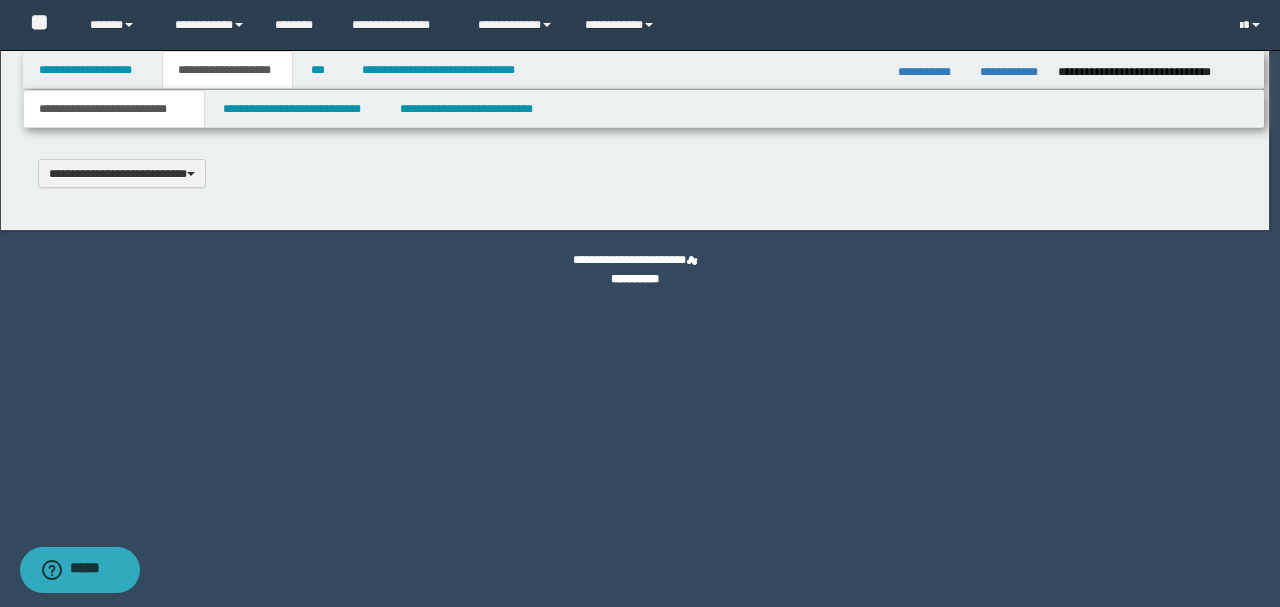 scroll, scrollTop: 0, scrollLeft: 0, axis: both 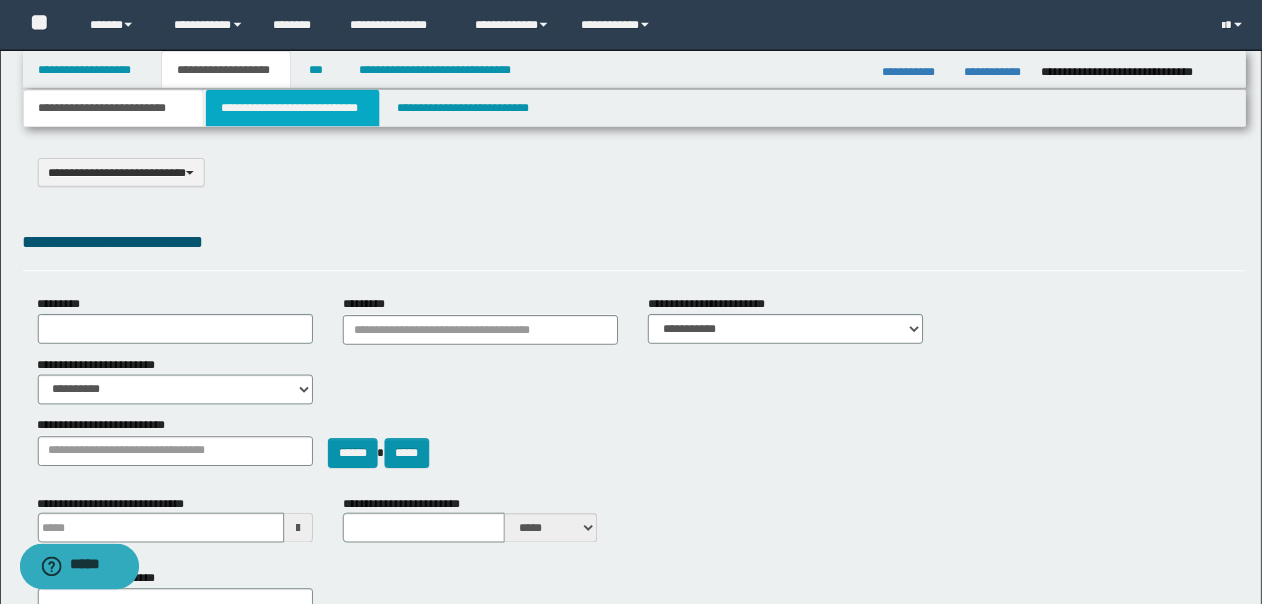 click on "**********" at bounding box center (294, 109) 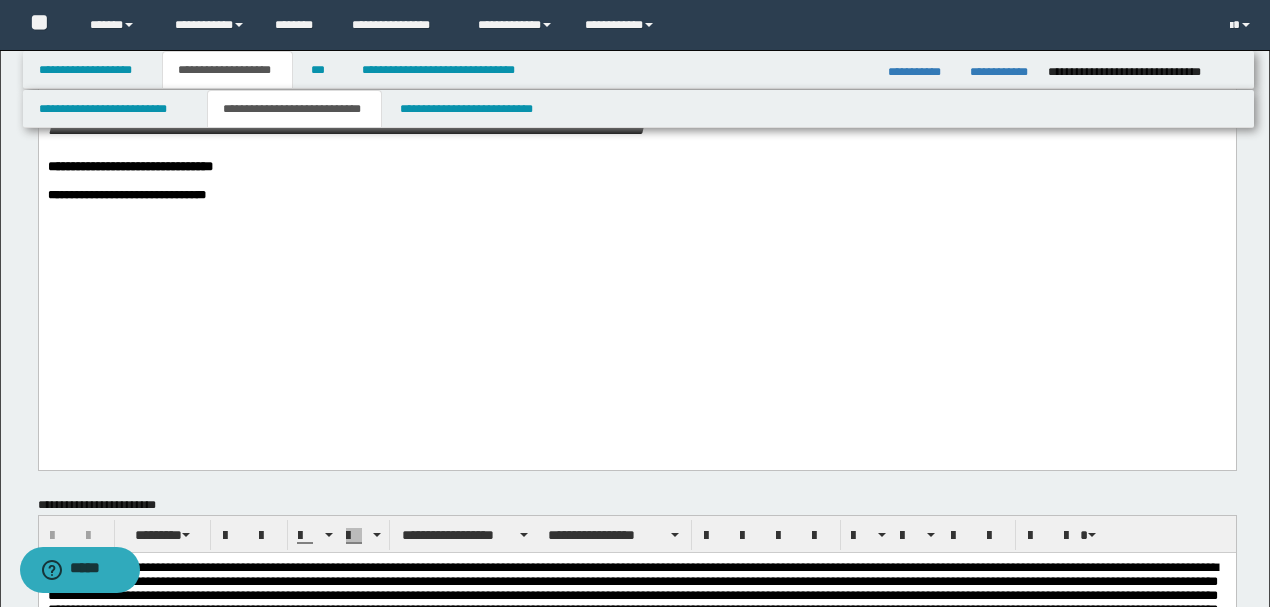 scroll, scrollTop: 1800, scrollLeft: 0, axis: vertical 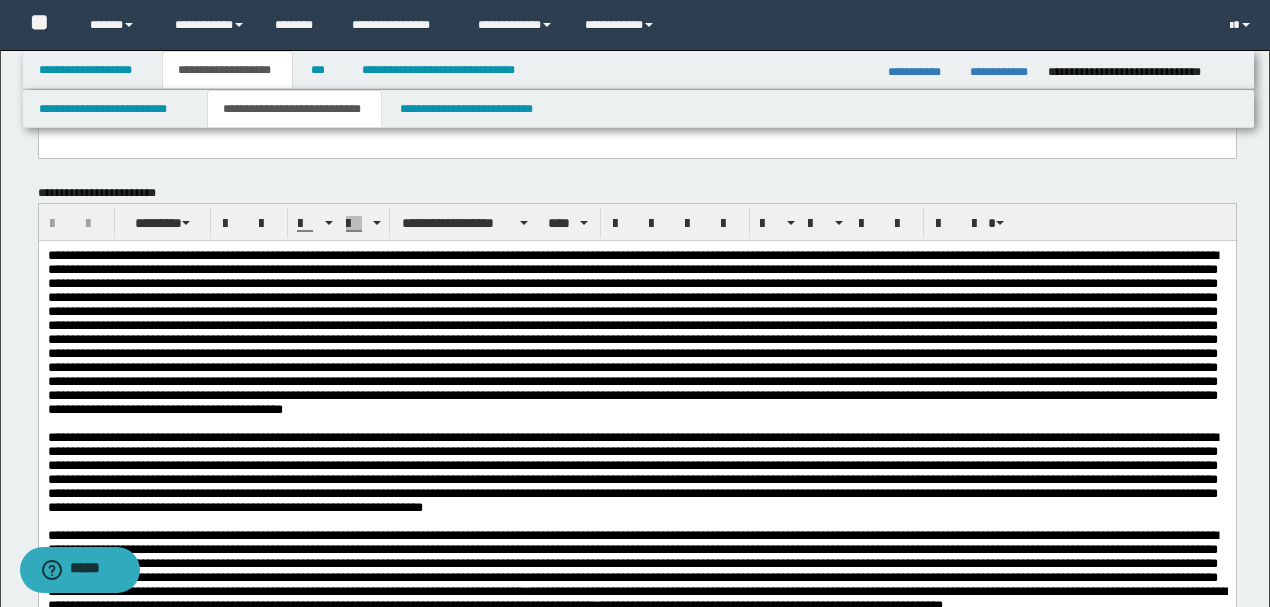 click at bounding box center (632, 332) 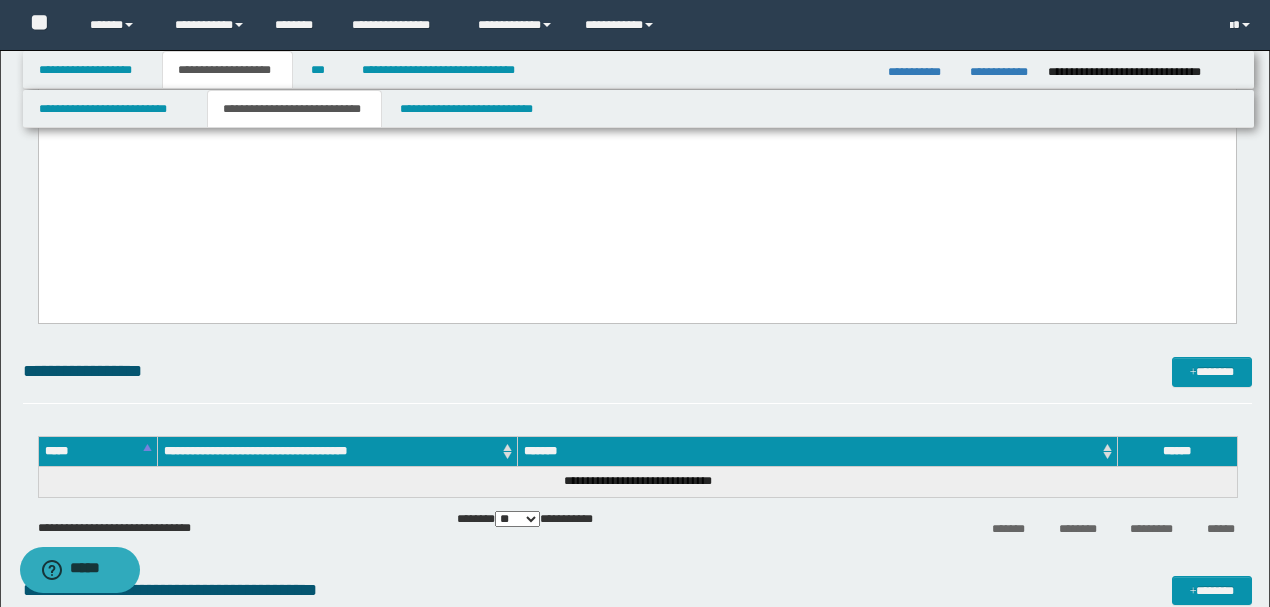 scroll, scrollTop: 3163, scrollLeft: 0, axis: vertical 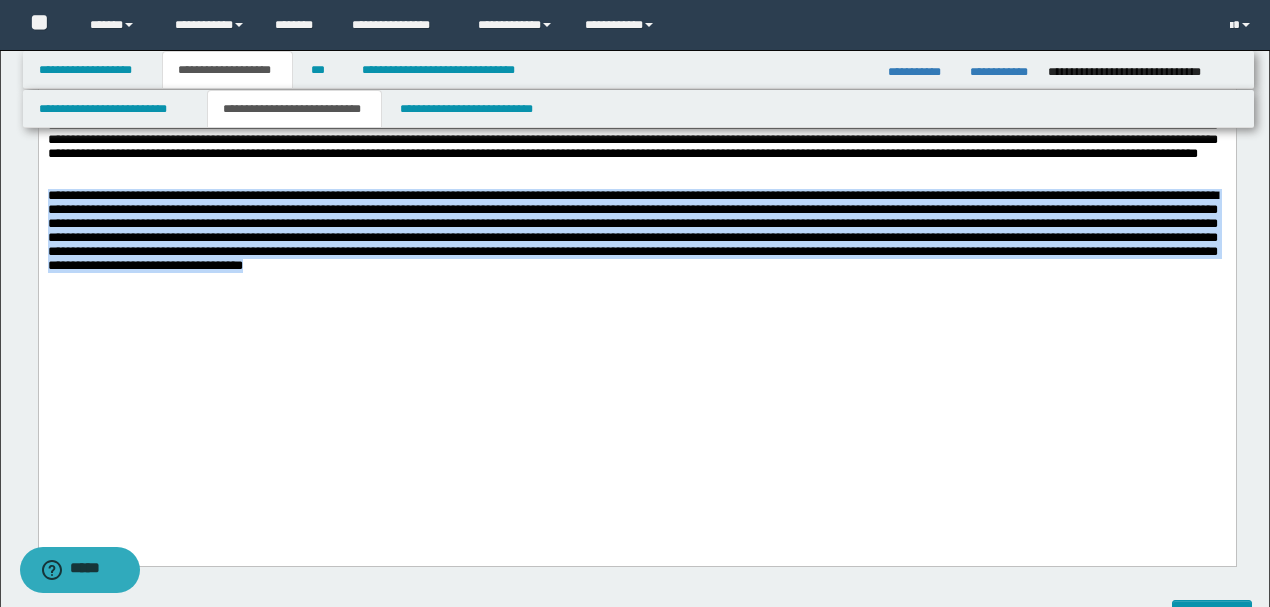 drag, startPoint x: 1017, startPoint y: 475, endPoint x: 38, endPoint y: -984, distance: 1757.0208 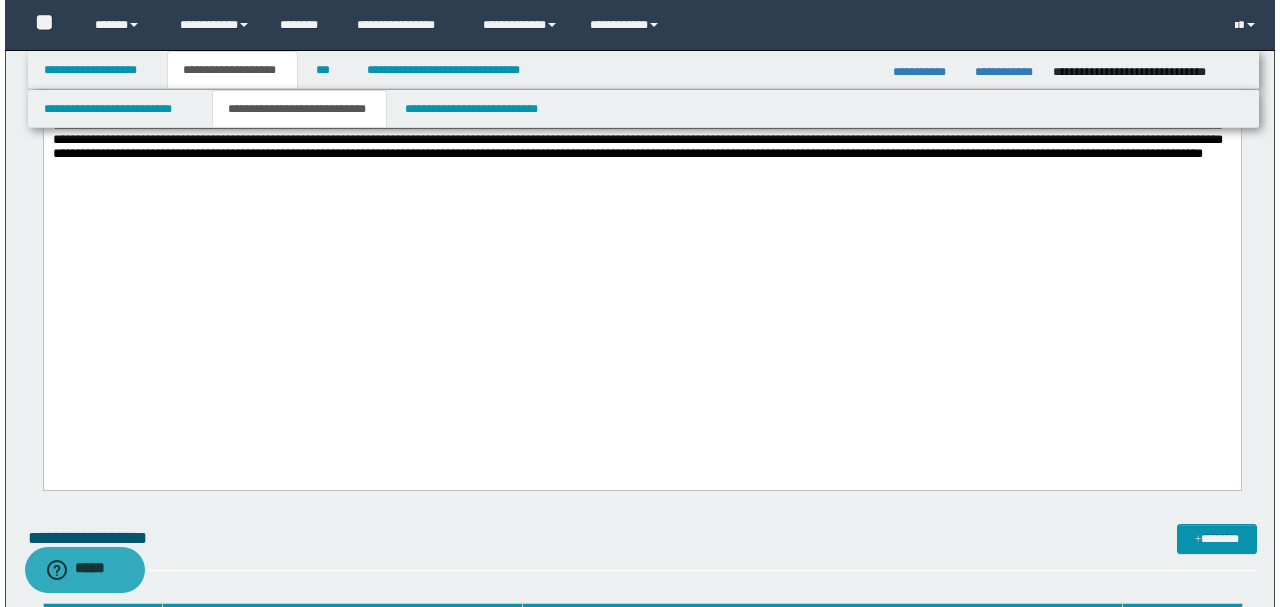 scroll, scrollTop: 3696, scrollLeft: 0, axis: vertical 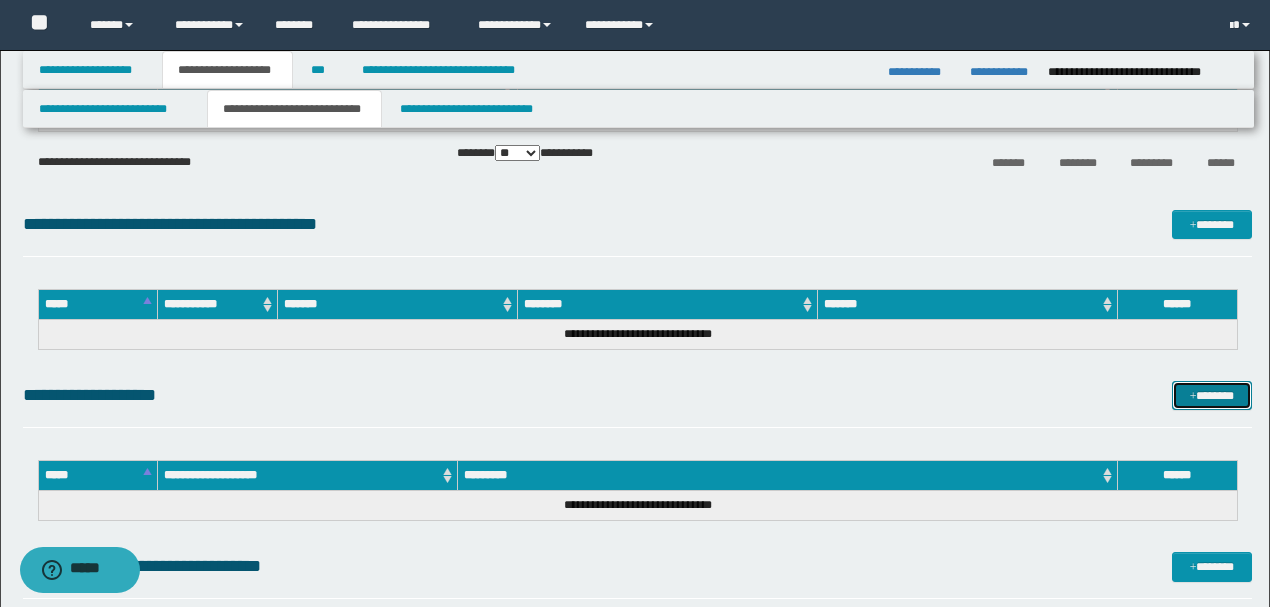 click on "*******" at bounding box center (1211, 395) 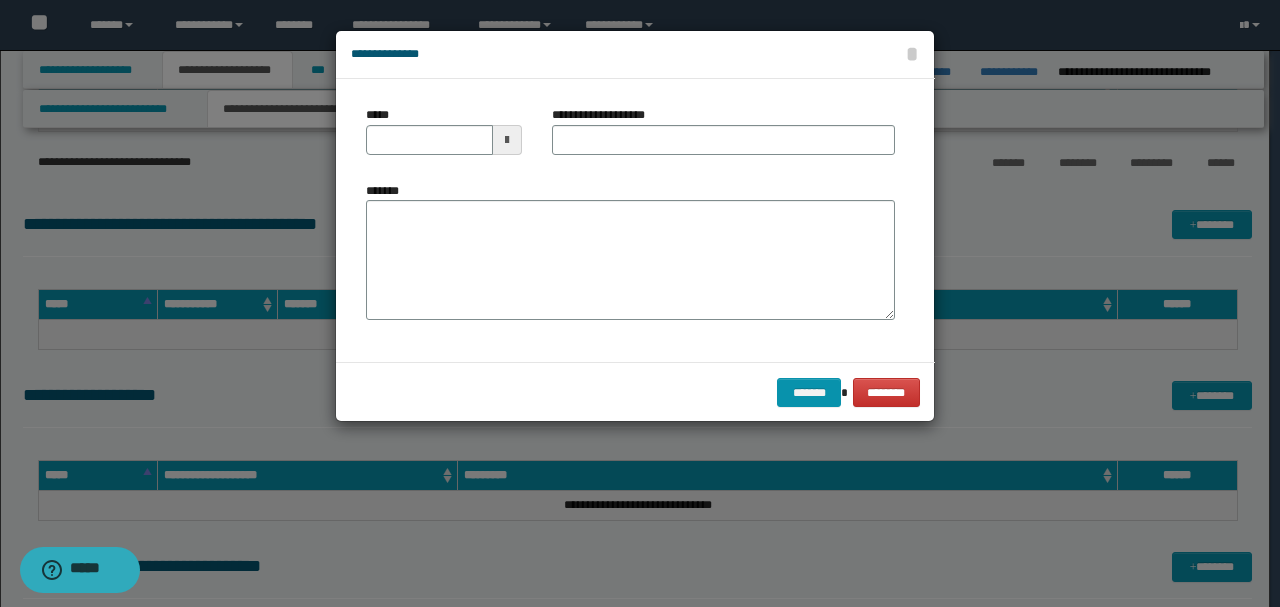click on "*******" at bounding box center (630, 260) 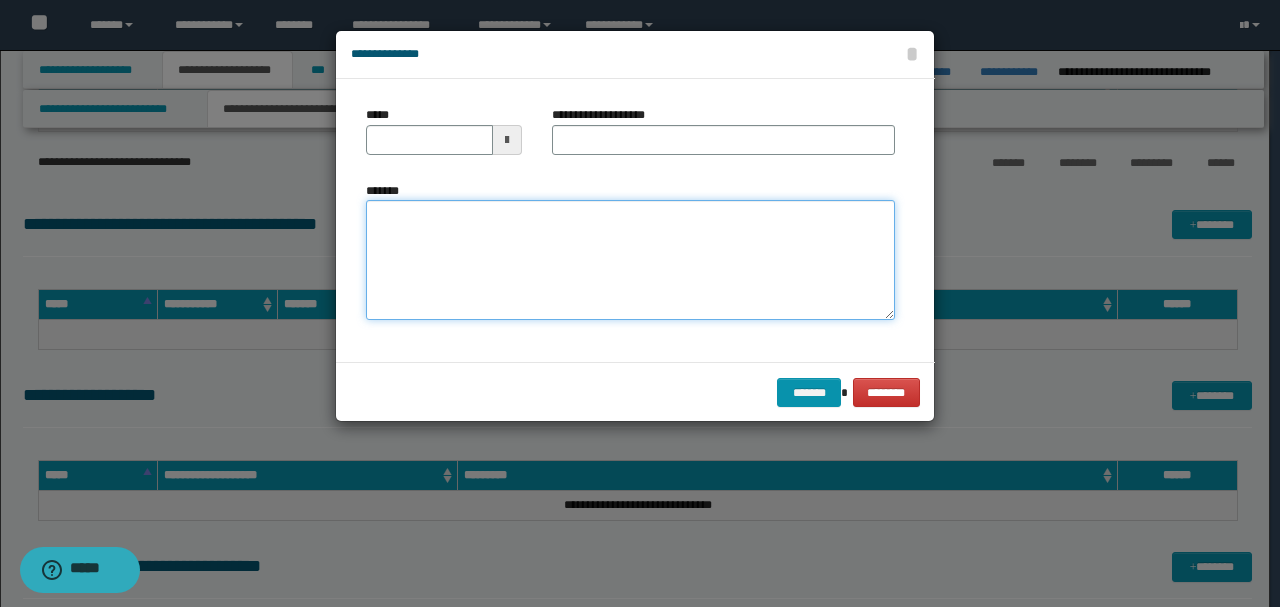 click on "*******" at bounding box center [630, 260] 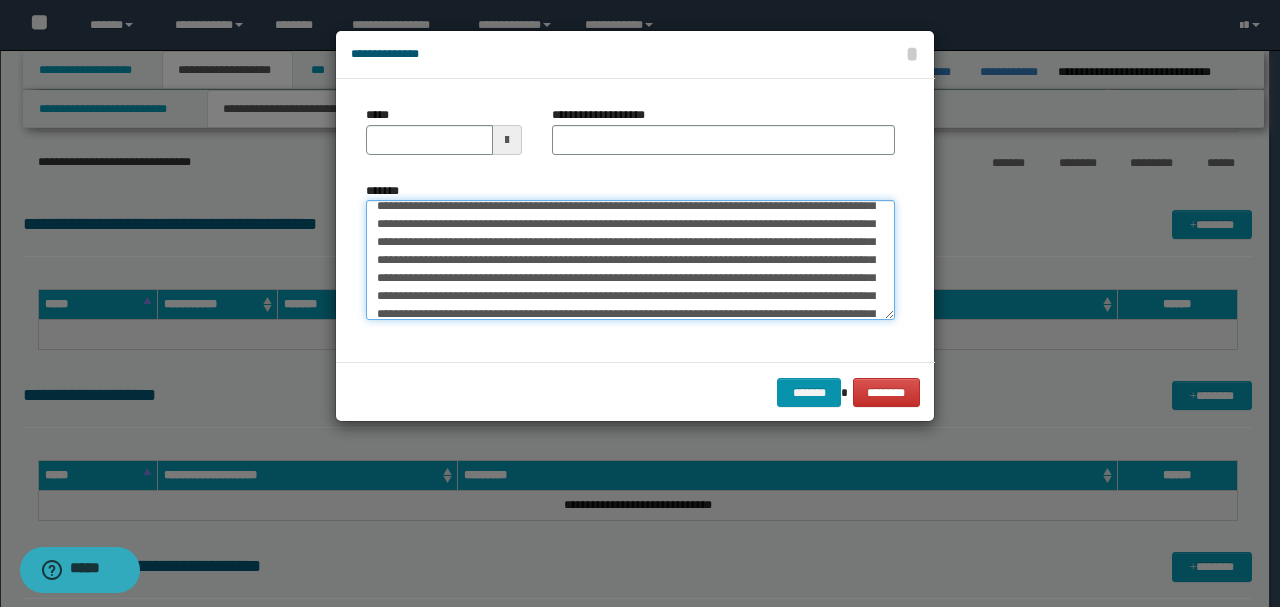 scroll, scrollTop: 0, scrollLeft: 0, axis: both 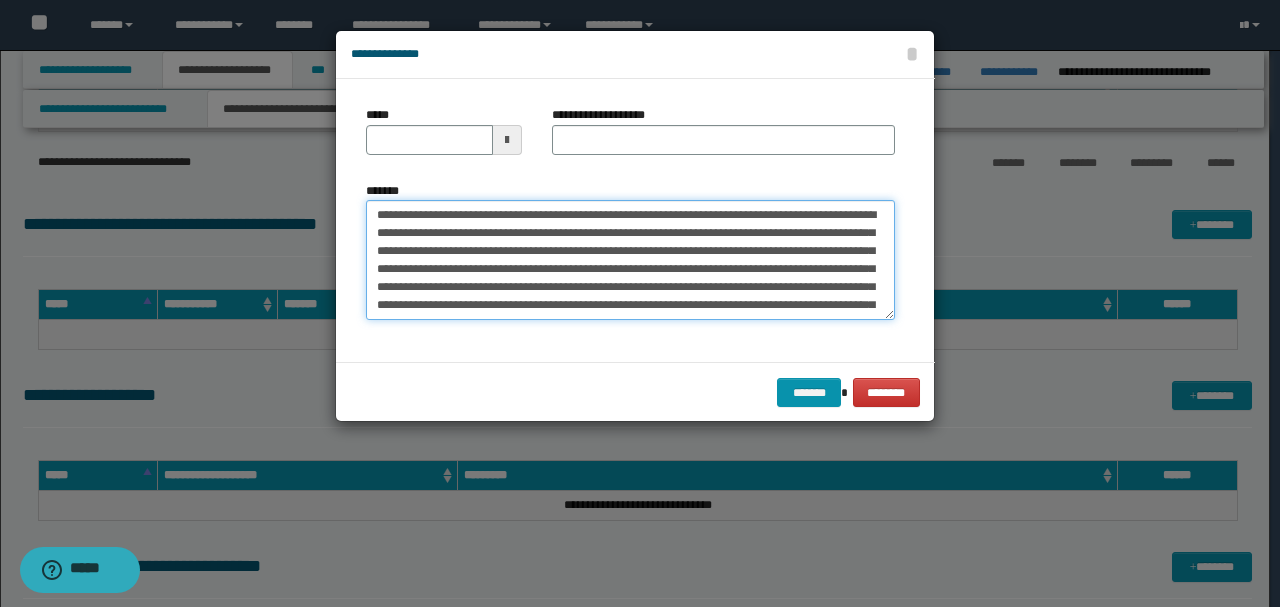drag, startPoint x: 448, startPoint y: 203, endPoint x: 278, endPoint y: 205, distance: 170.01176 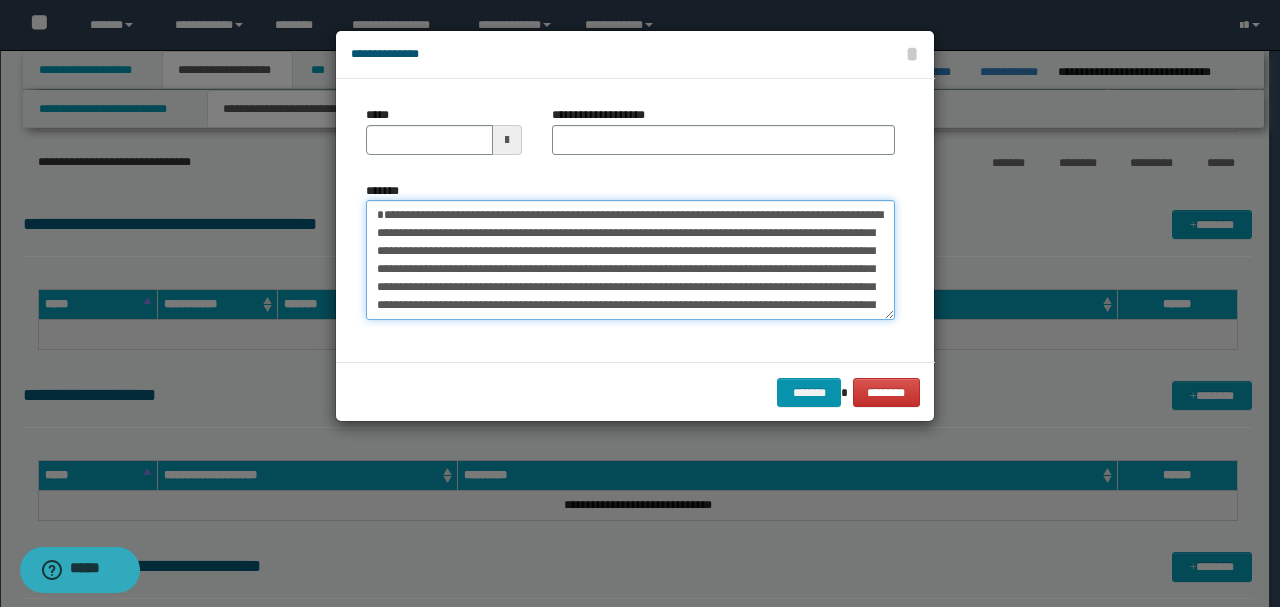 type 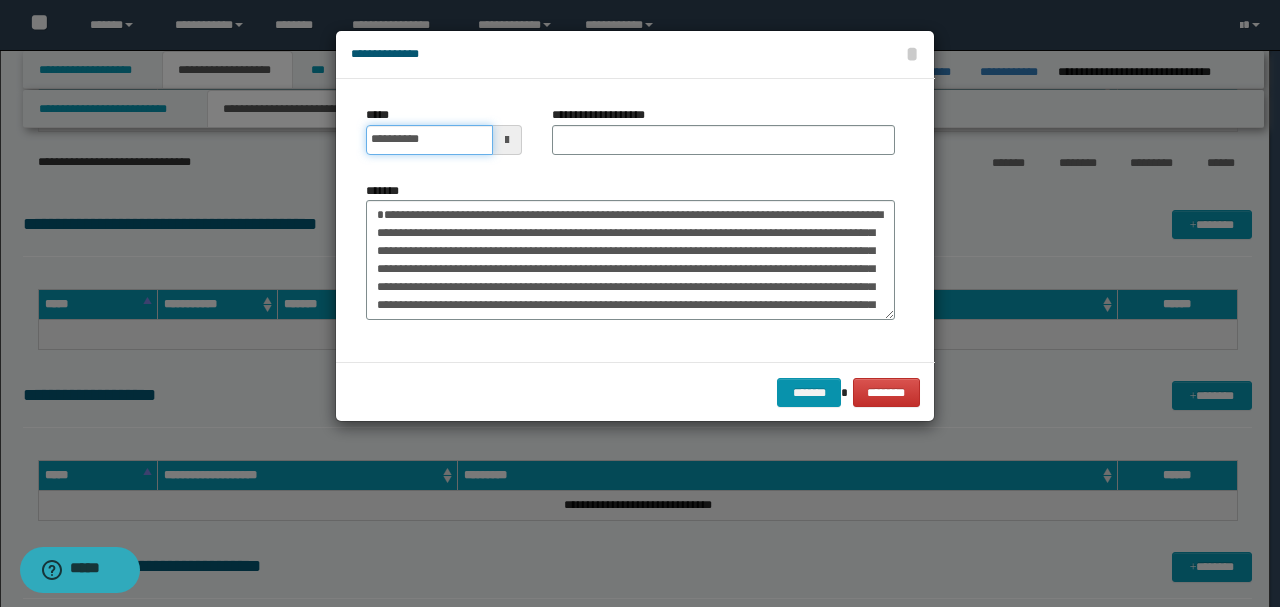 click on "**********" at bounding box center (429, 140) 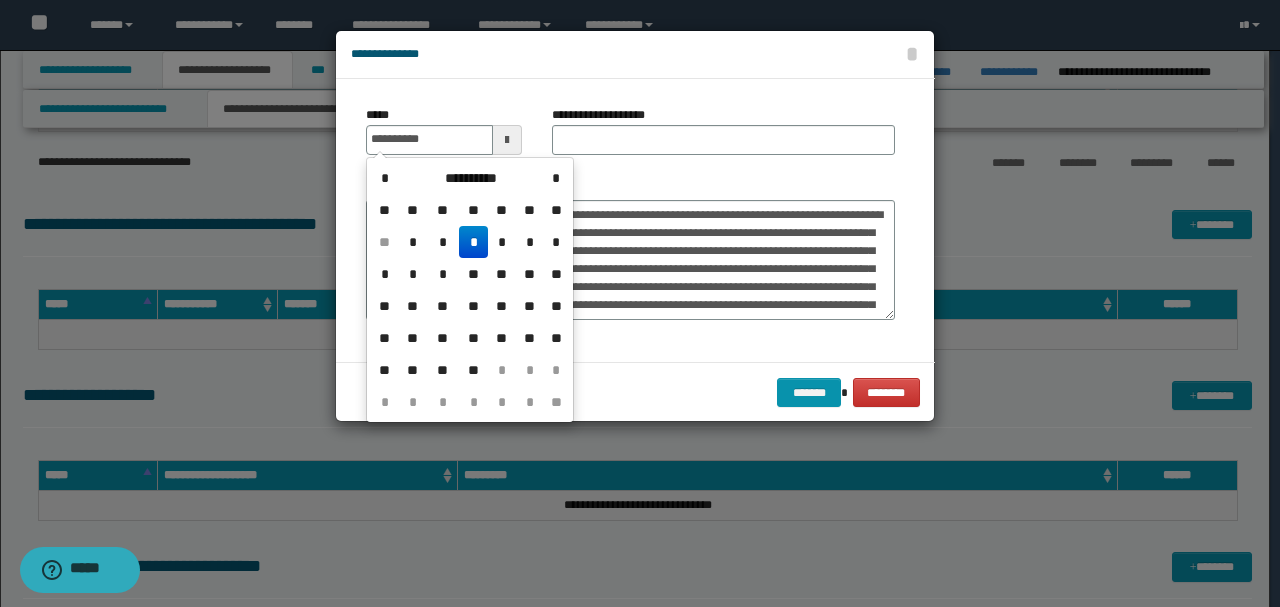 type on "**********" 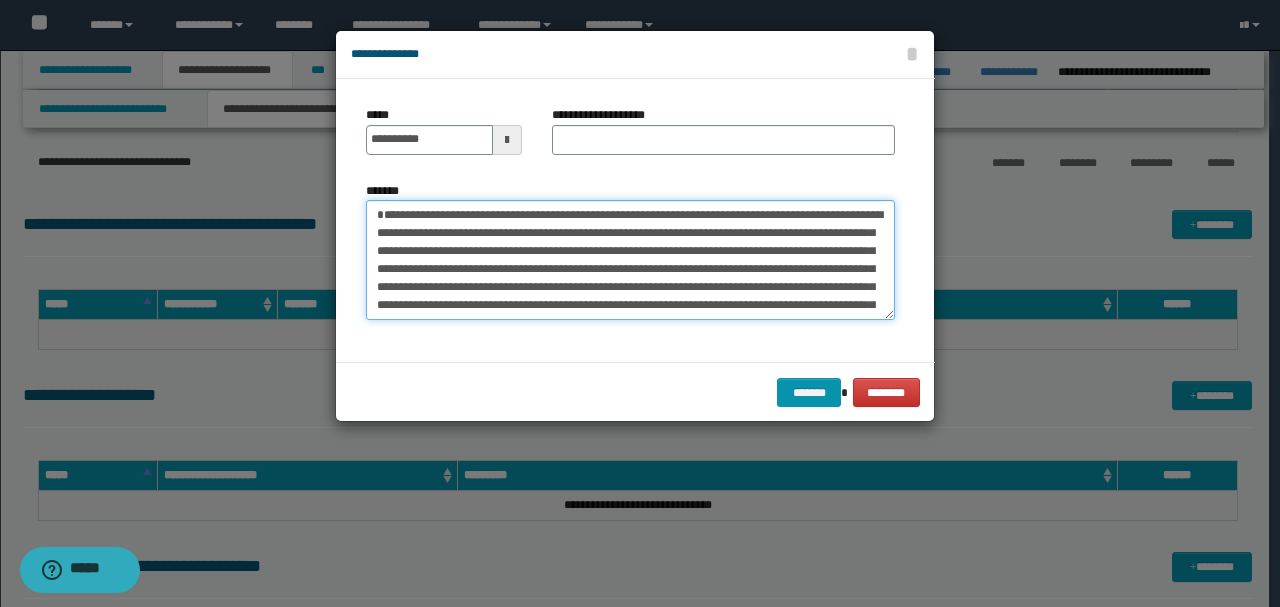 drag, startPoint x: 724, startPoint y: 212, endPoint x: 265, endPoint y: 182, distance: 459.97934 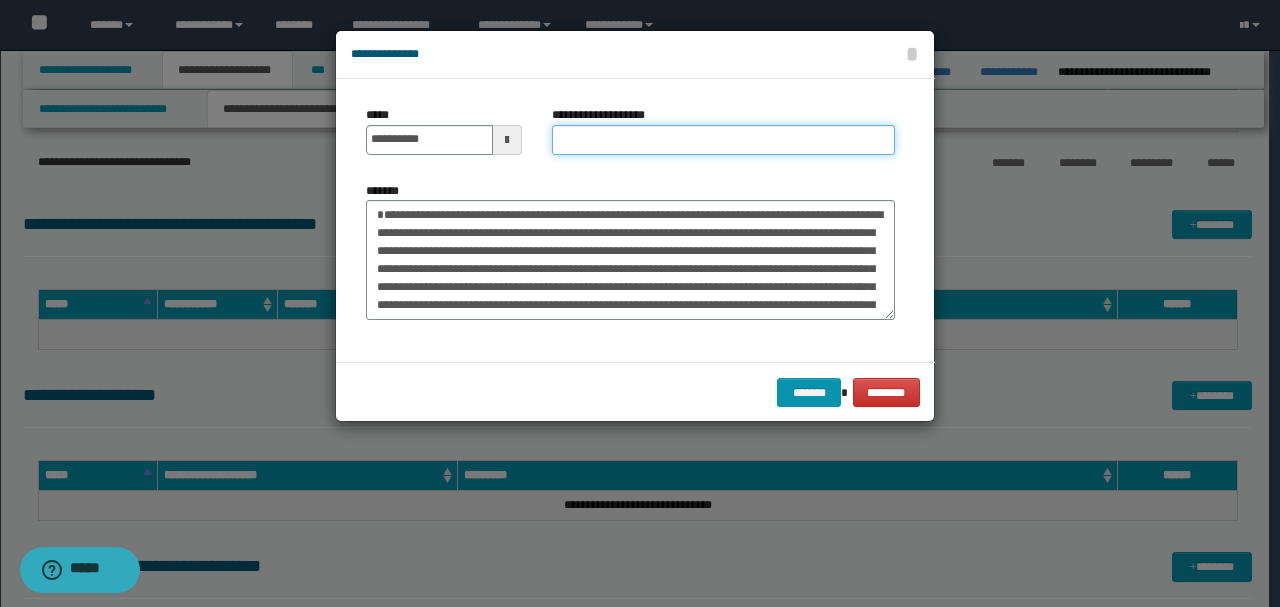 click on "**********" at bounding box center (723, 140) 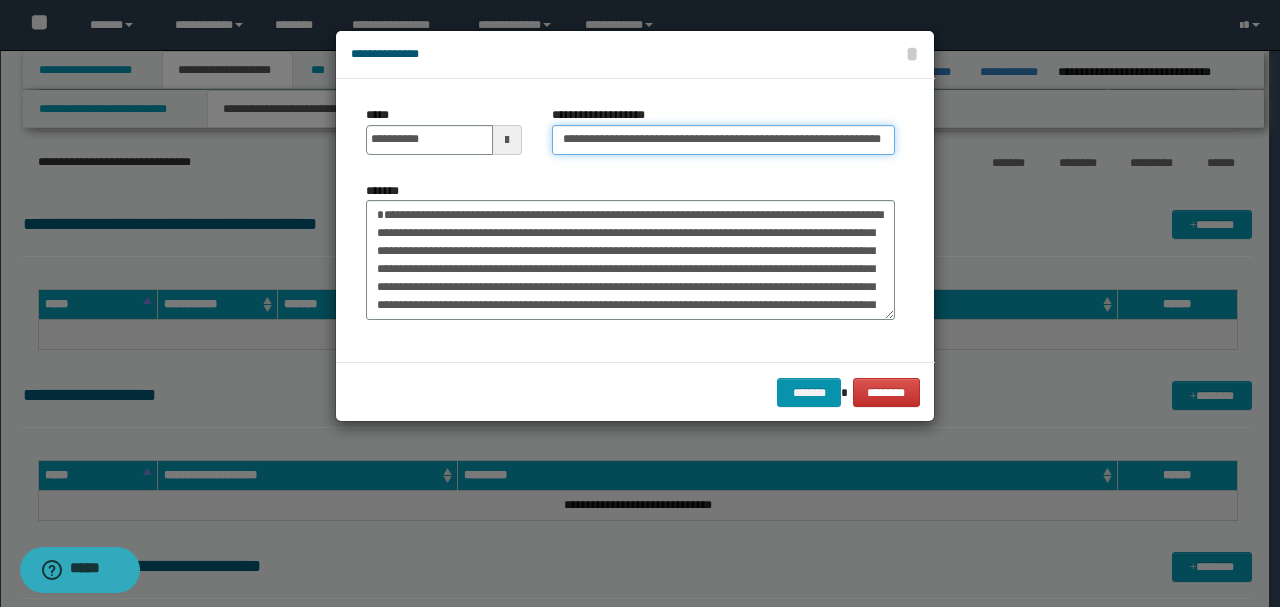 scroll, scrollTop: 0, scrollLeft: 28, axis: horizontal 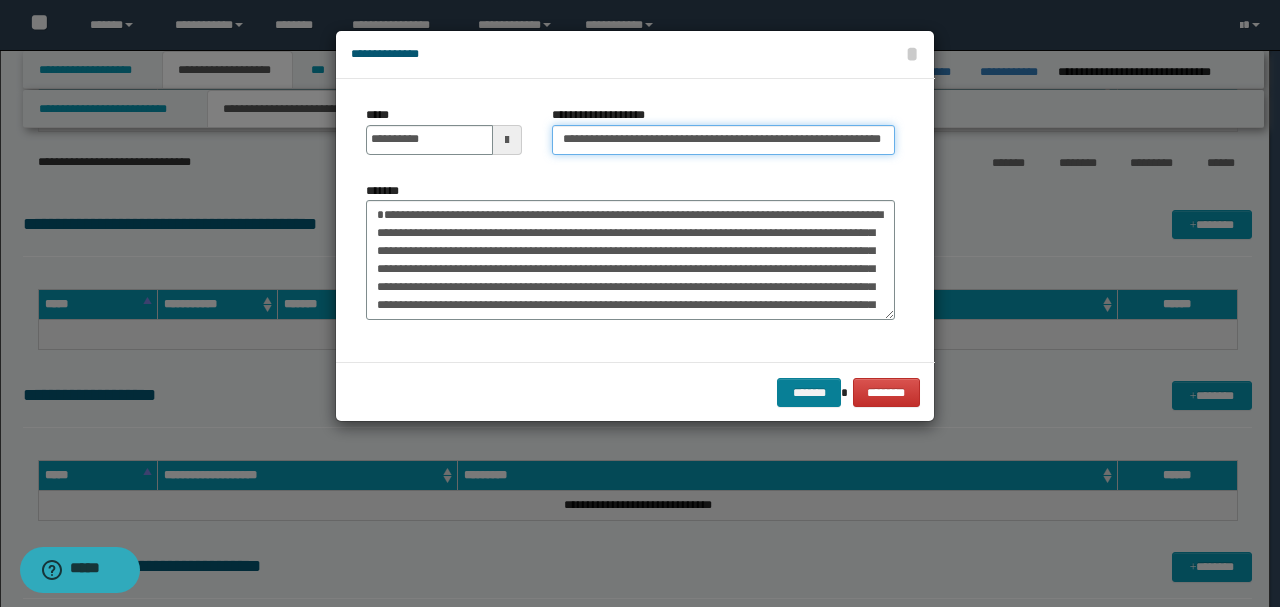 type on "**********" 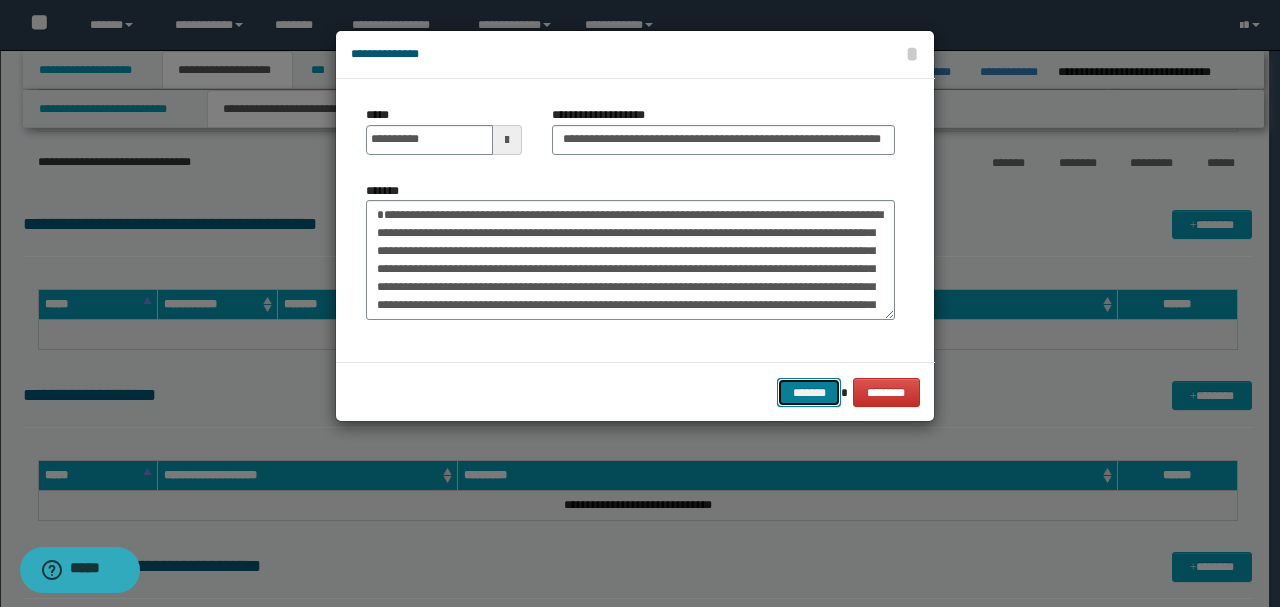 click on "*******" at bounding box center [809, 392] 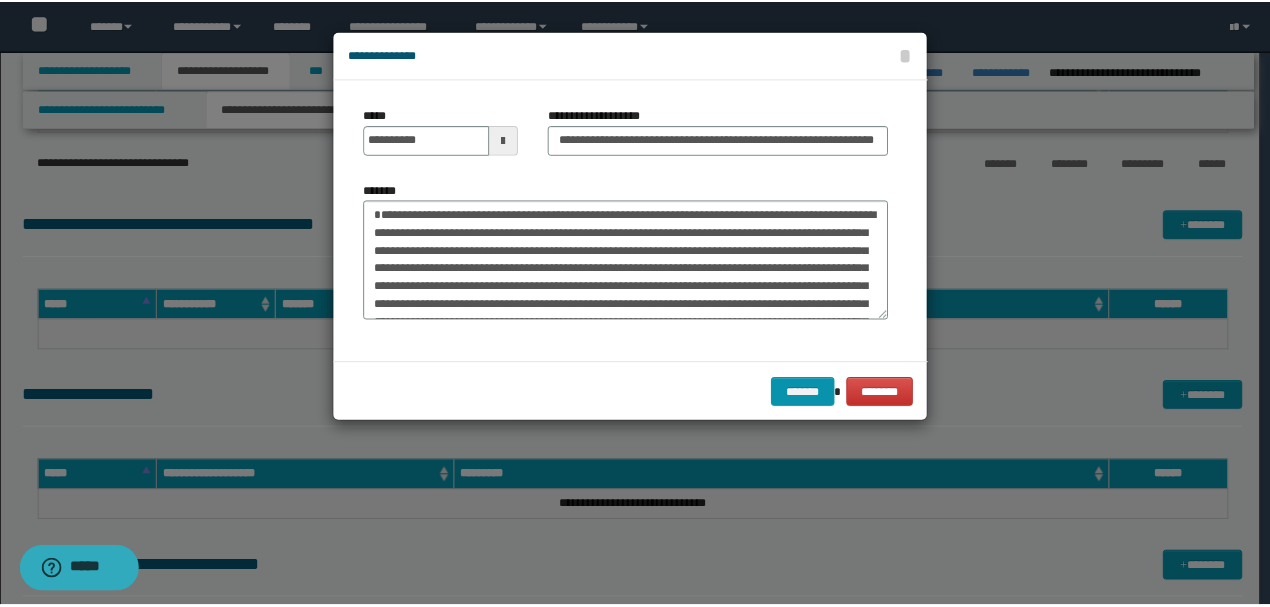 scroll, scrollTop: 0, scrollLeft: 0, axis: both 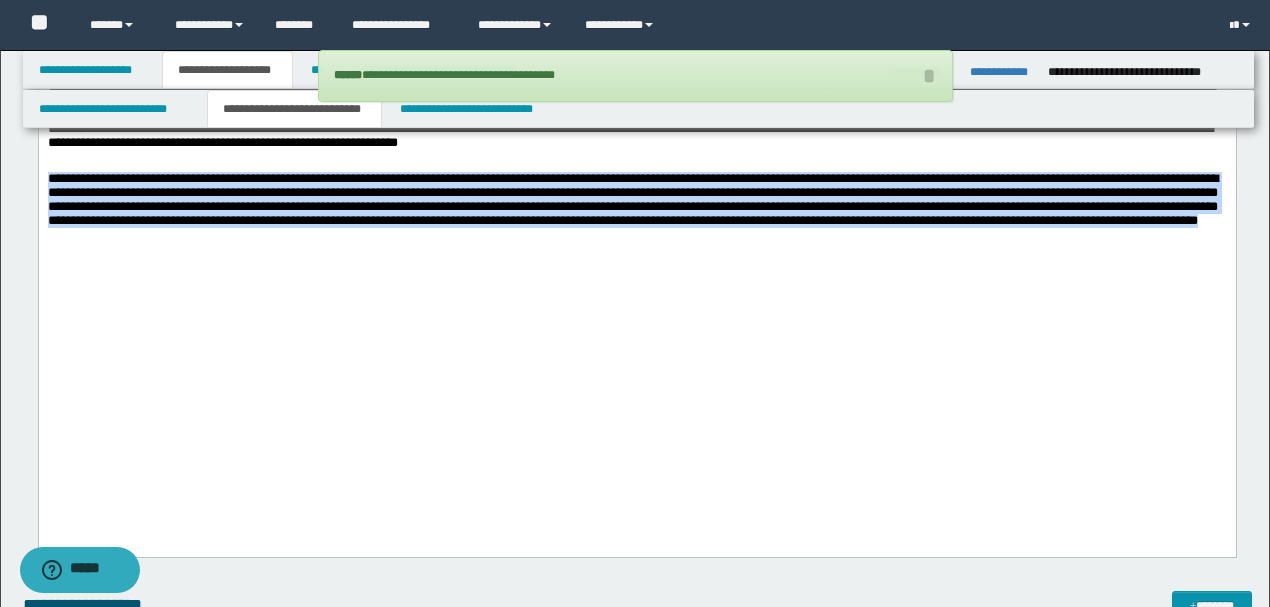 drag, startPoint x: 298, startPoint y: 362, endPoint x: 38, endPoint y: -966, distance: 1353.2125 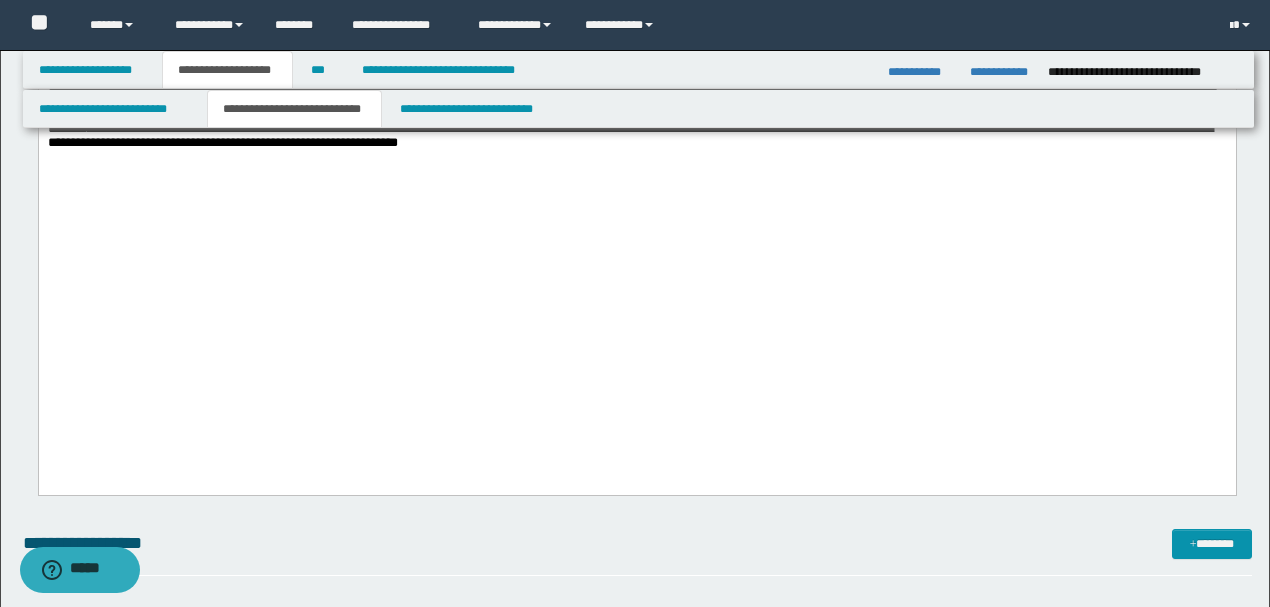 click on "**********" at bounding box center (637, 552) 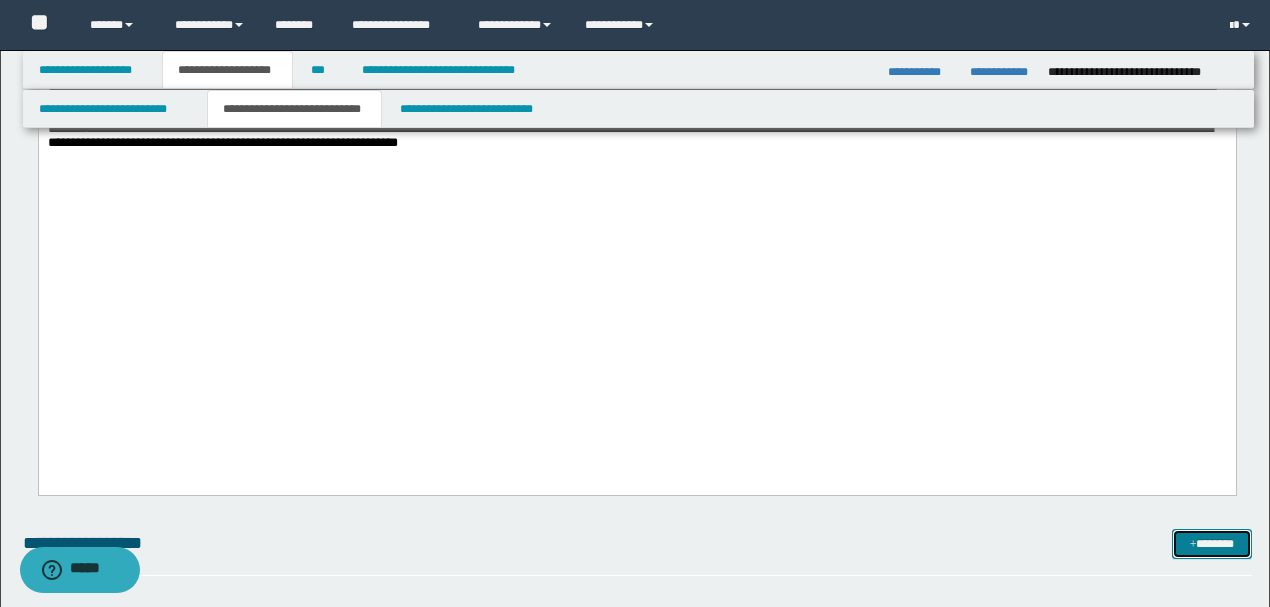 drag, startPoint x: 1188, startPoint y: 542, endPoint x: 1169, endPoint y: 531, distance: 21.954498 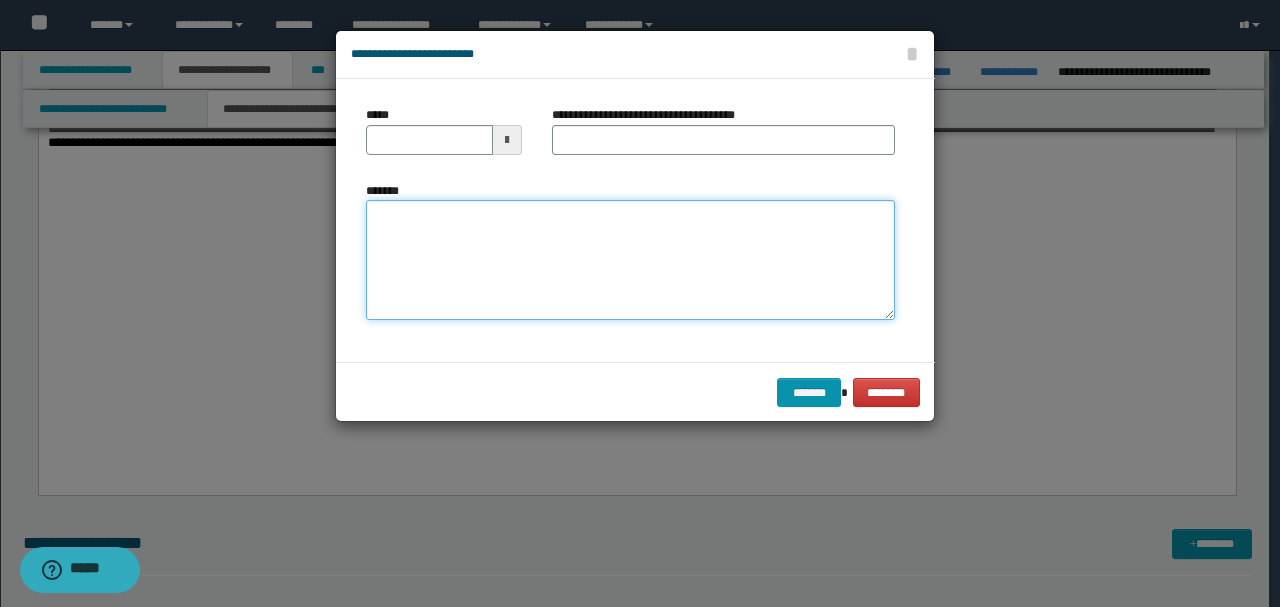 paste on "**********" 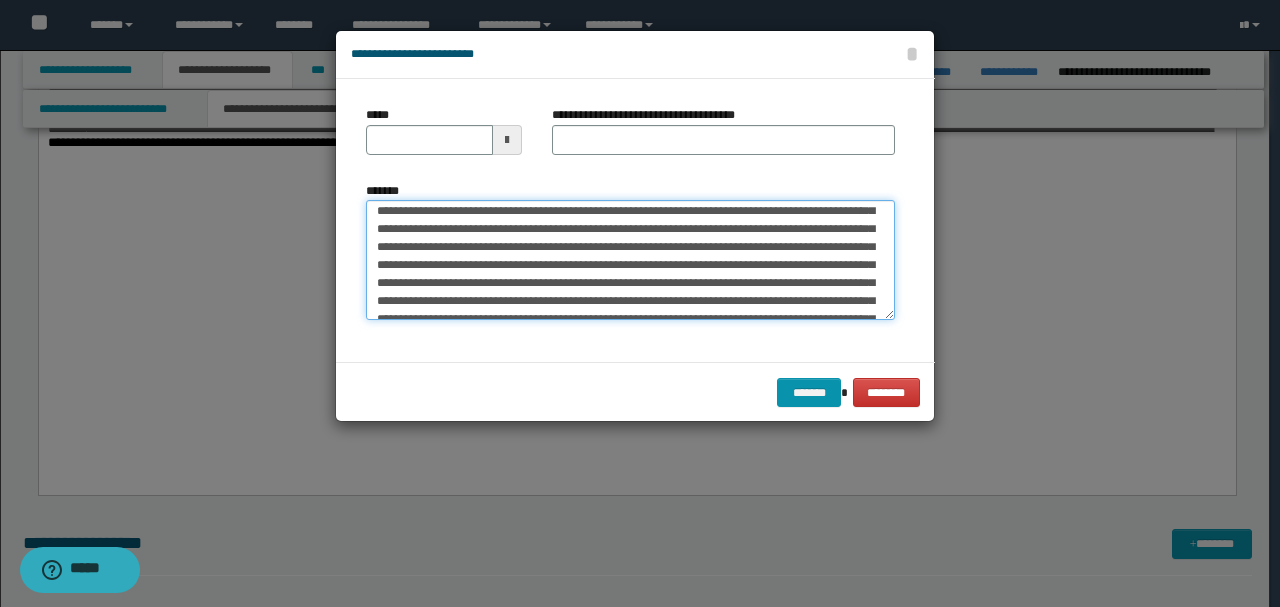 scroll, scrollTop: 0, scrollLeft: 0, axis: both 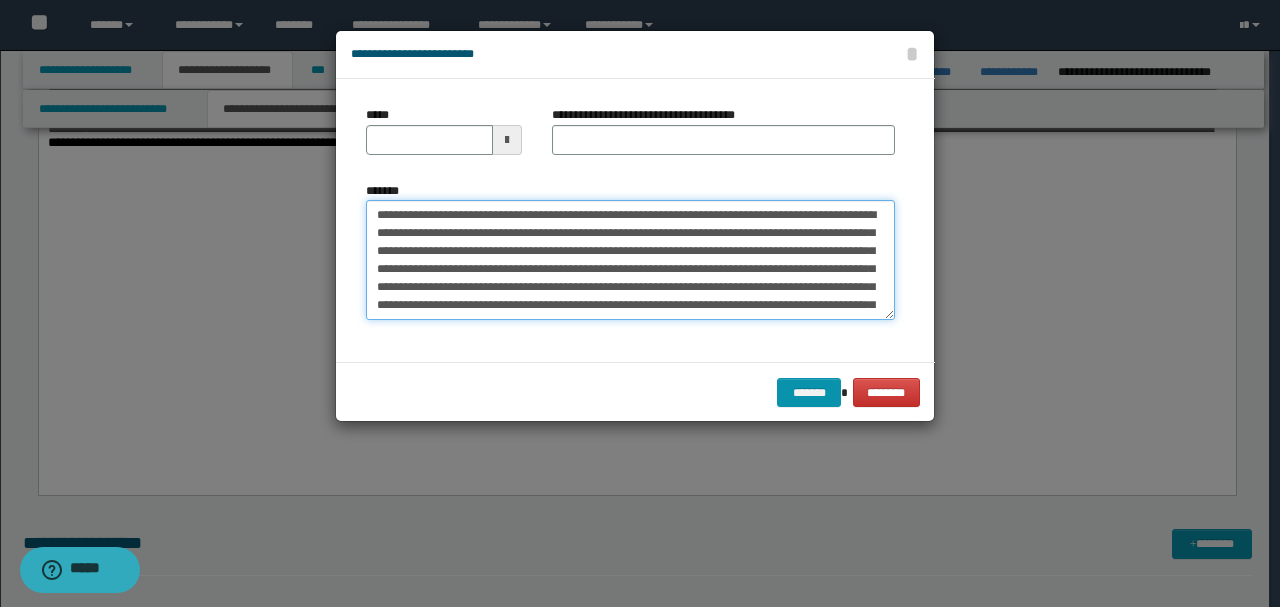 drag, startPoint x: 445, startPoint y: 208, endPoint x: 260, endPoint y: 210, distance: 185.0108 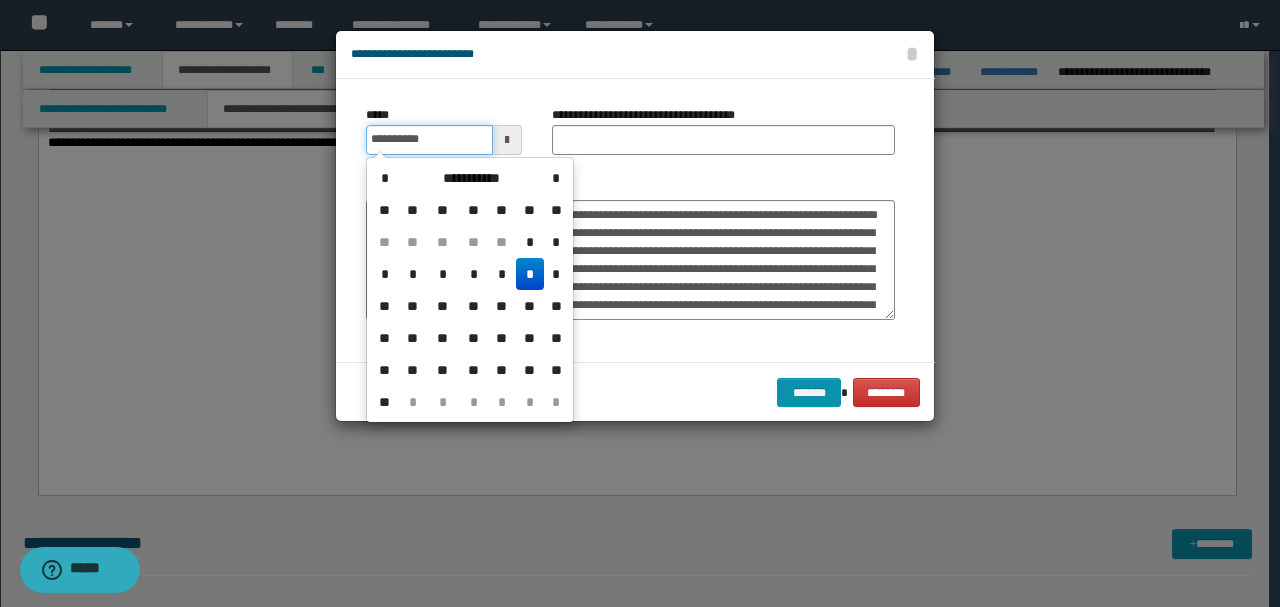 click on "**********" at bounding box center [429, 140] 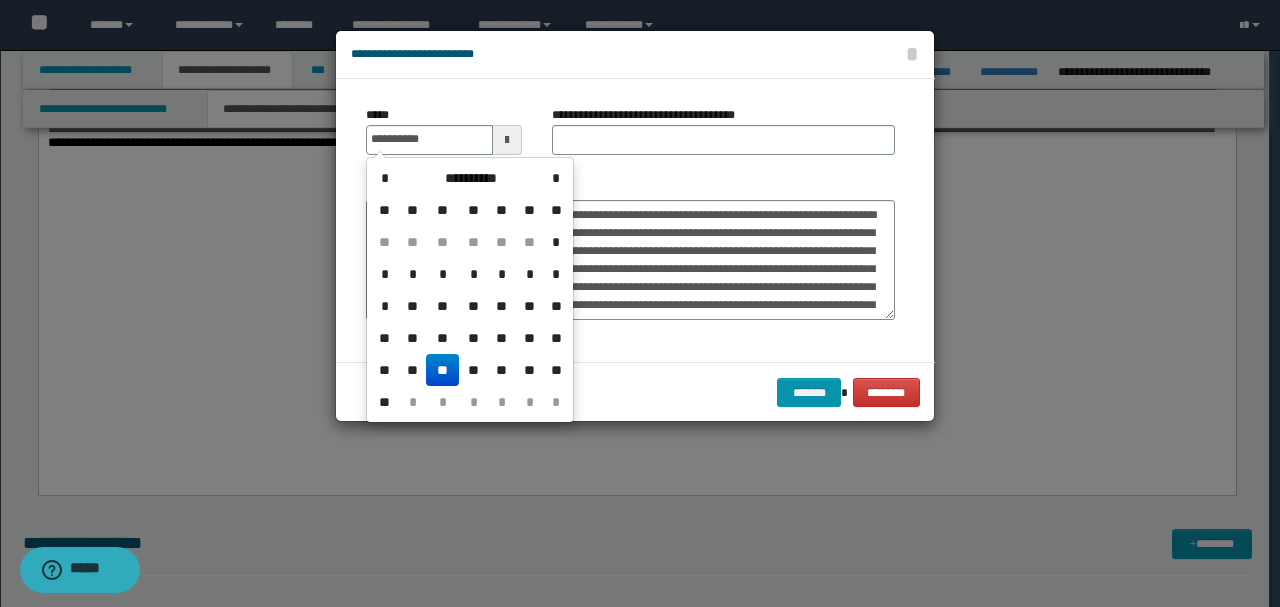 type on "**********" 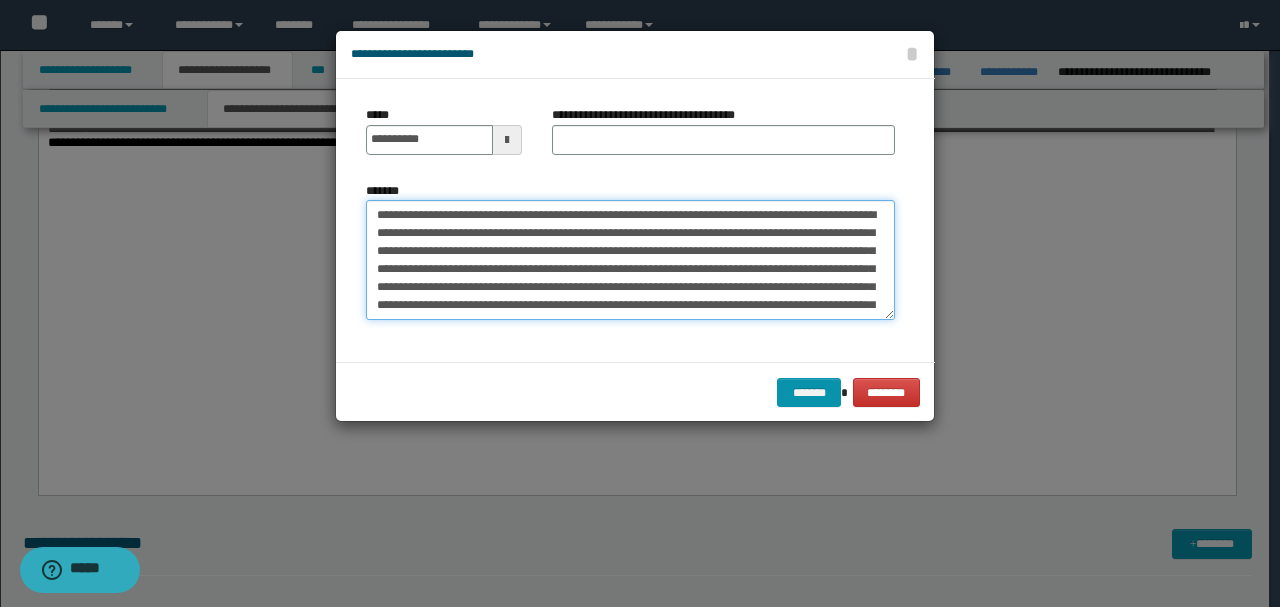 drag, startPoint x: 615, startPoint y: 210, endPoint x: 316, endPoint y: 195, distance: 299.376 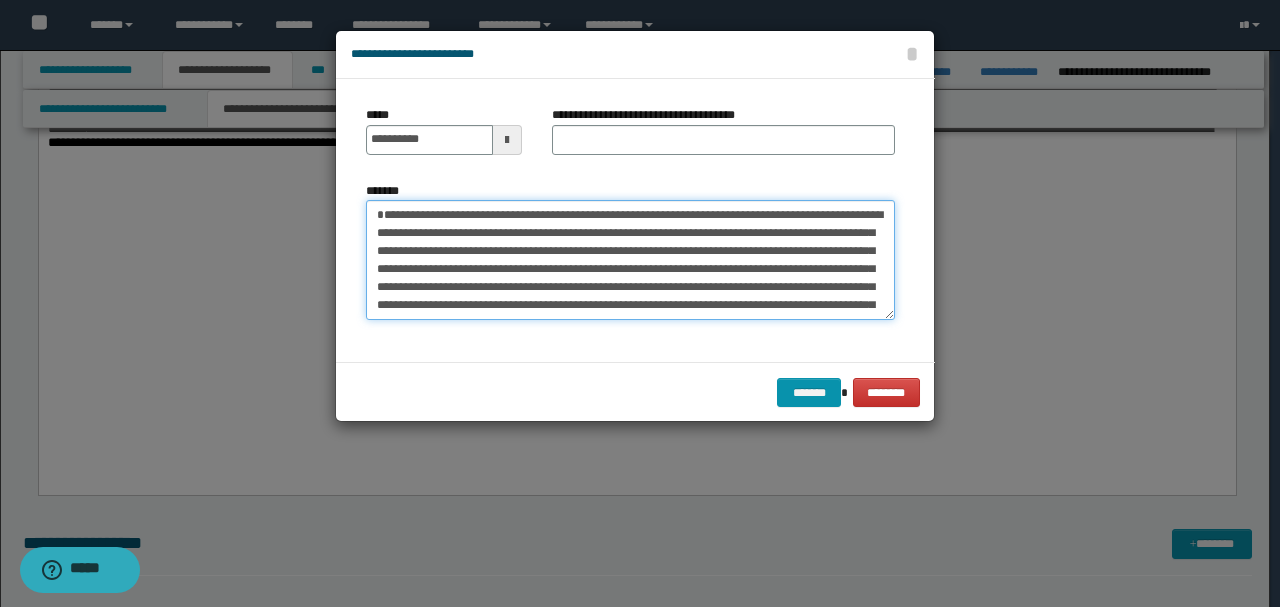 type on "**********" 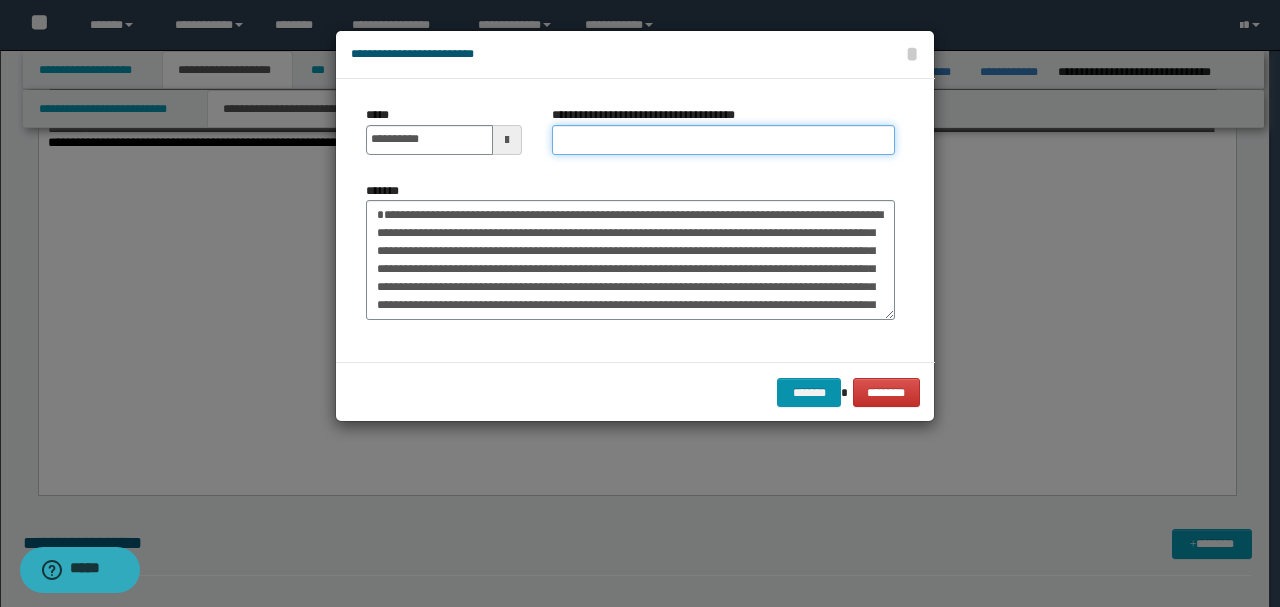 paste on "**********" 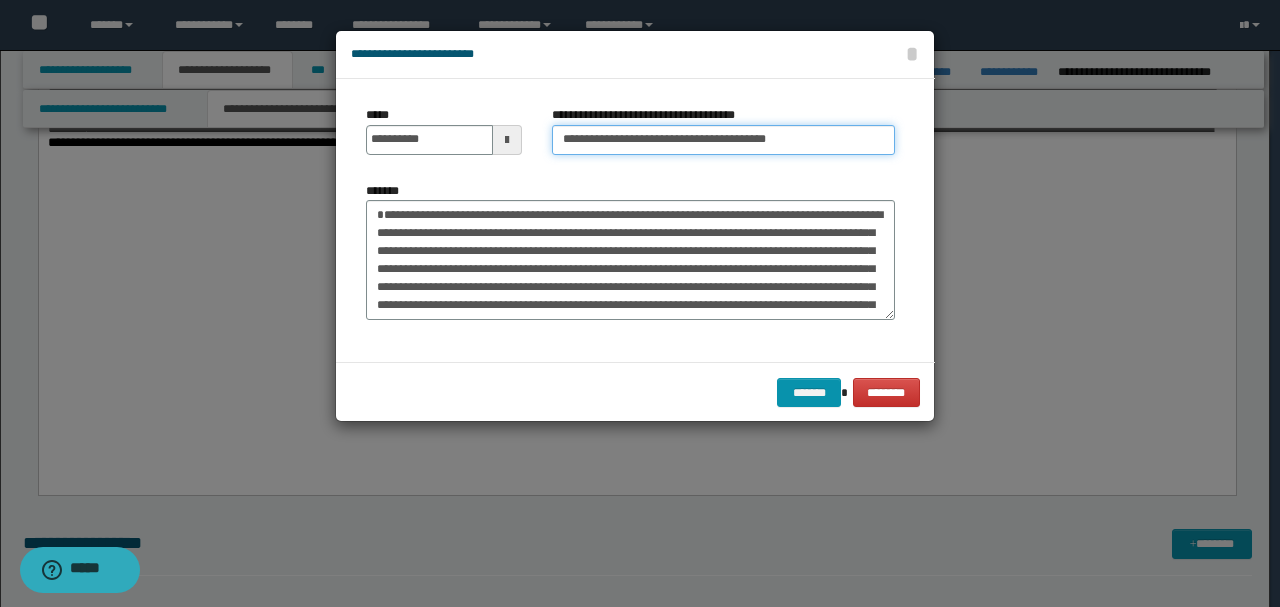 click on "**********" at bounding box center [723, 140] 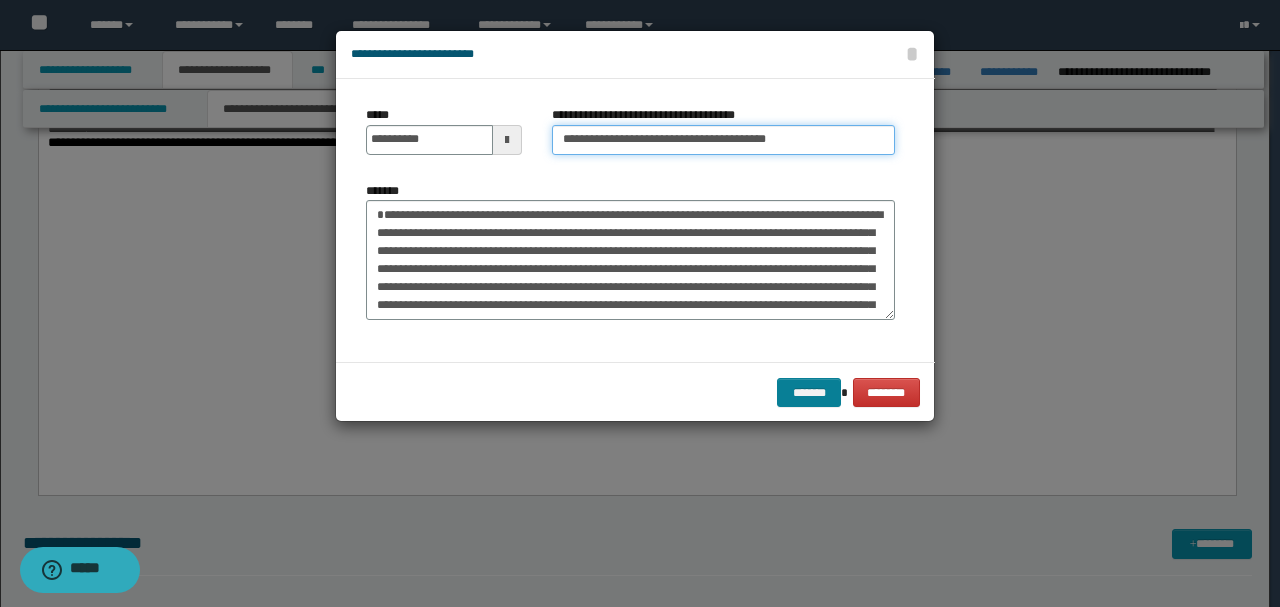type on "**********" 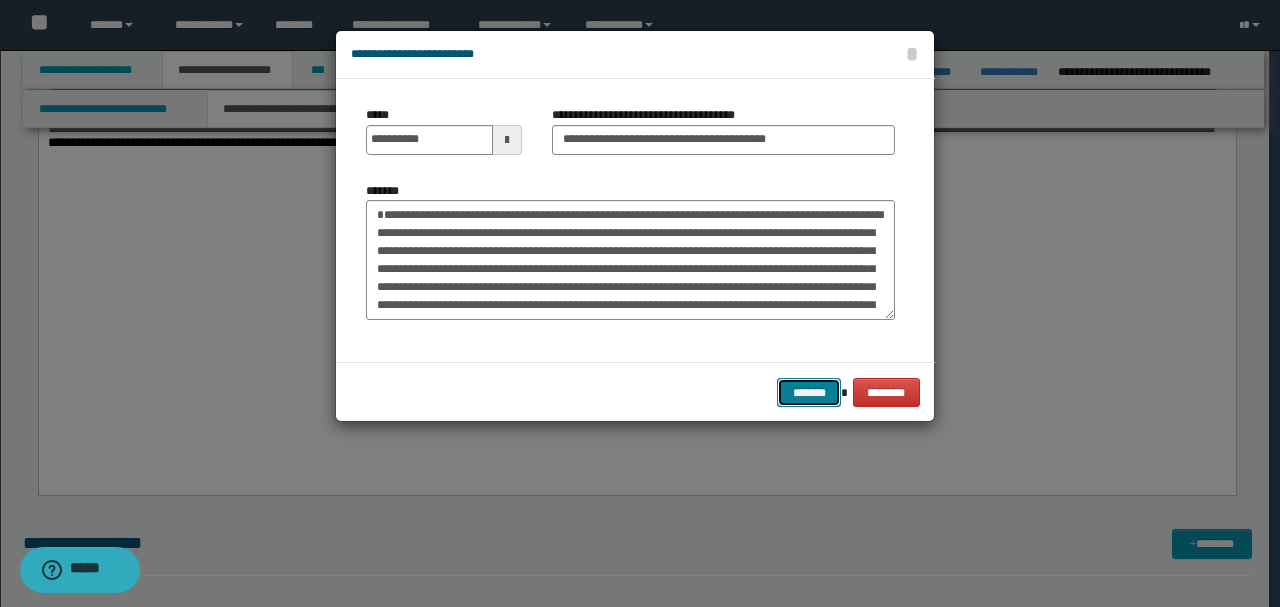 click on "*******" at bounding box center (809, 392) 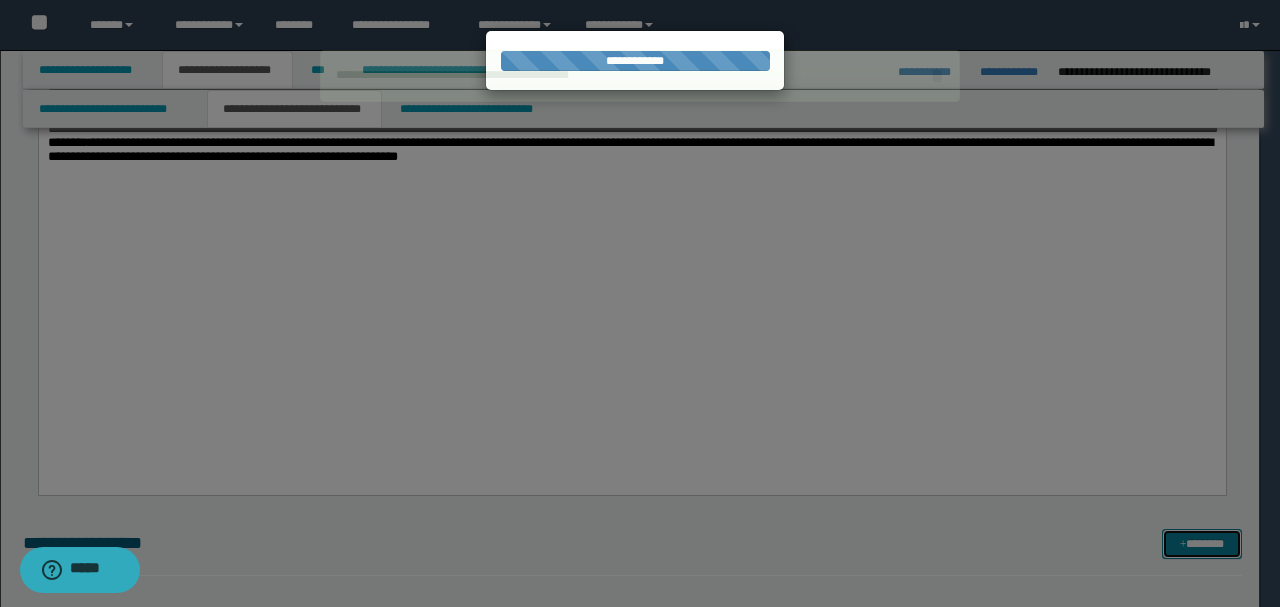 type 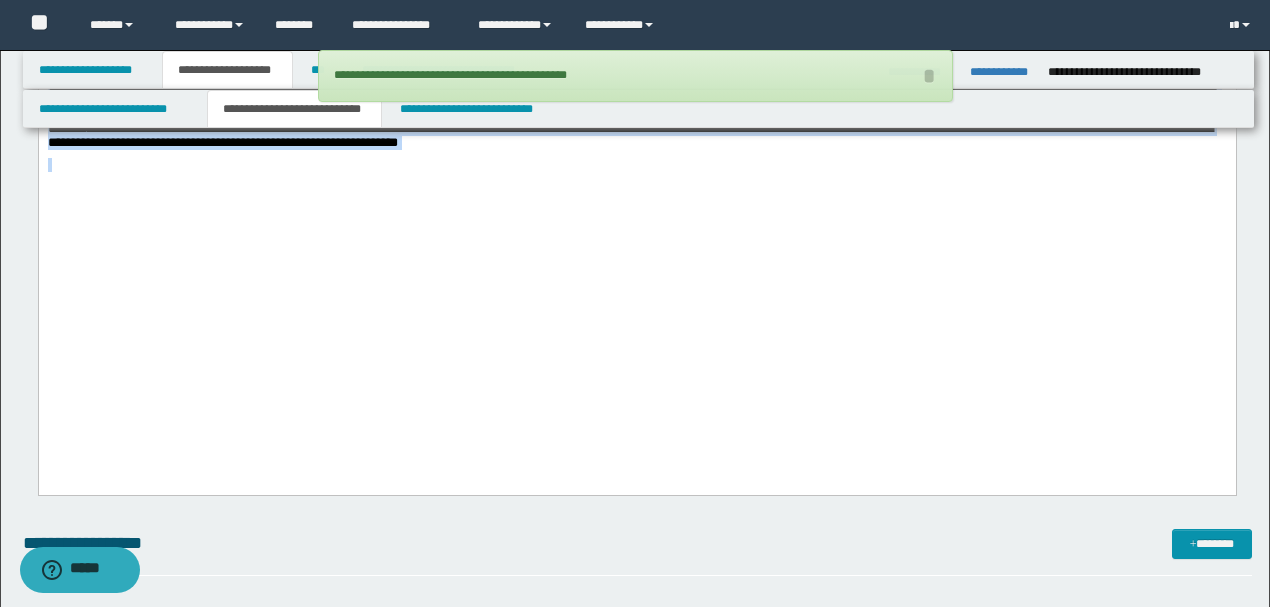 drag, startPoint x: 1103, startPoint y: 316, endPoint x: 70, endPoint y: -1061, distance: 1721.4 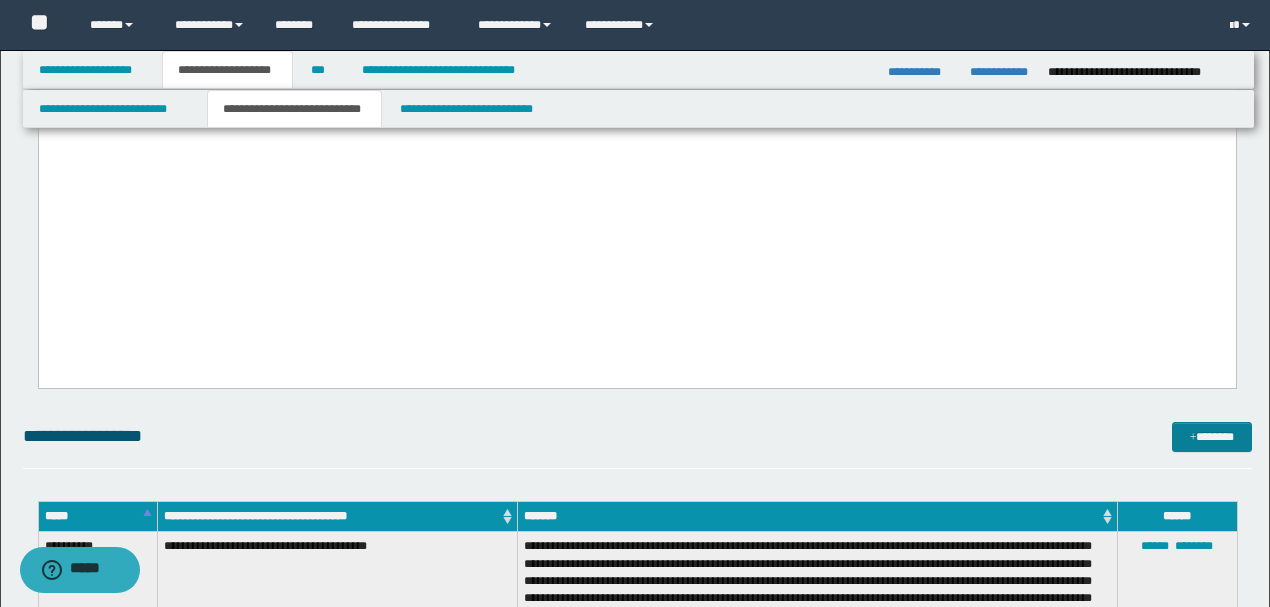 click on "*******" at bounding box center [1211, 436] 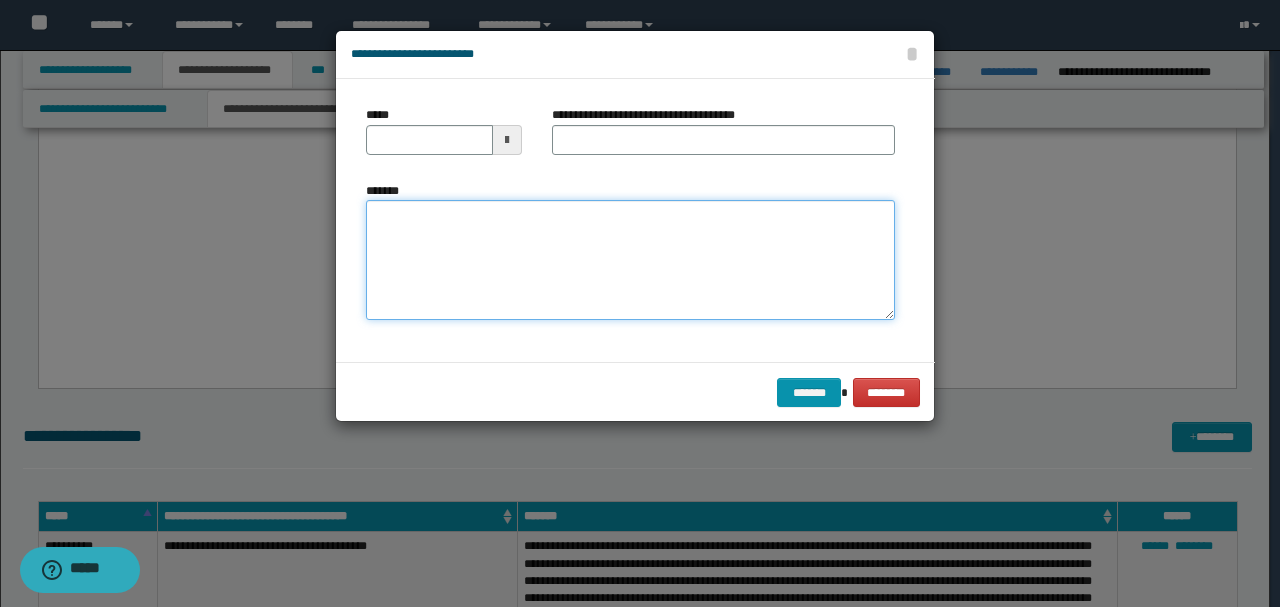 paste on "**********" 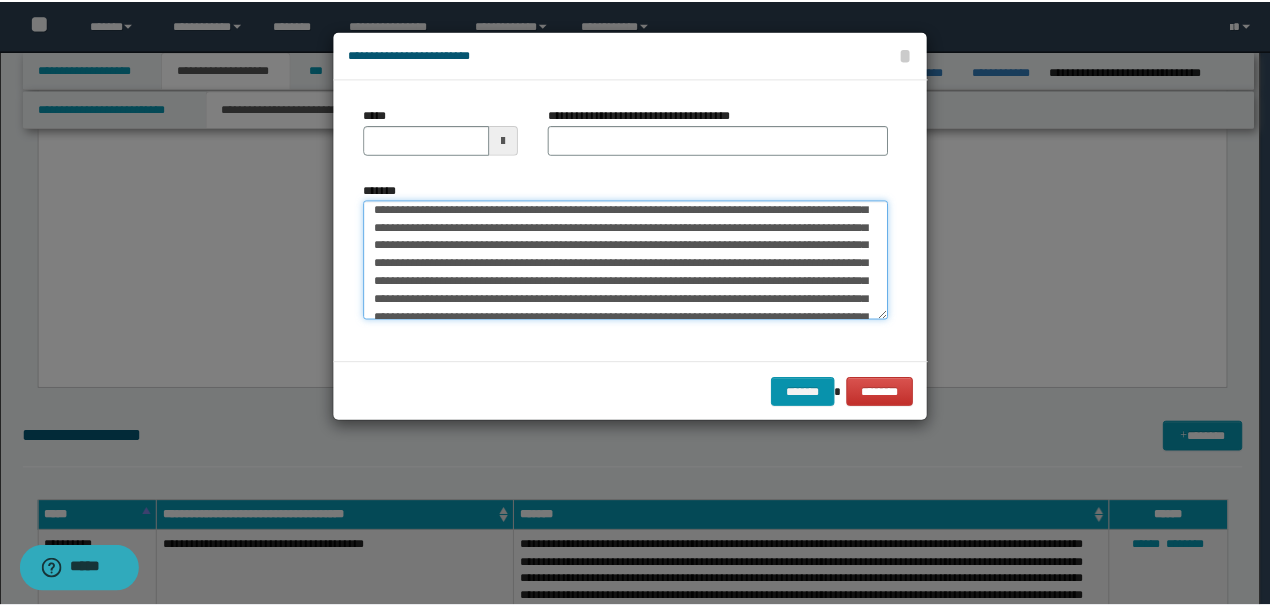 scroll, scrollTop: 0, scrollLeft: 0, axis: both 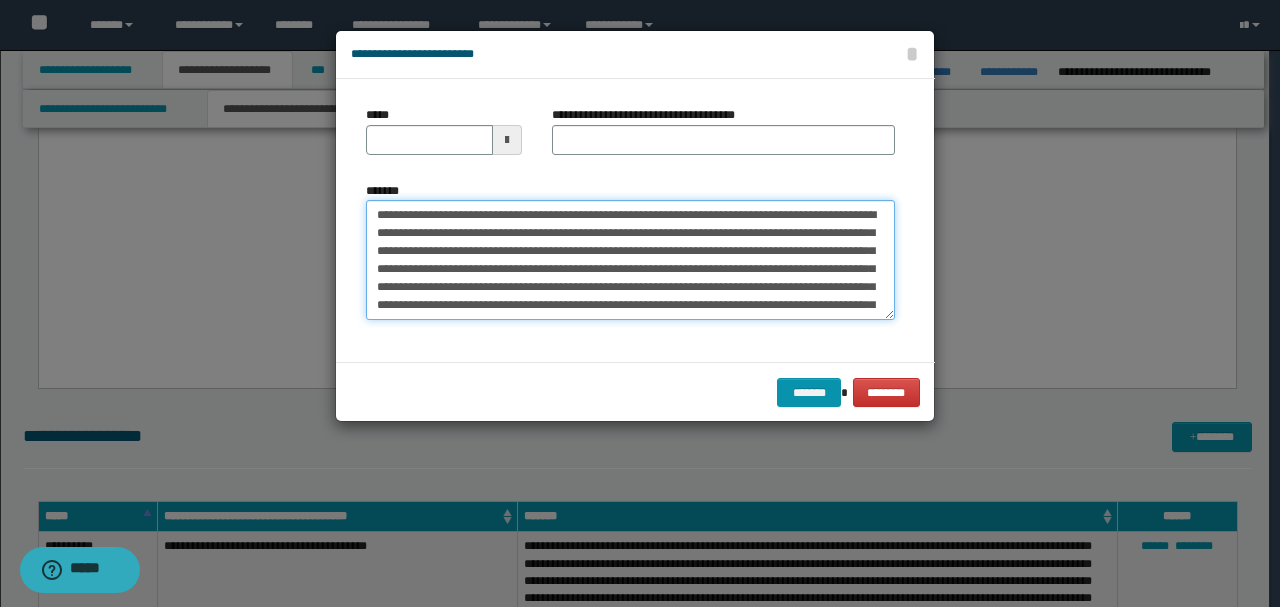 drag, startPoint x: 446, startPoint y: 216, endPoint x: 192, endPoint y: 188, distance: 255.53865 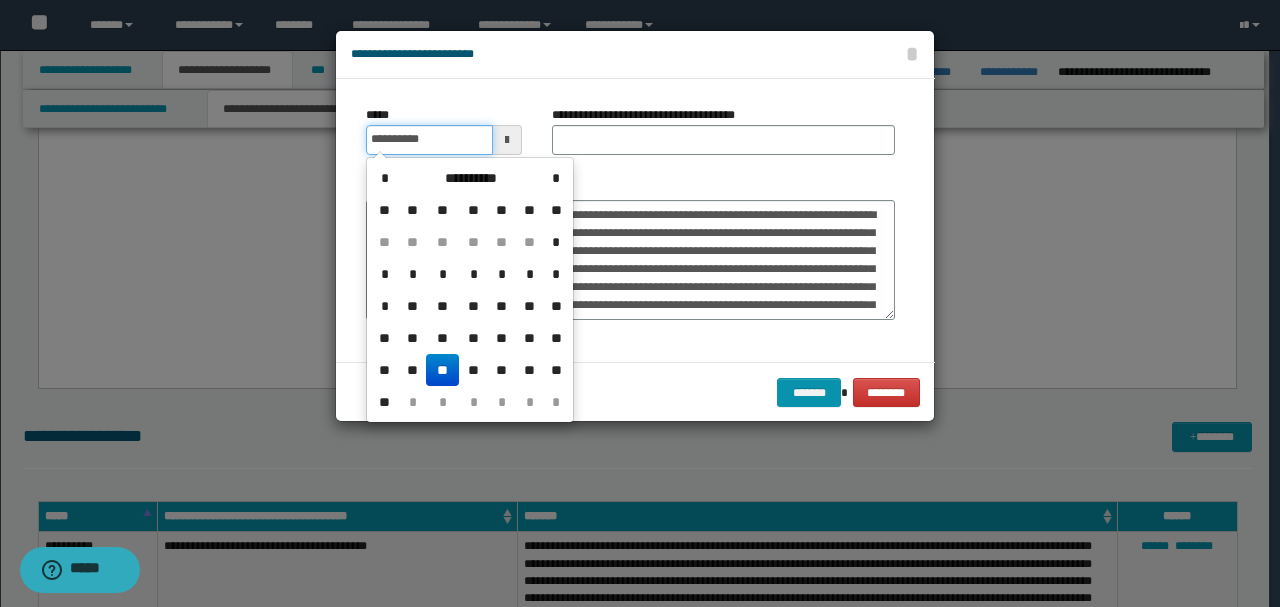 click on "**********" at bounding box center [429, 140] 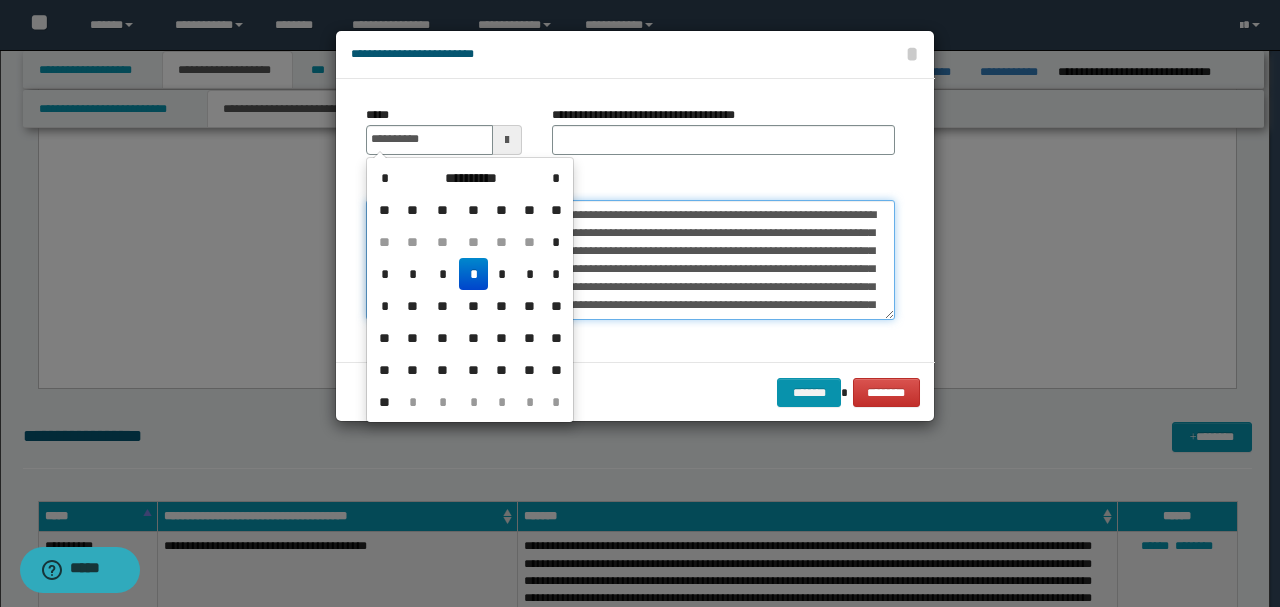 type on "**********" 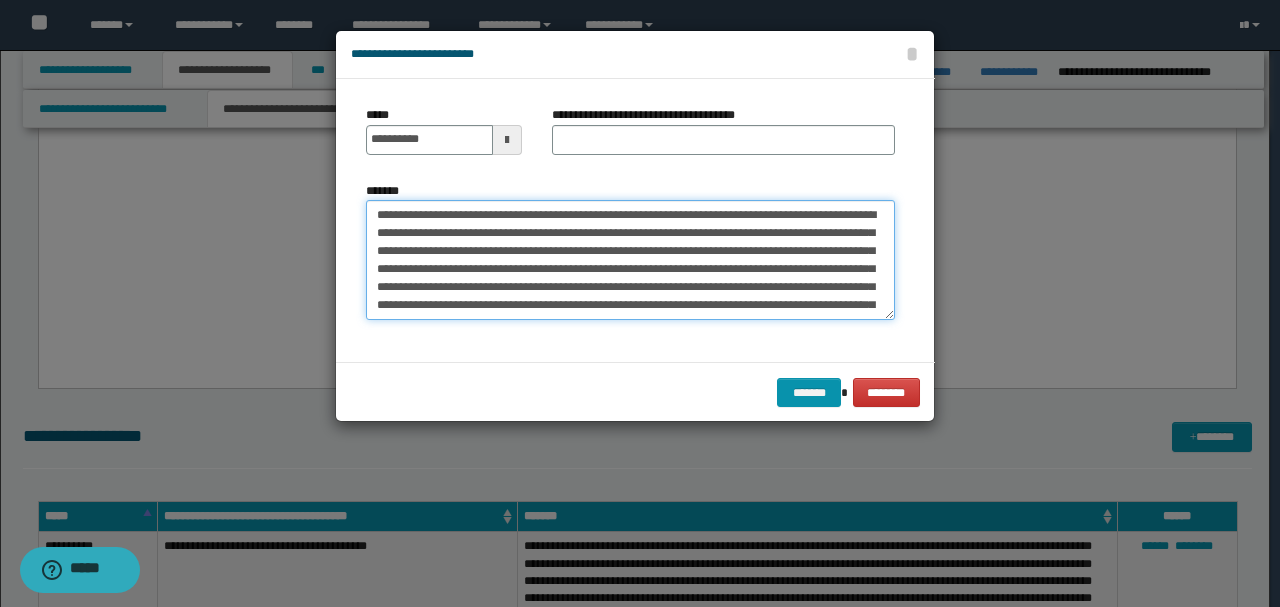 drag, startPoint x: 573, startPoint y: 210, endPoint x: 174, endPoint y: 203, distance: 399.0614 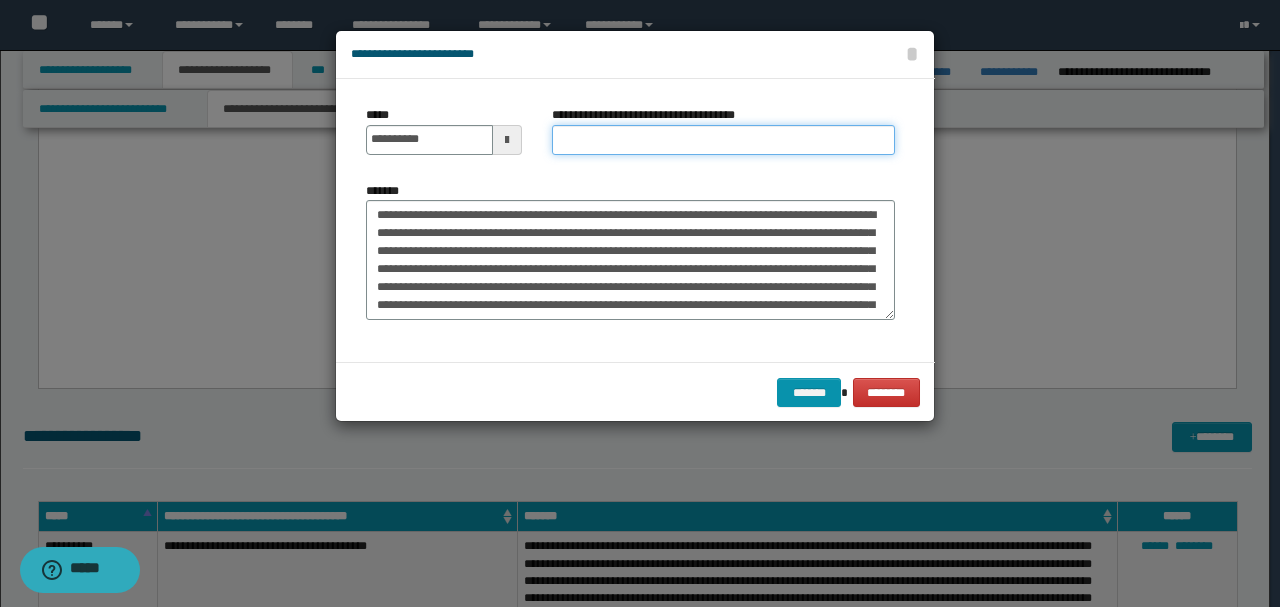 paste on "**********" 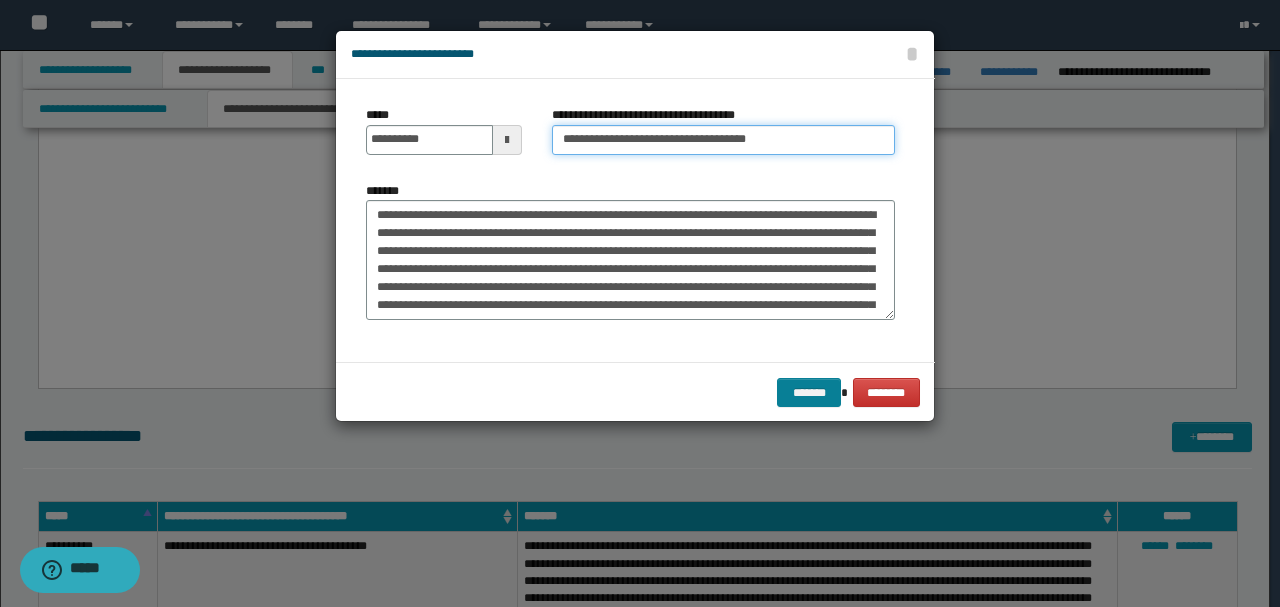 type on "**********" 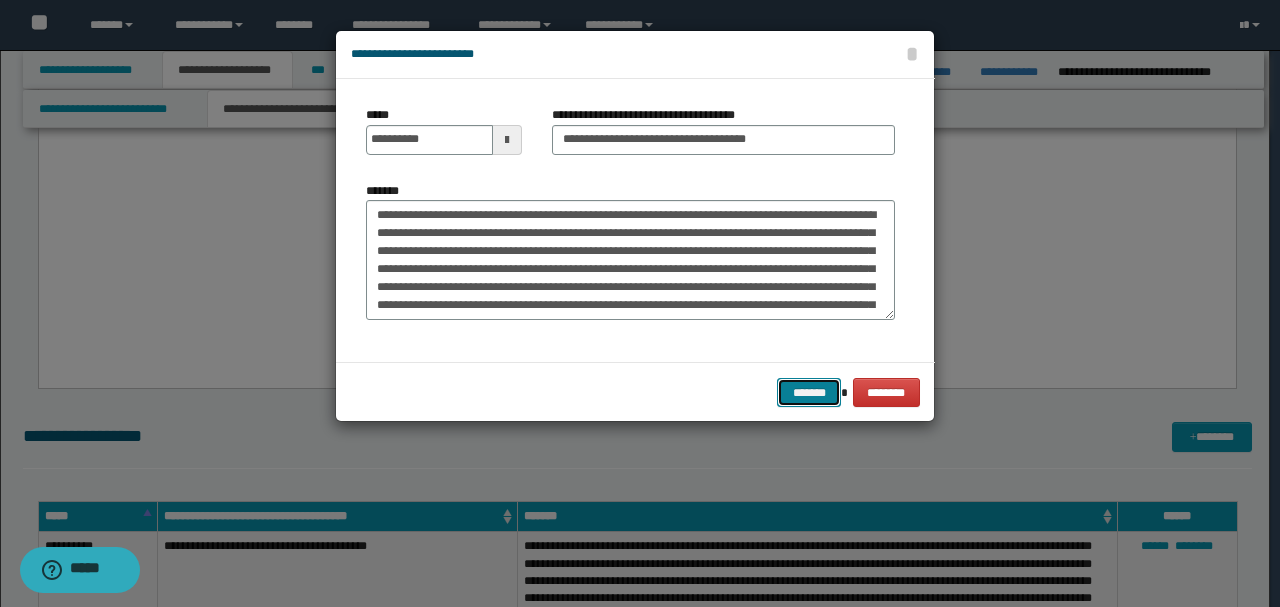 click on "*******" at bounding box center (809, 392) 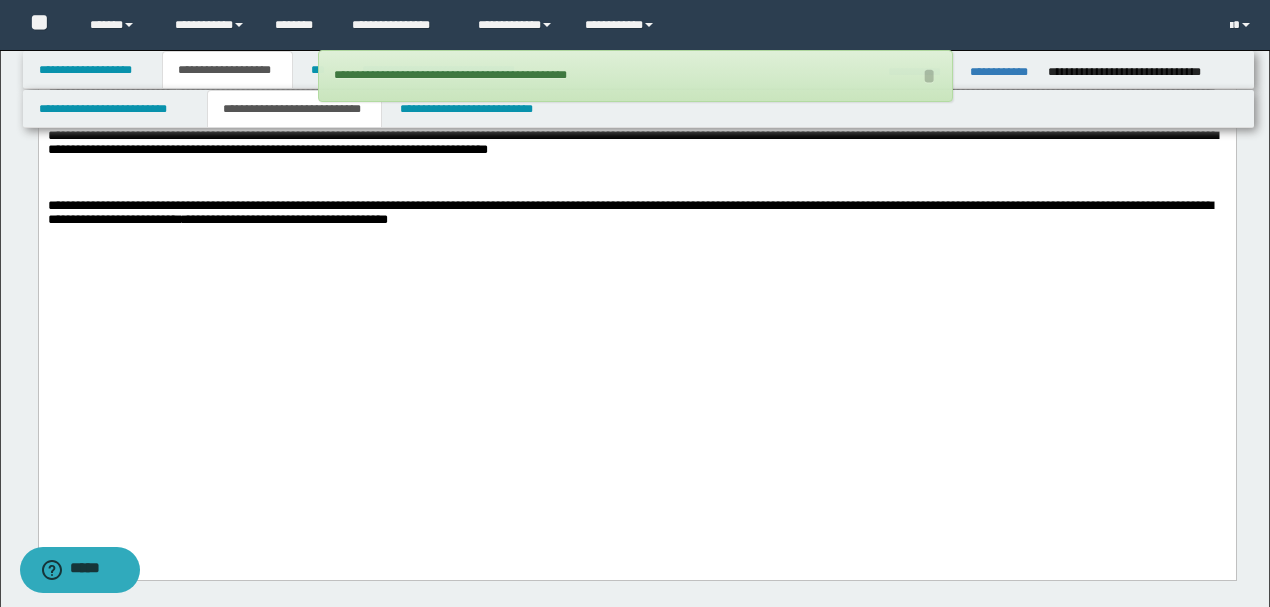 scroll, scrollTop: 2896, scrollLeft: 0, axis: vertical 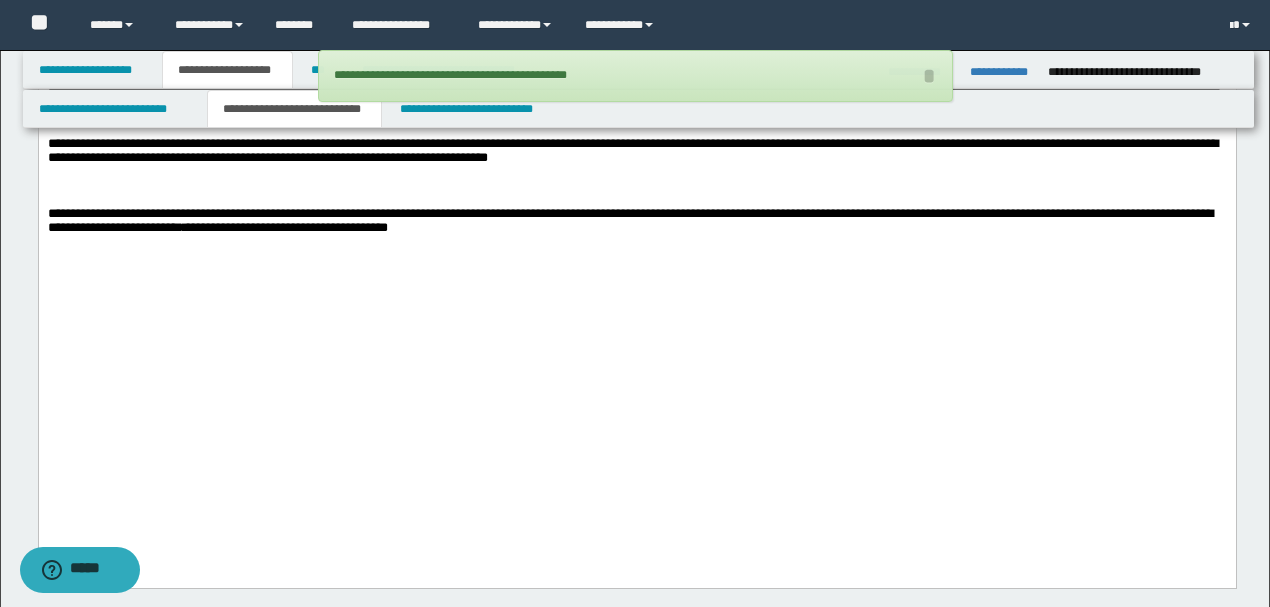 click at bounding box center (636, 246) 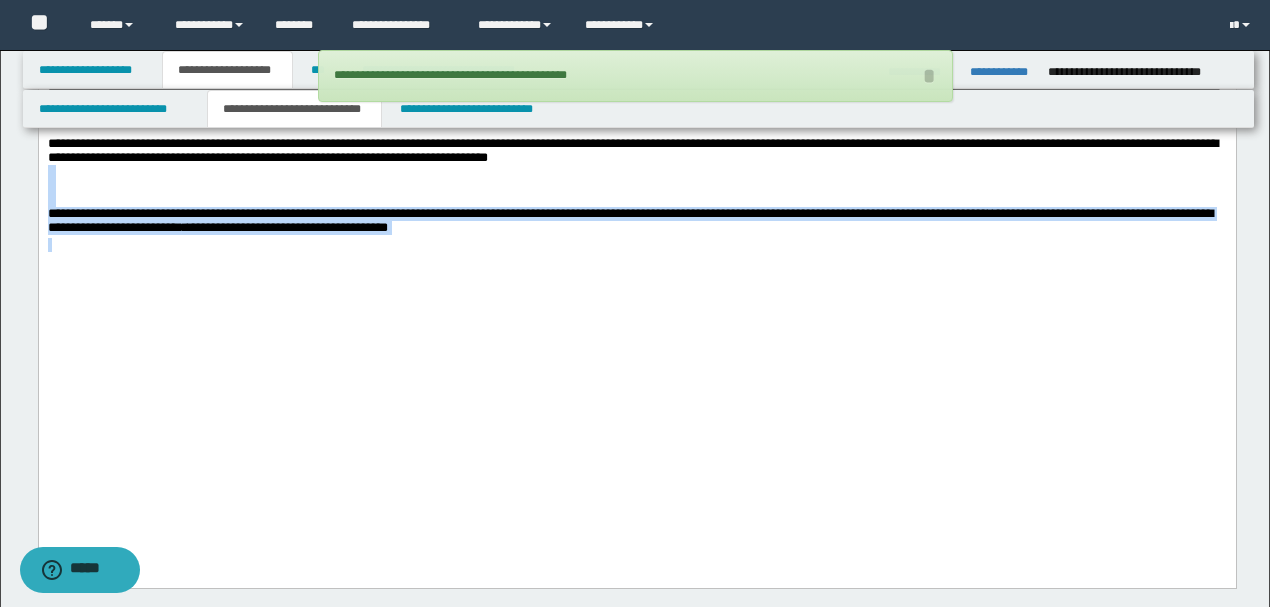 drag, startPoint x: 858, startPoint y: 403, endPoint x: 0, endPoint y: 320, distance: 862.00525 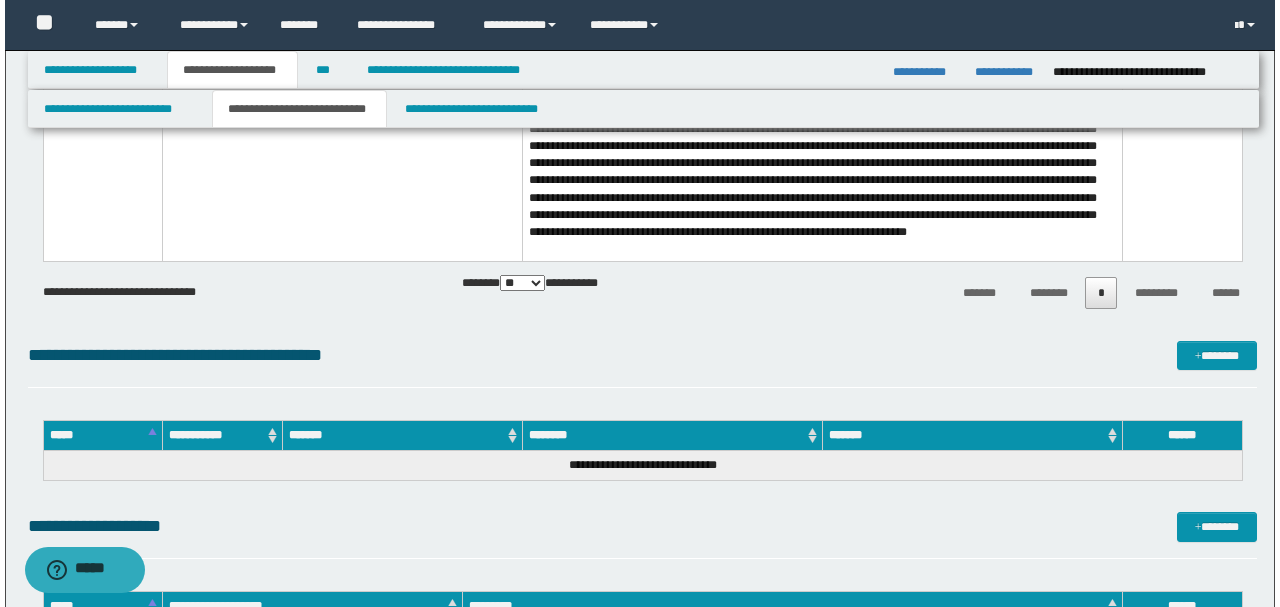 scroll, scrollTop: 3763, scrollLeft: 0, axis: vertical 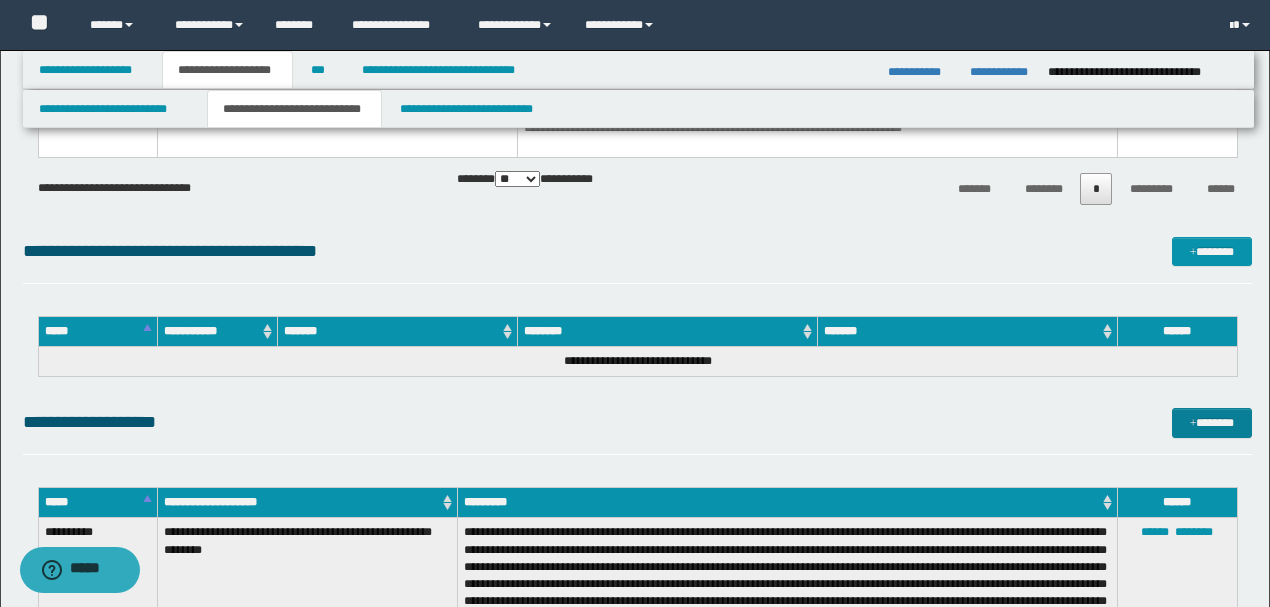 click on "*******" at bounding box center (1211, 422) 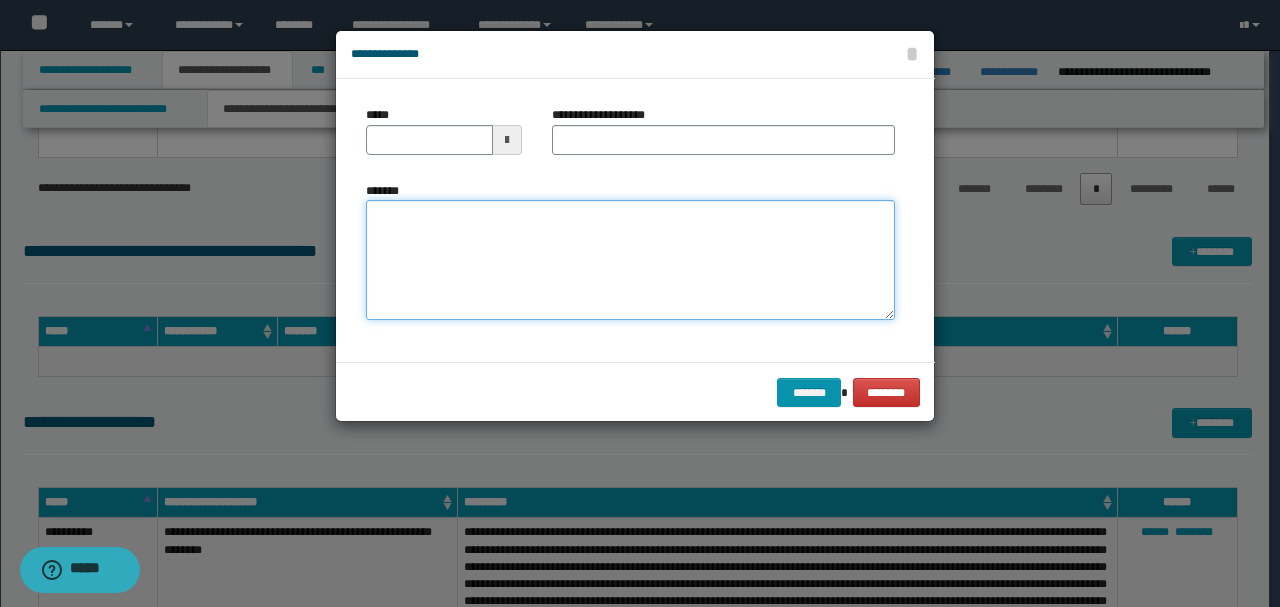 paste on "**********" 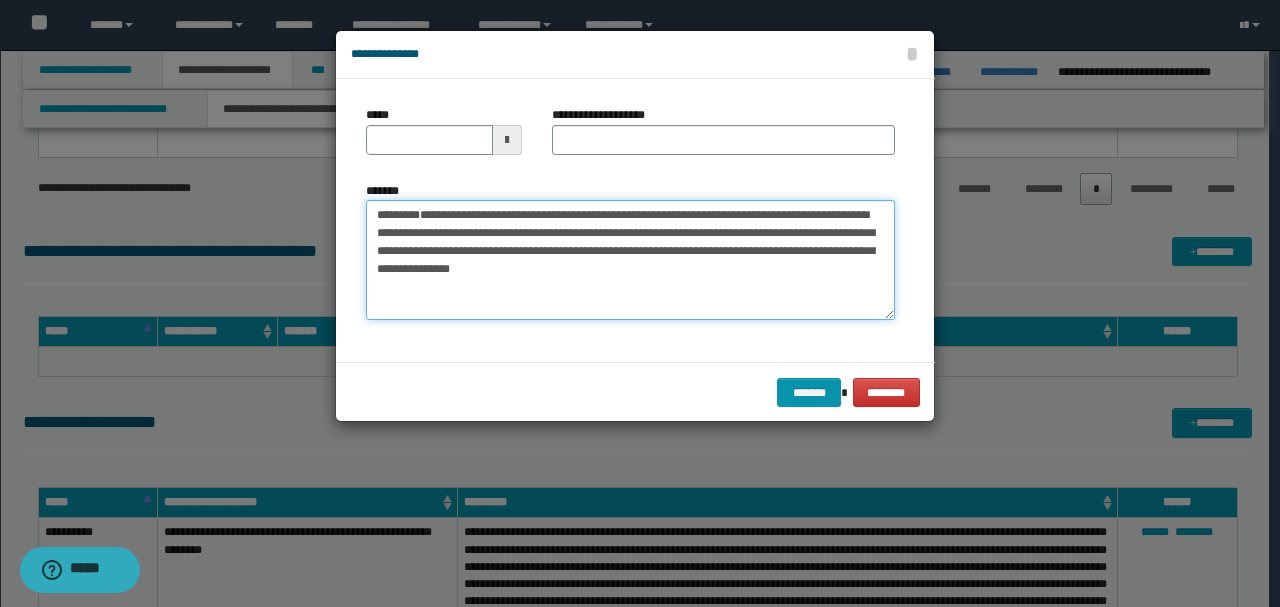click on "**********" at bounding box center (630, 259) 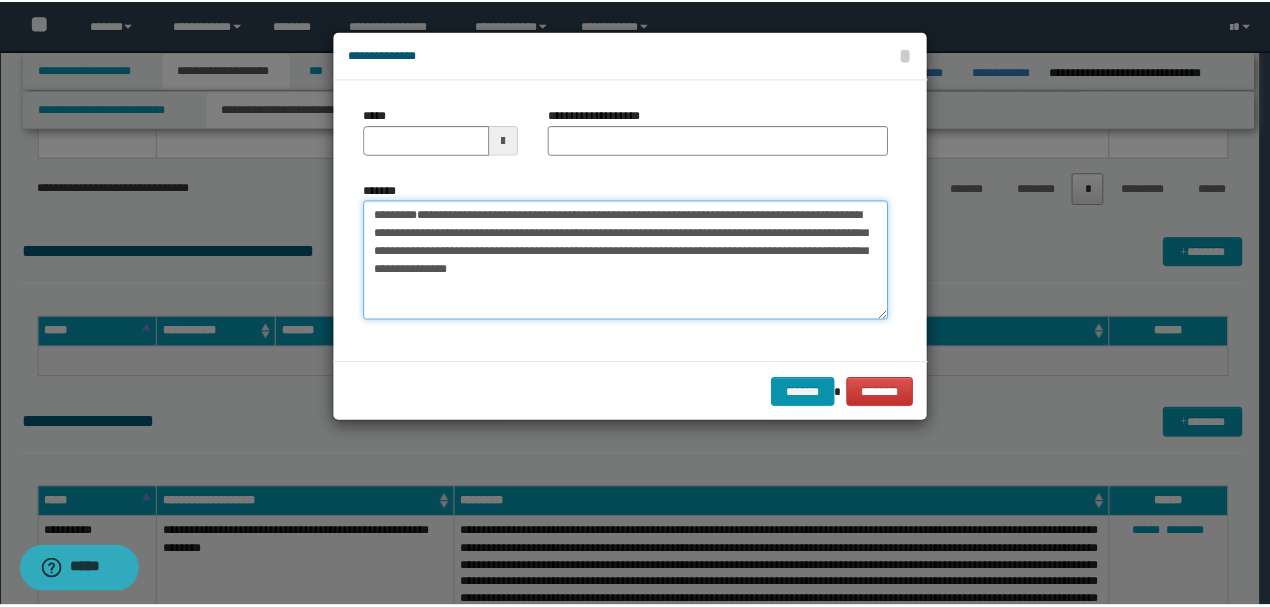 scroll, scrollTop: 0, scrollLeft: 0, axis: both 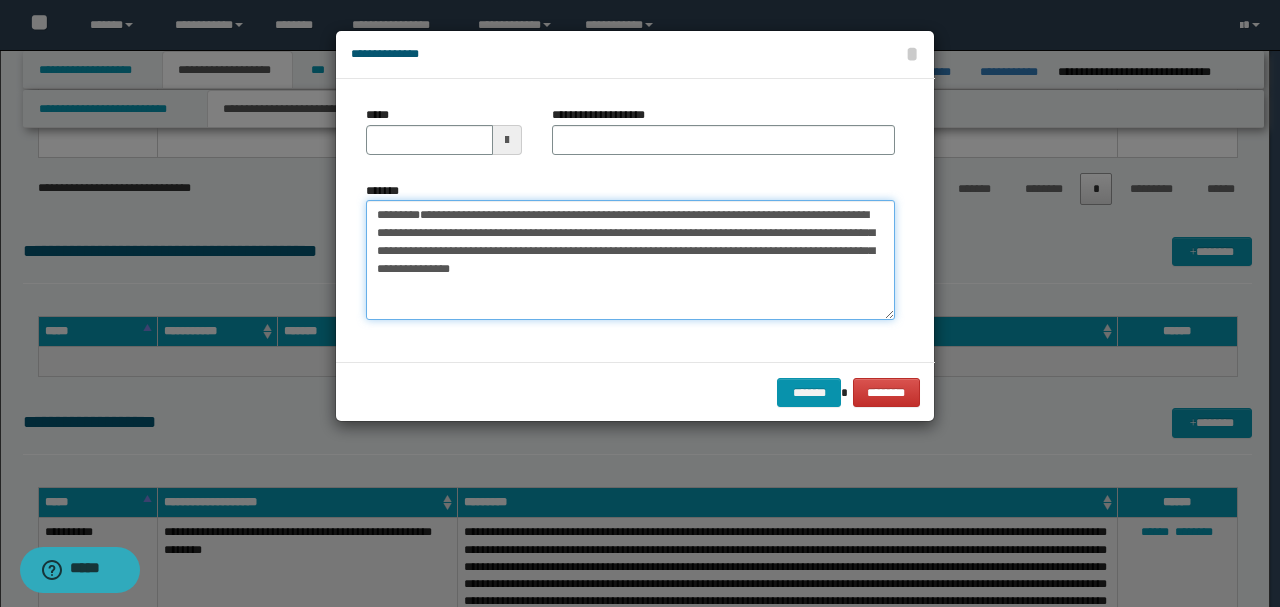 drag, startPoint x: 442, startPoint y: 254, endPoint x: 169, endPoint y: 151, distance: 291.78418 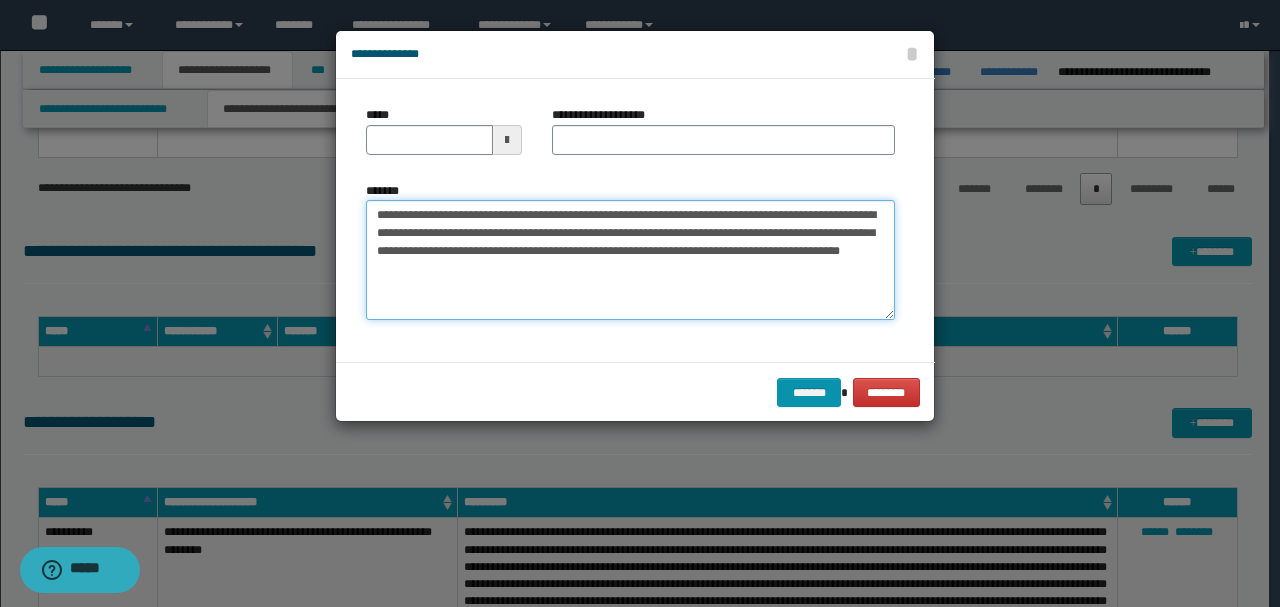 type 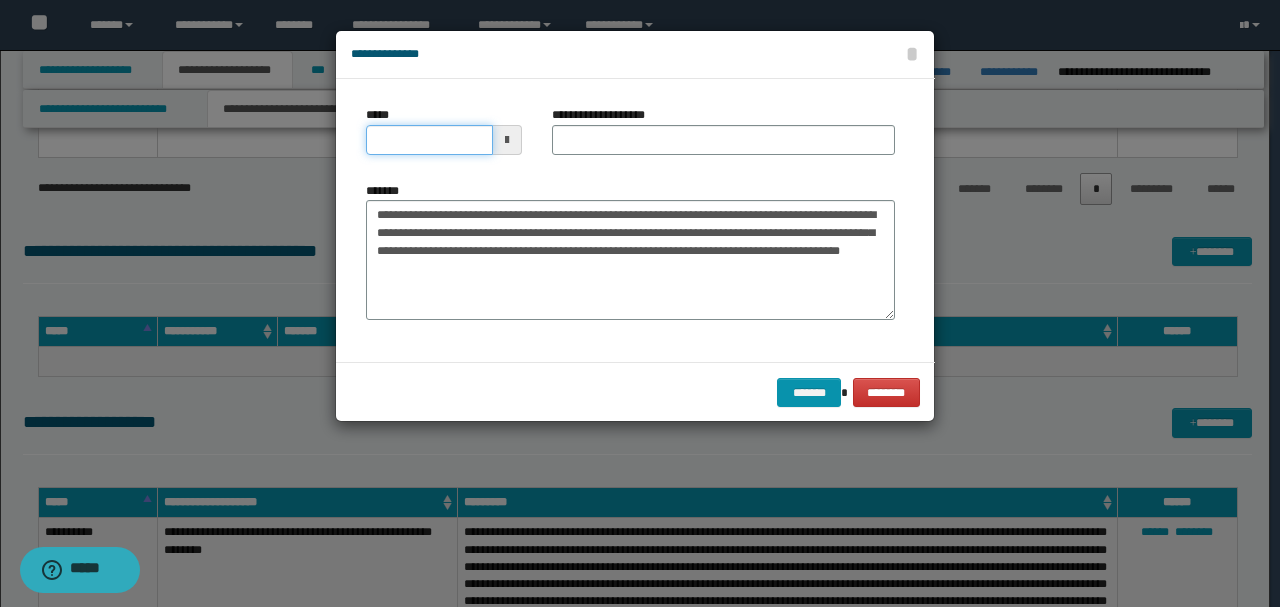 click on "*****" at bounding box center [429, 140] 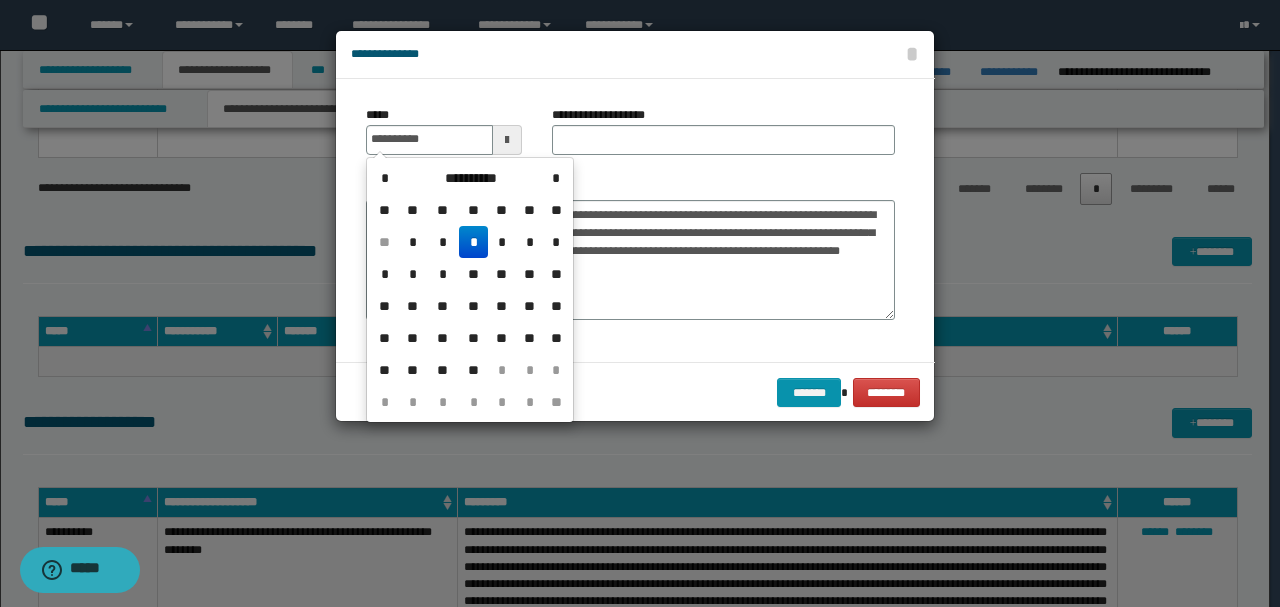type on "**********" 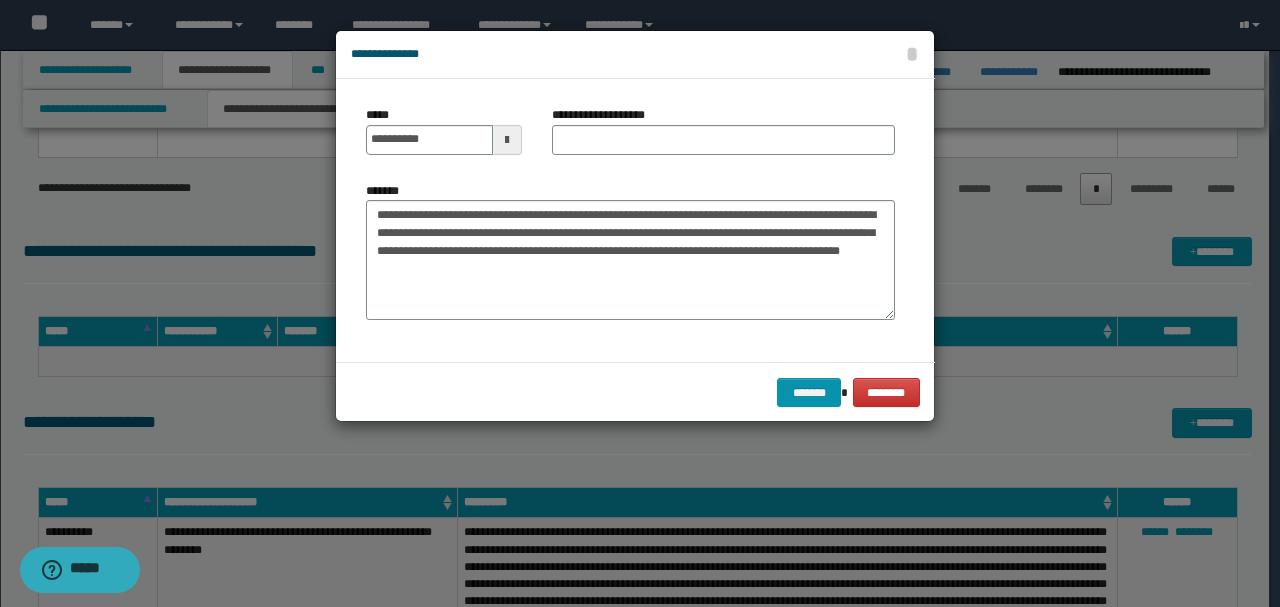 click on "**********" at bounding box center (630, 220) 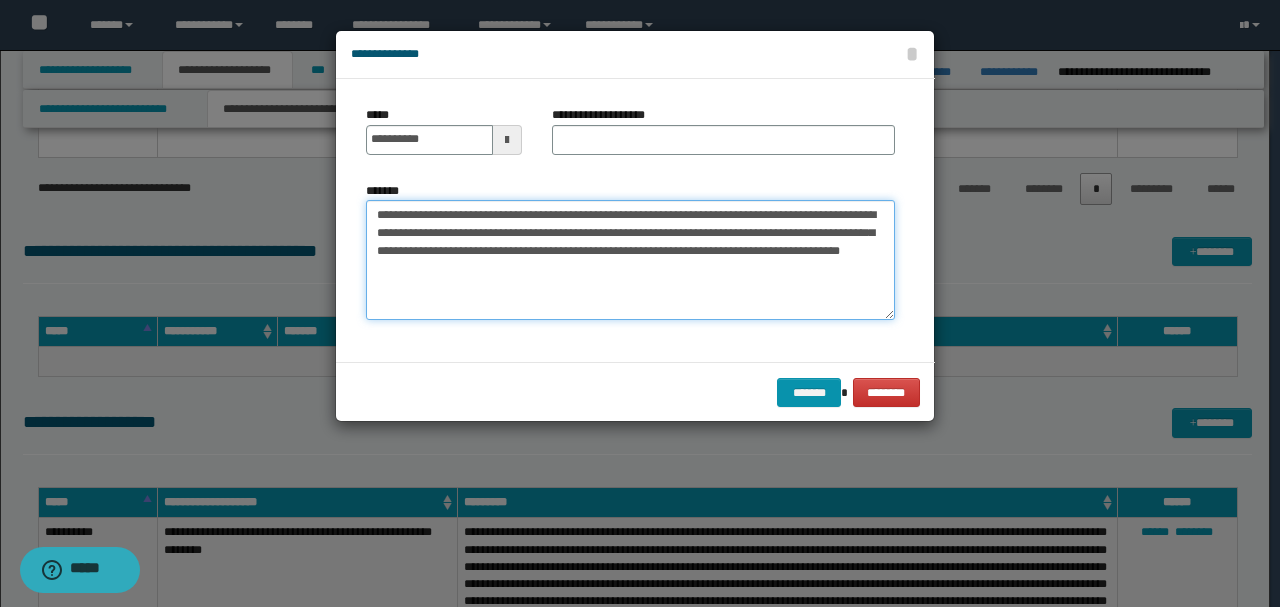 drag, startPoint x: 559, startPoint y: 212, endPoint x: 172, endPoint y: 184, distance: 388.0116 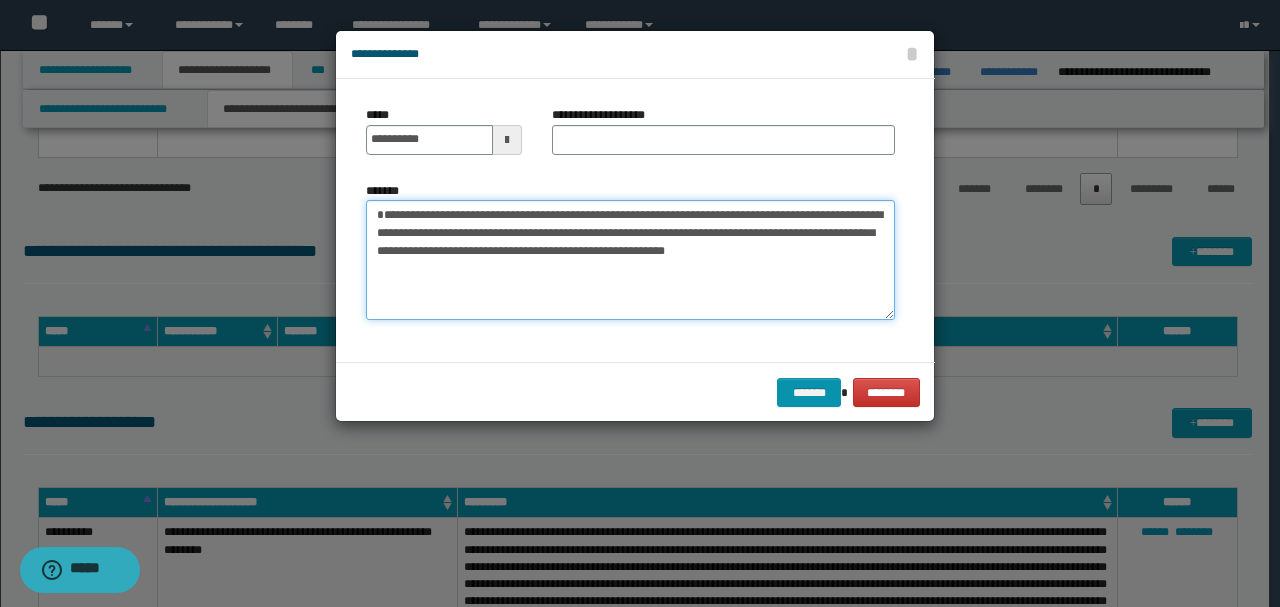 type on "**********" 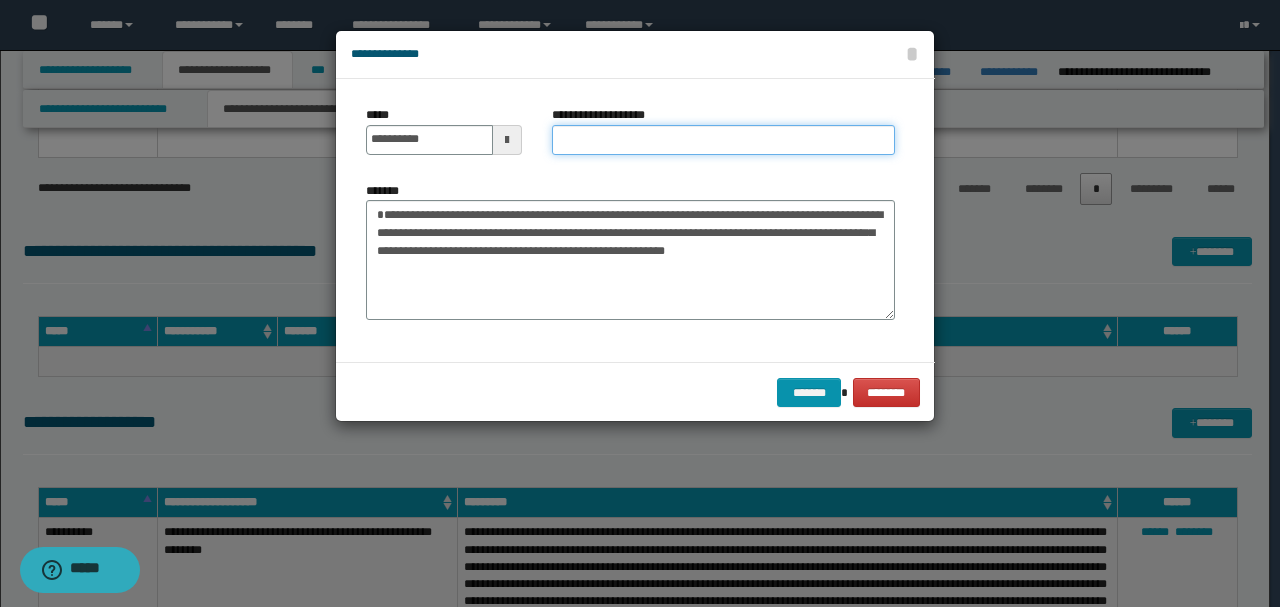 paste on "**********" 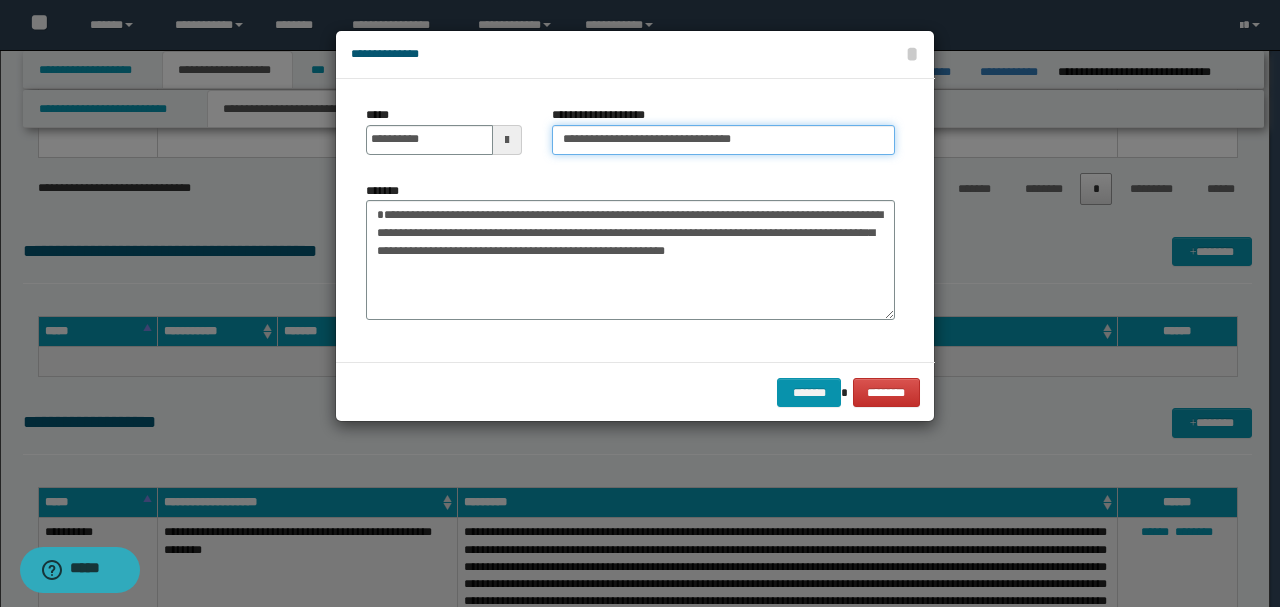 click on "**********" at bounding box center [723, 140] 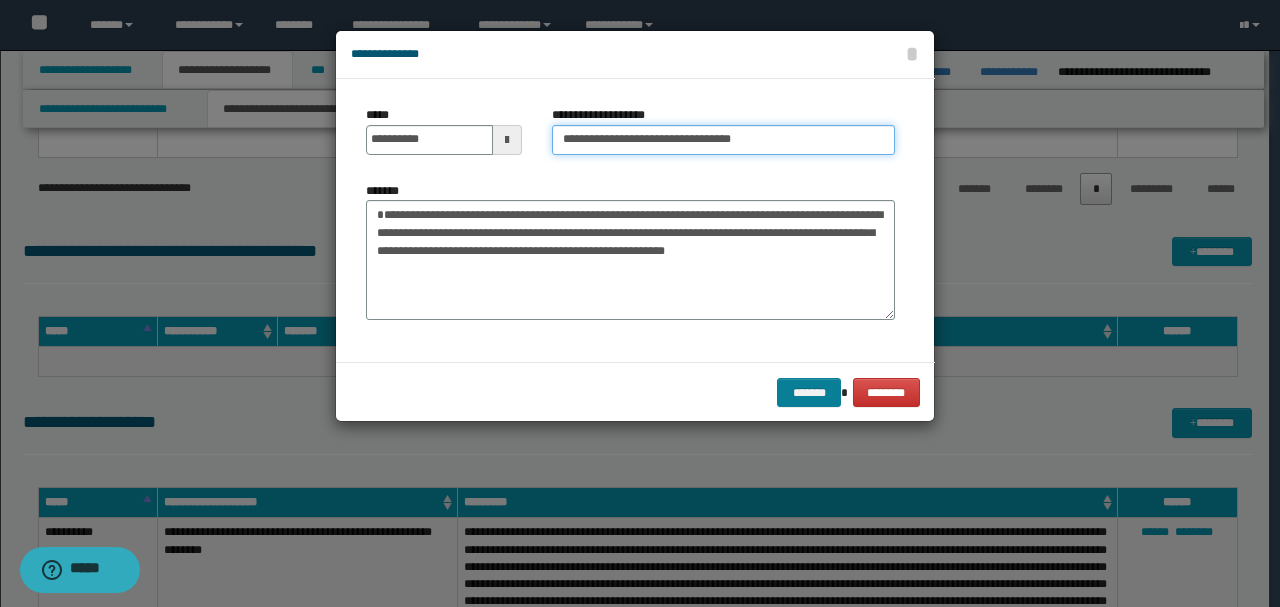 type on "**********" 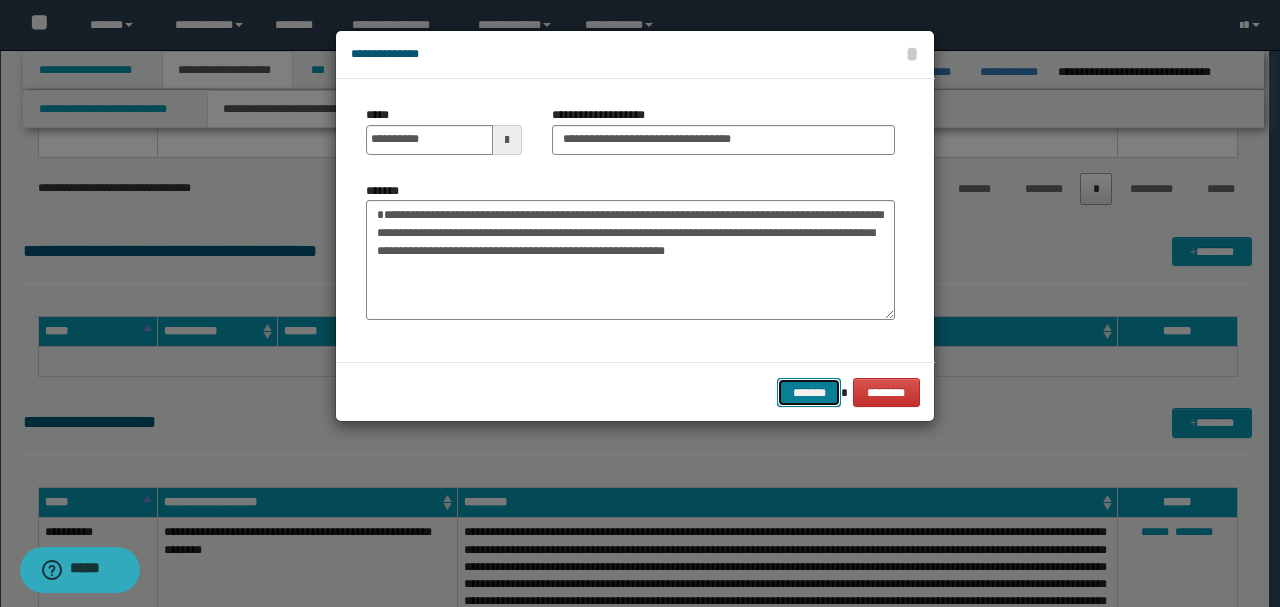 click on "*******" at bounding box center [809, 392] 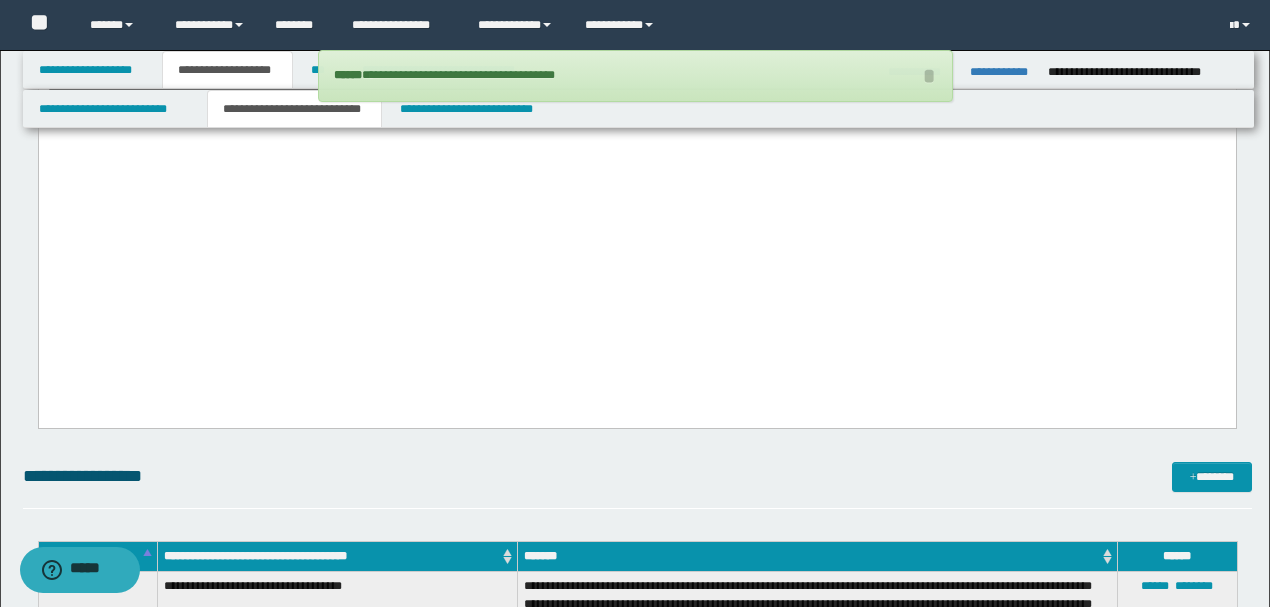 scroll, scrollTop: 2963, scrollLeft: 0, axis: vertical 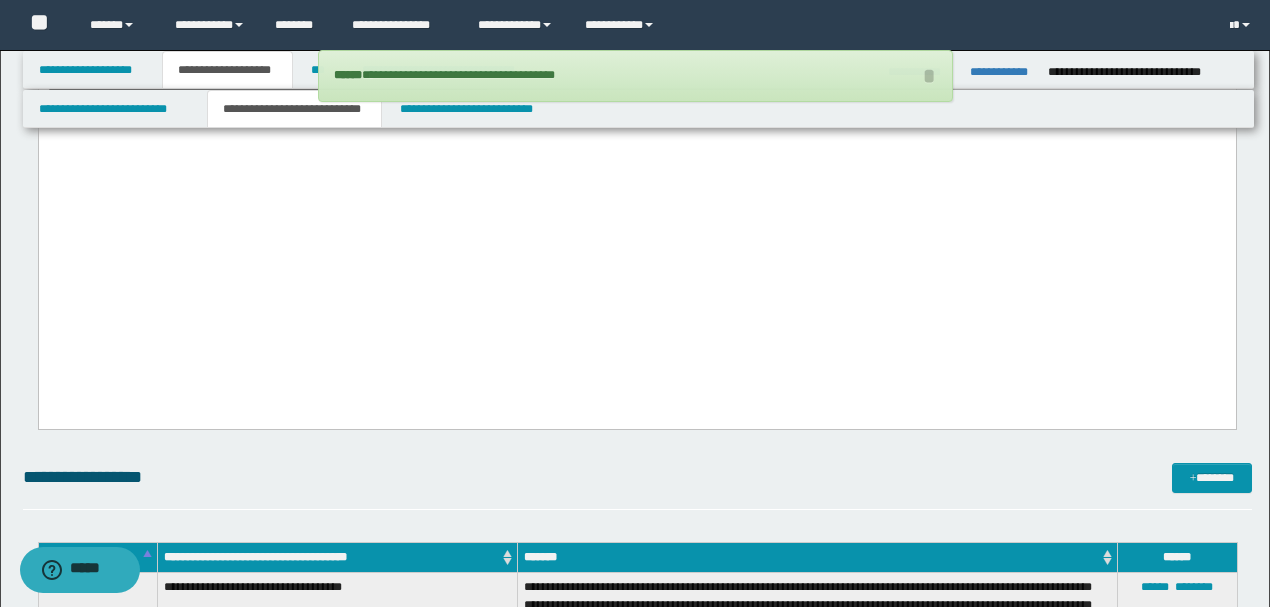 drag, startPoint x: 758, startPoint y: 226, endPoint x: 0, endPoint y: 220, distance: 758.02374 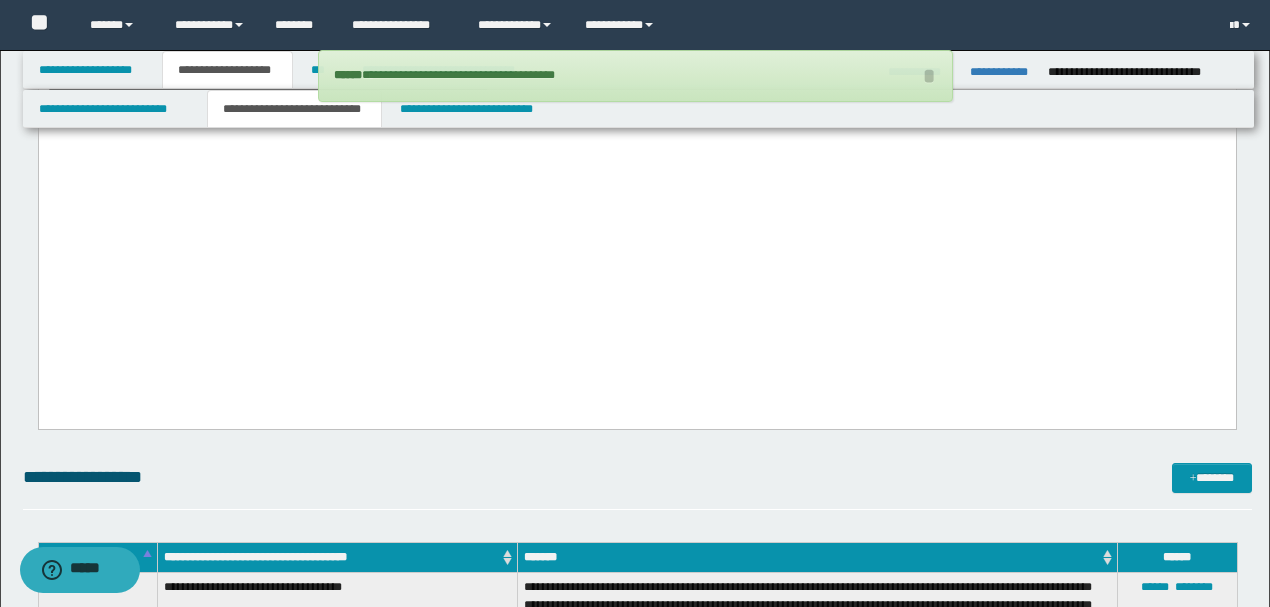 click at bounding box center [636, 106] 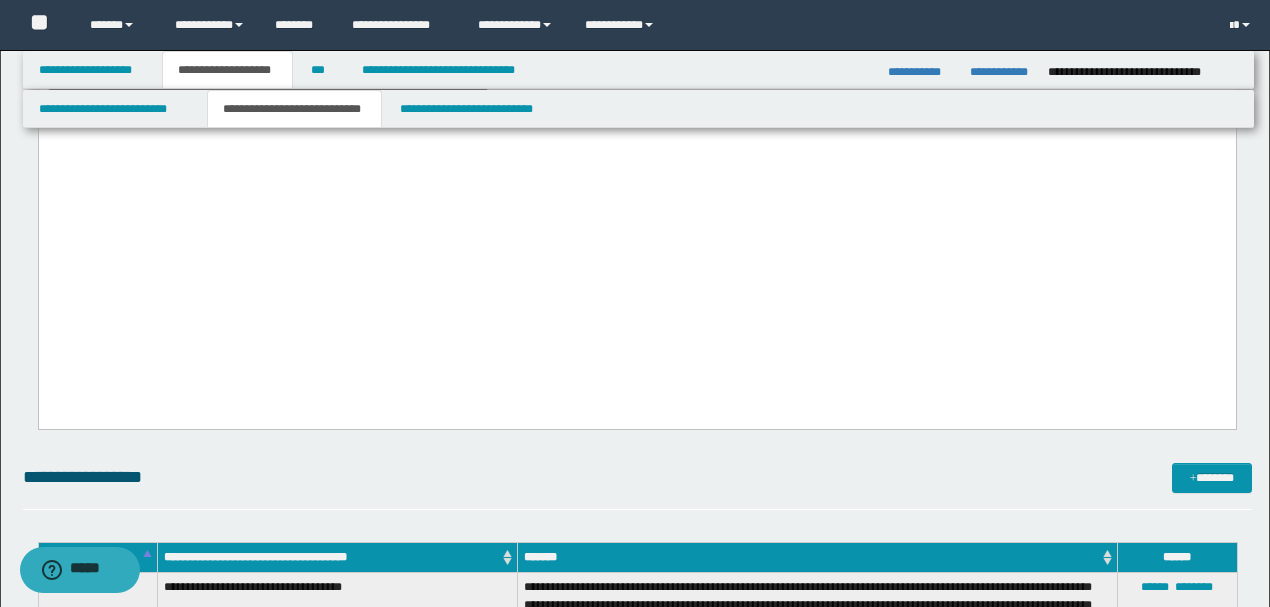 drag, startPoint x: 756, startPoint y: 241, endPoint x: 38, endPoint y: -955, distance: 1394.9695 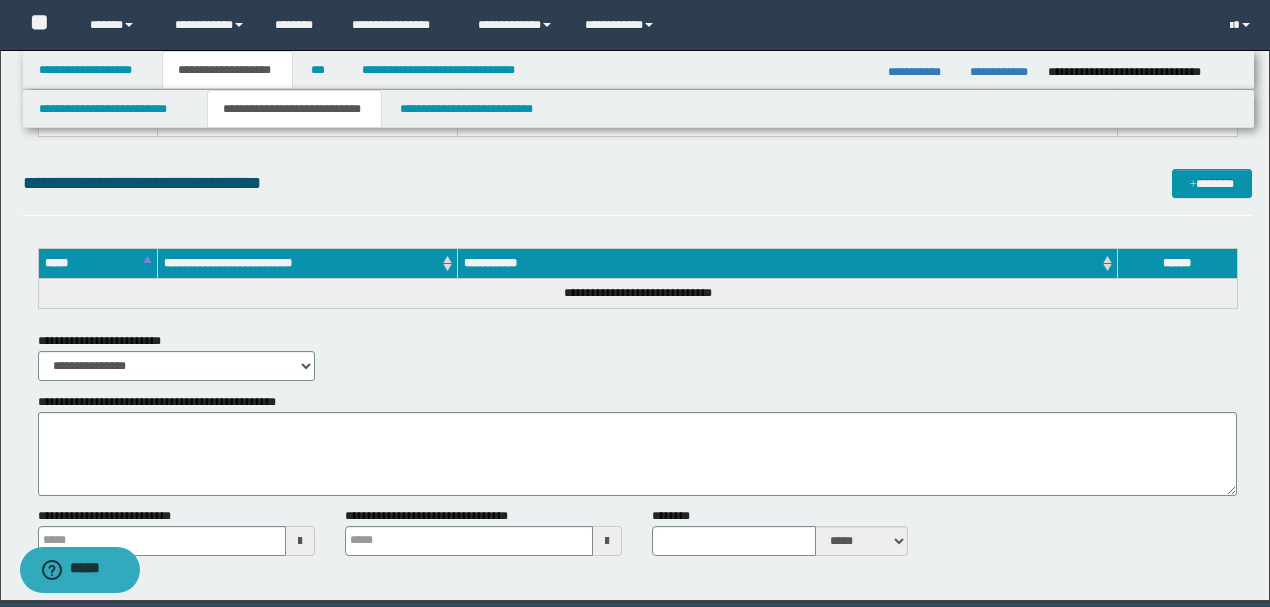 scroll, scrollTop: 4418, scrollLeft: 0, axis: vertical 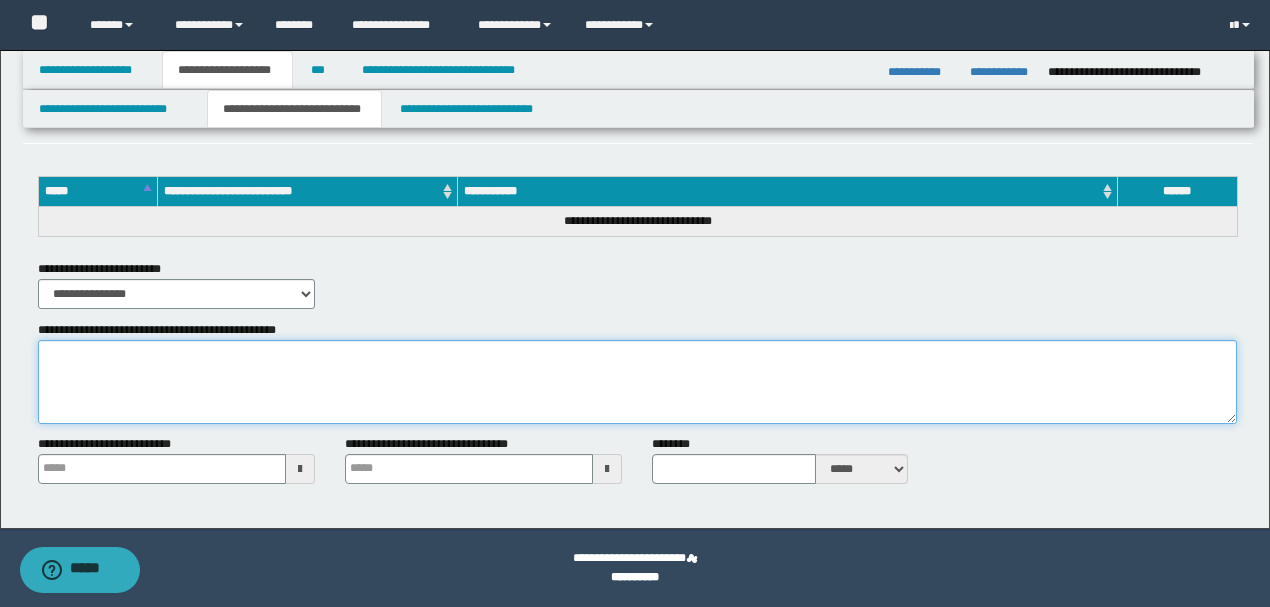 click on "**********" at bounding box center [637, 382] 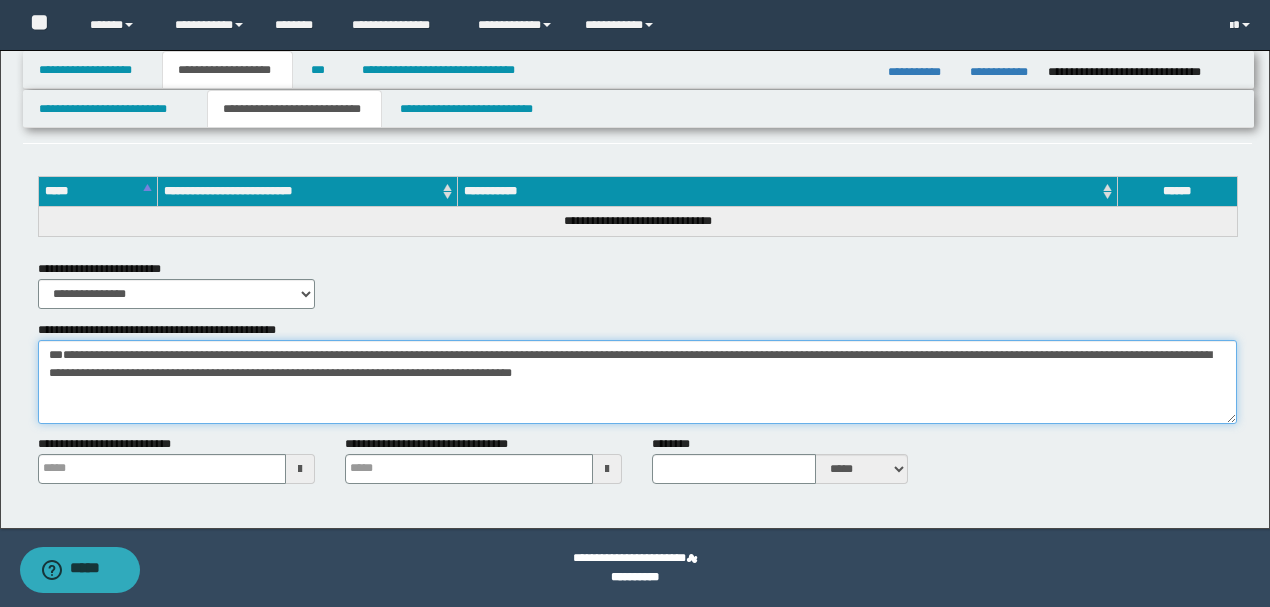 scroll, scrollTop: 4351, scrollLeft: 0, axis: vertical 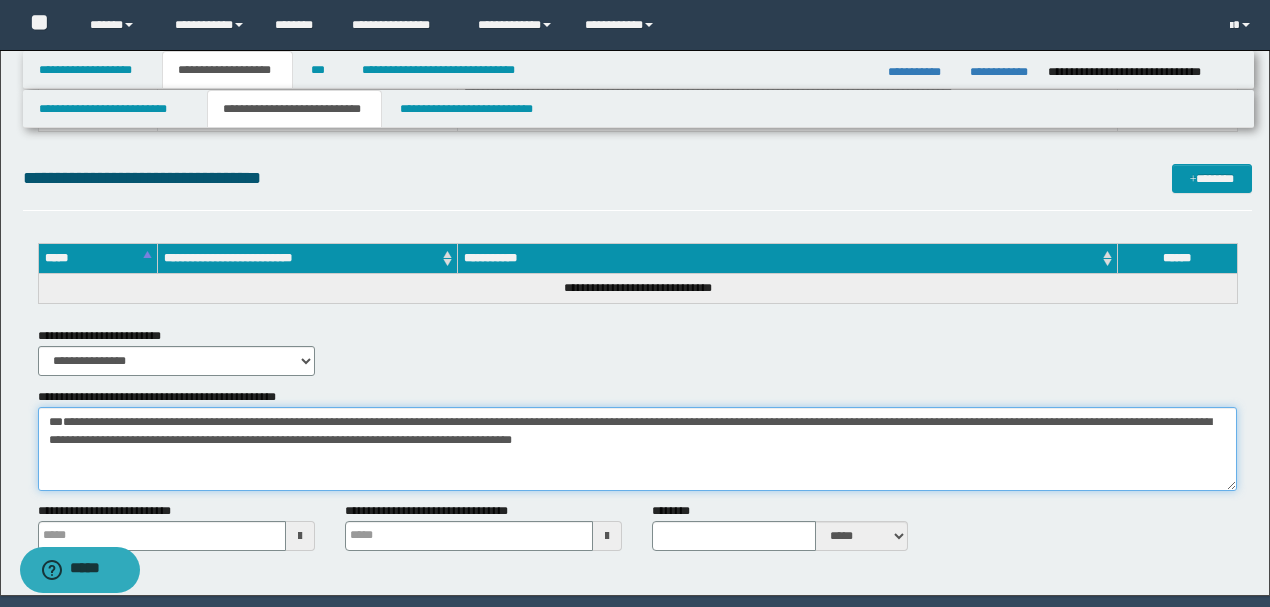 click on "**********" at bounding box center [637, 449] 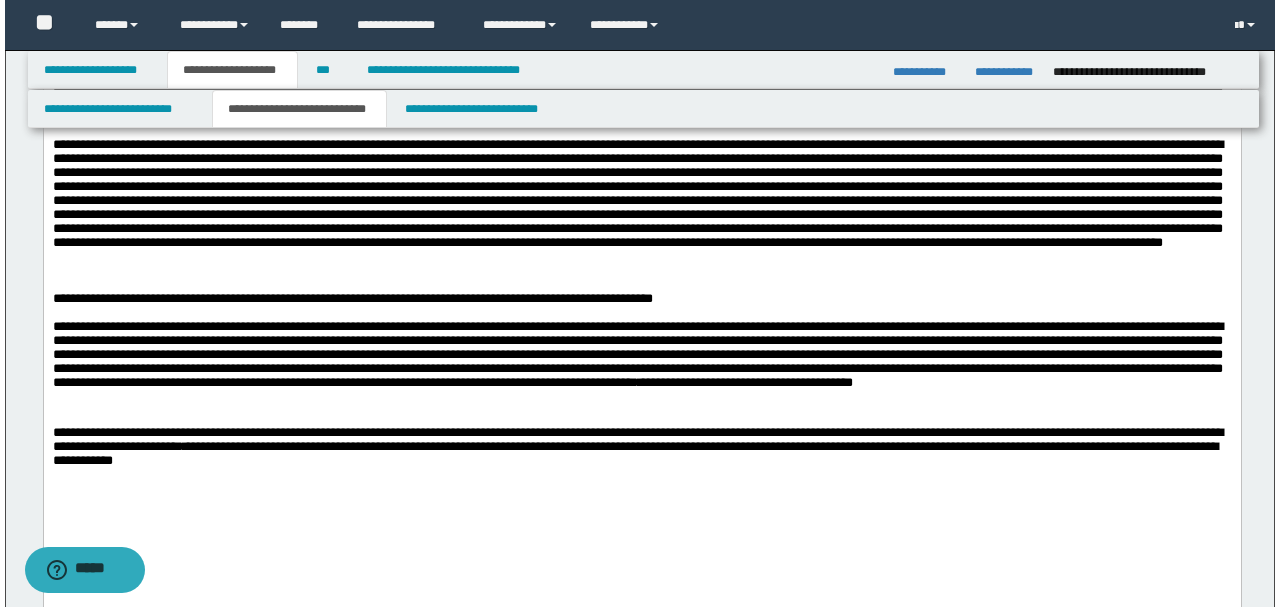 scroll, scrollTop: 2884, scrollLeft: 0, axis: vertical 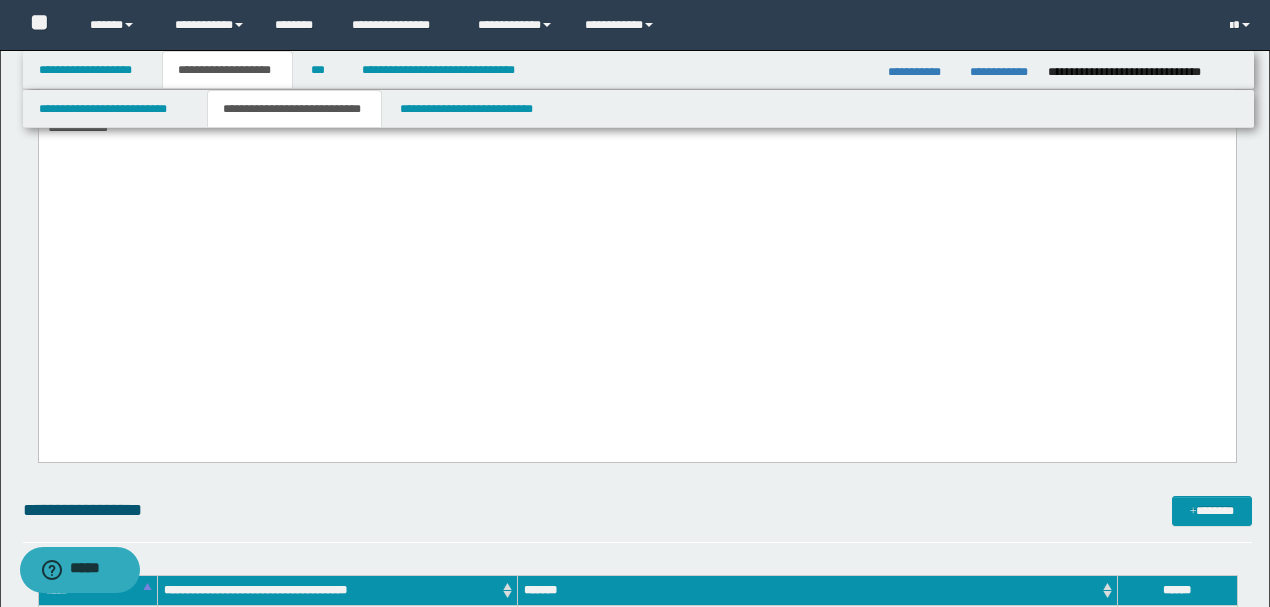 type on "**********" 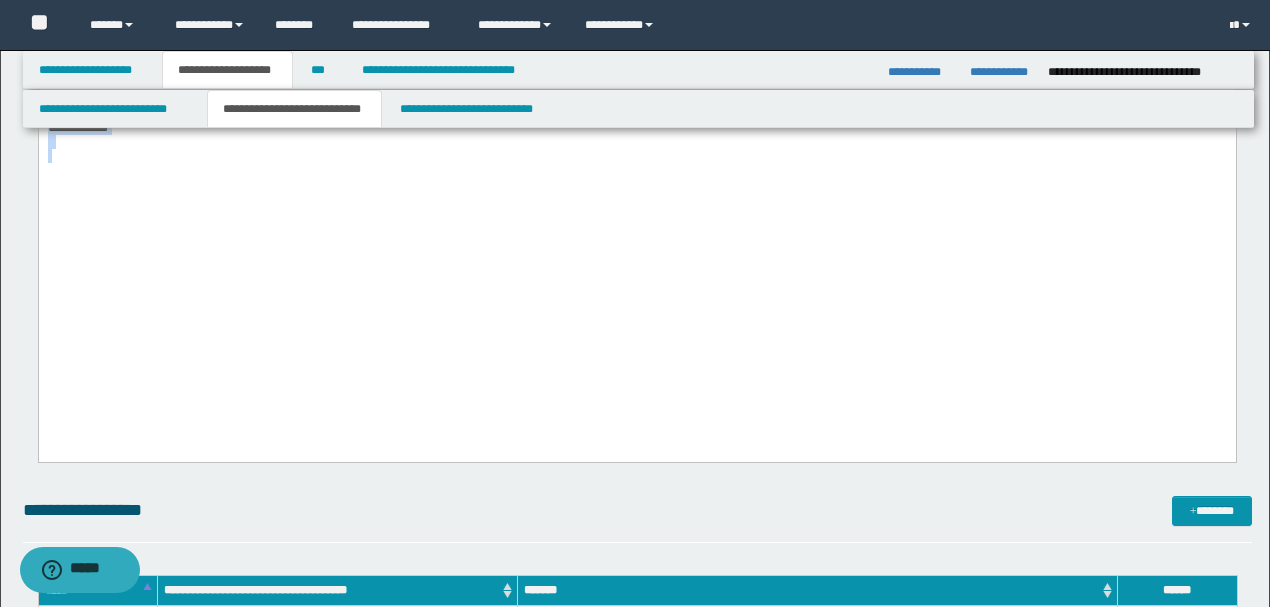drag, startPoint x: 568, startPoint y: 291, endPoint x: 0, endPoint y: 235, distance: 570.7539 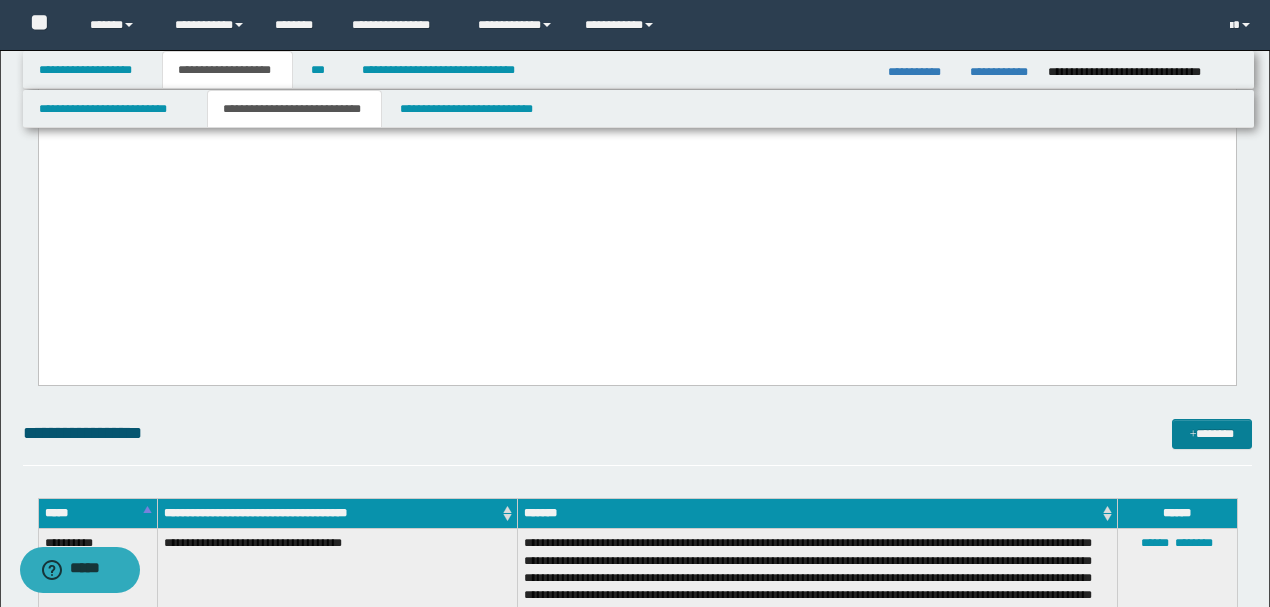 click at bounding box center (1193, 435) 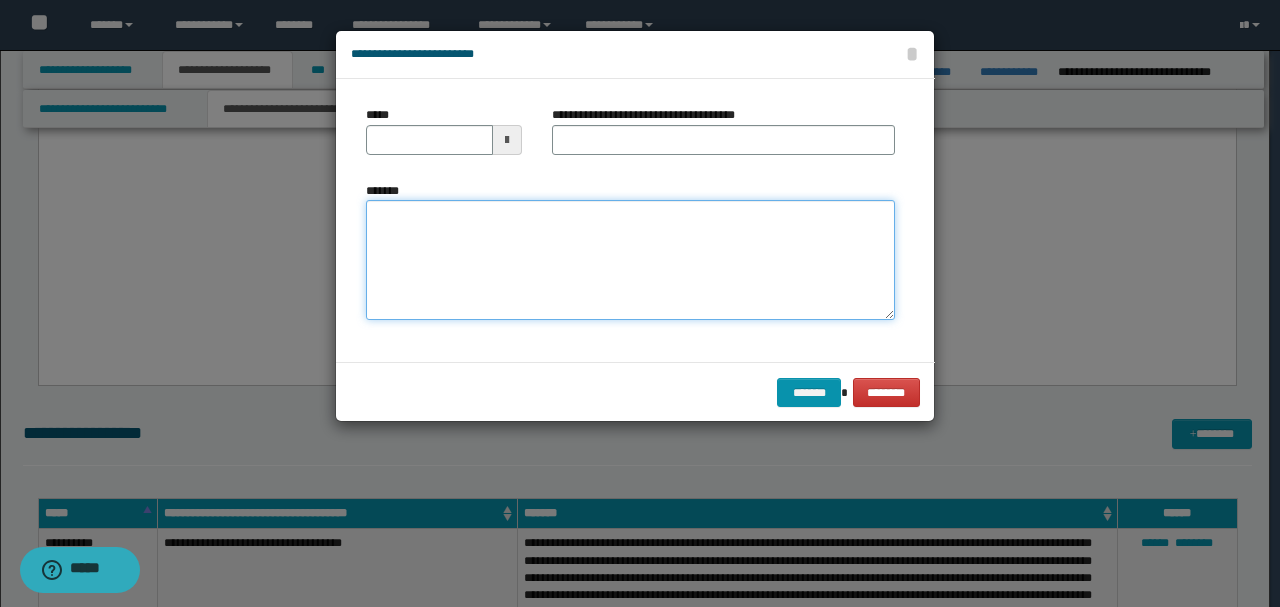 paste on "**********" 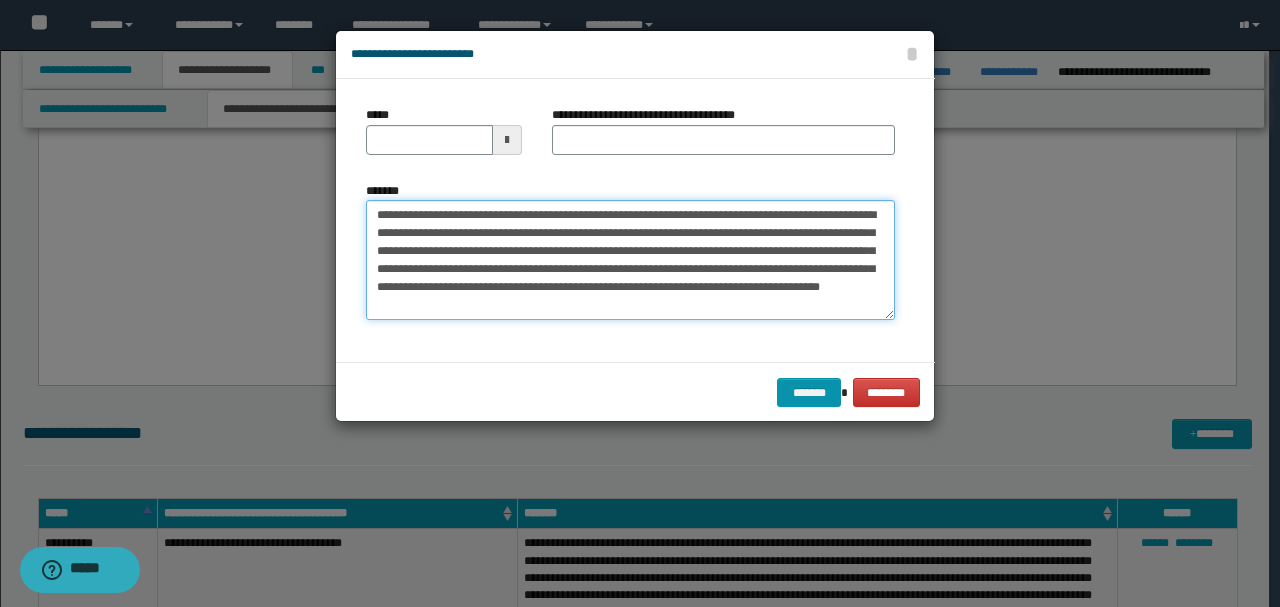 click on "**********" at bounding box center [630, 259] 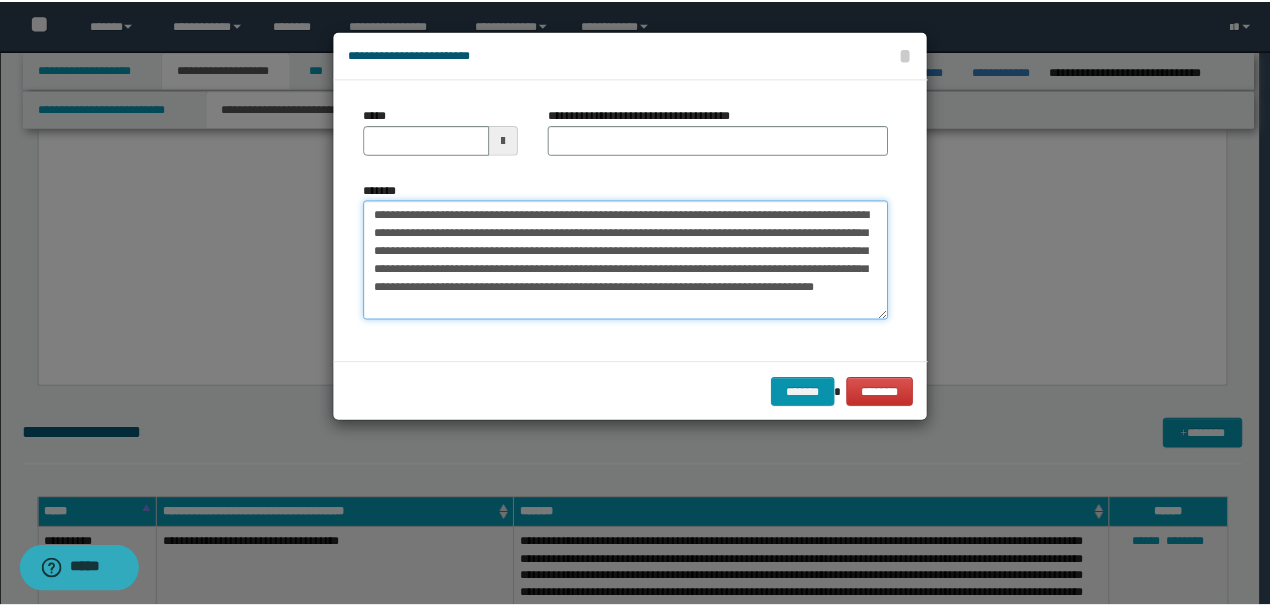 scroll, scrollTop: 0, scrollLeft: 0, axis: both 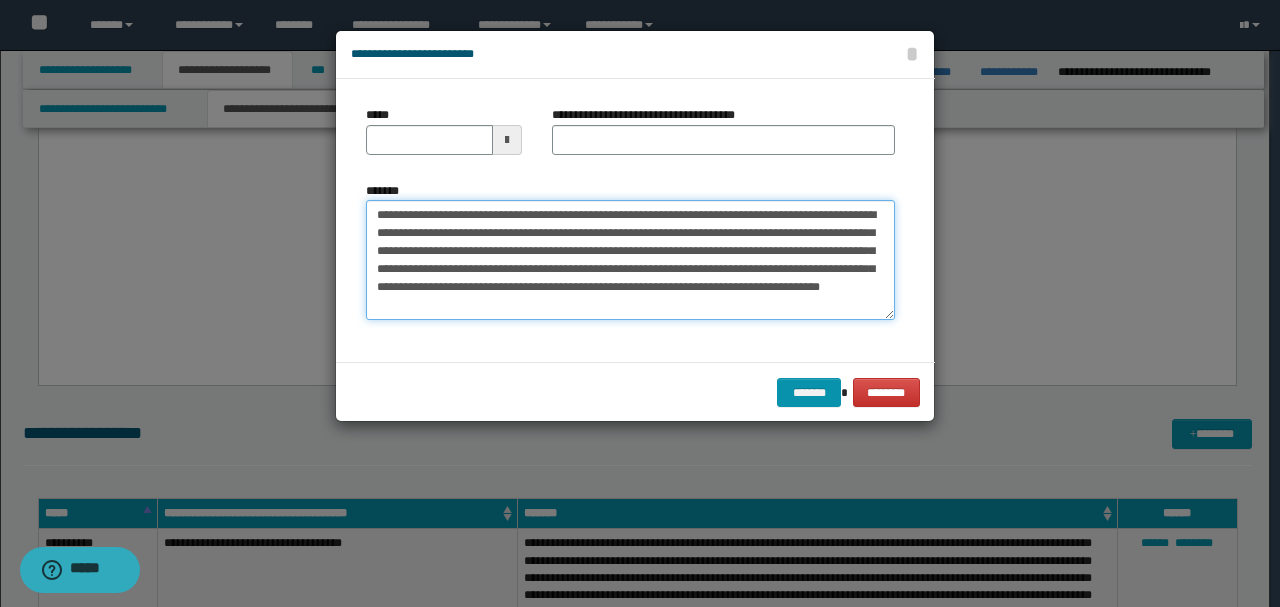 drag, startPoint x: 444, startPoint y: 216, endPoint x: 174, endPoint y: 174, distance: 273.24713 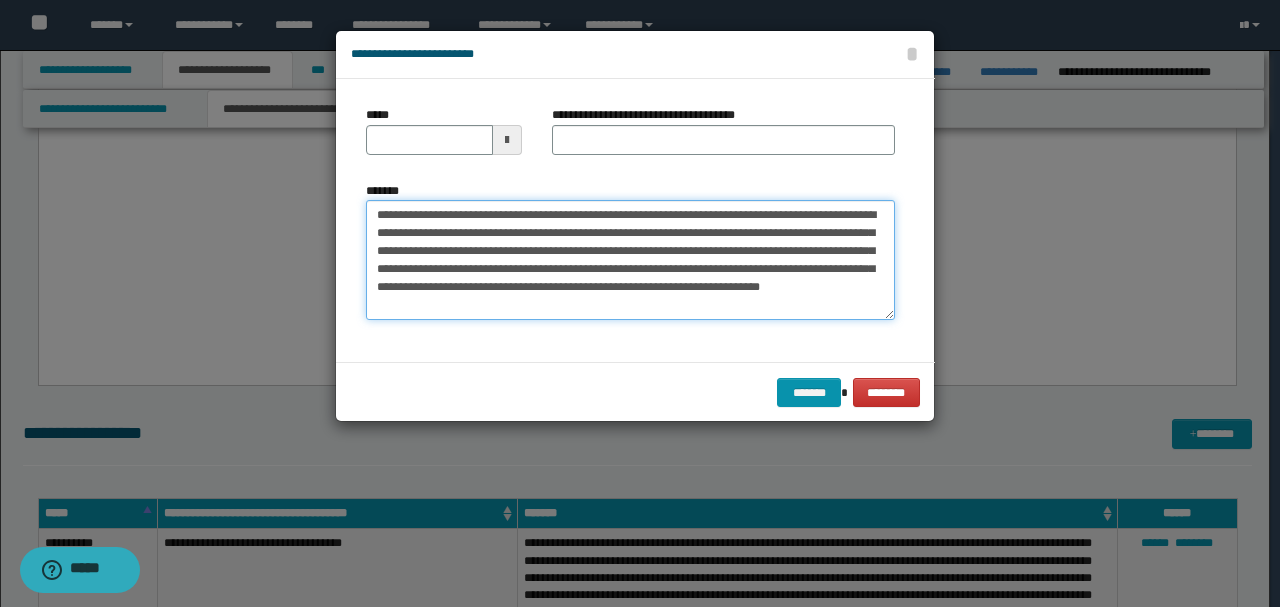 type 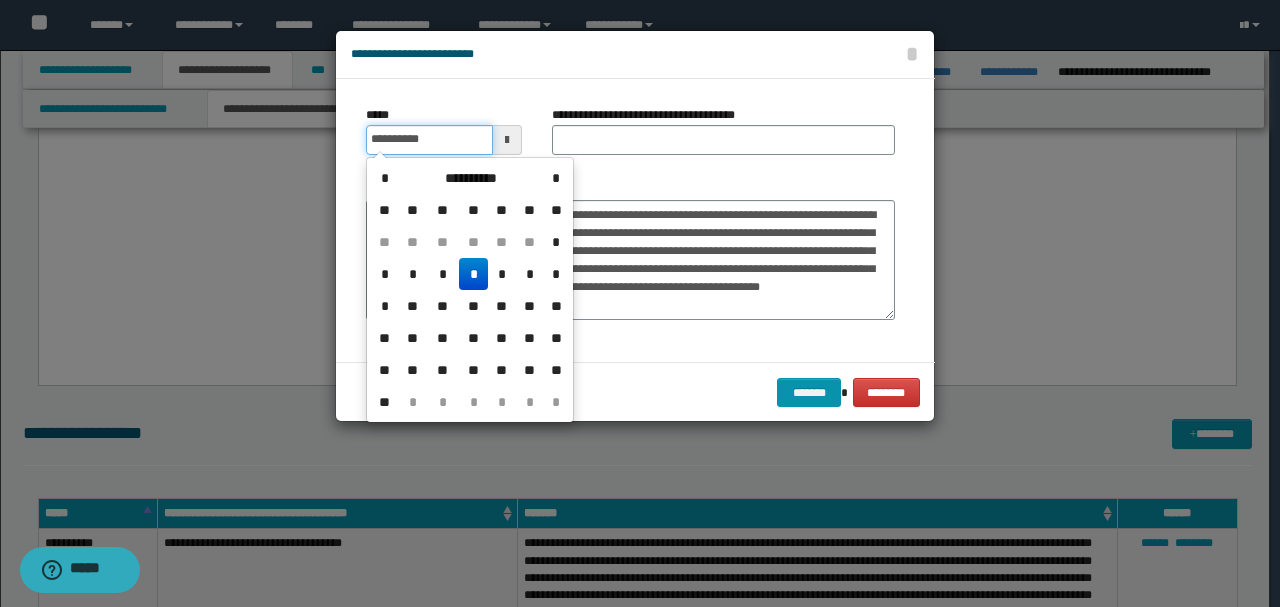 click on "**********" at bounding box center (429, 140) 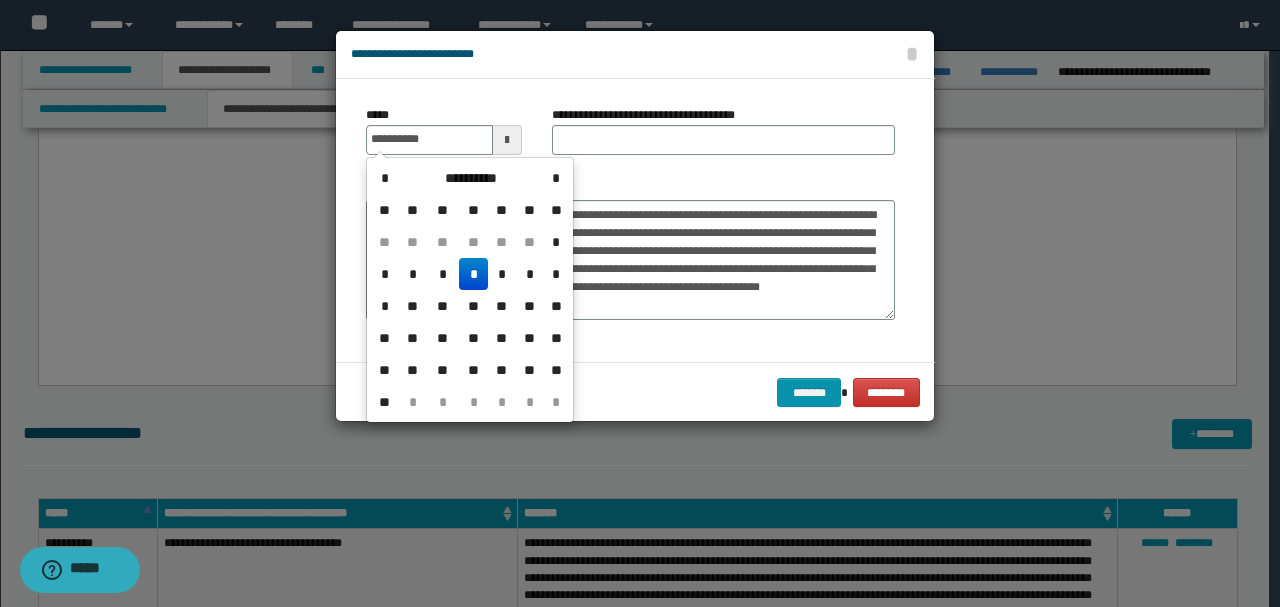 type on "**********" 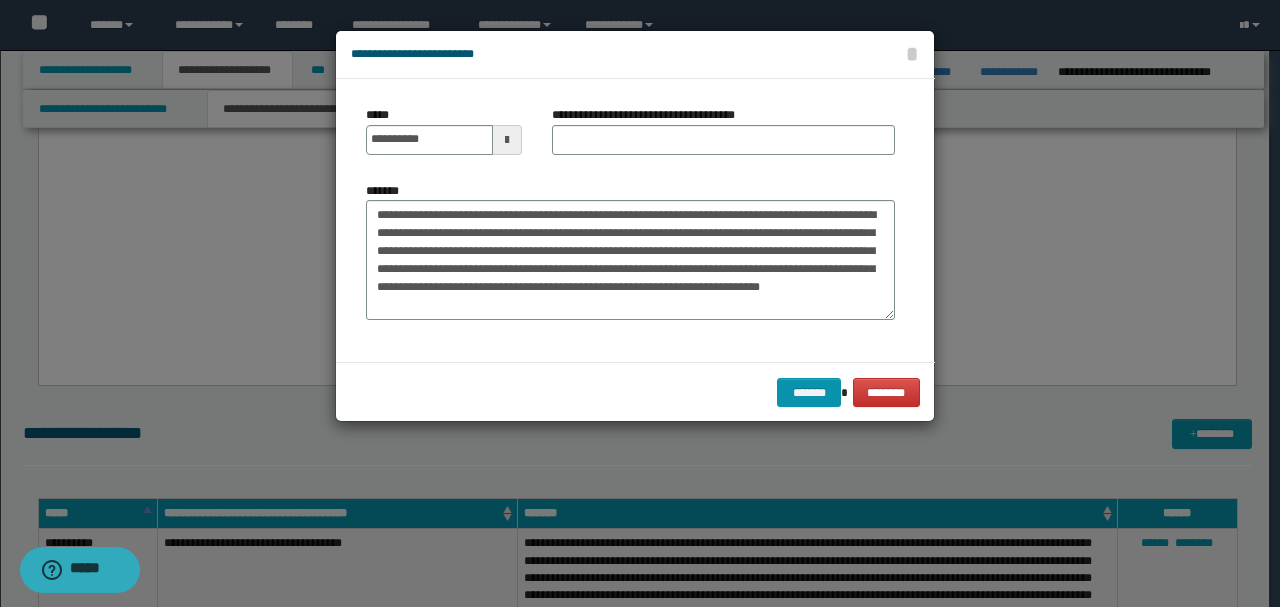 click on "**********" at bounding box center [630, 251] 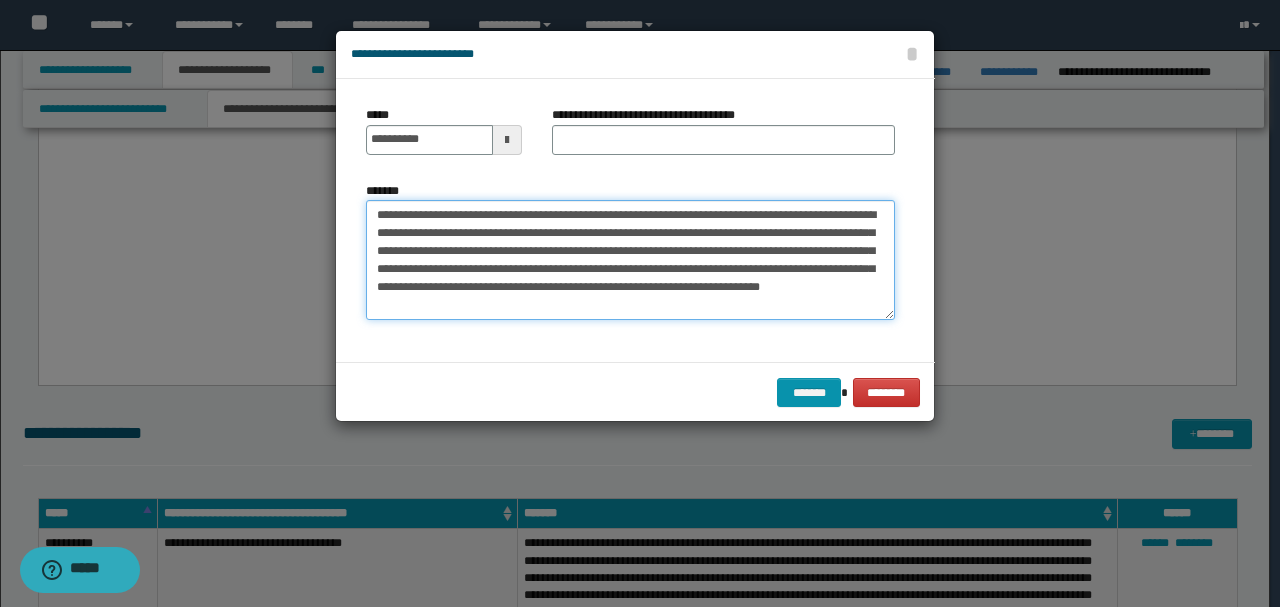 drag, startPoint x: 592, startPoint y: 212, endPoint x: 240, endPoint y: 195, distance: 352.41028 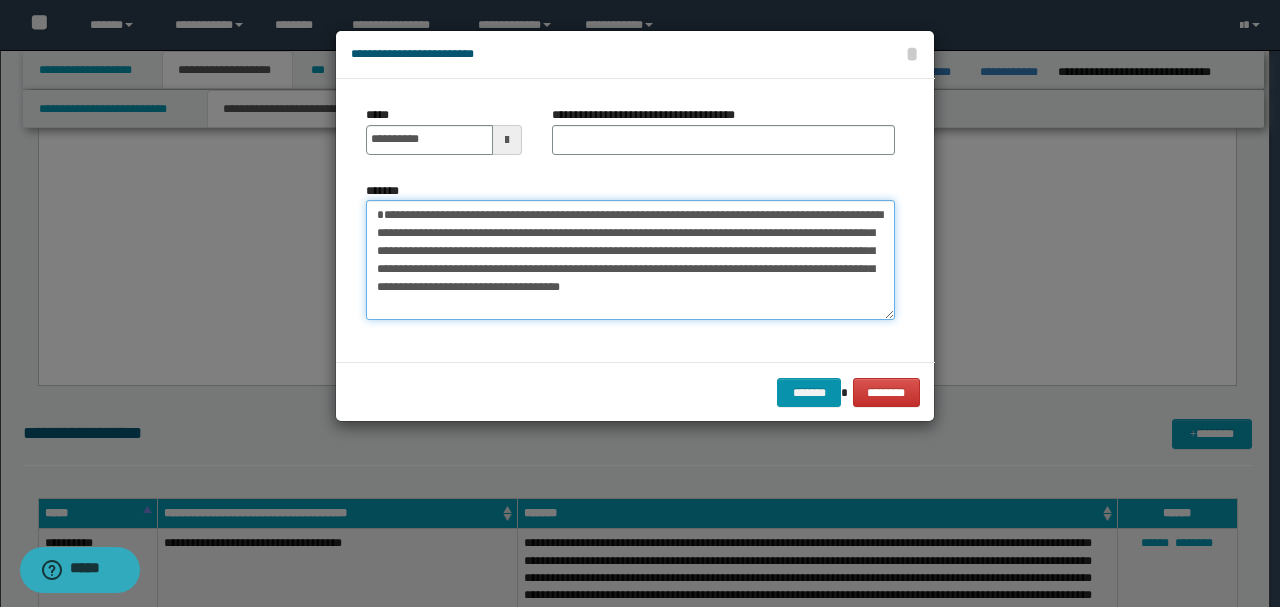 type on "**********" 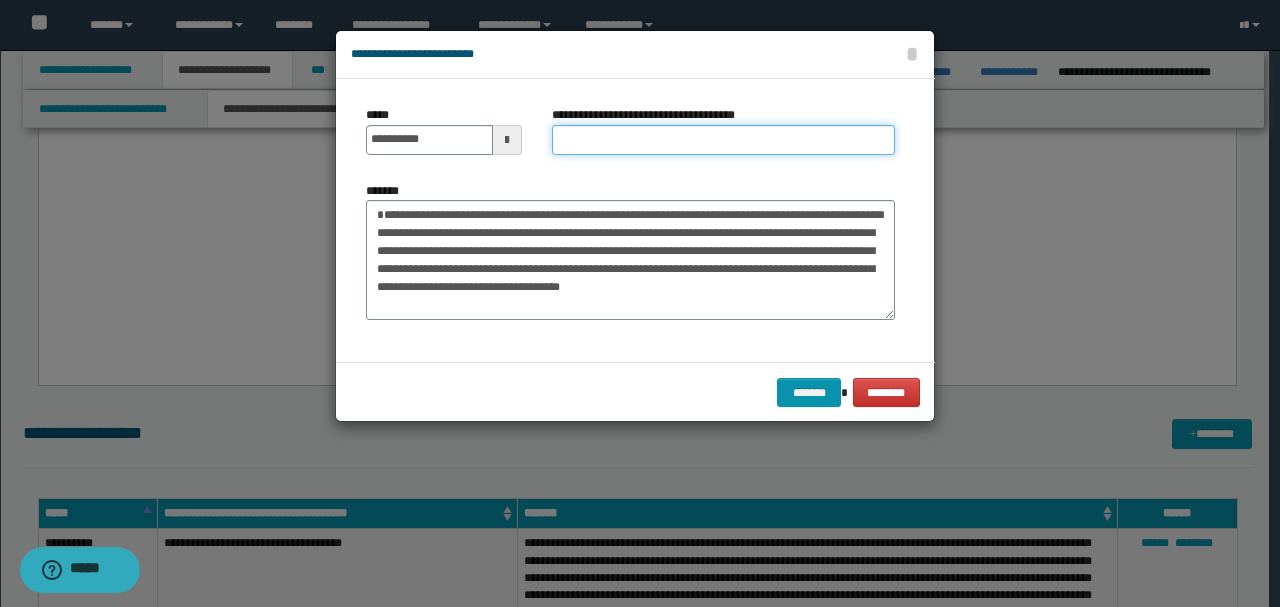 paste on "**********" 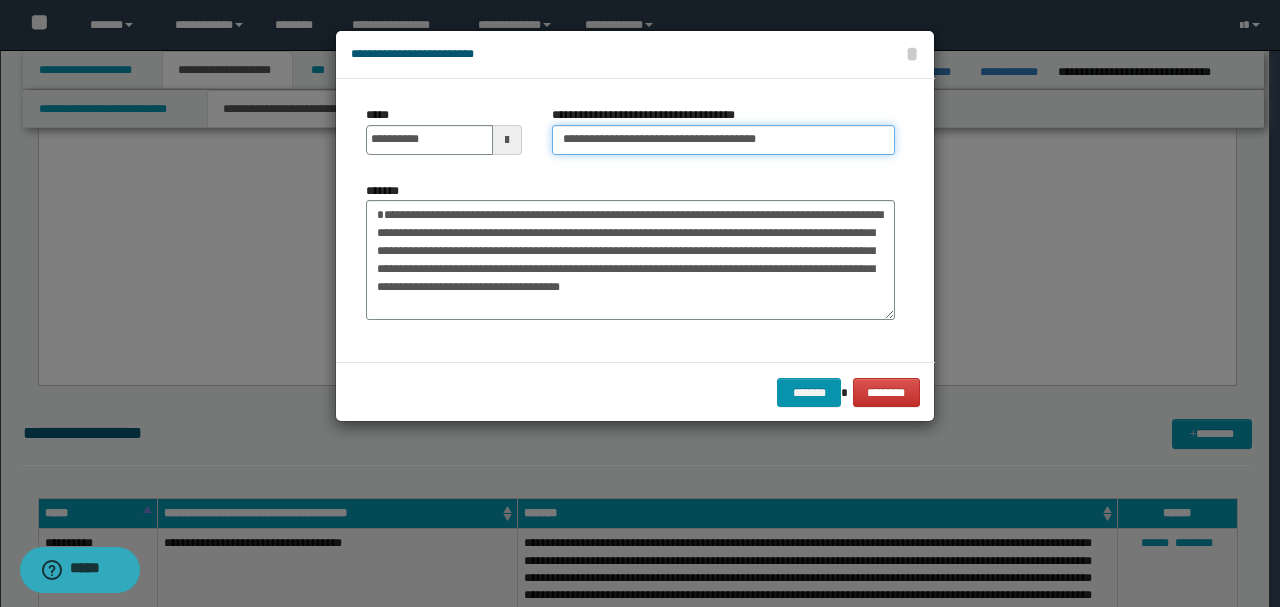 click on "**********" at bounding box center (723, 140) 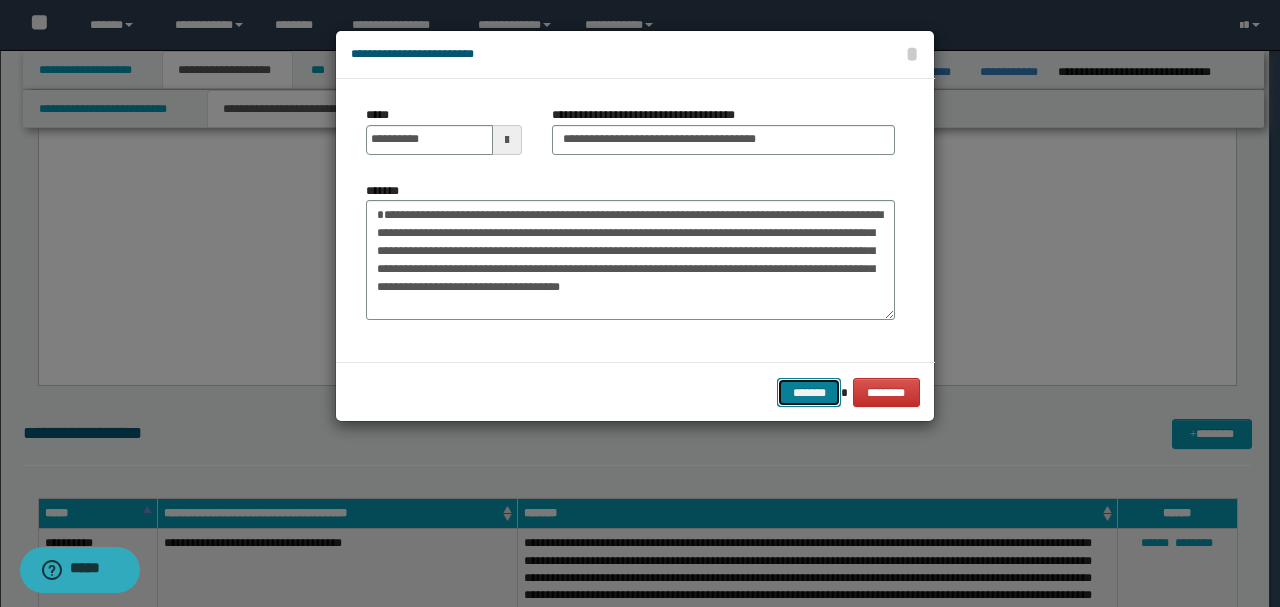 click on "*******" at bounding box center (809, 392) 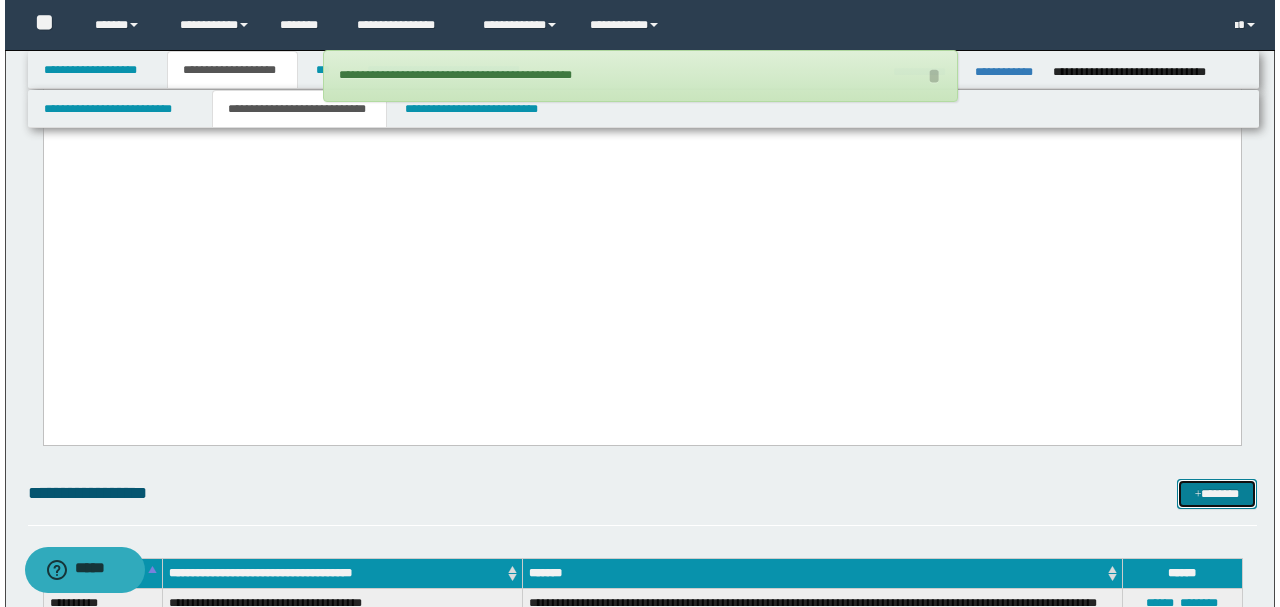 scroll, scrollTop: 2751, scrollLeft: 0, axis: vertical 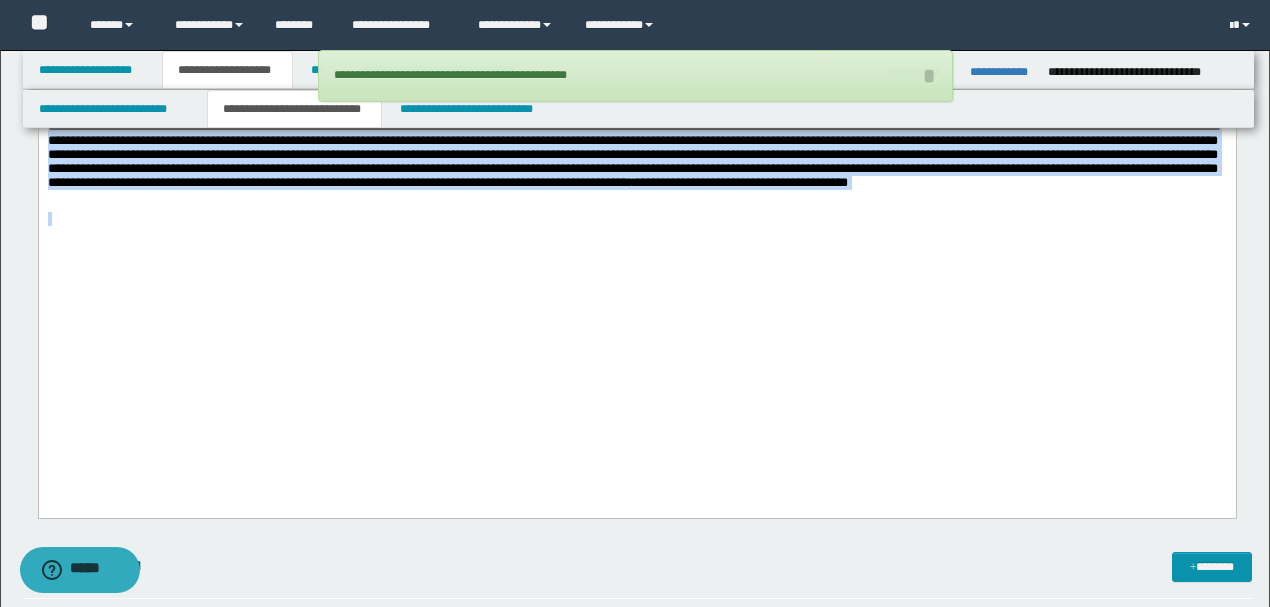 drag, startPoint x: 754, startPoint y: 362, endPoint x: 0, endPoint y: 266, distance: 760.08685 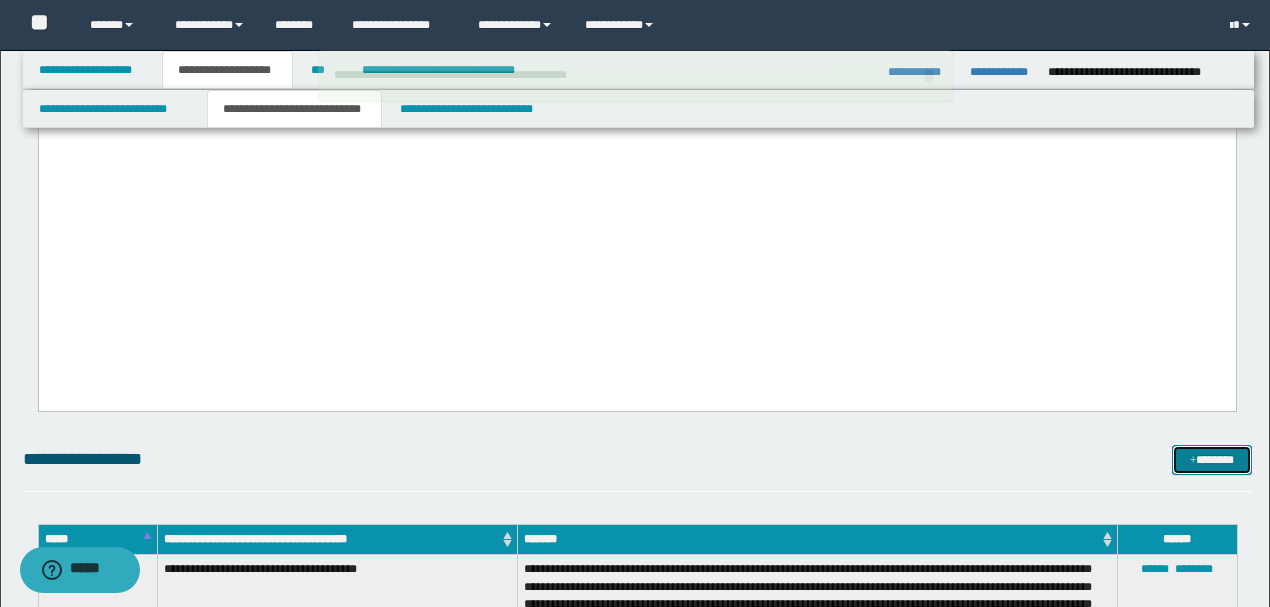 click at bounding box center (1193, 461) 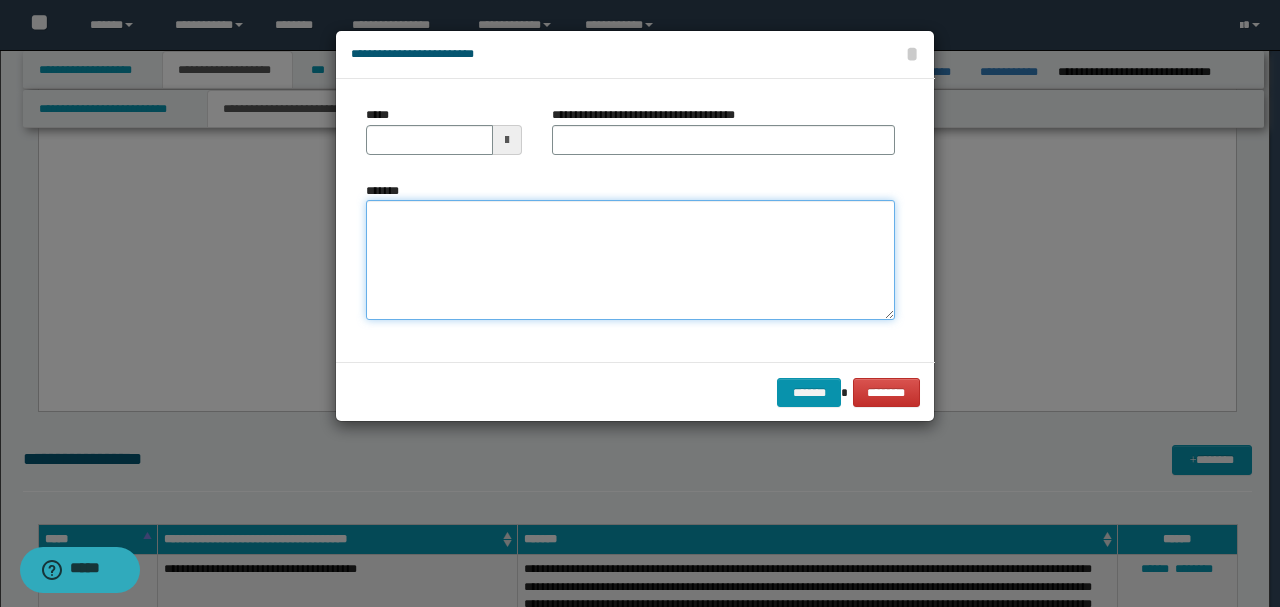 paste on "**********" 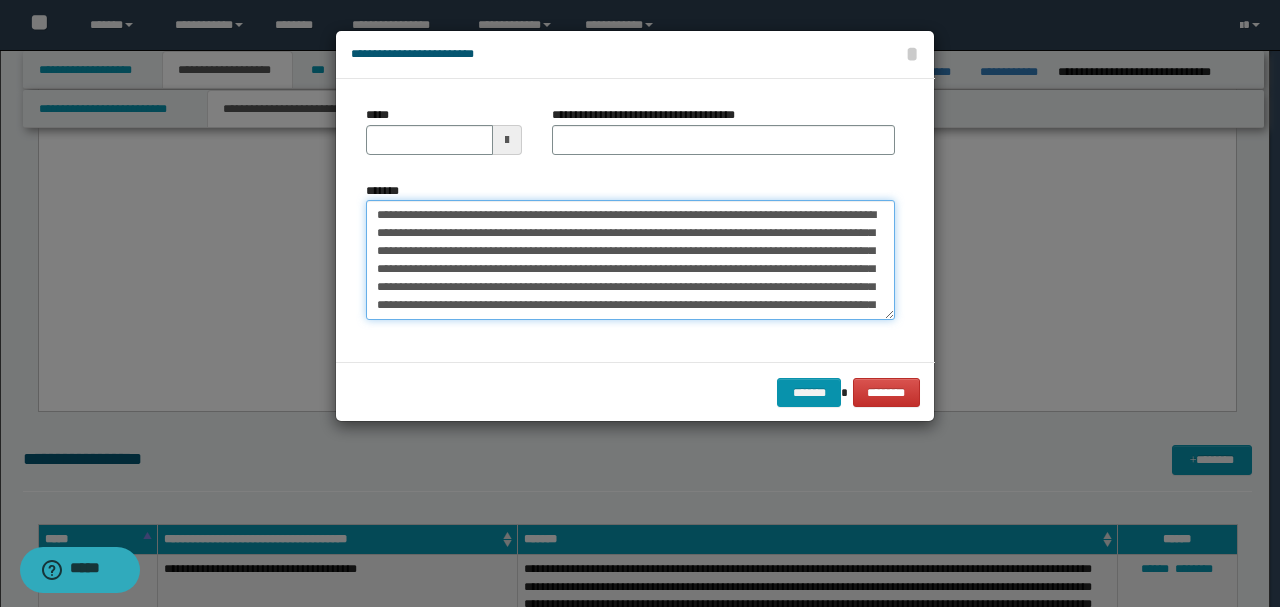 click on "*******" at bounding box center [630, 259] 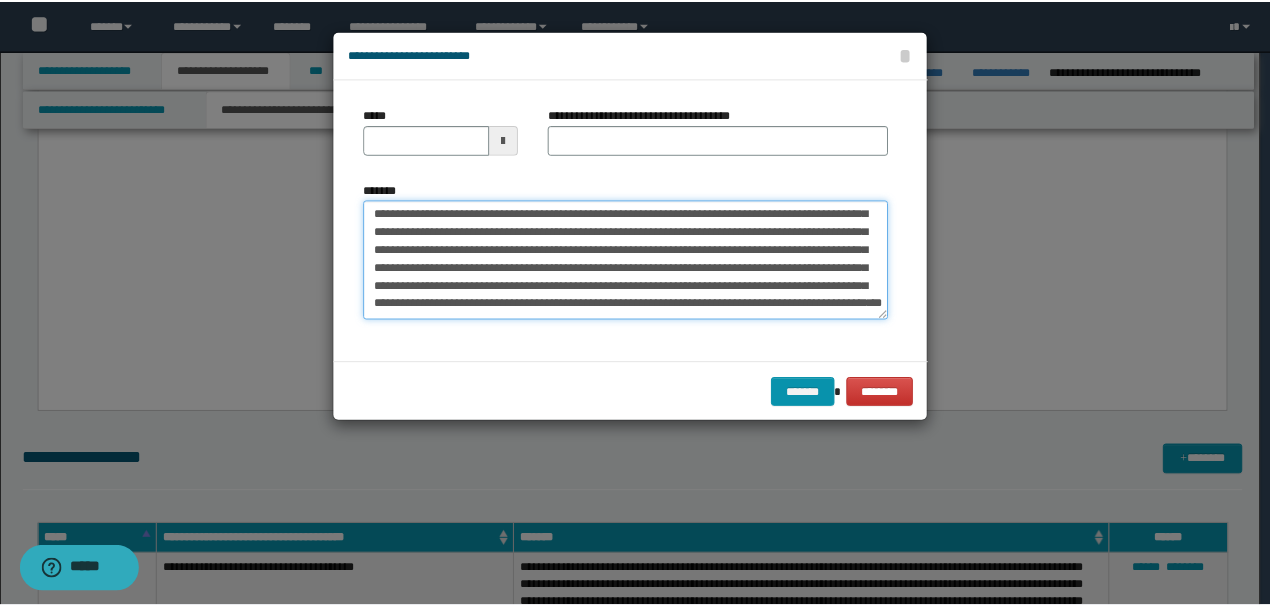 scroll, scrollTop: 0, scrollLeft: 0, axis: both 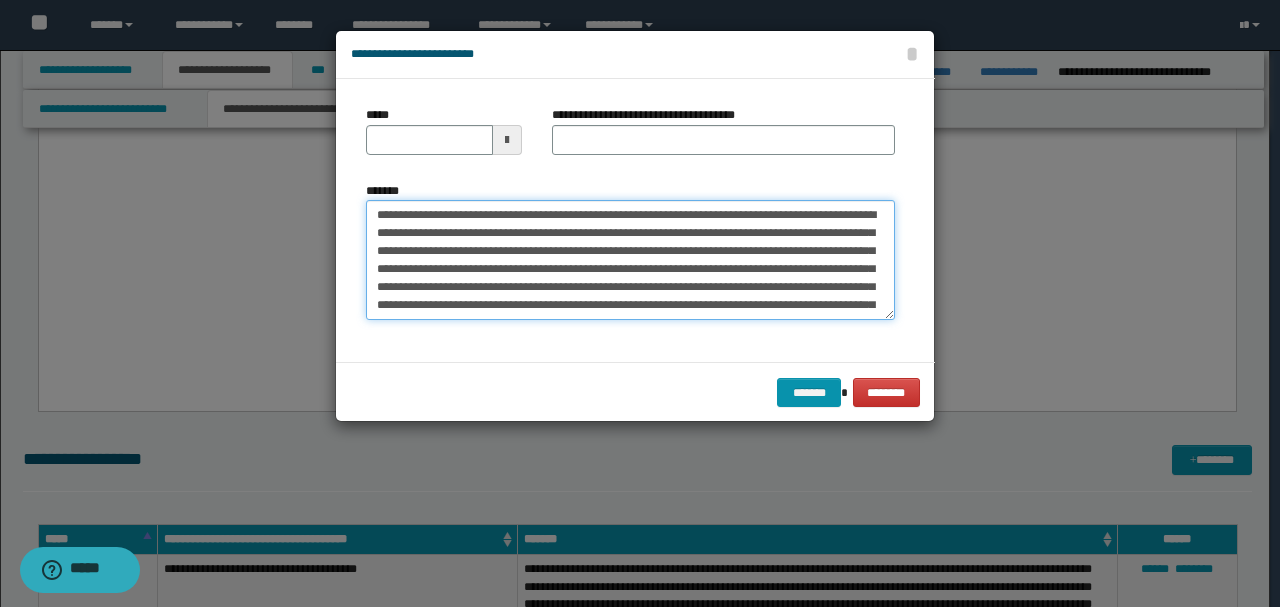 drag, startPoint x: 442, startPoint y: 209, endPoint x: 348, endPoint y: 205, distance: 94.08507 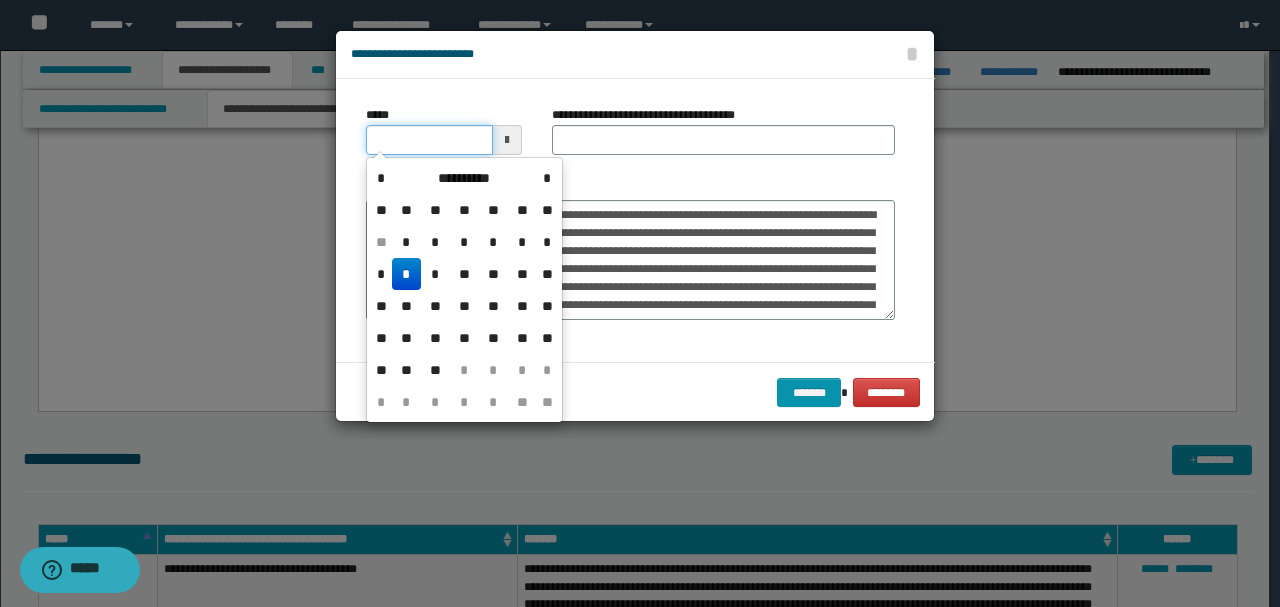 click on "*****" at bounding box center [429, 140] 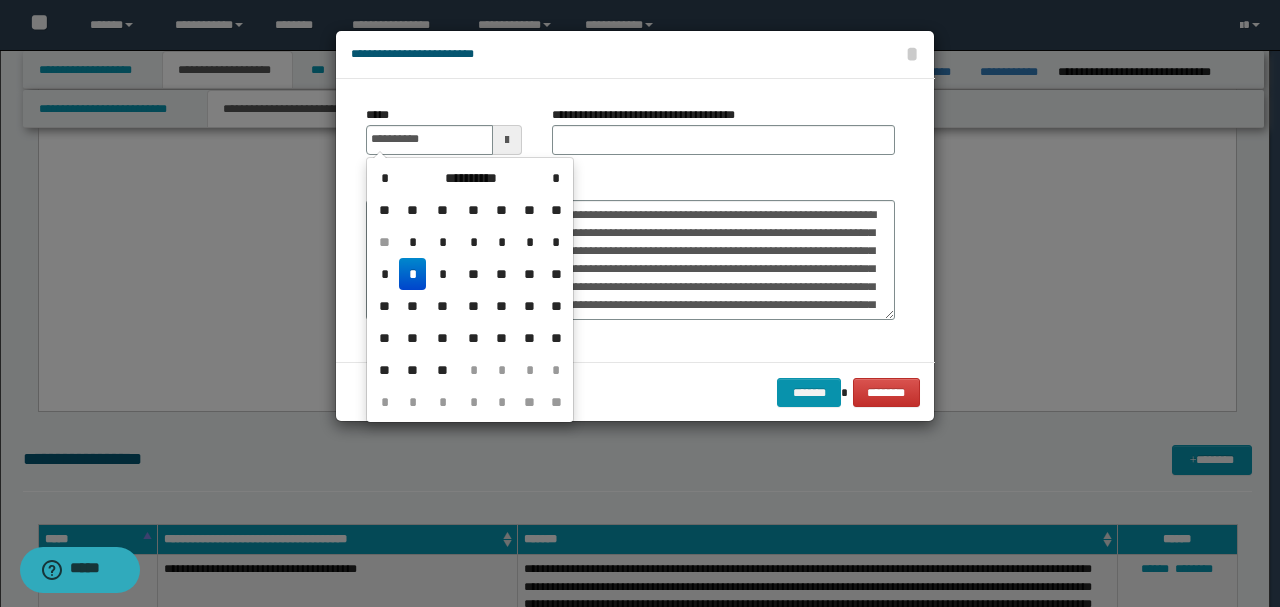 type on "**********" 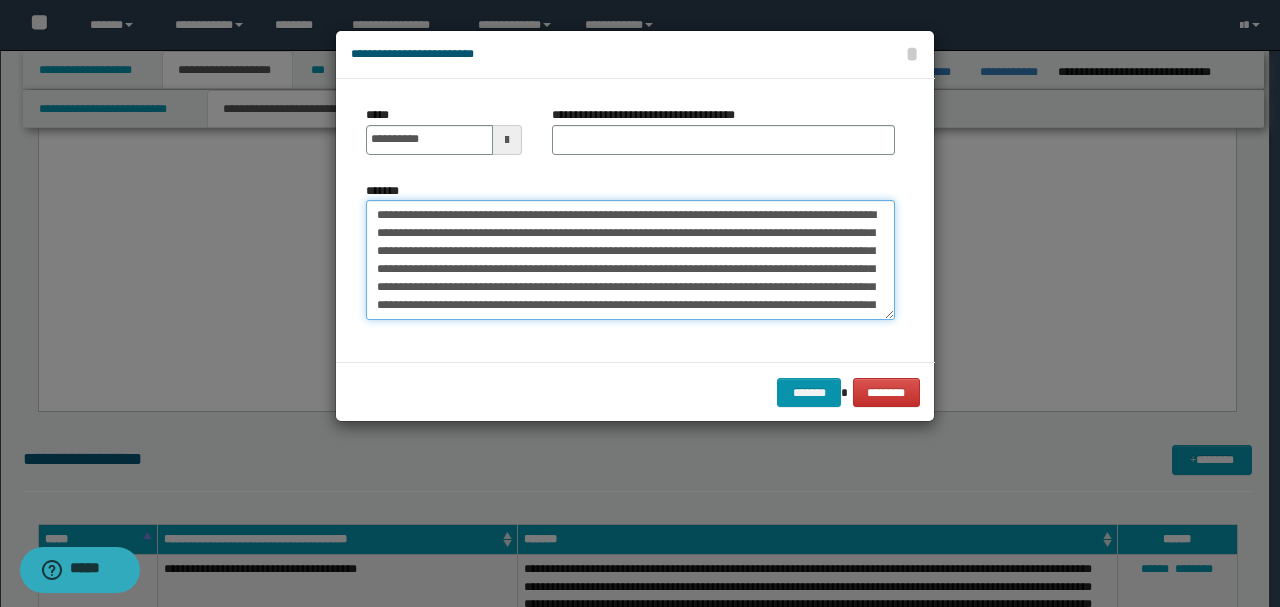 drag, startPoint x: 402, startPoint y: 210, endPoint x: 231, endPoint y: 202, distance: 171.18703 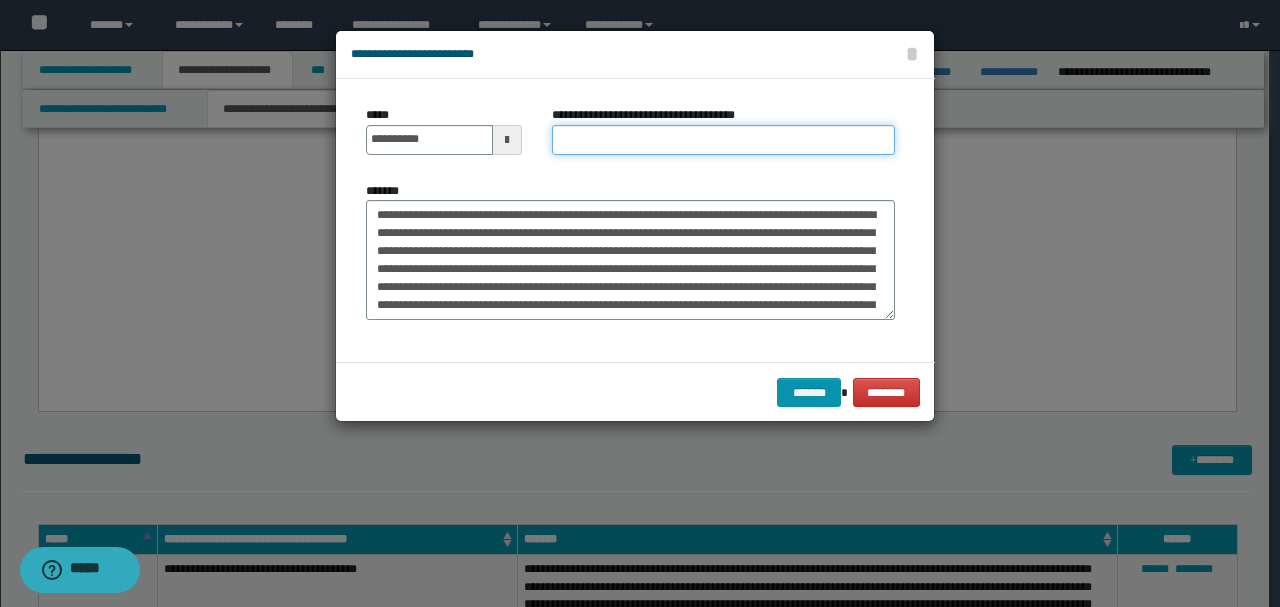 click on "**********" at bounding box center [723, 140] 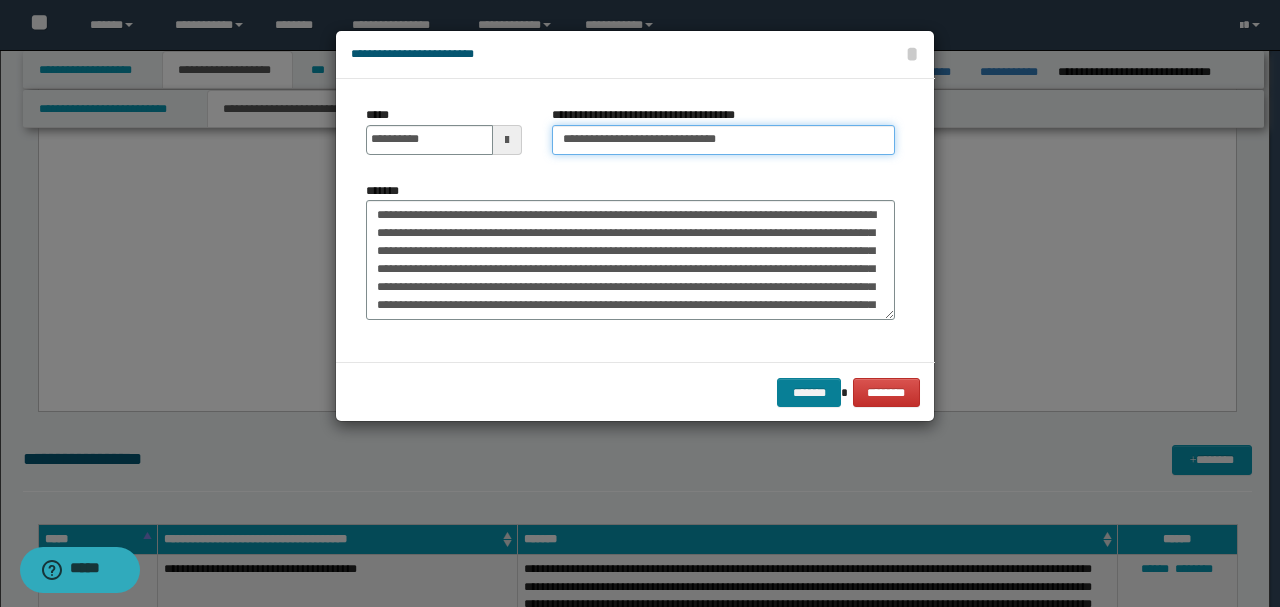 type on "**********" 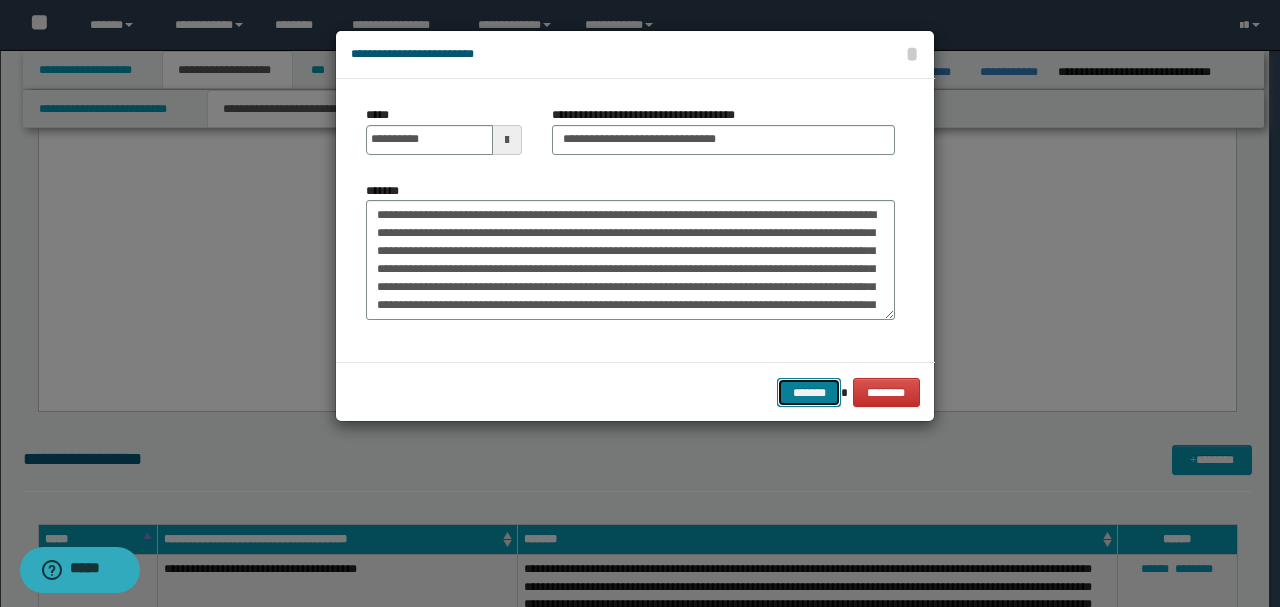 click on "*******" at bounding box center [809, 392] 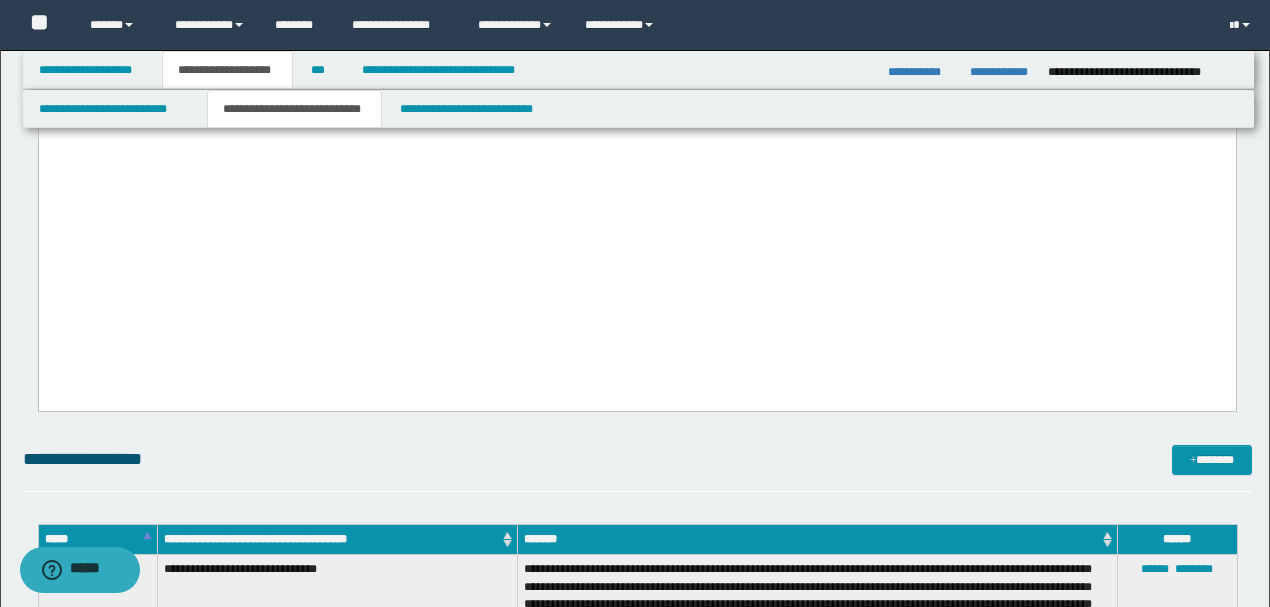 drag, startPoint x: 873, startPoint y: 248, endPoint x: 465, endPoint y: 364, distance: 424.16977 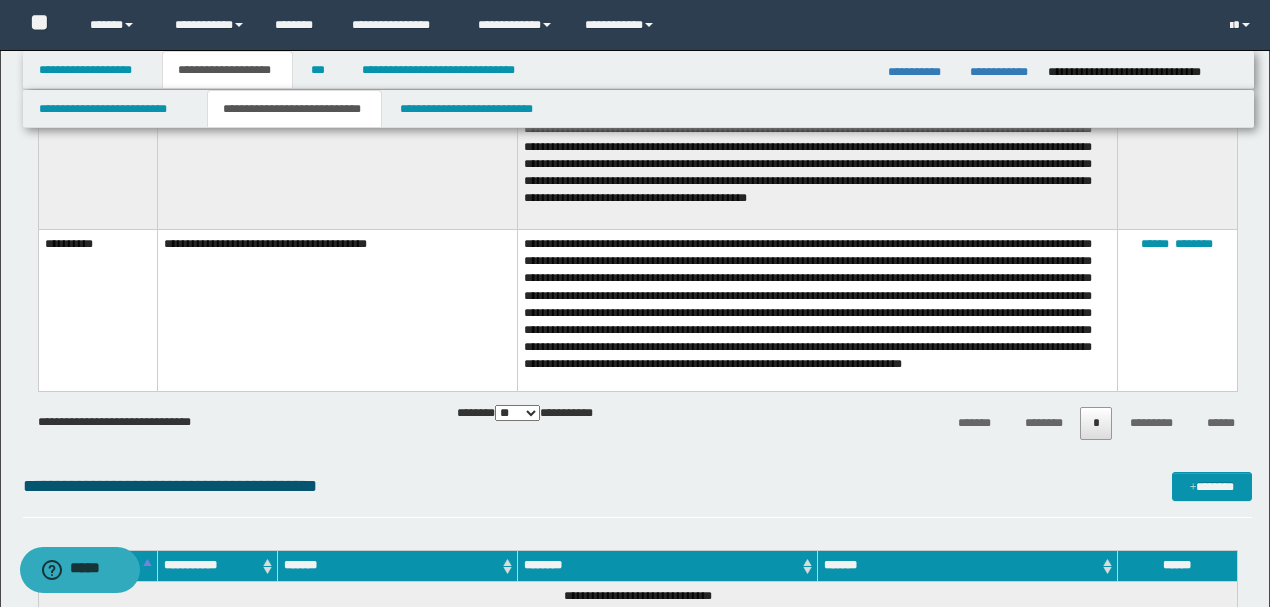 scroll, scrollTop: 3951, scrollLeft: 0, axis: vertical 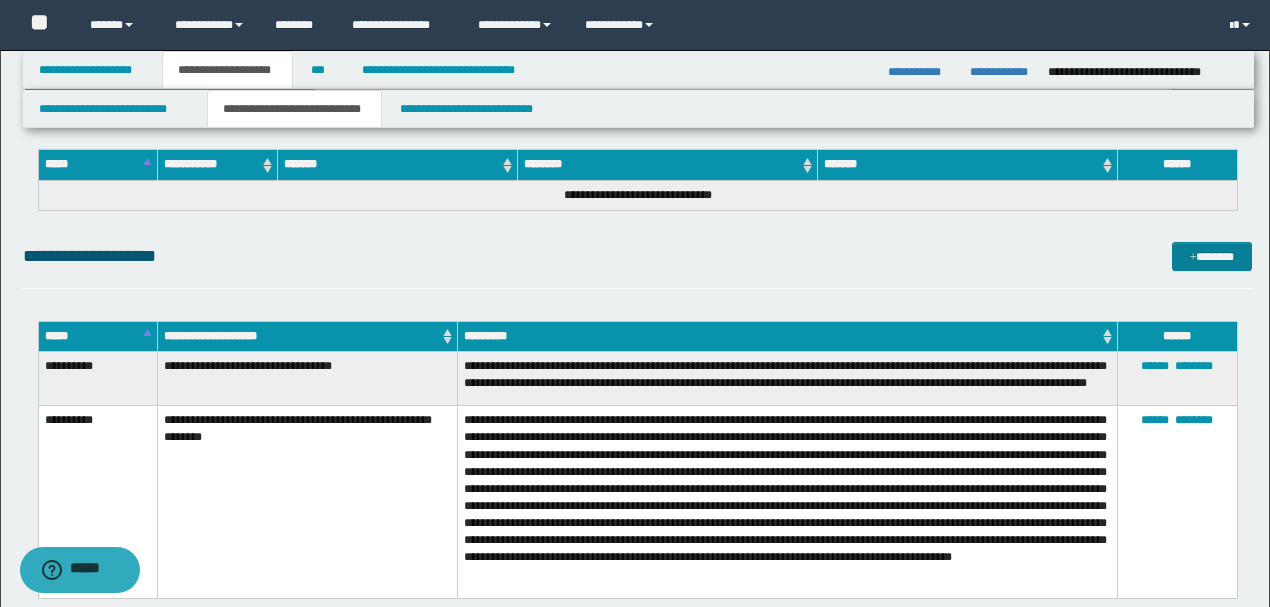 click on "*******" at bounding box center (1211, 256) 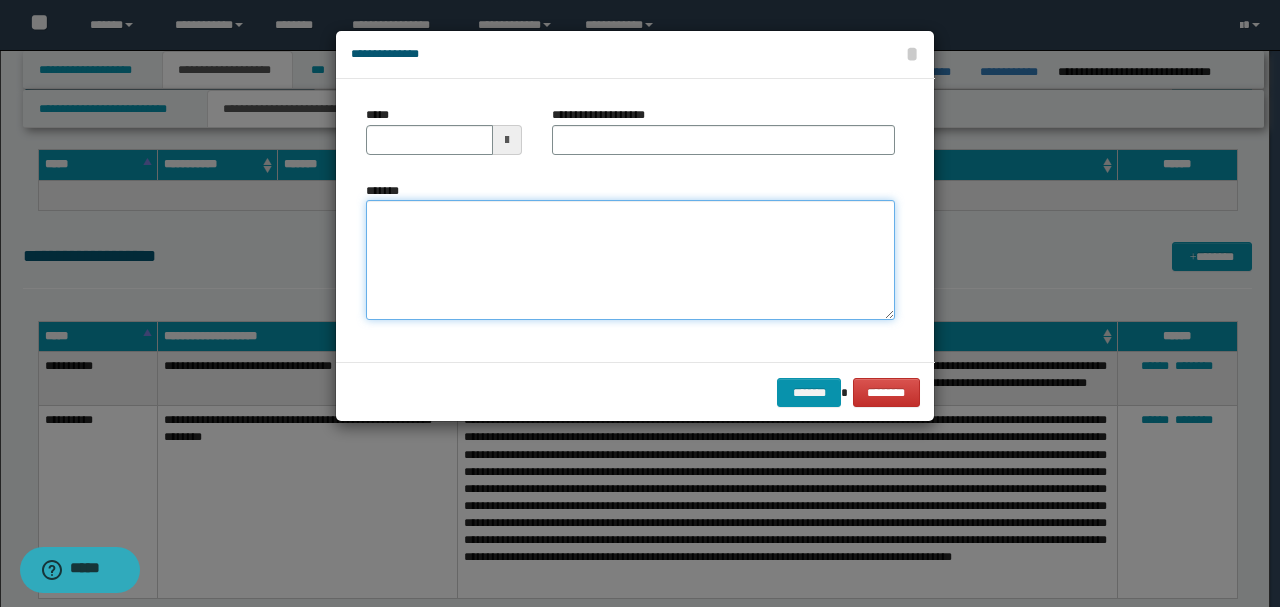 click on "*******" at bounding box center (630, 259) 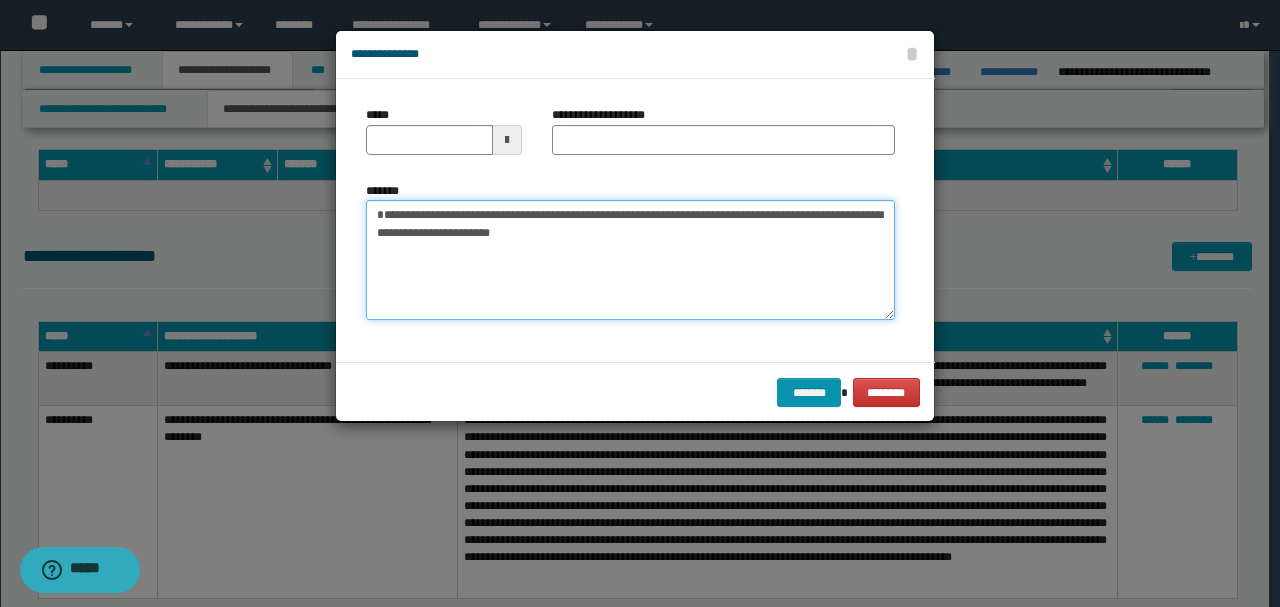 drag, startPoint x: 400, startPoint y: 224, endPoint x: 298, endPoint y: 181, distance: 110.69327 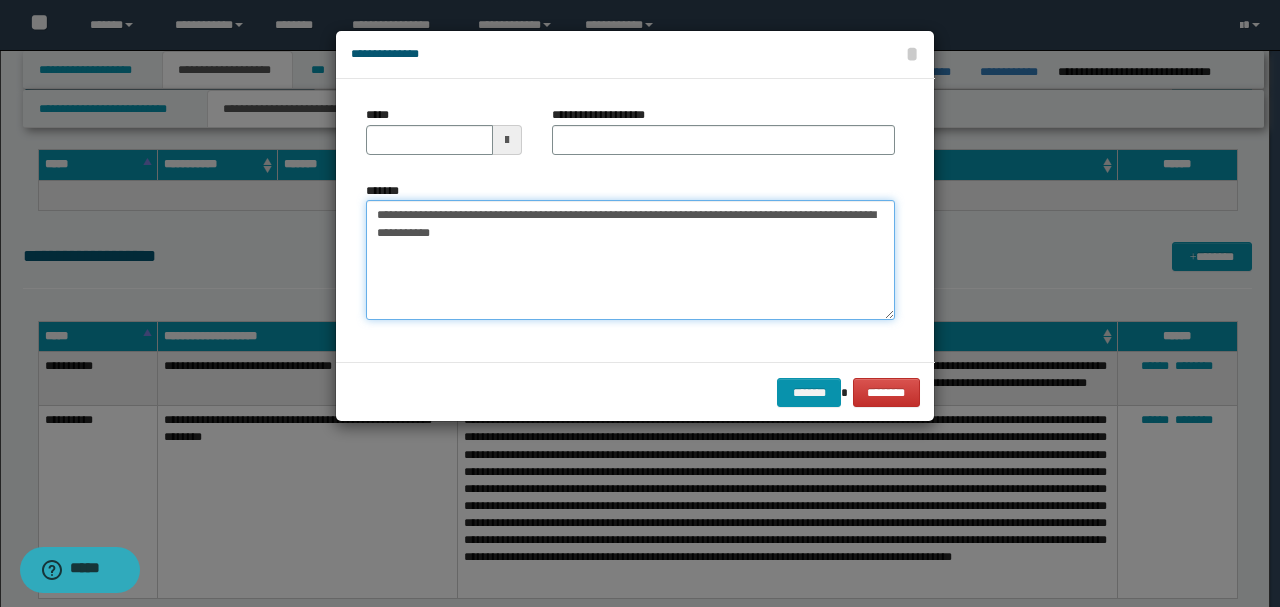 type 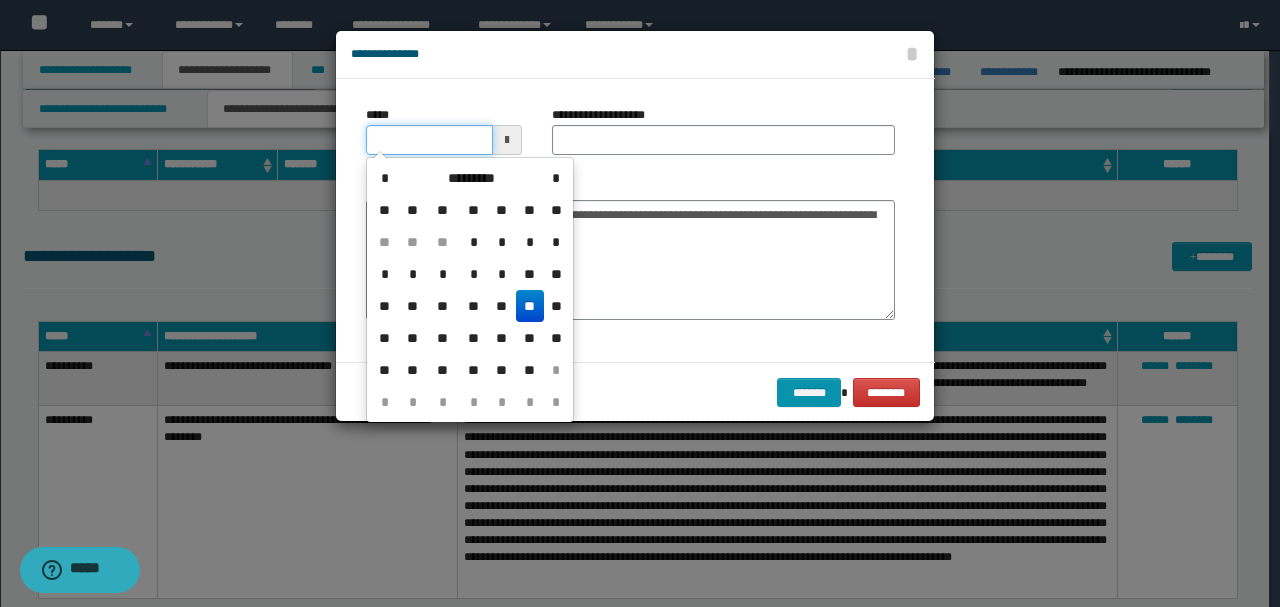 click on "*****" at bounding box center [429, 140] 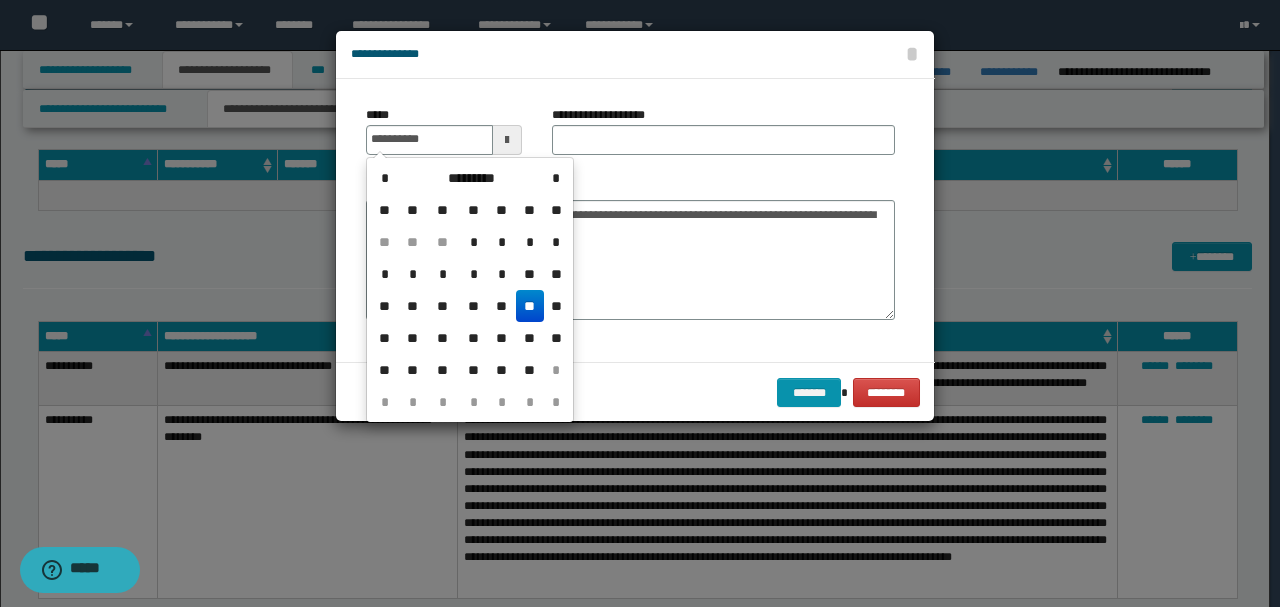 type on "**********" 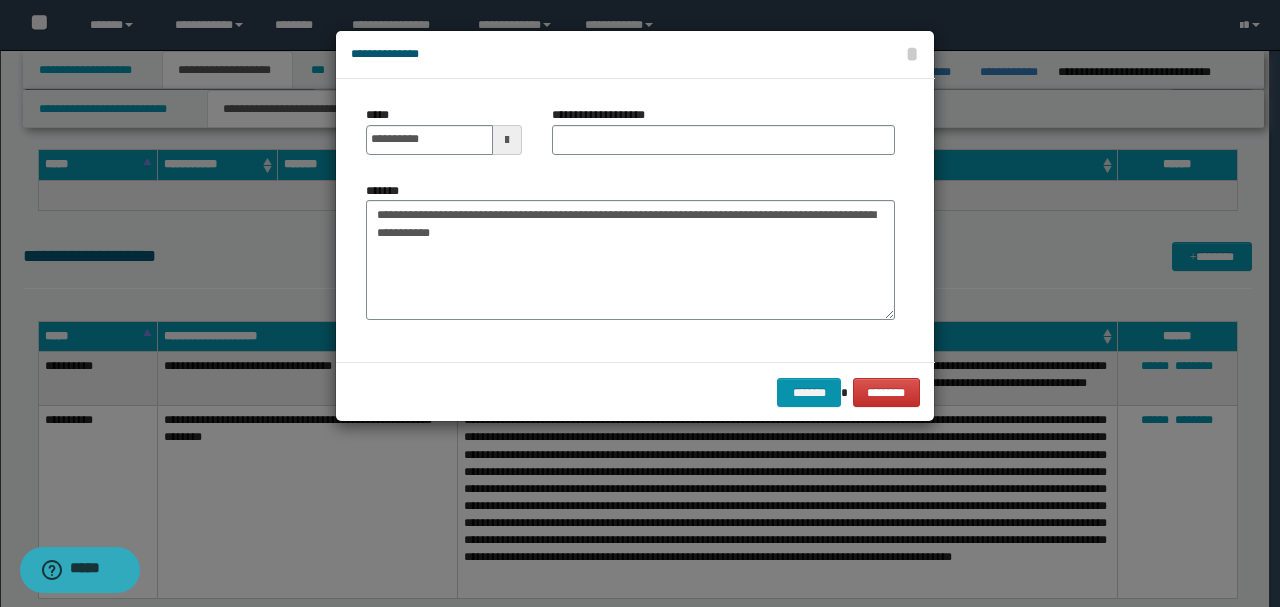 click on "**********" at bounding box center [630, 251] 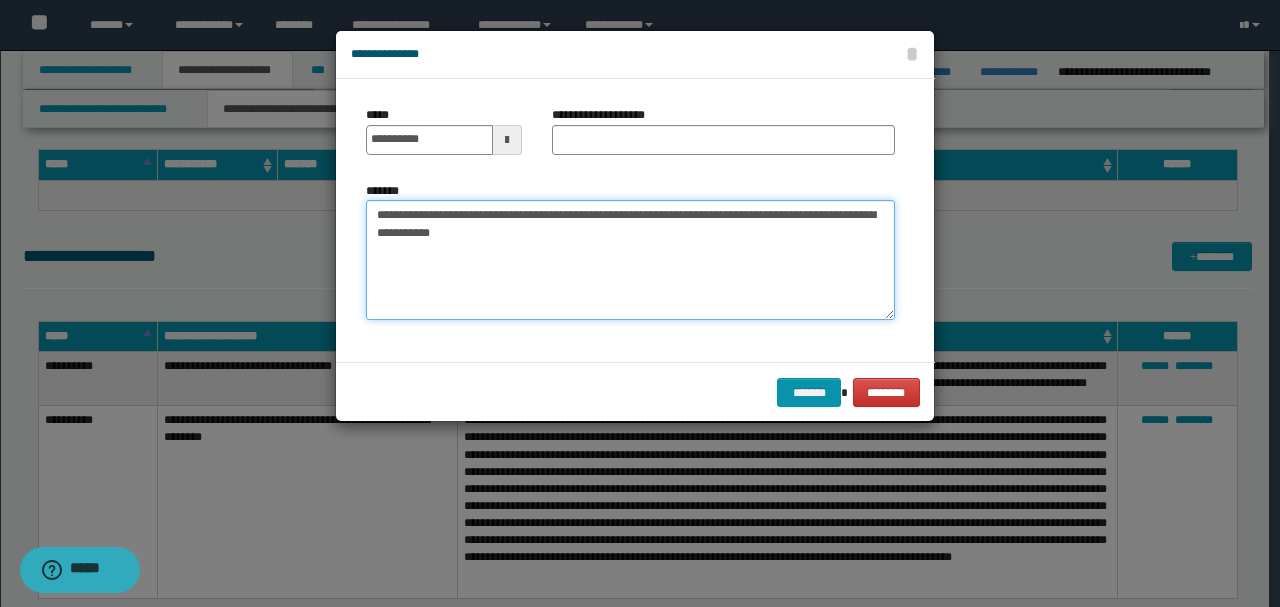 drag, startPoint x: 546, startPoint y: 215, endPoint x: 302, endPoint y: 196, distance: 244.73863 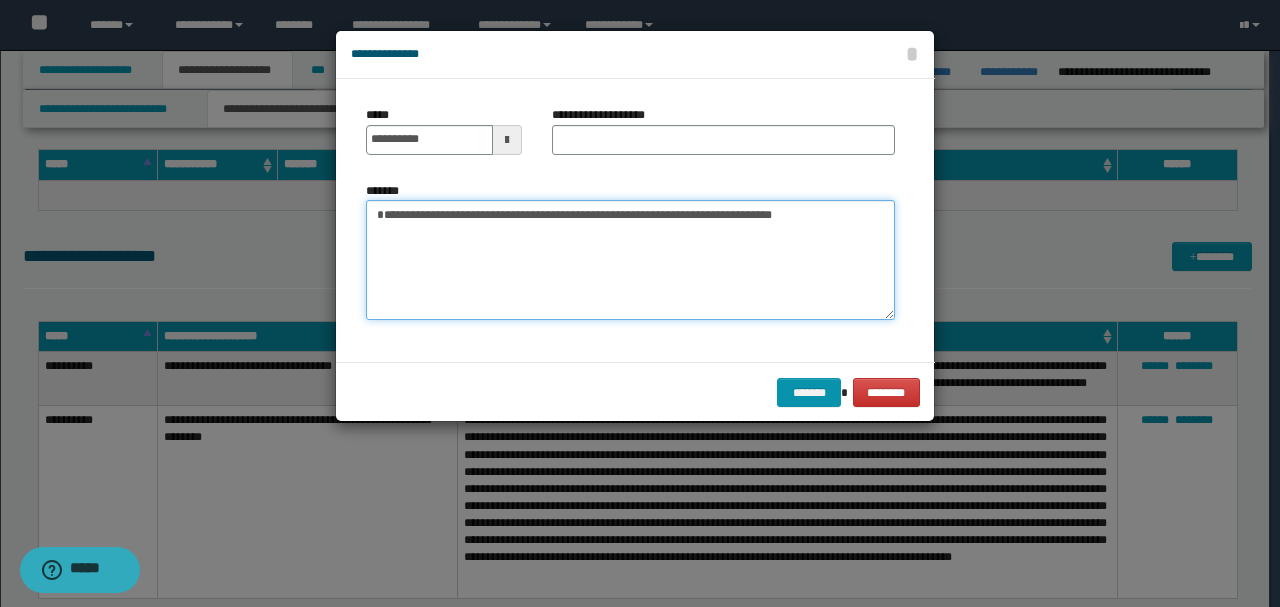 type on "**********" 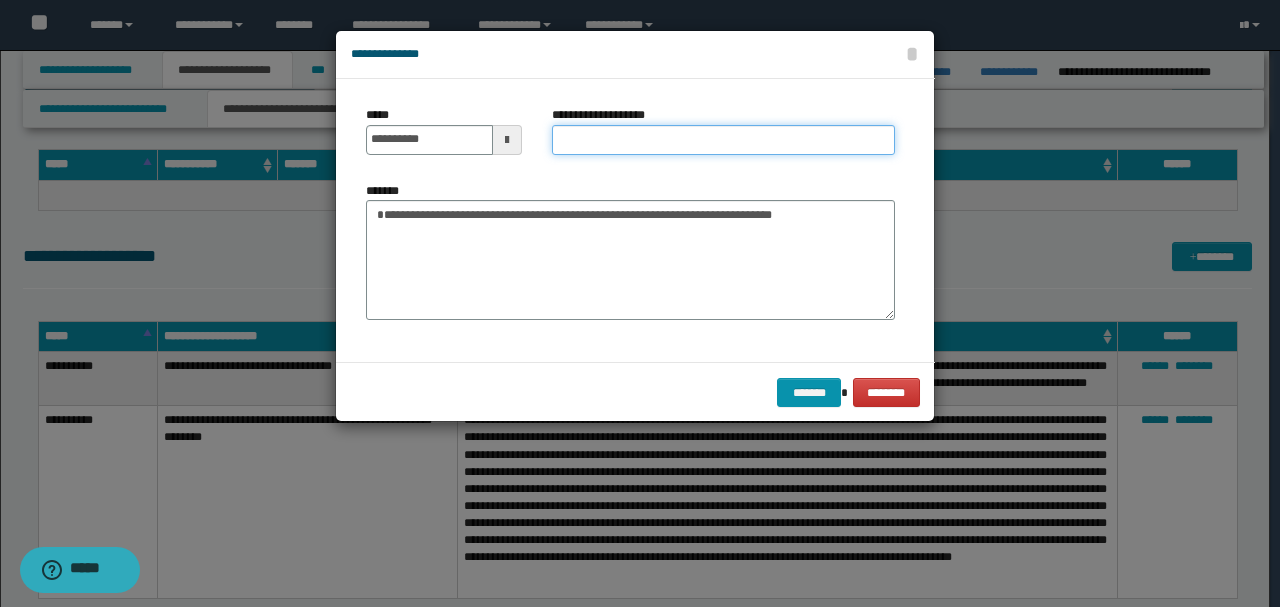 click on "**********" at bounding box center [723, 140] 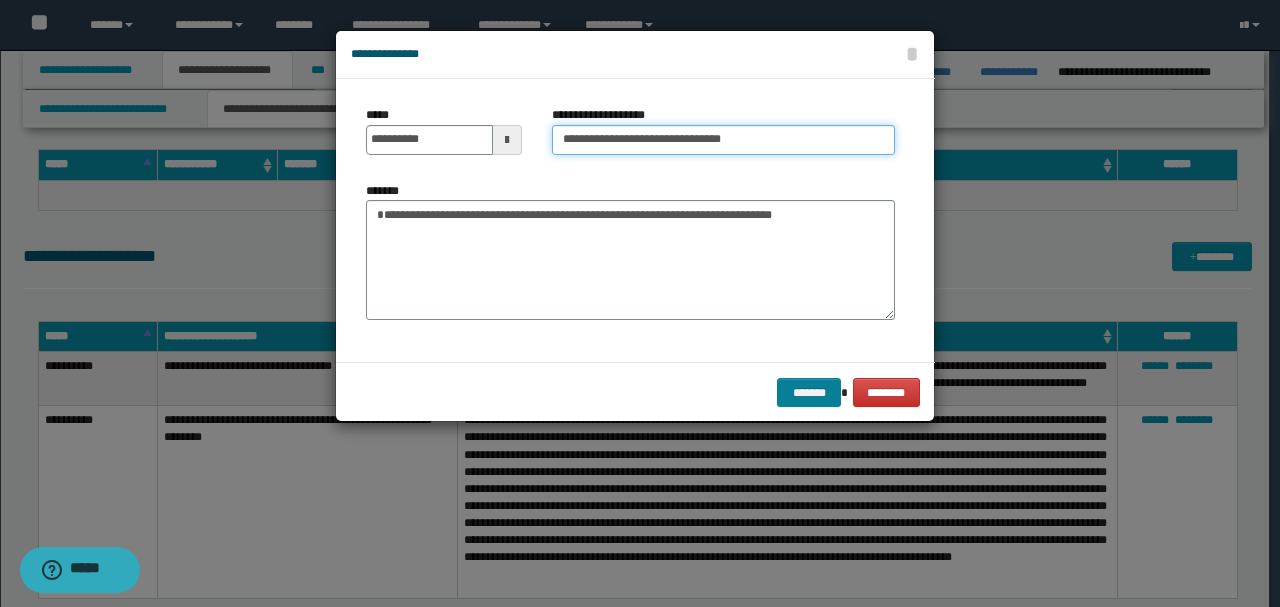 type on "**********" 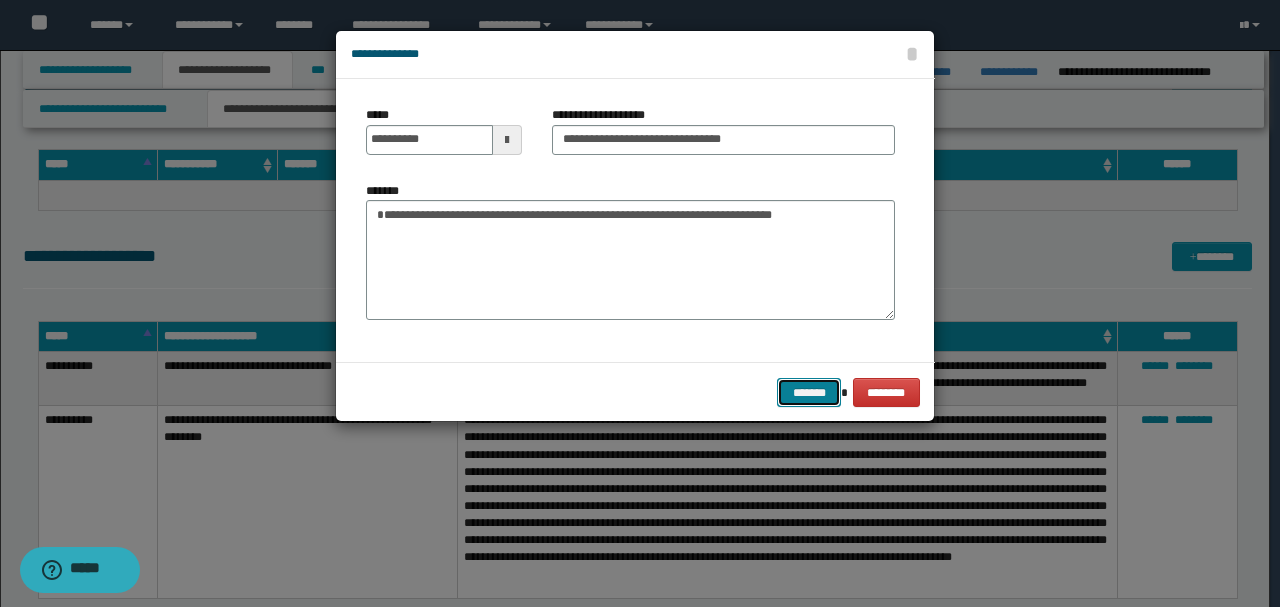 click on "*******" at bounding box center [809, 392] 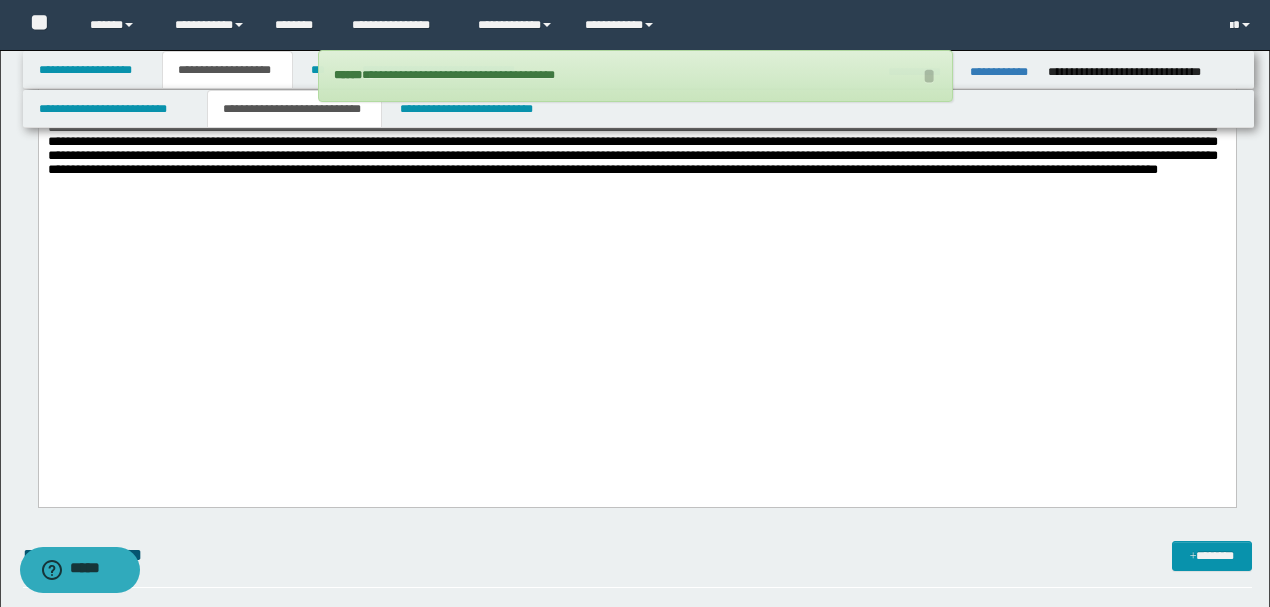 scroll, scrollTop: 2618, scrollLeft: 0, axis: vertical 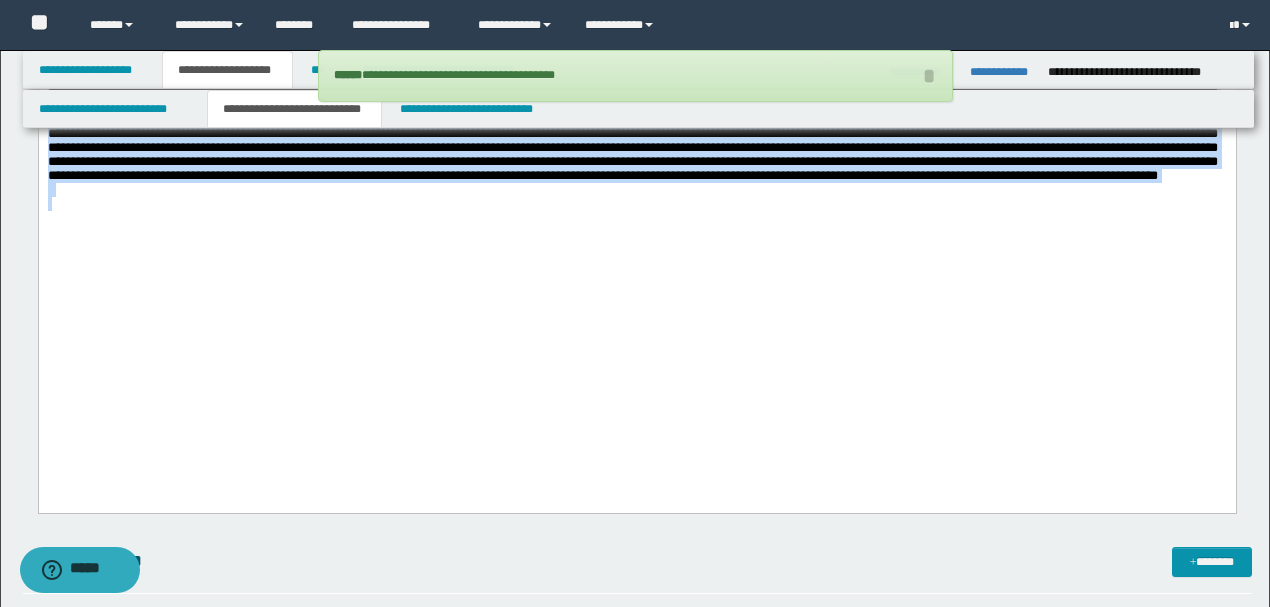 drag, startPoint x: 1018, startPoint y: 342, endPoint x: 38, endPoint y: -654, distance: 1397.2888 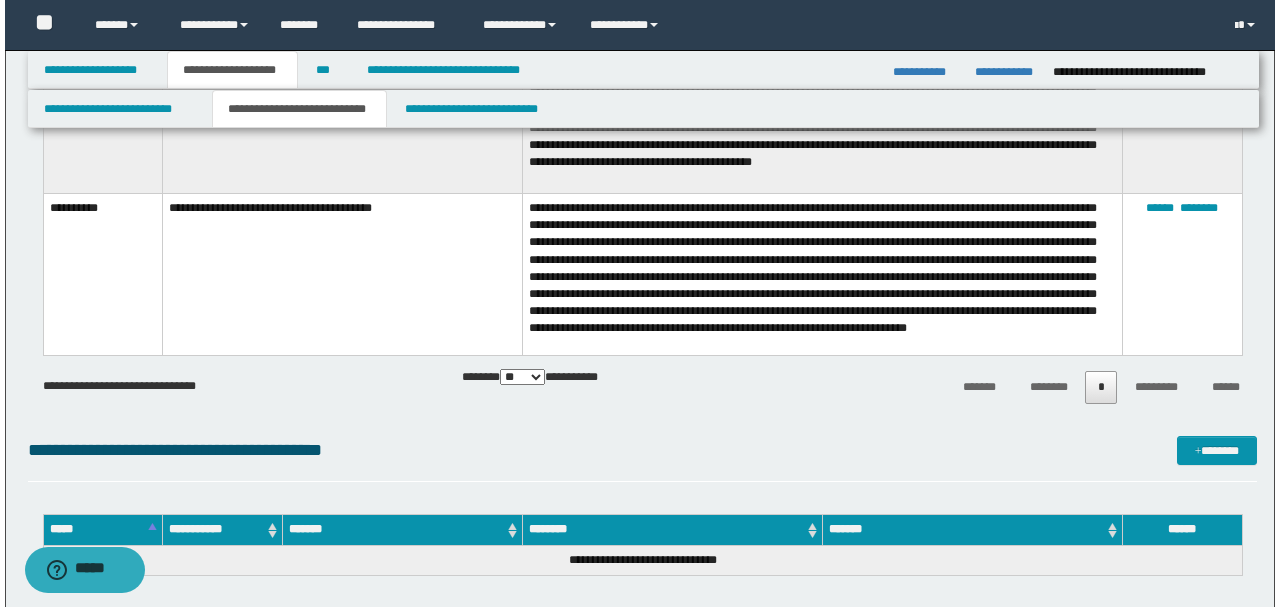scroll, scrollTop: 3618, scrollLeft: 0, axis: vertical 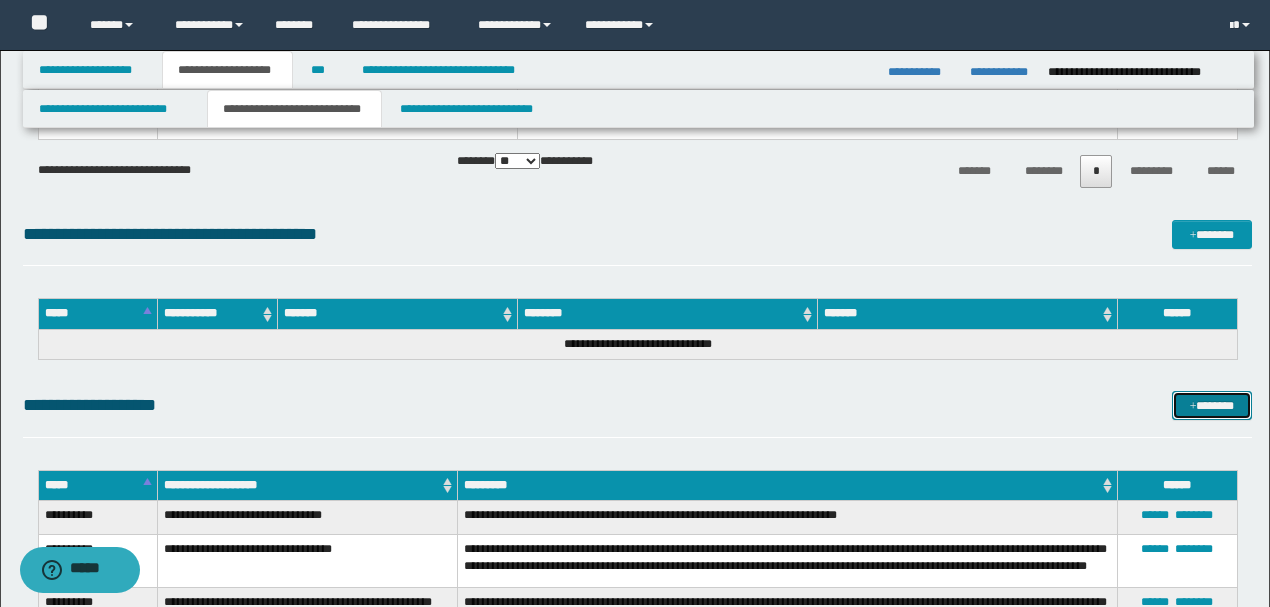 click on "*******" at bounding box center [1211, 405] 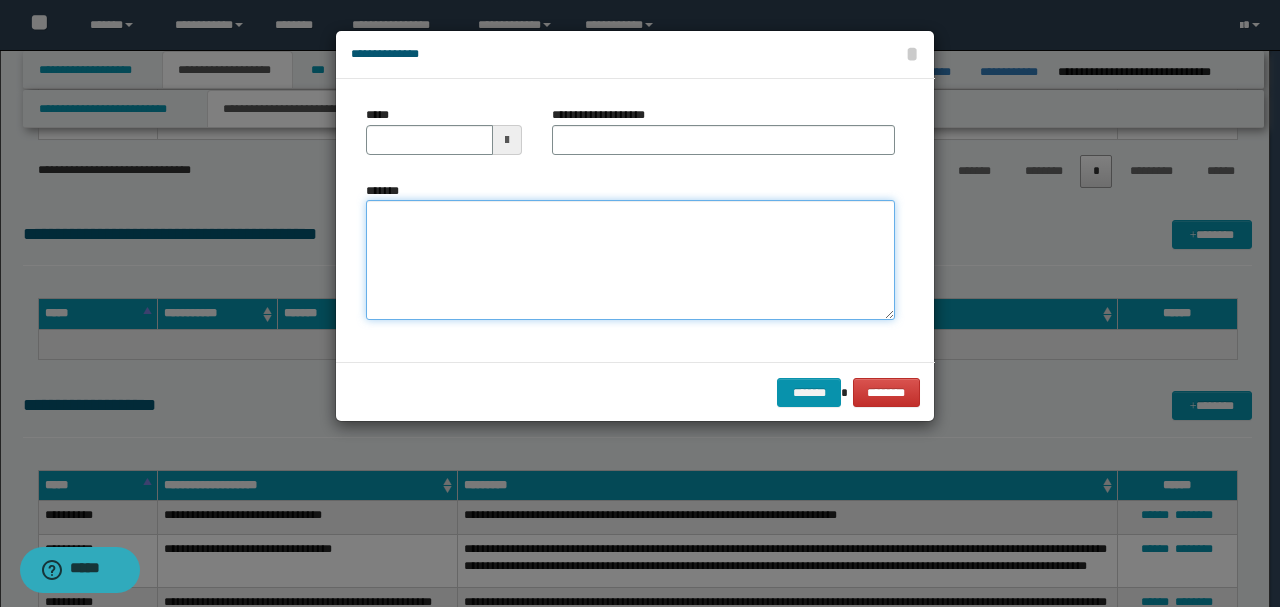 paste on "**********" 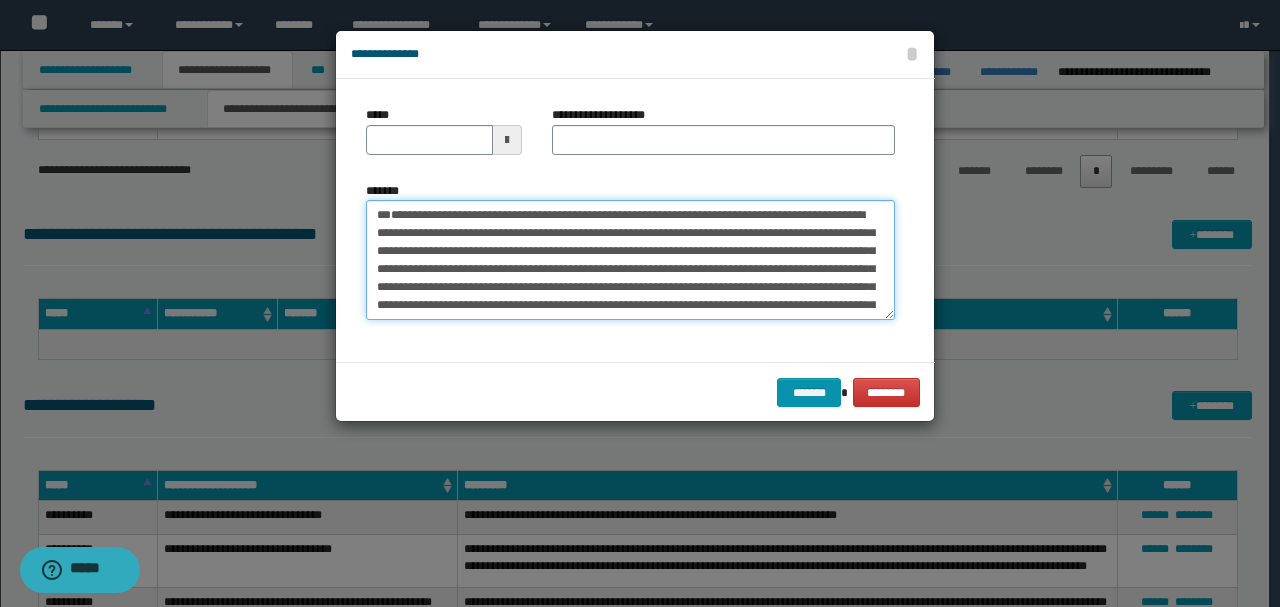 drag, startPoint x: 466, startPoint y: 199, endPoint x: 450, endPoint y: 196, distance: 16.27882 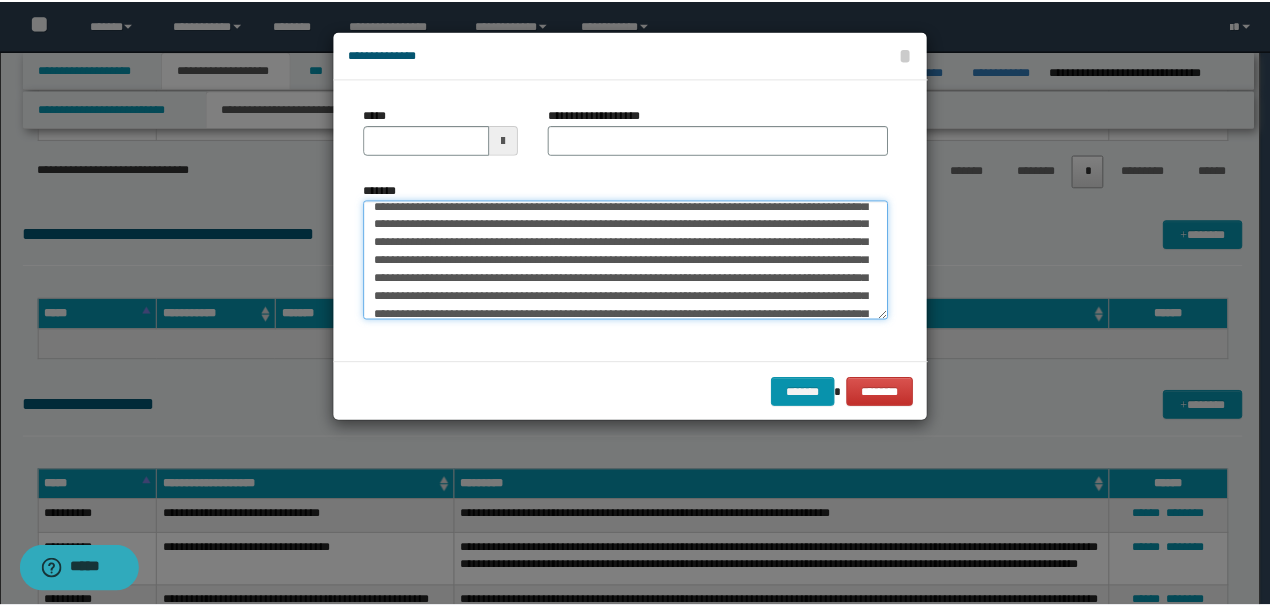 scroll, scrollTop: 0, scrollLeft: 0, axis: both 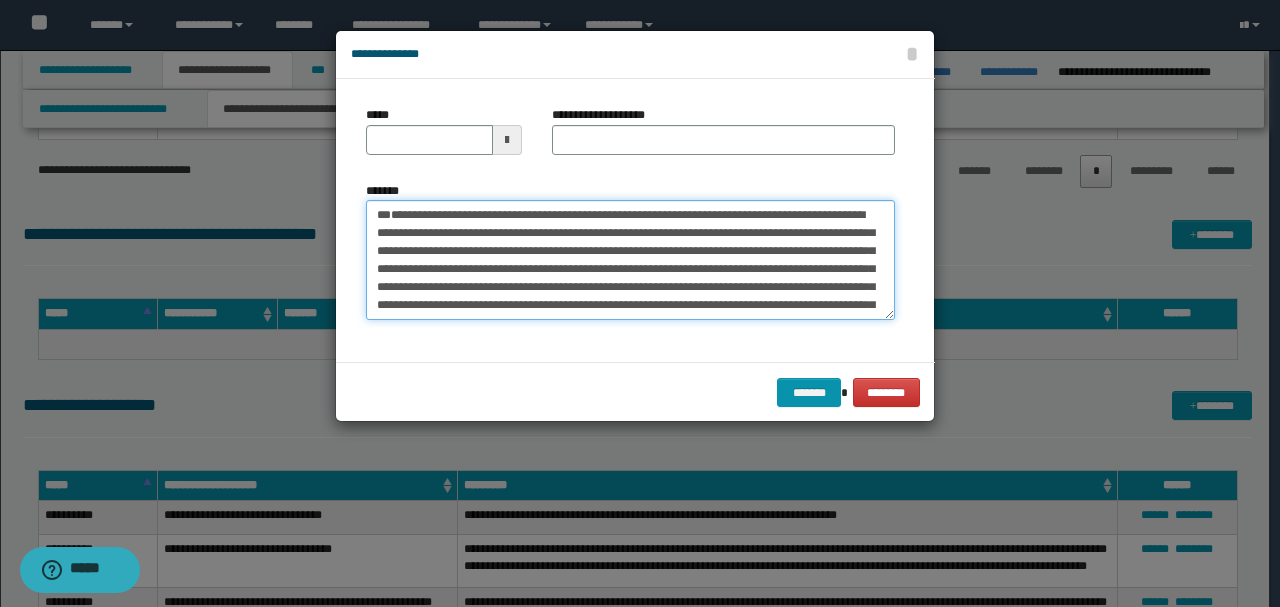 drag, startPoint x: 438, startPoint y: 249, endPoint x: 303, endPoint y: 150, distance: 167.40968 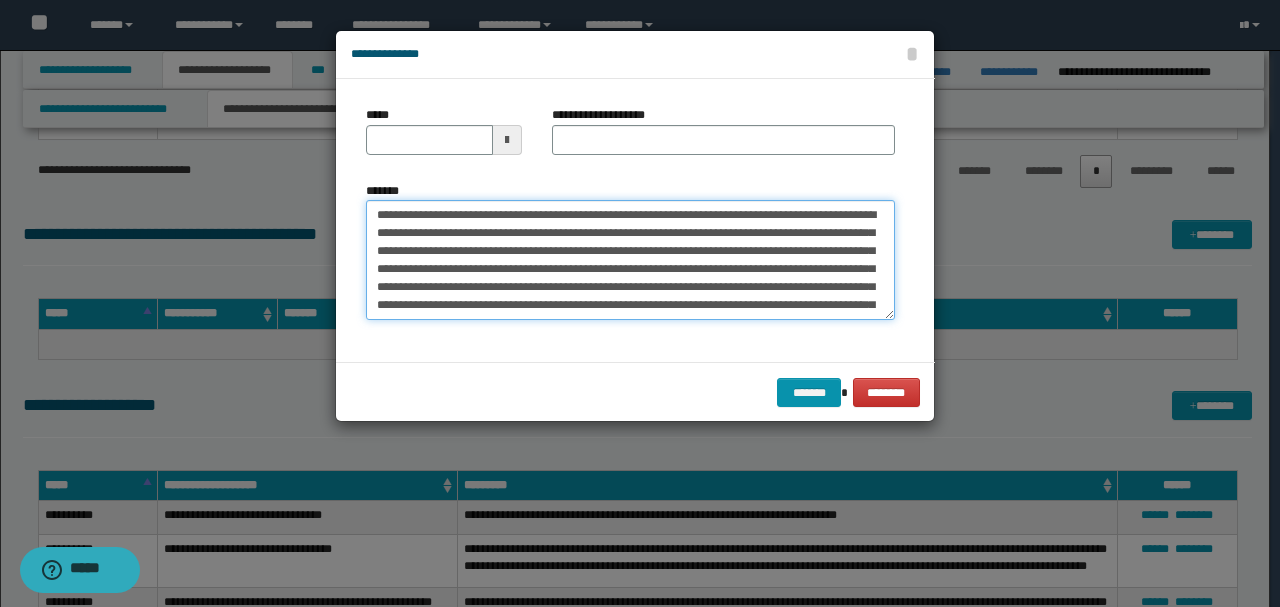 type 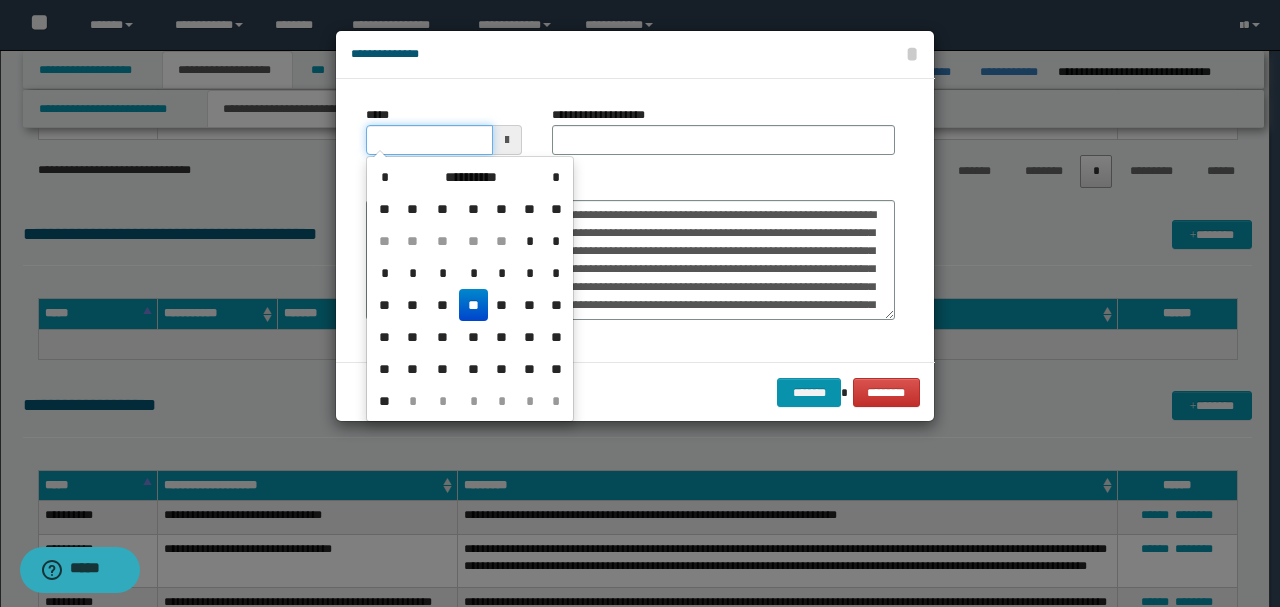 drag, startPoint x: 472, startPoint y: 140, endPoint x: 575, endPoint y: 176, distance: 109.11004 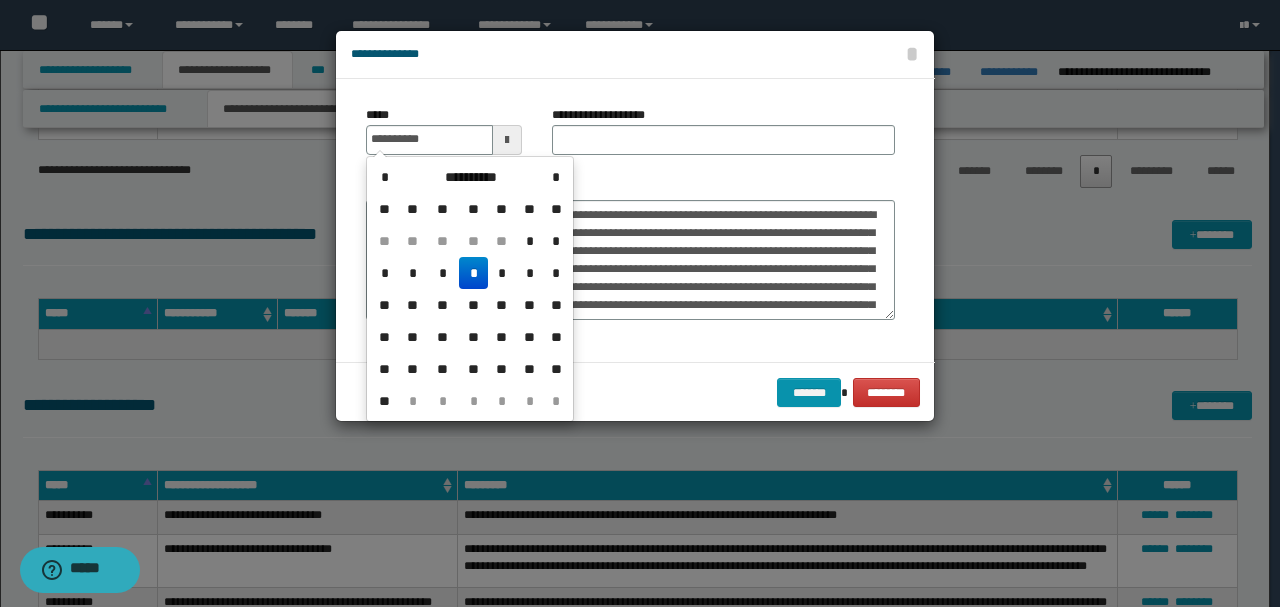 type on "**********" 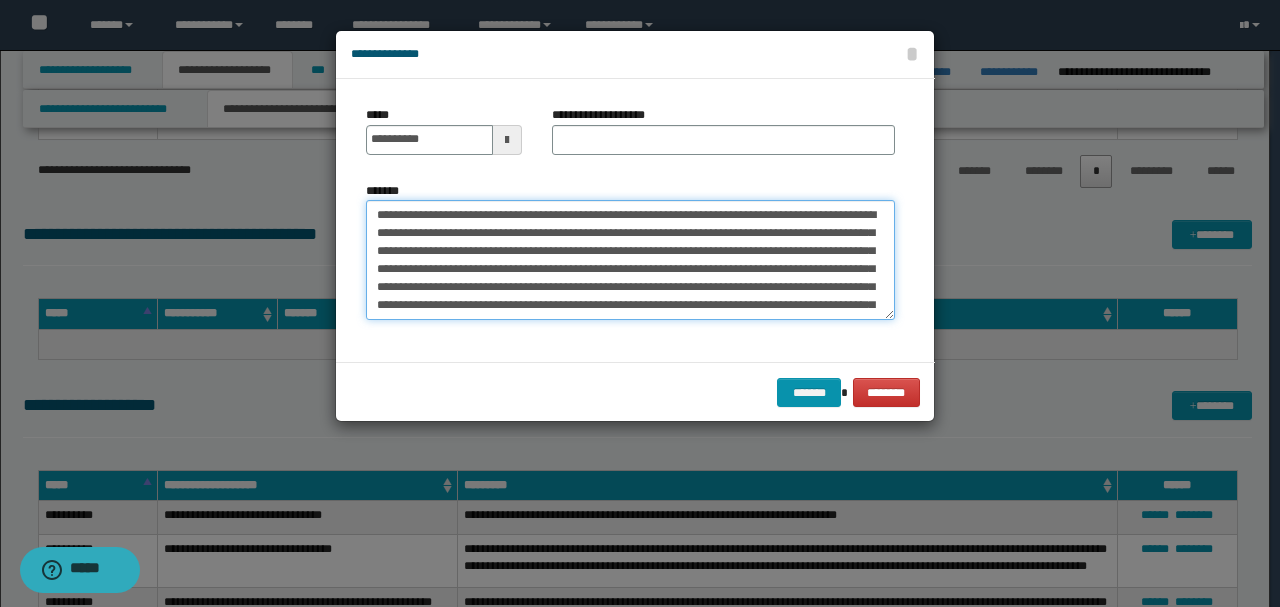 drag, startPoint x: 601, startPoint y: 216, endPoint x: 242, endPoint y: 192, distance: 359.80133 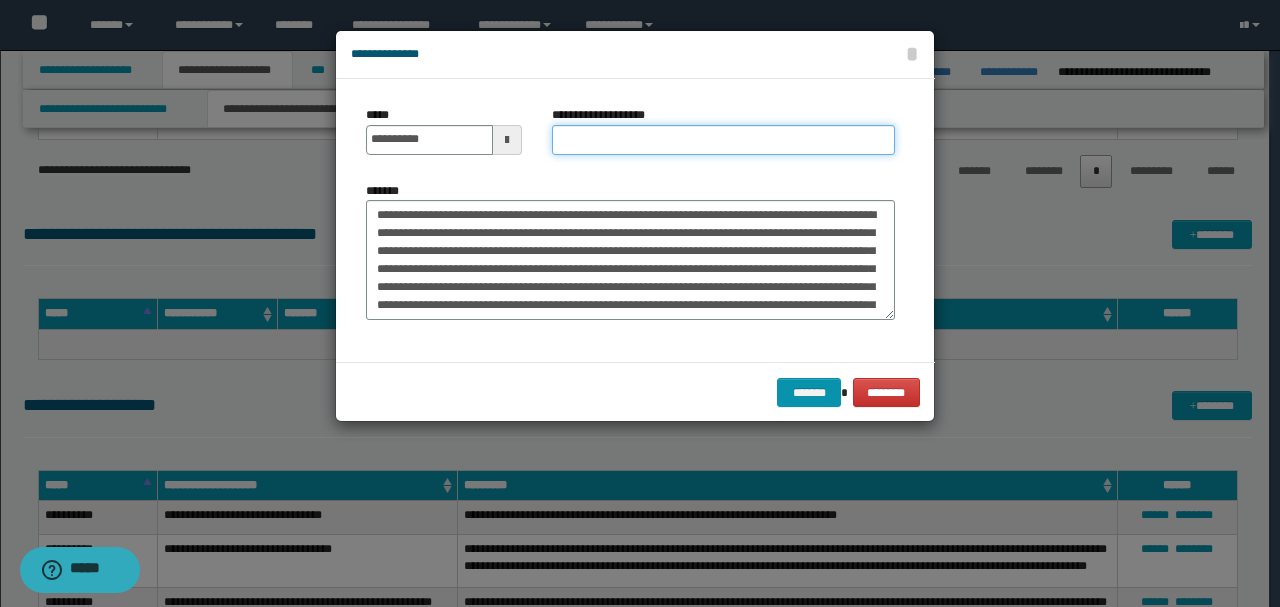 click on "**********" at bounding box center (723, 140) 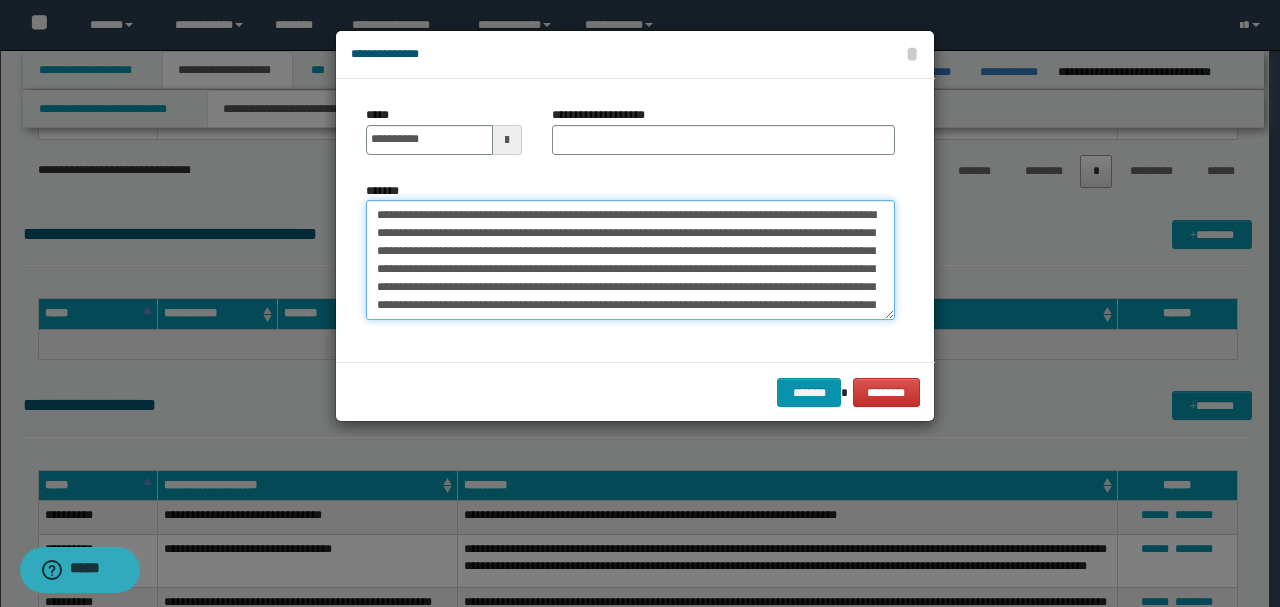 drag, startPoint x: 584, startPoint y: 215, endPoint x: 594, endPoint y: 216, distance: 10.049875 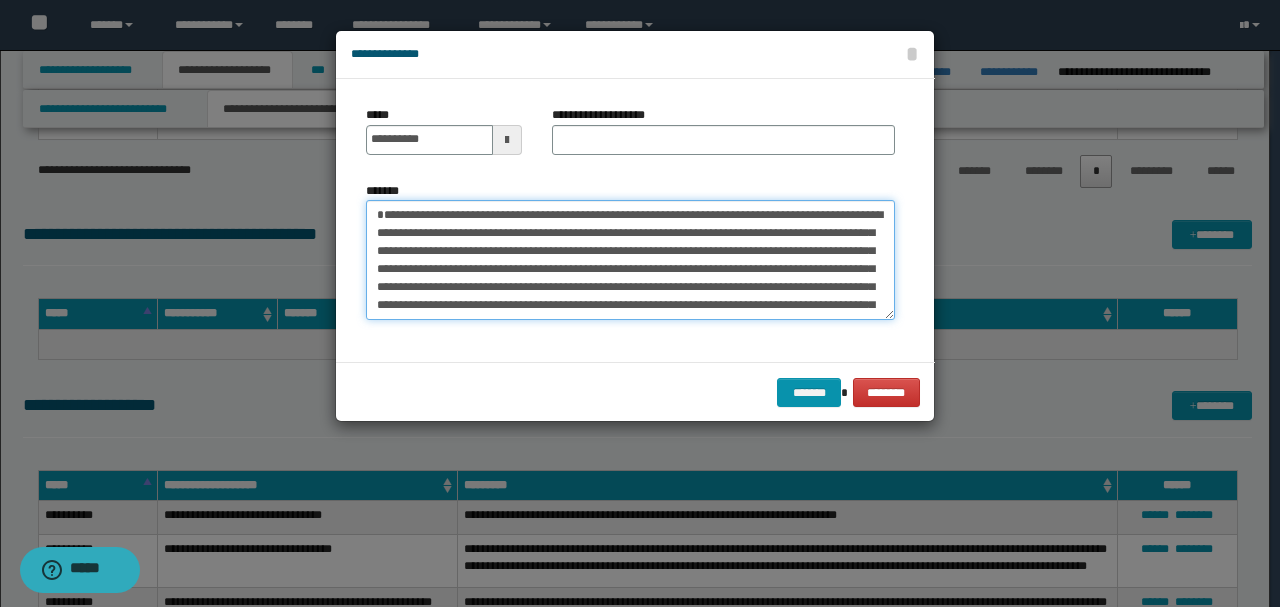 type on "**********" 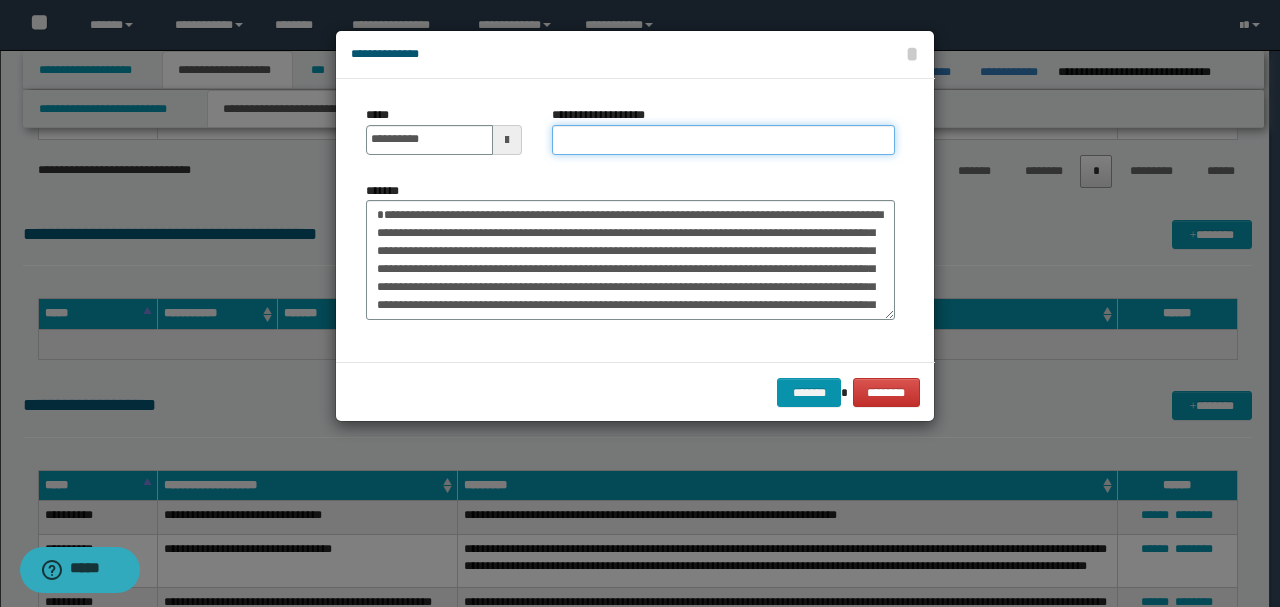 paste on "**********" 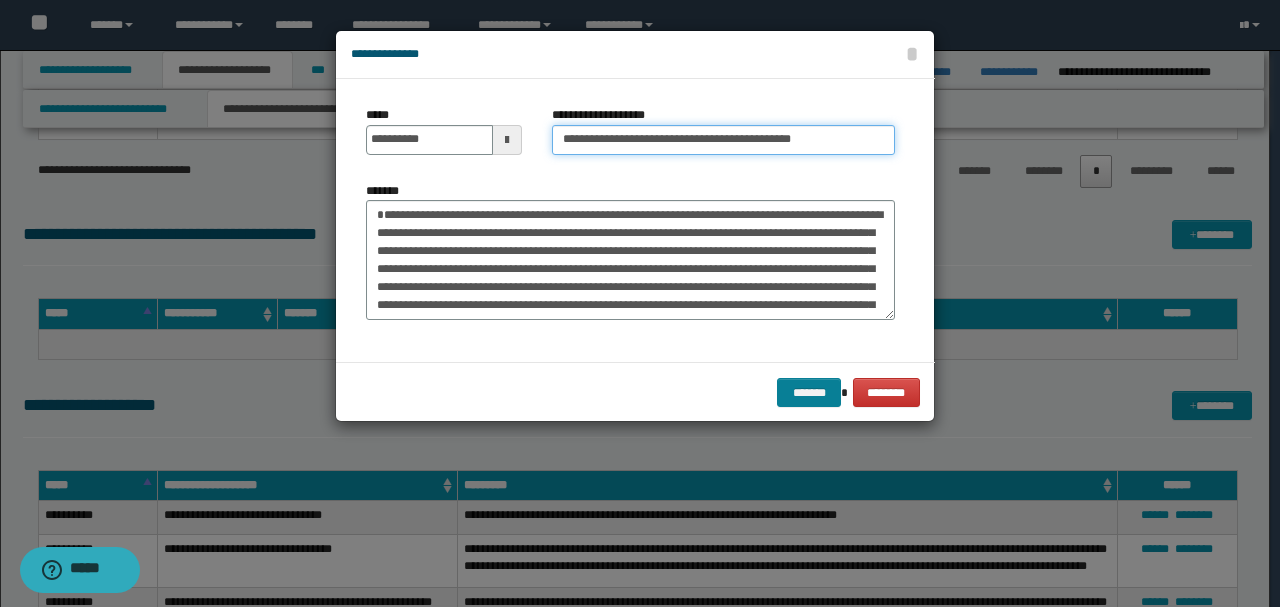 type on "**********" 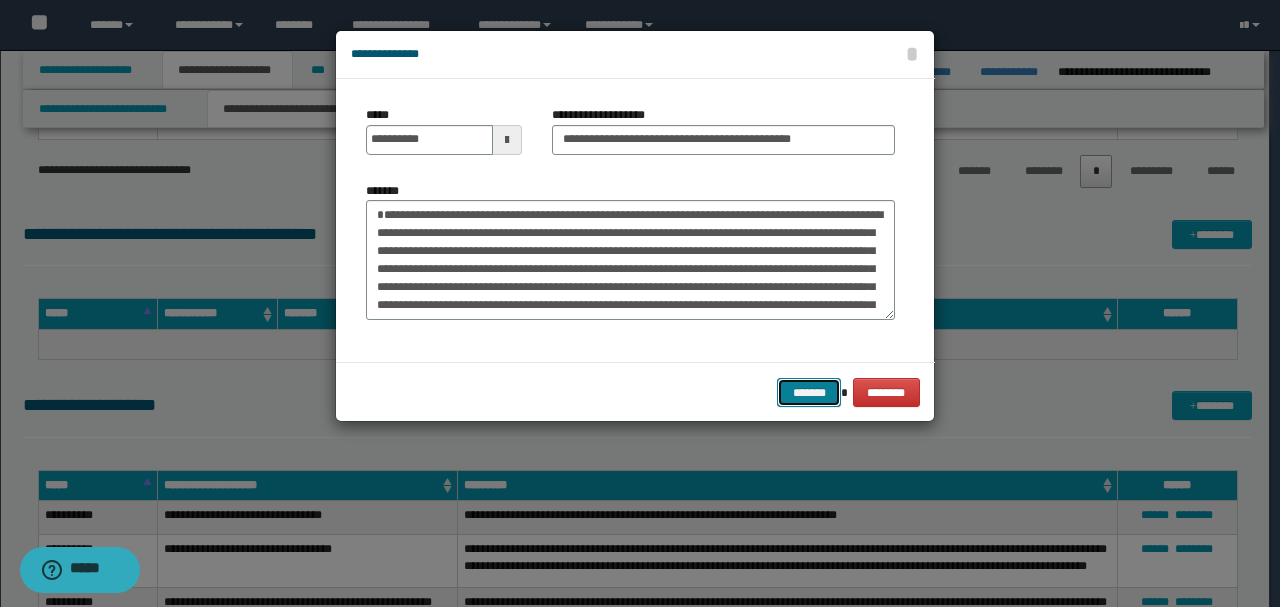 click on "*******" at bounding box center (809, 392) 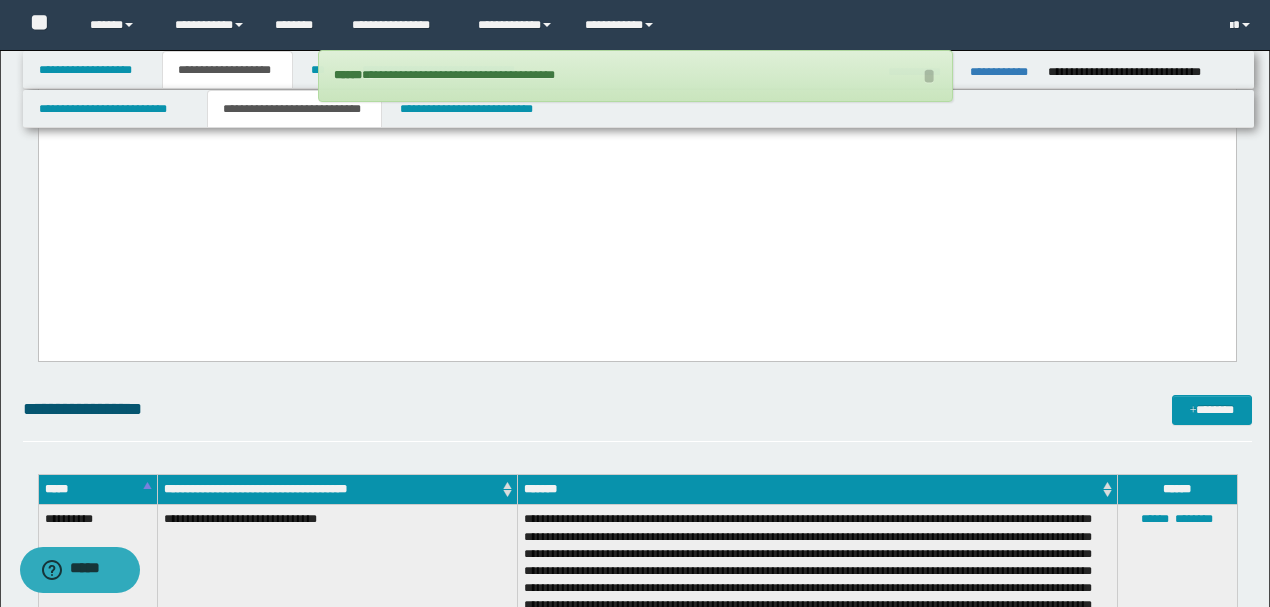 scroll, scrollTop: 2418, scrollLeft: 0, axis: vertical 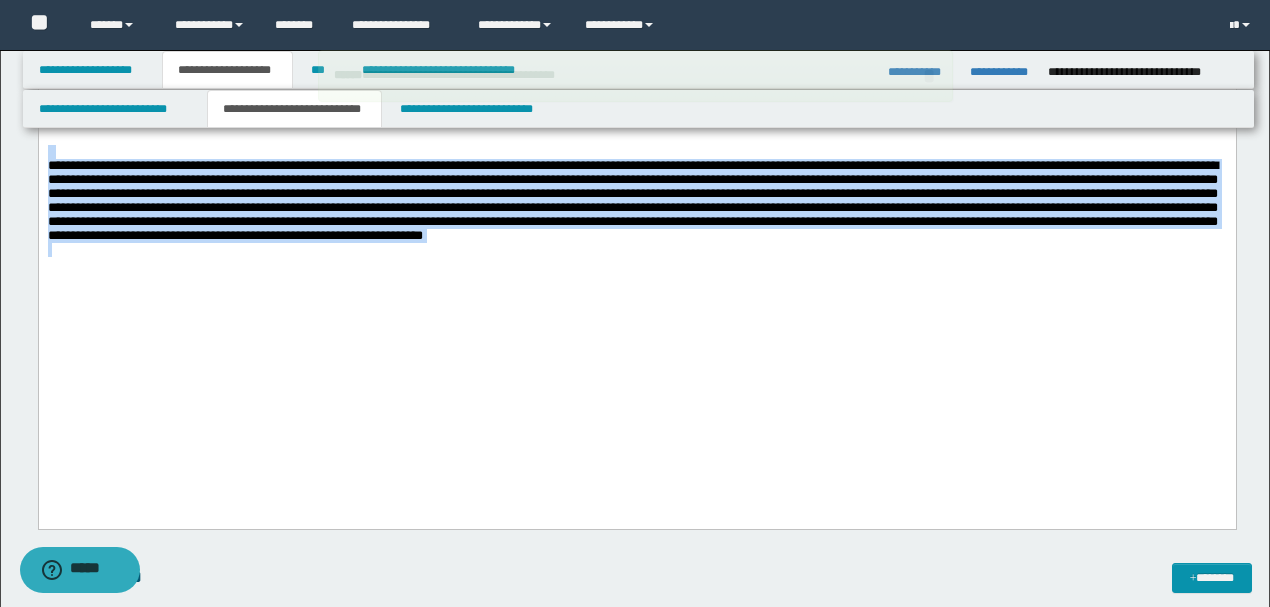 drag, startPoint x: 1150, startPoint y: 355, endPoint x: 38, endPoint y: -363, distance: 1323.6571 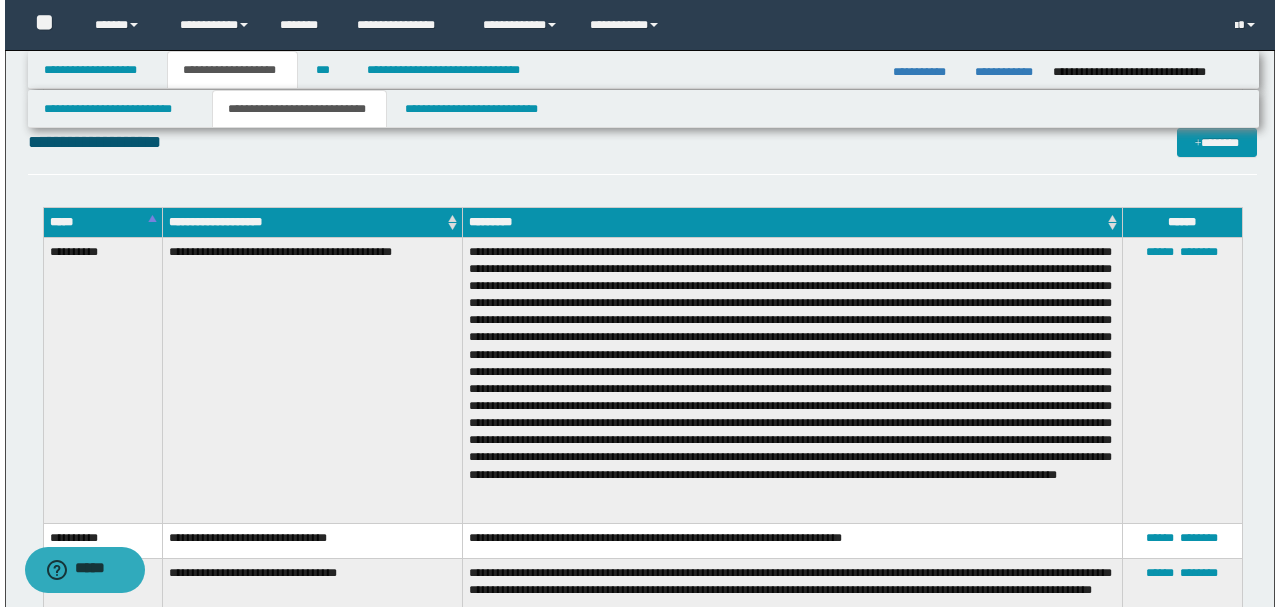 scroll, scrollTop: 3684, scrollLeft: 0, axis: vertical 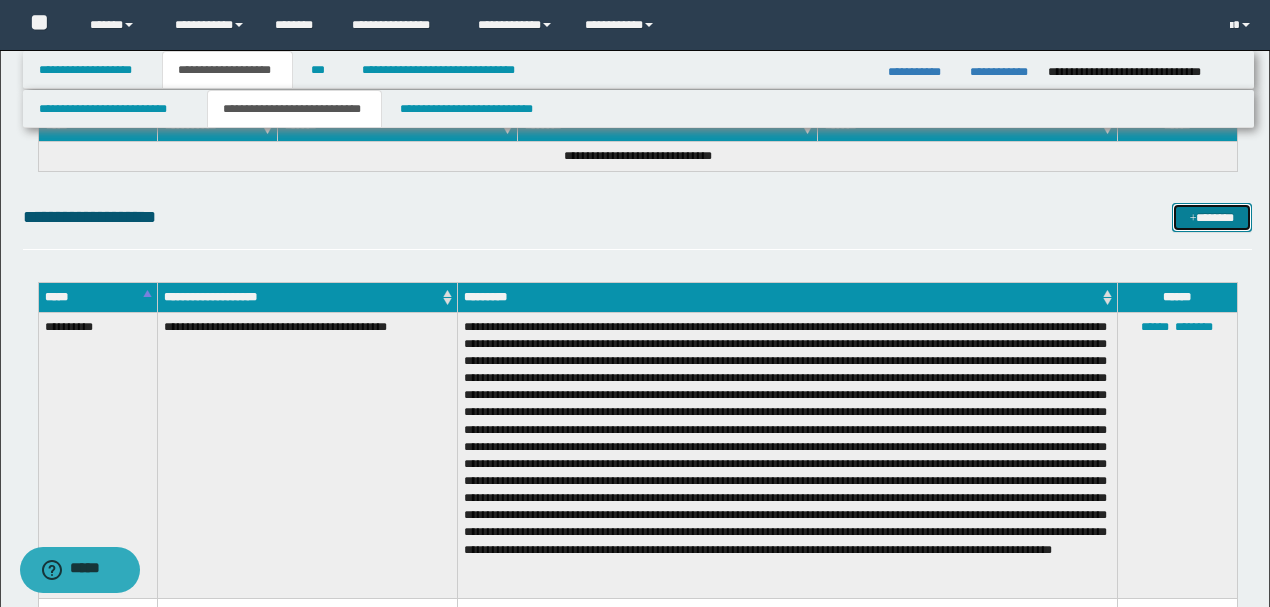 click on "*******" at bounding box center [1211, 217] 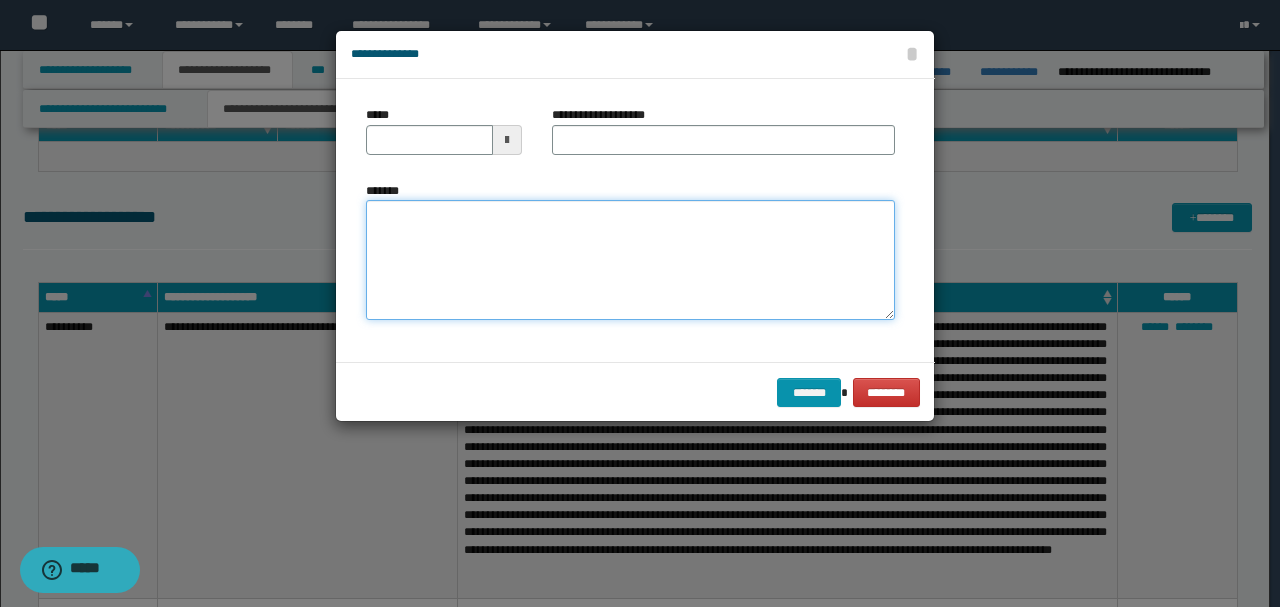 click on "*******" at bounding box center [630, 259] 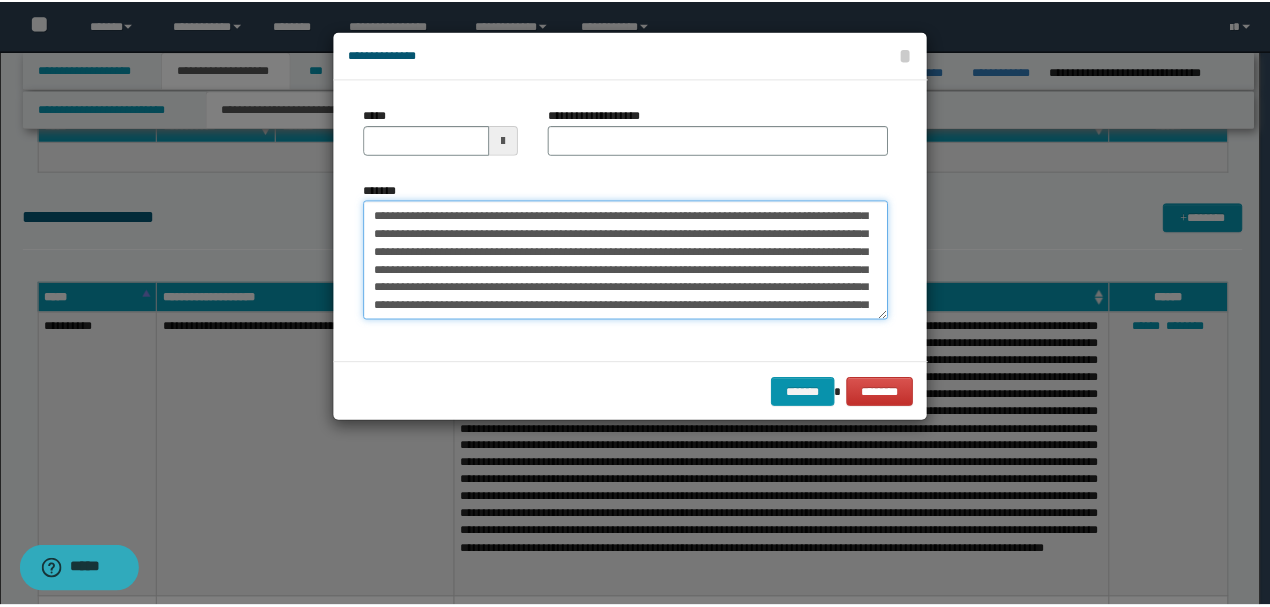 scroll, scrollTop: 0, scrollLeft: 0, axis: both 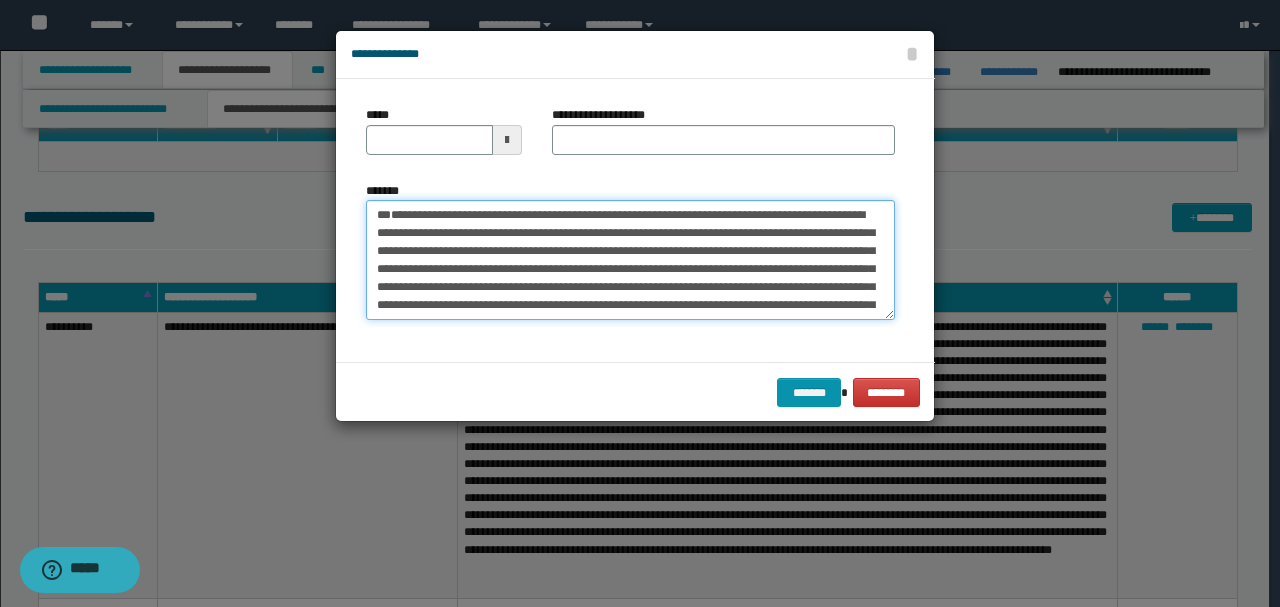 drag, startPoint x: 444, startPoint y: 244, endPoint x: 293, endPoint y: 180, distance: 164.00305 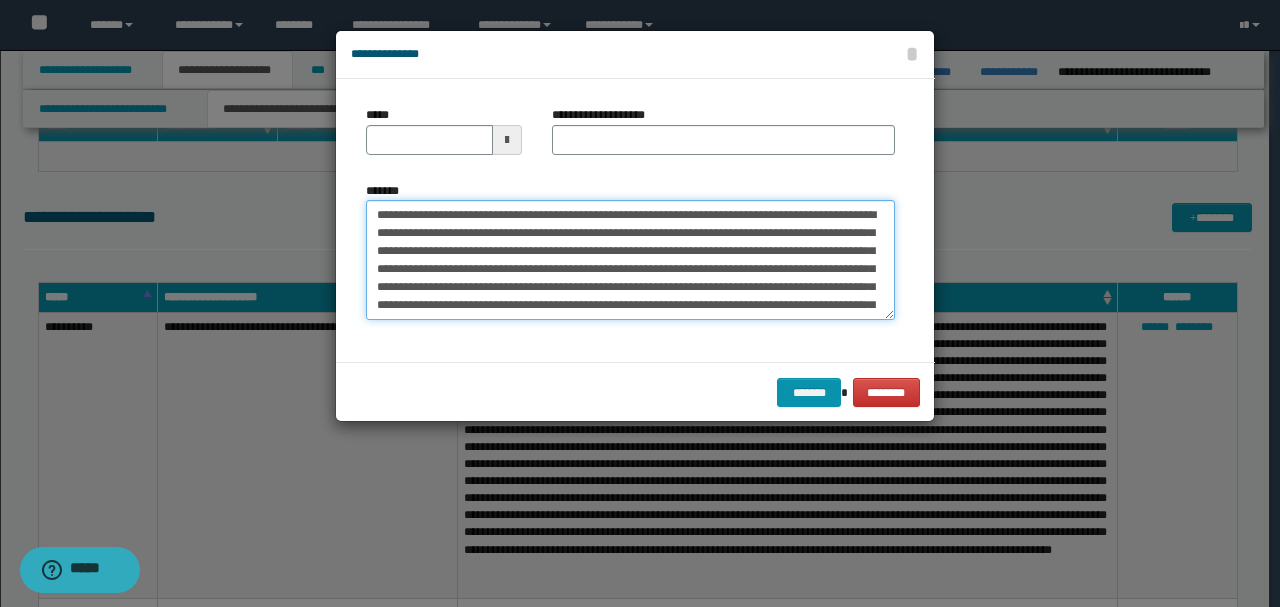 type 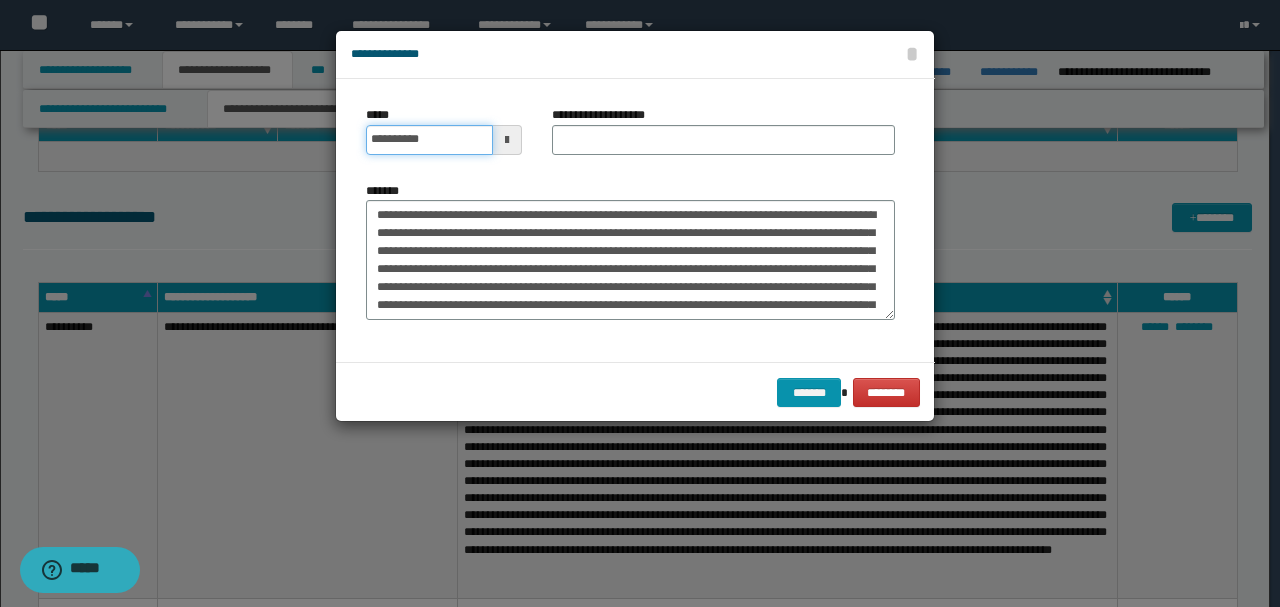 click on "**********" at bounding box center (429, 140) 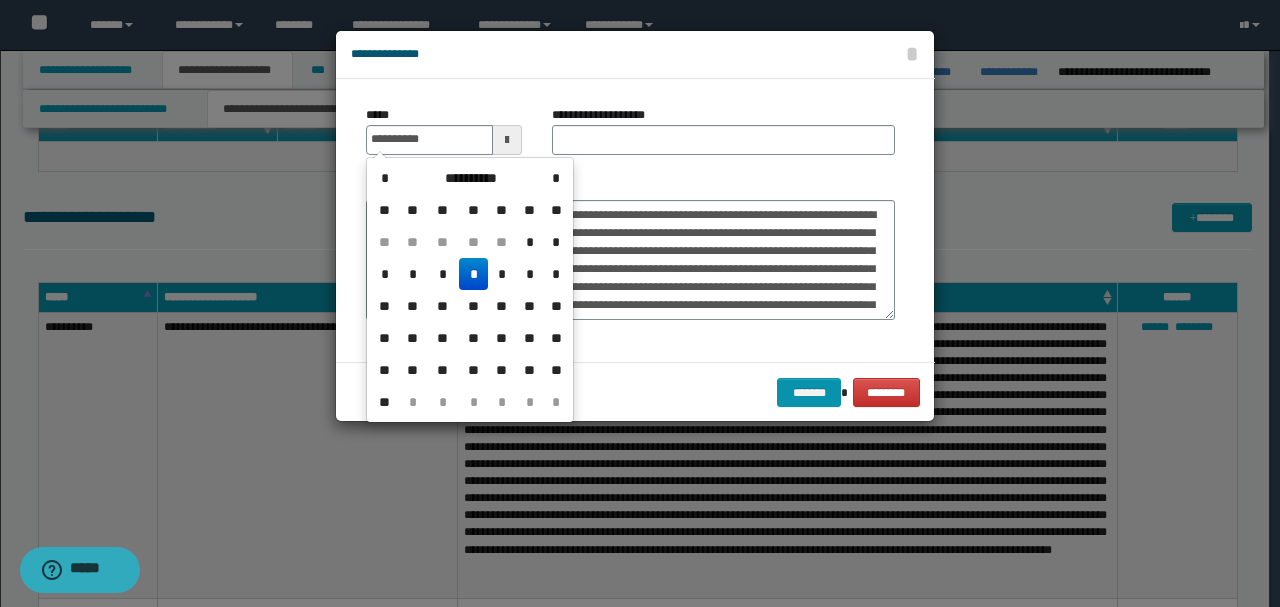 type on "**********" 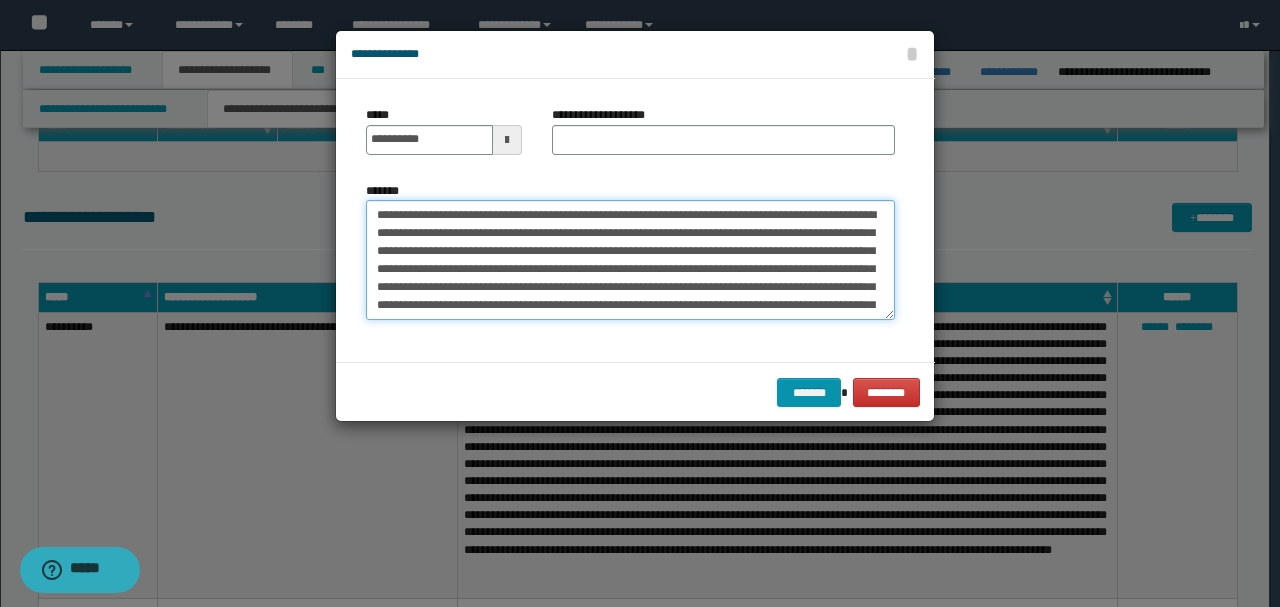 drag, startPoint x: 546, startPoint y: 209, endPoint x: 1279, endPoint y: 342, distance: 744.96844 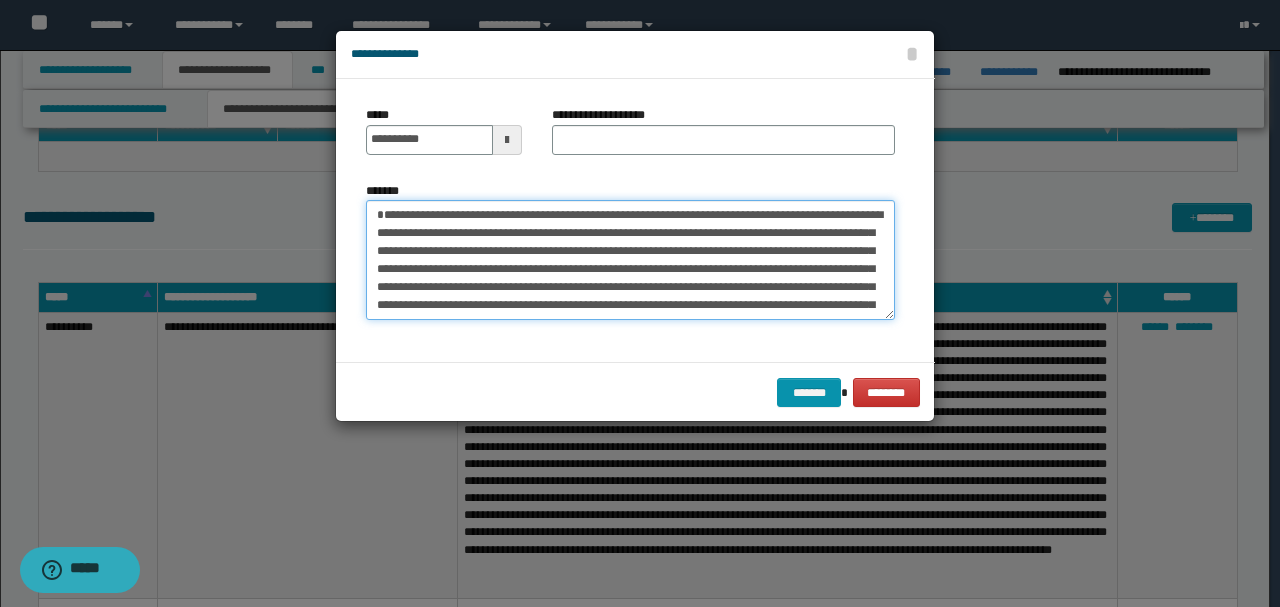 type on "**********" 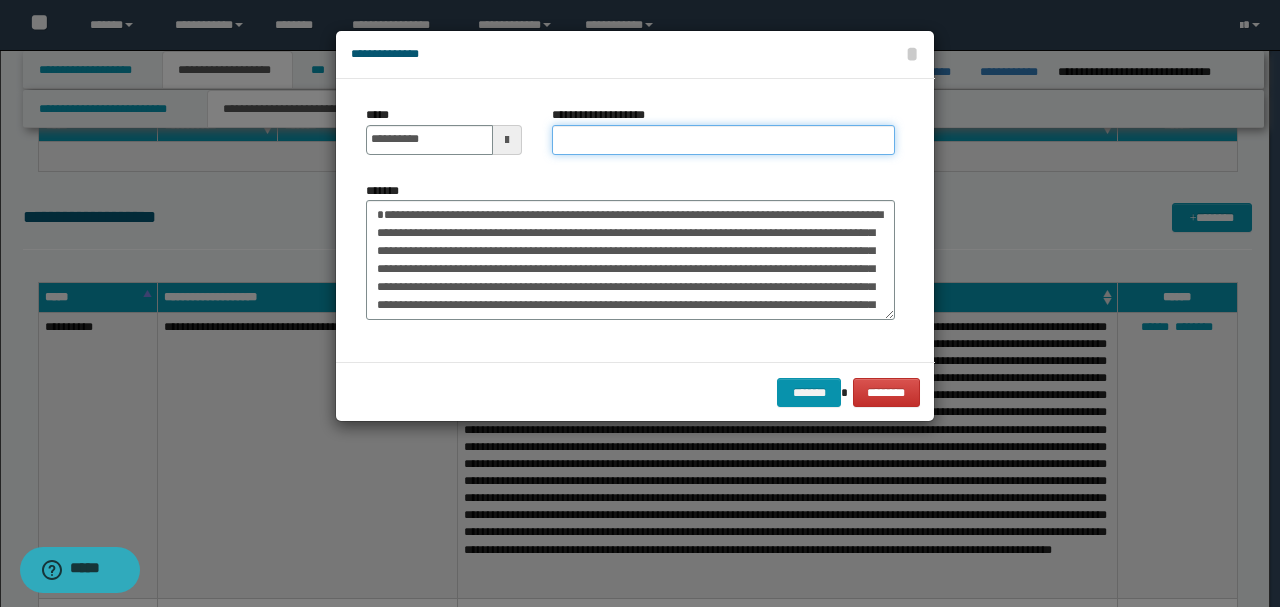 paste on "**********" 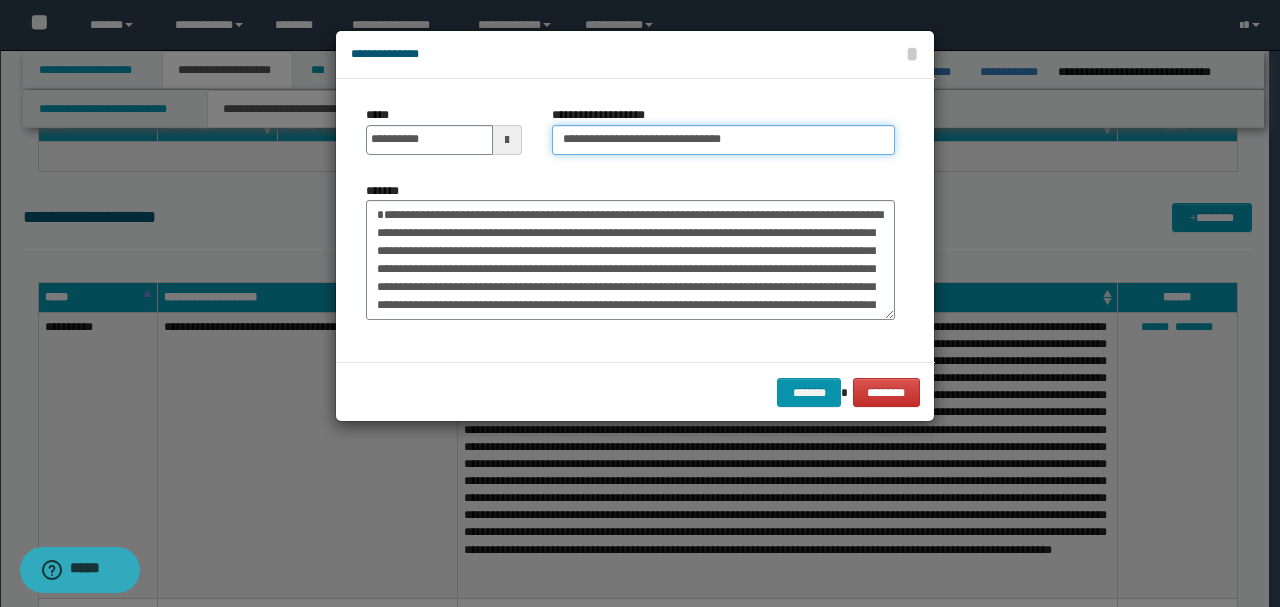 click on "**********" at bounding box center (723, 140) 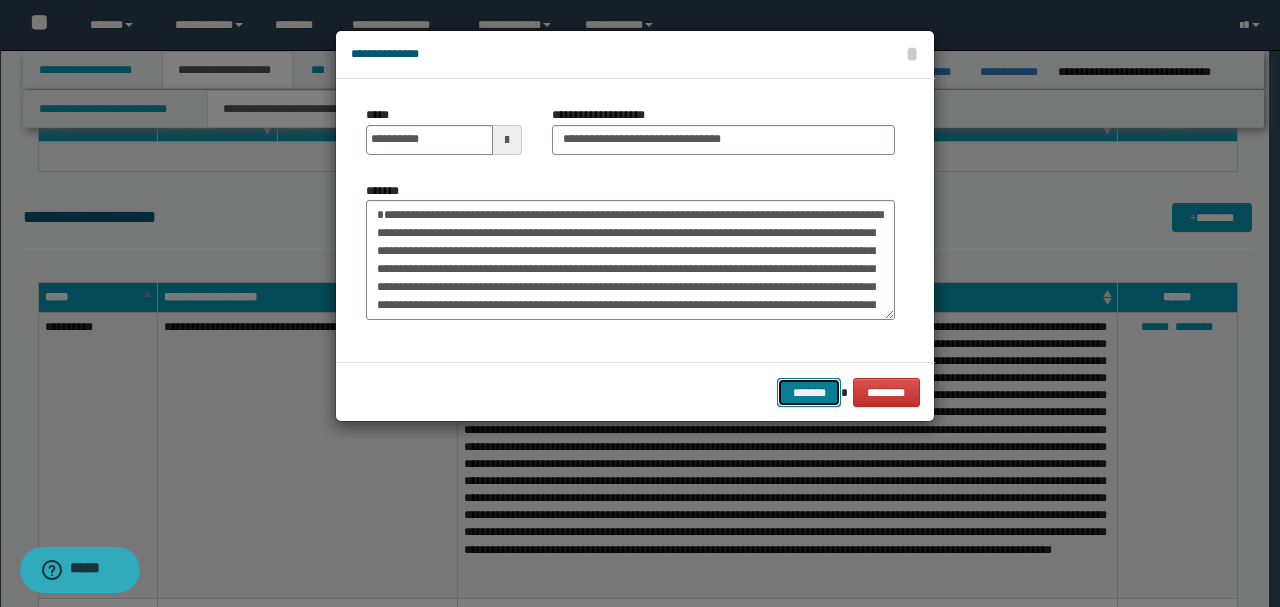 click on "*******" at bounding box center (809, 392) 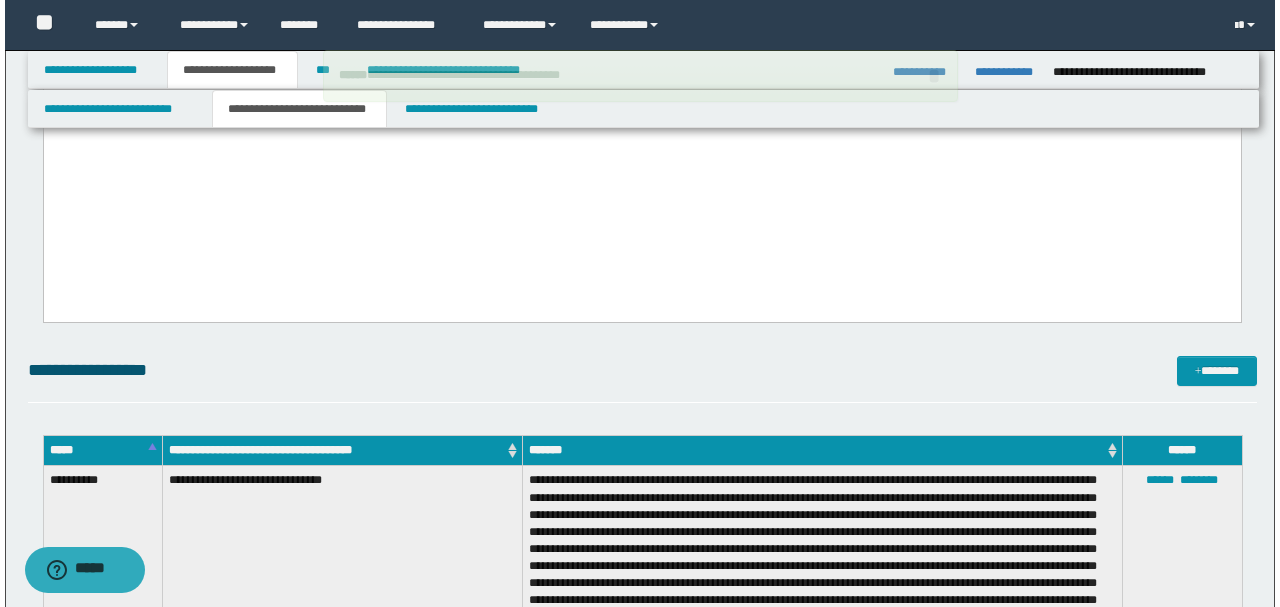 scroll, scrollTop: 2284, scrollLeft: 0, axis: vertical 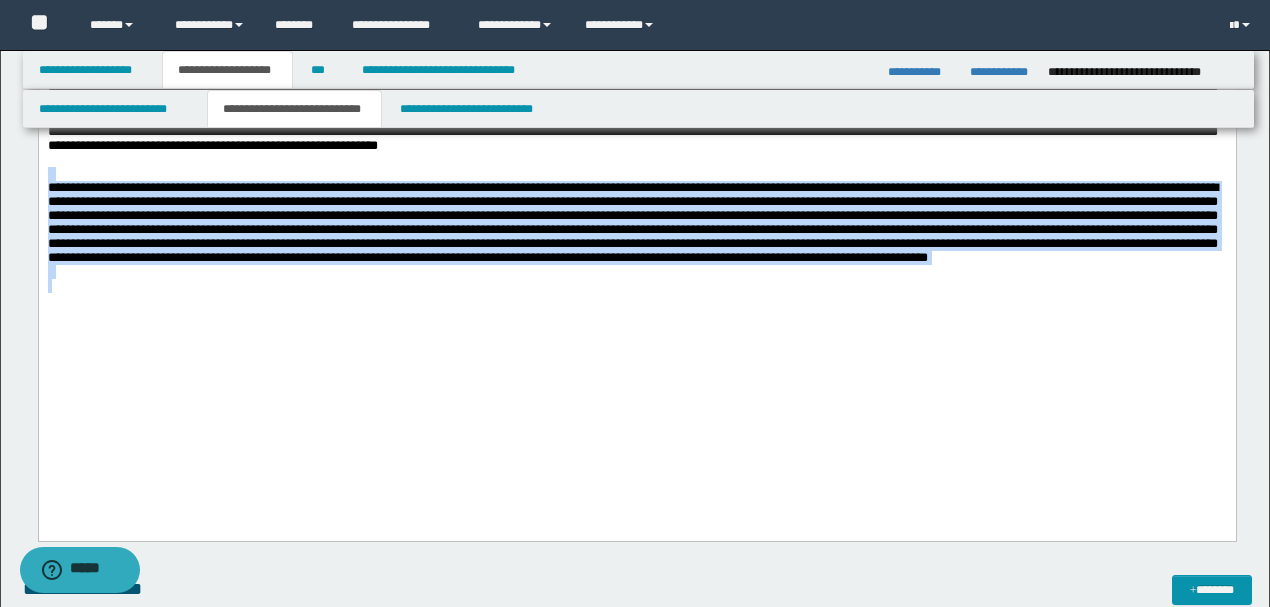 drag, startPoint x: 768, startPoint y: 381, endPoint x: 0, endPoint y: 245, distance: 779.9487 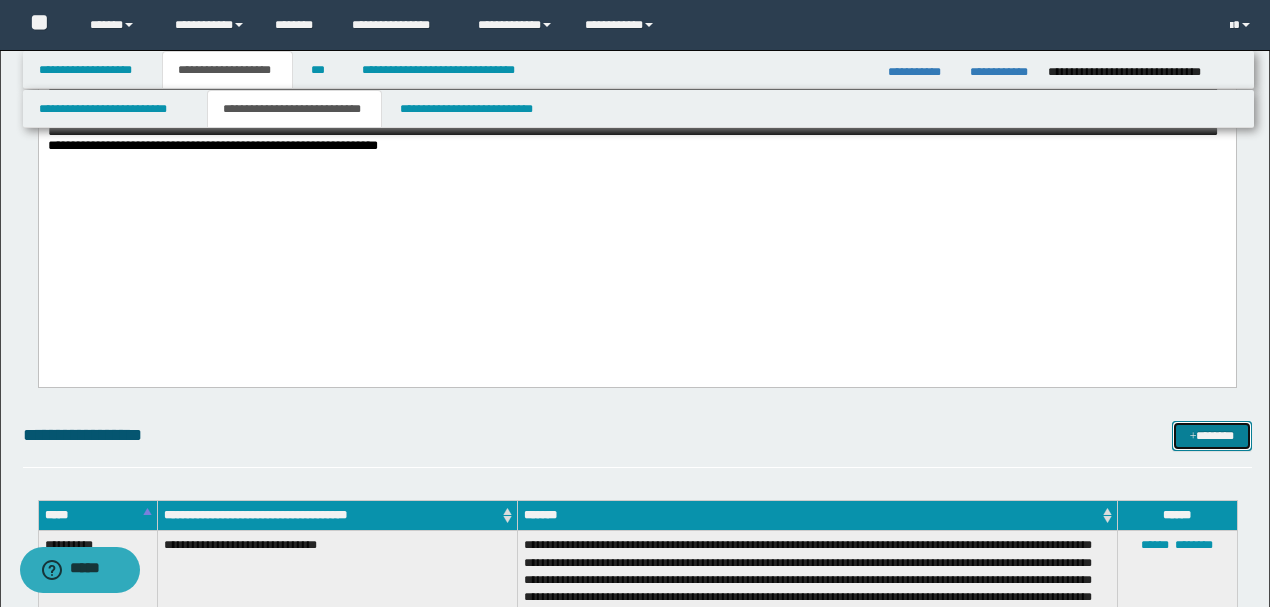 click on "*******" at bounding box center [1211, 435] 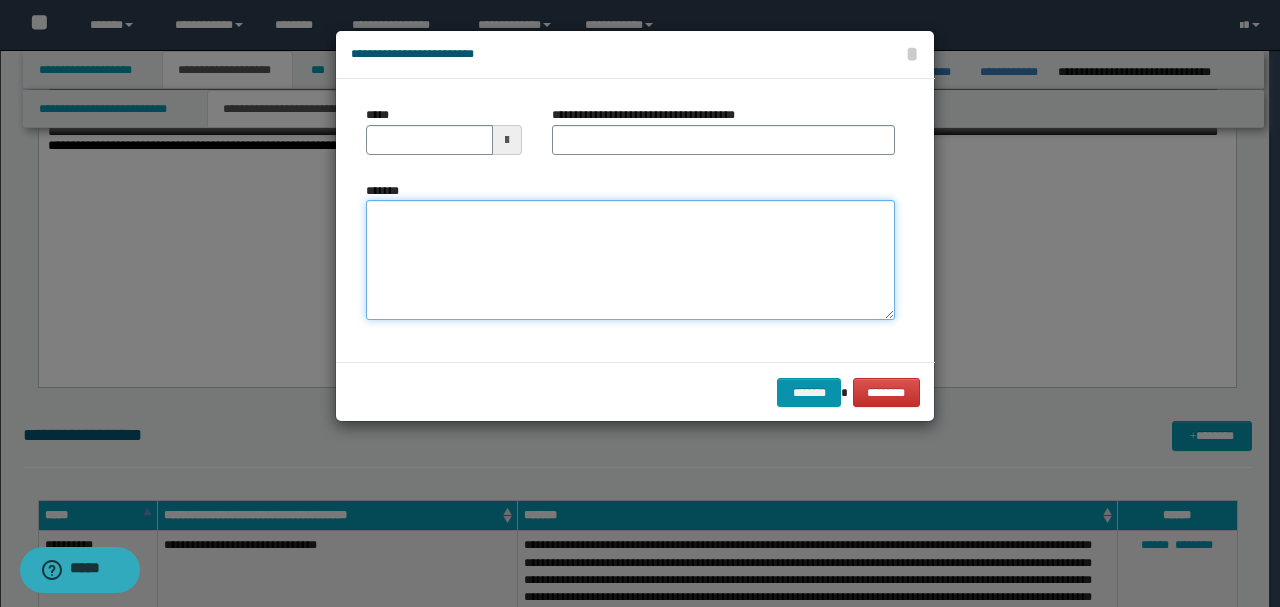 paste on "**********" 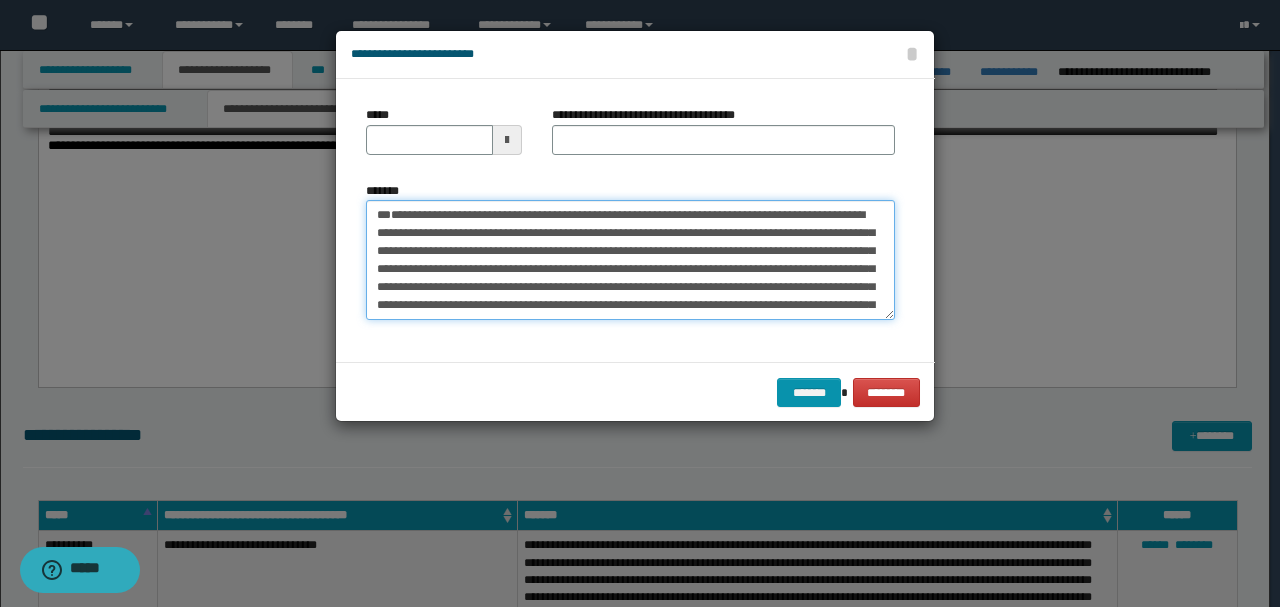 drag, startPoint x: 648, startPoint y: 280, endPoint x: 570, endPoint y: 250, distance: 83.57033 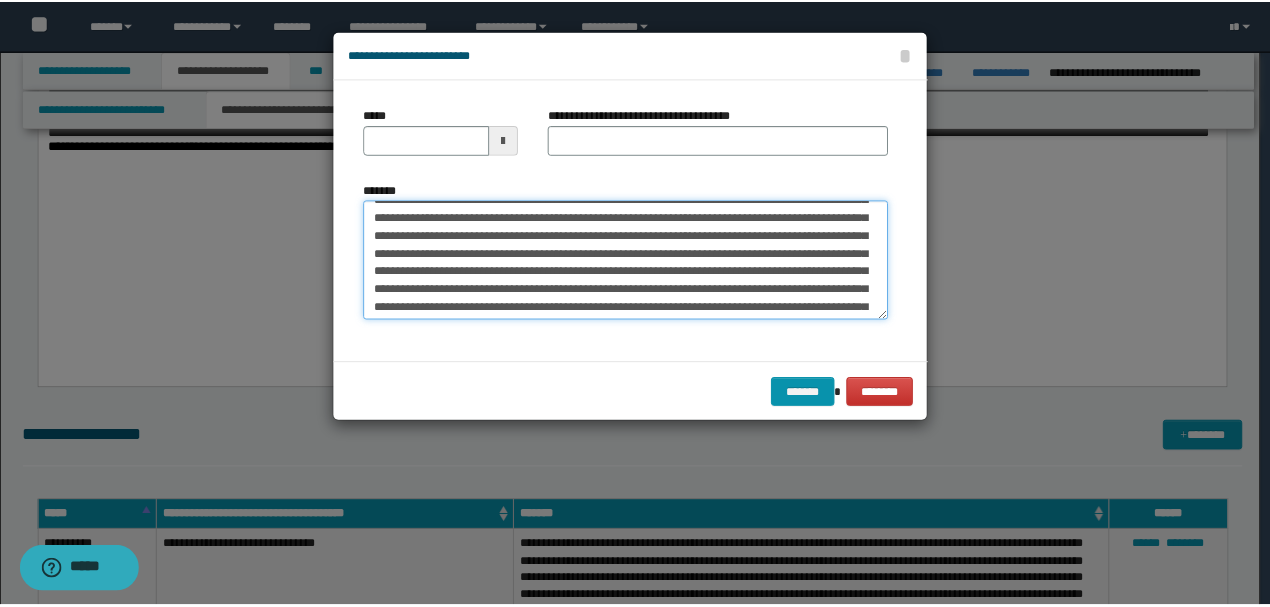 scroll, scrollTop: 0, scrollLeft: 0, axis: both 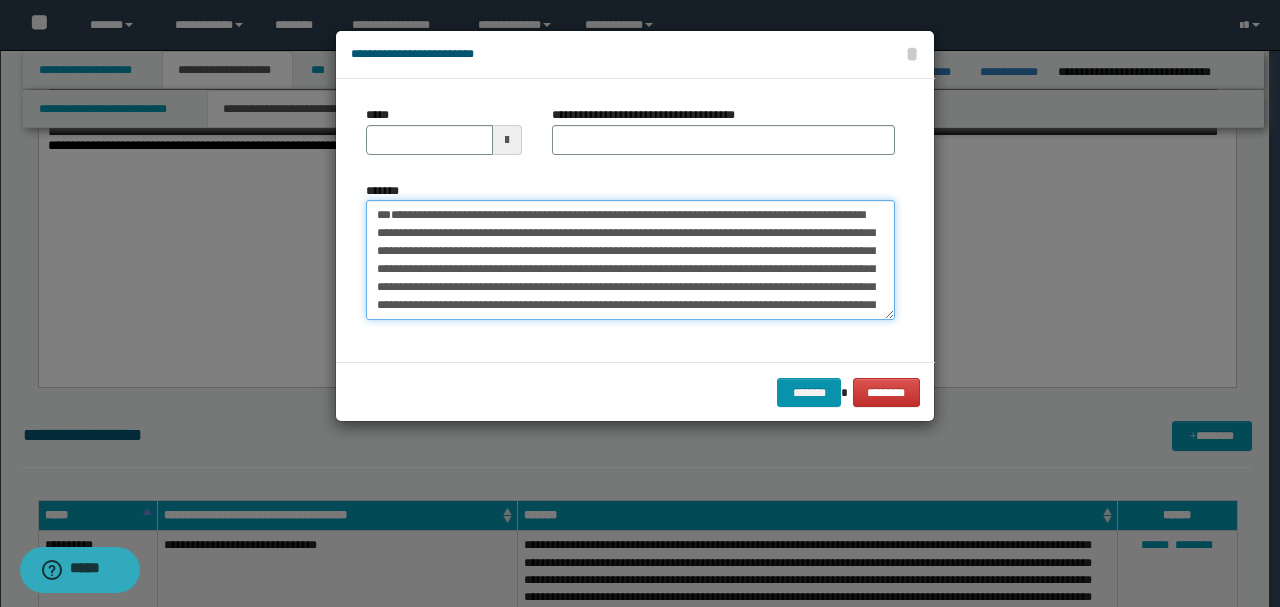 drag, startPoint x: 442, startPoint y: 247, endPoint x: 220, endPoint y: 150, distance: 242.26639 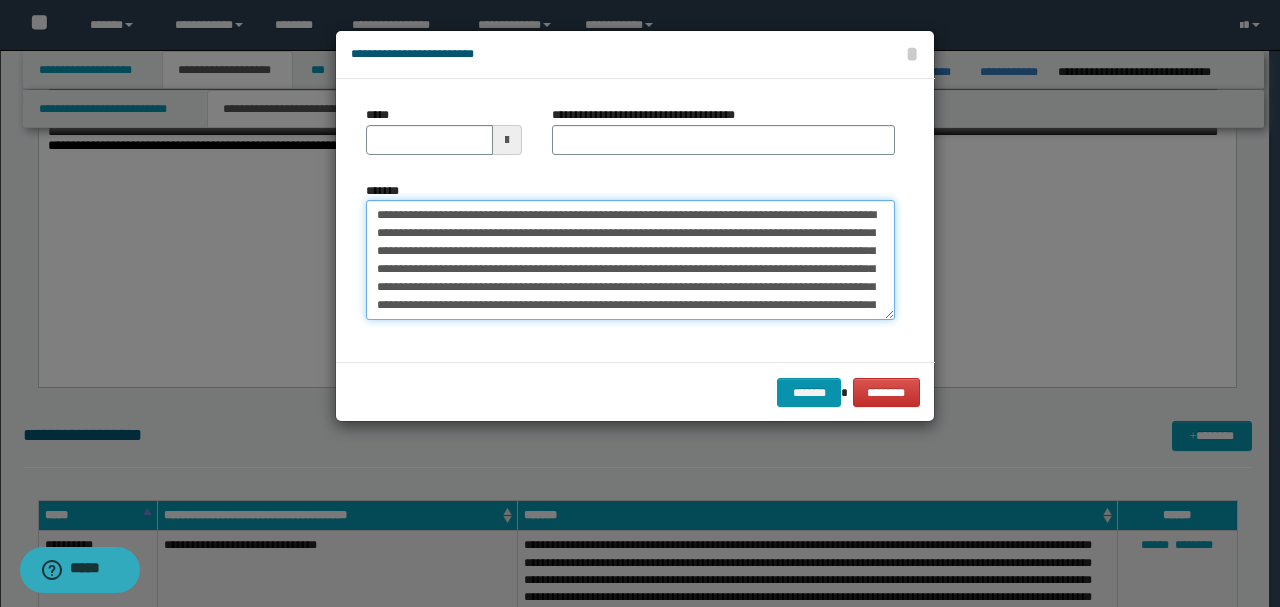 type 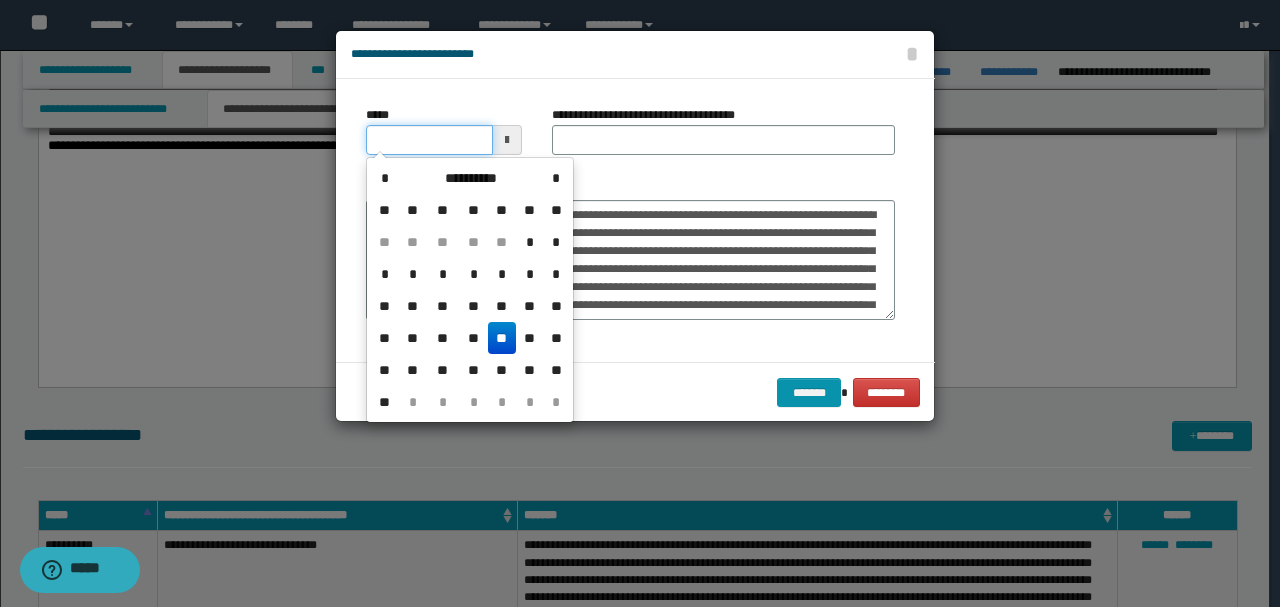 click on "*****" at bounding box center [429, 140] 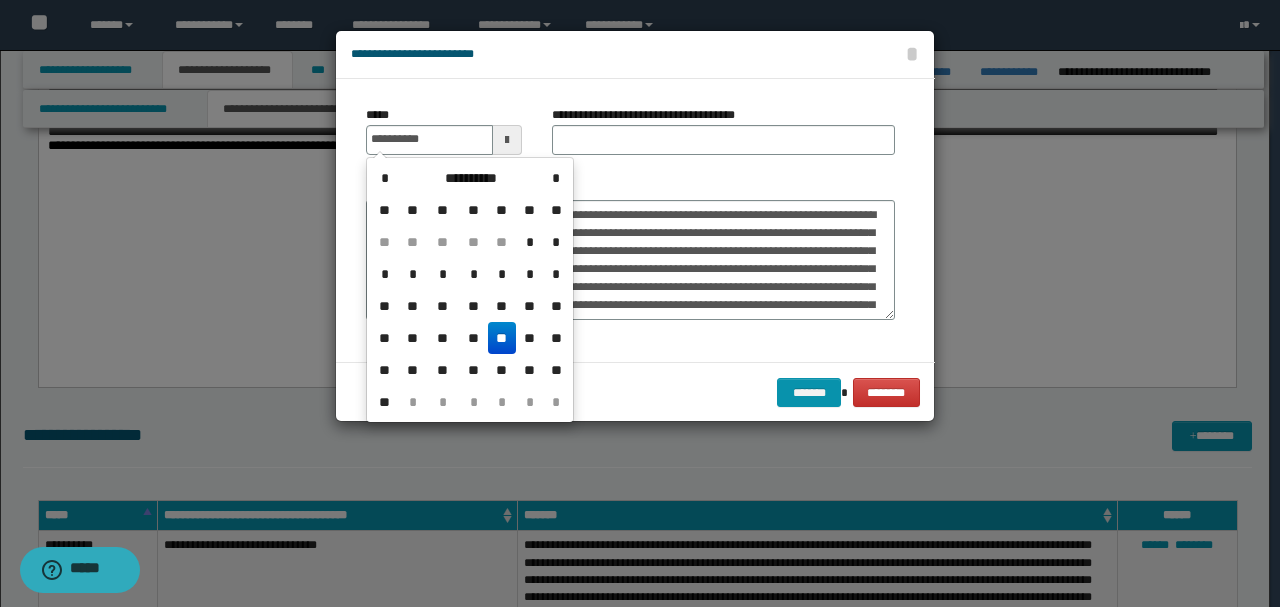 type on "**********" 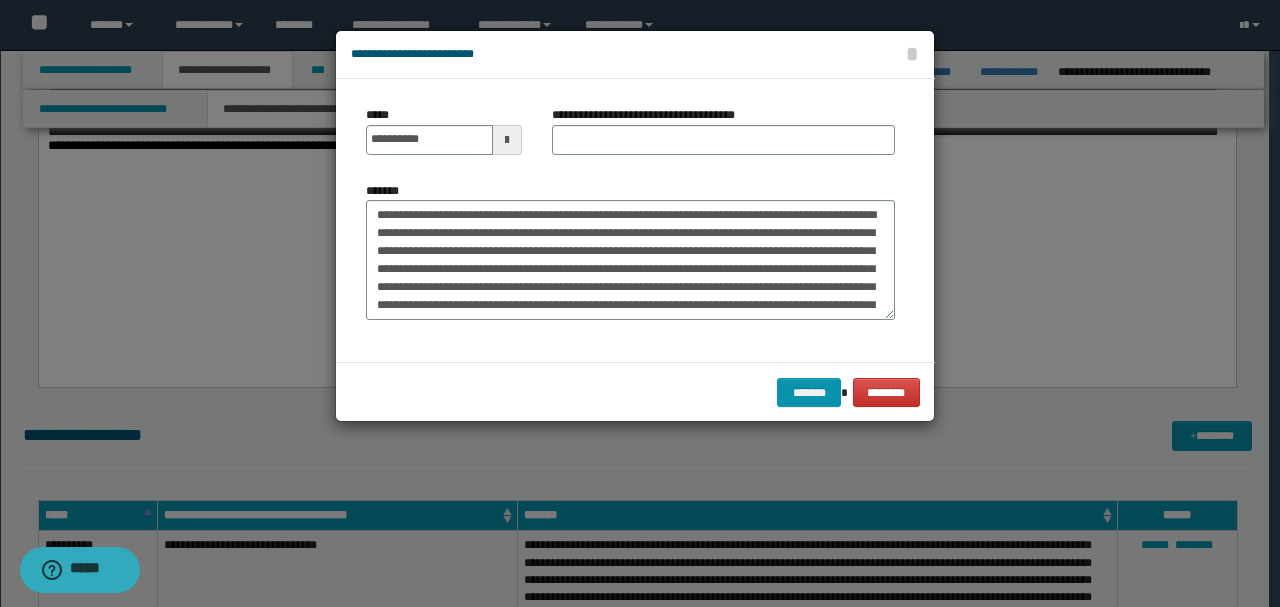 click on "*******" at bounding box center (630, 251) 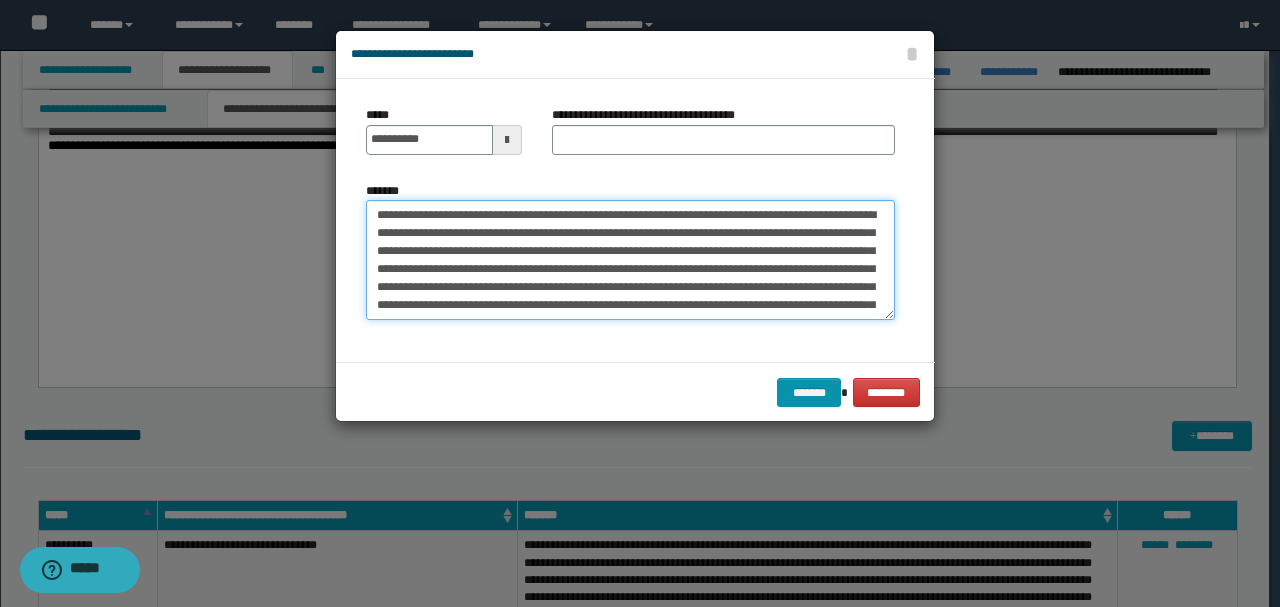 drag, startPoint x: 572, startPoint y: 207, endPoint x: 182, endPoint y: 194, distance: 390.2166 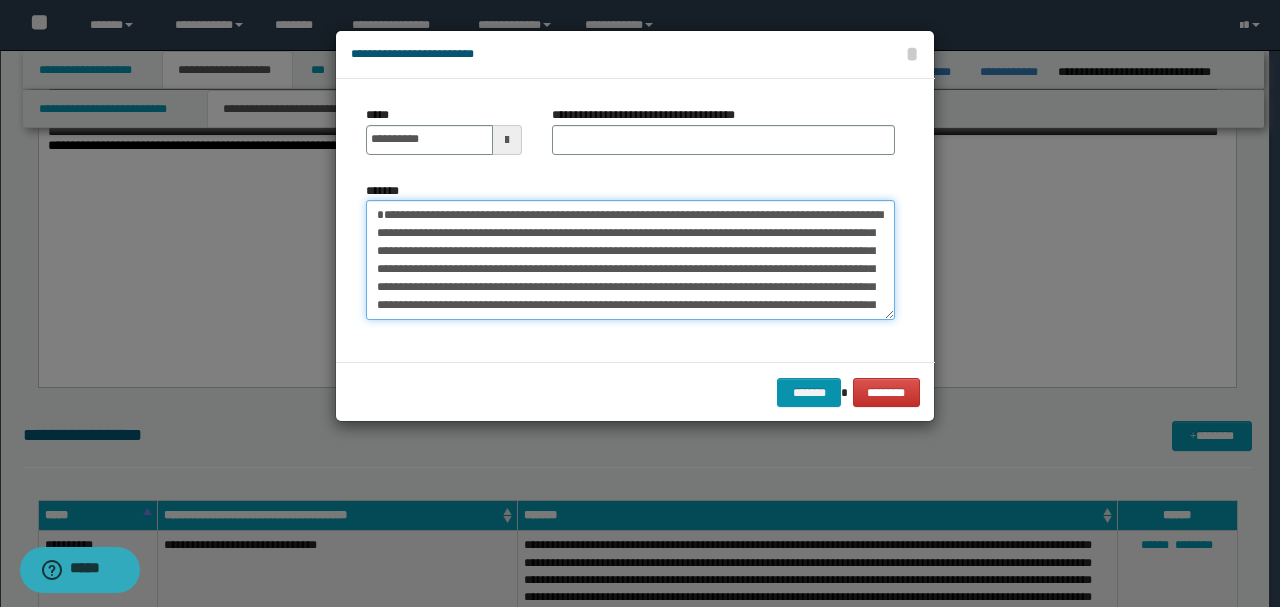 type on "**********" 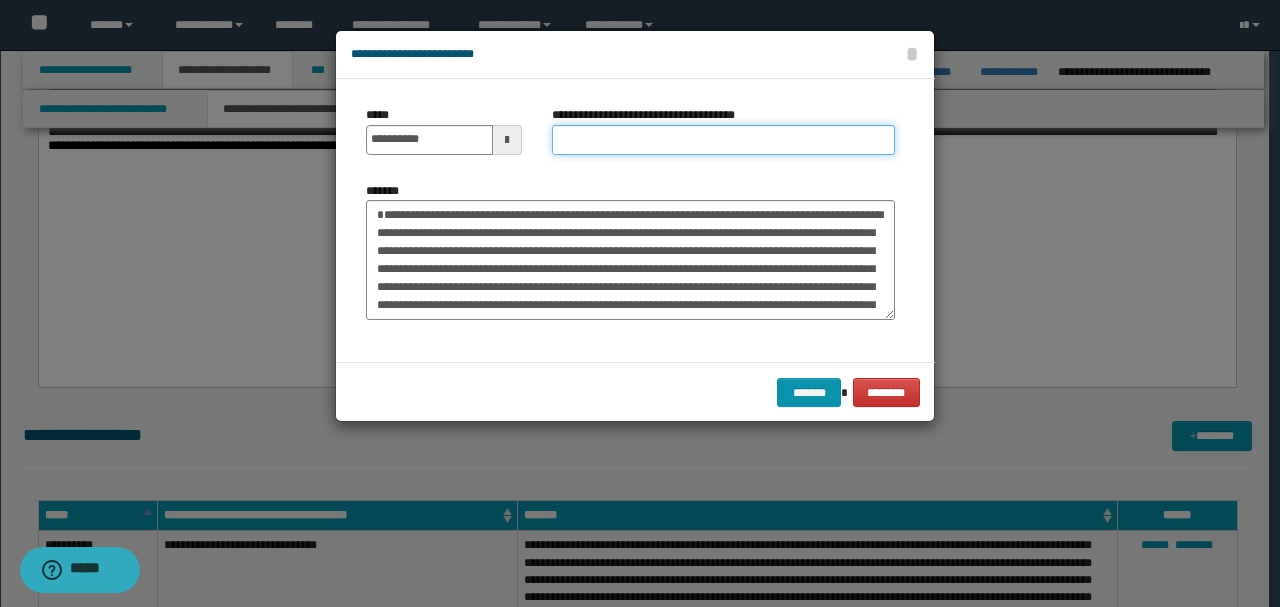 paste on "**********" 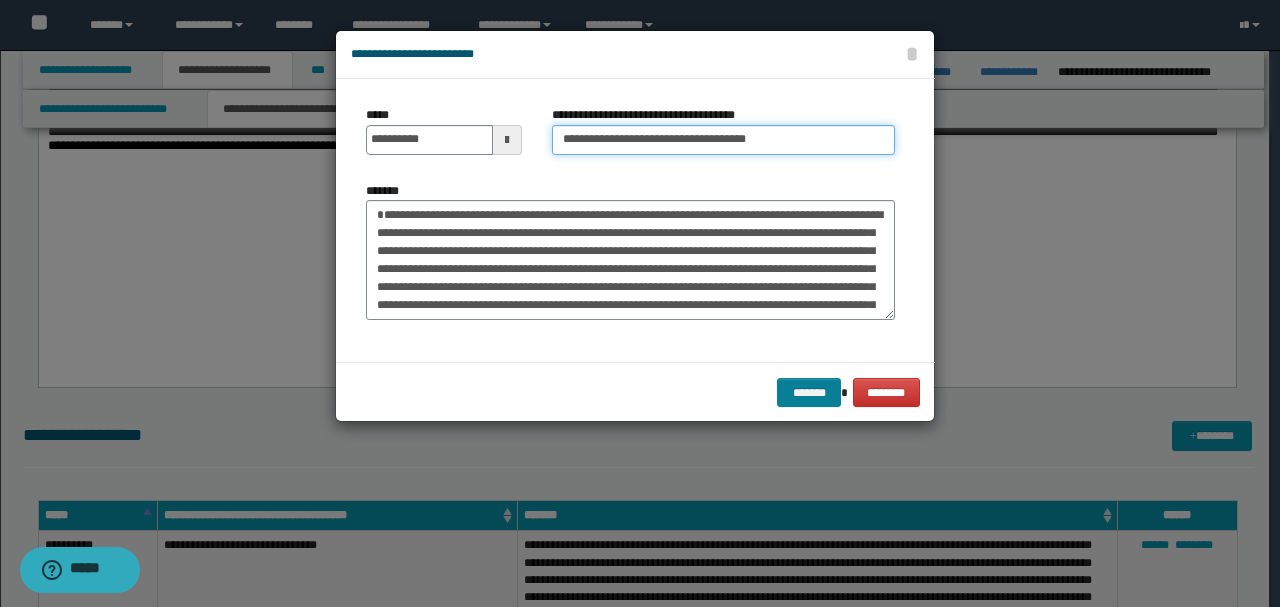 type on "**********" 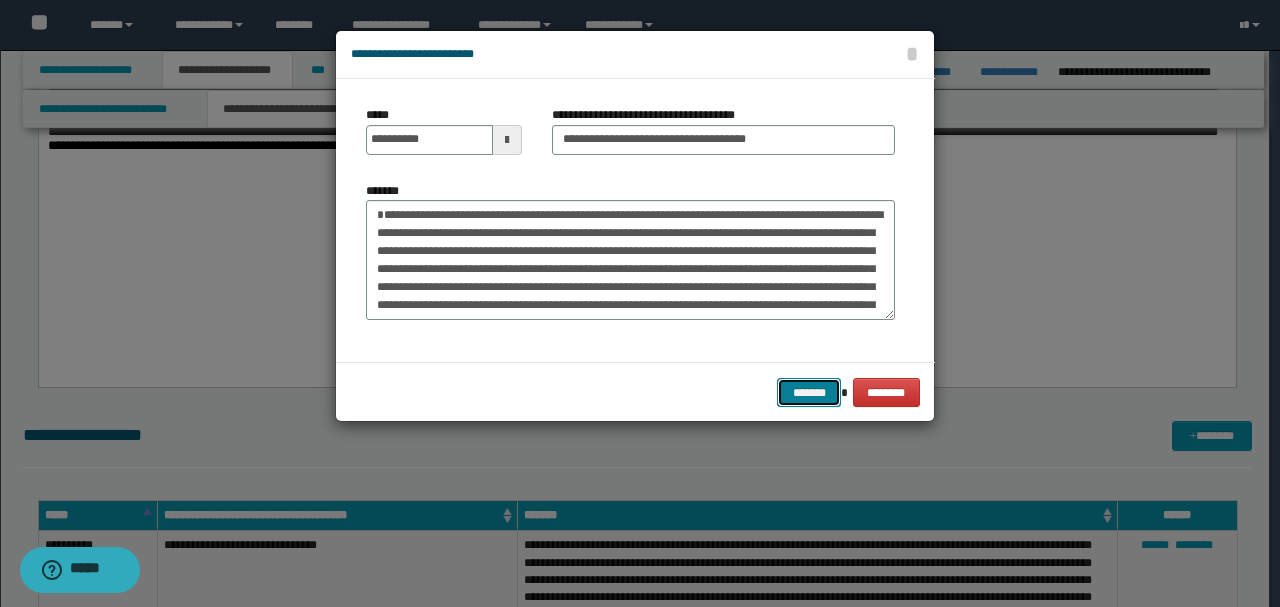 click on "*******" at bounding box center (809, 392) 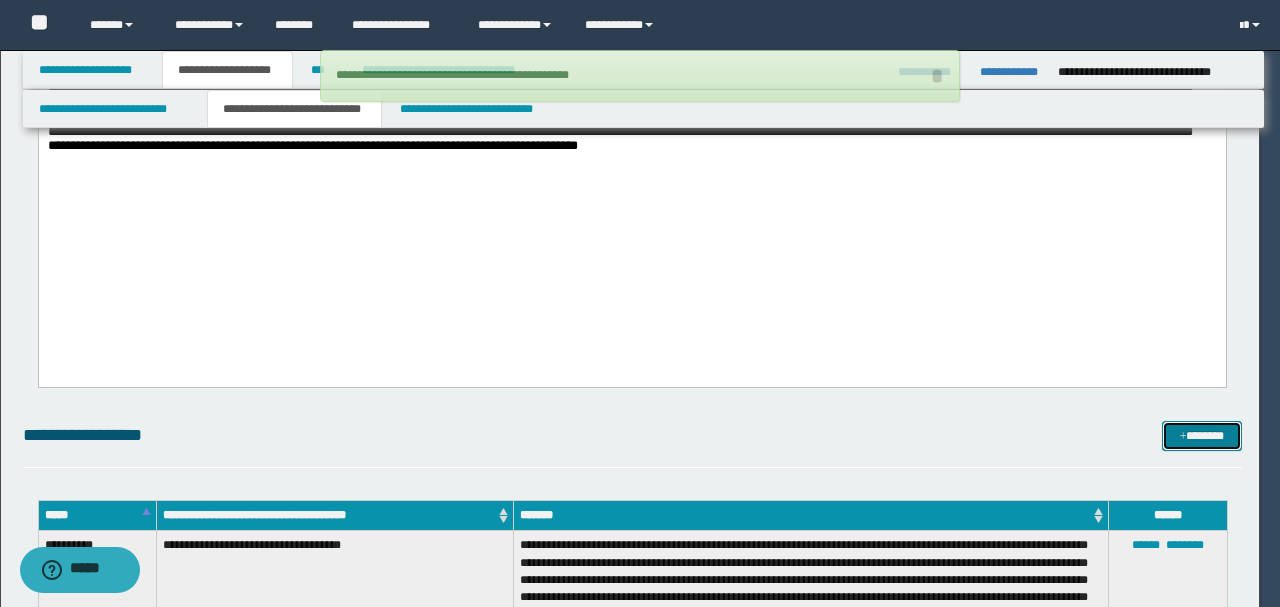 type 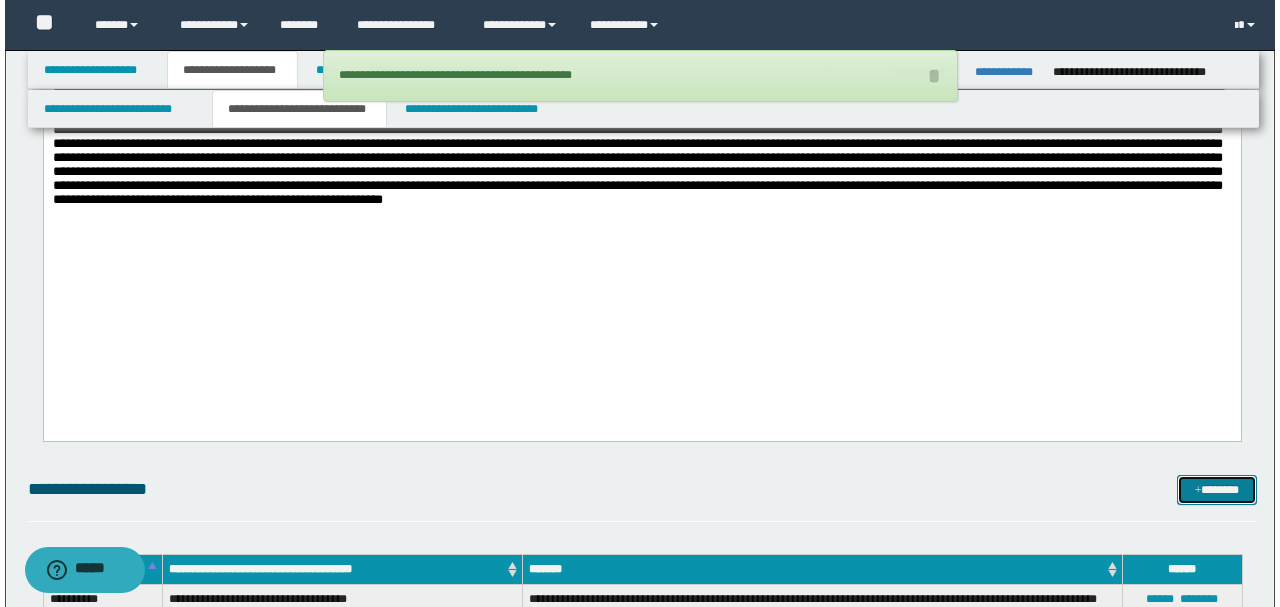 scroll, scrollTop: 2151, scrollLeft: 0, axis: vertical 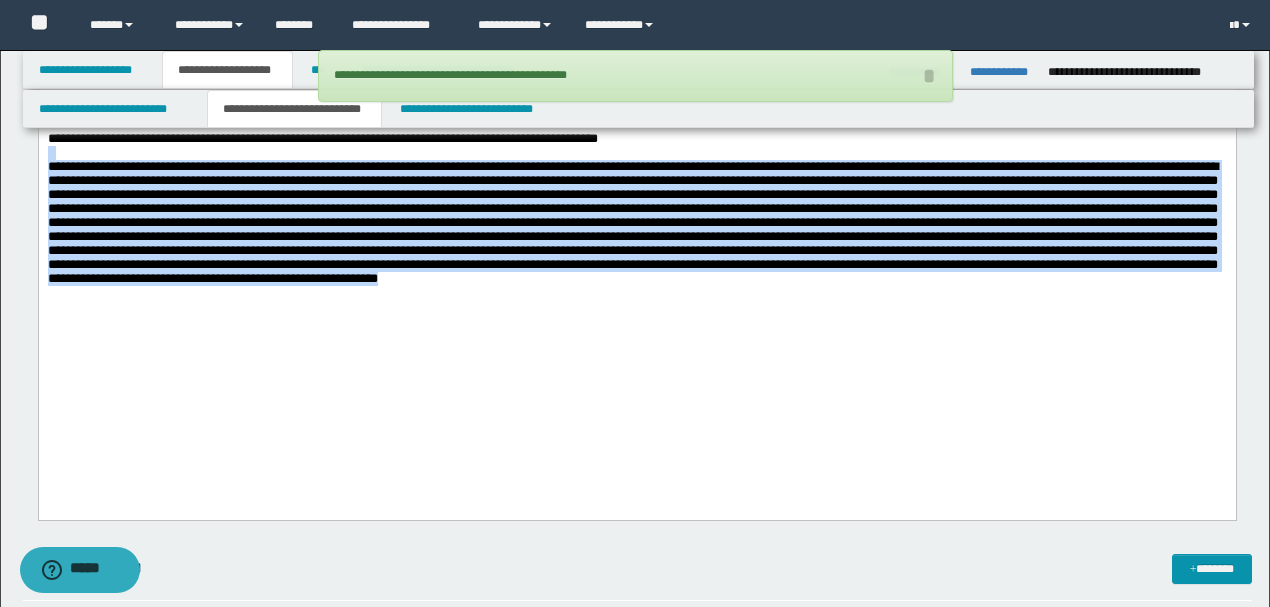 drag, startPoint x: 1164, startPoint y: 340, endPoint x: 7, endPoint y: 210, distance: 1164.2805 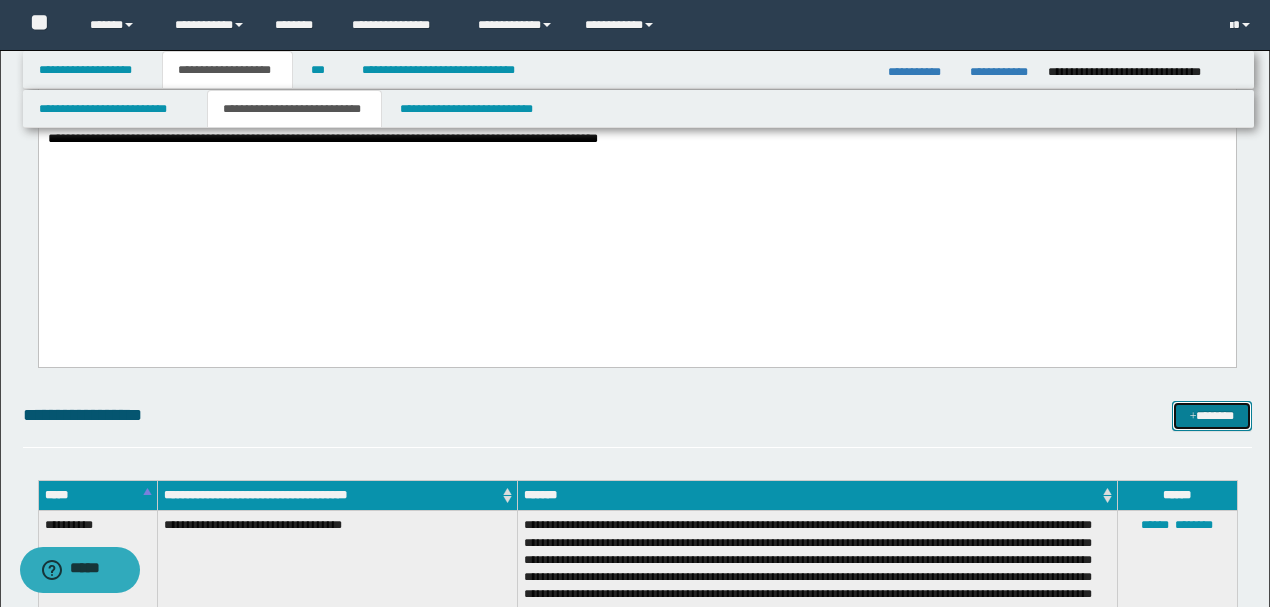 click on "*******" at bounding box center (1211, 415) 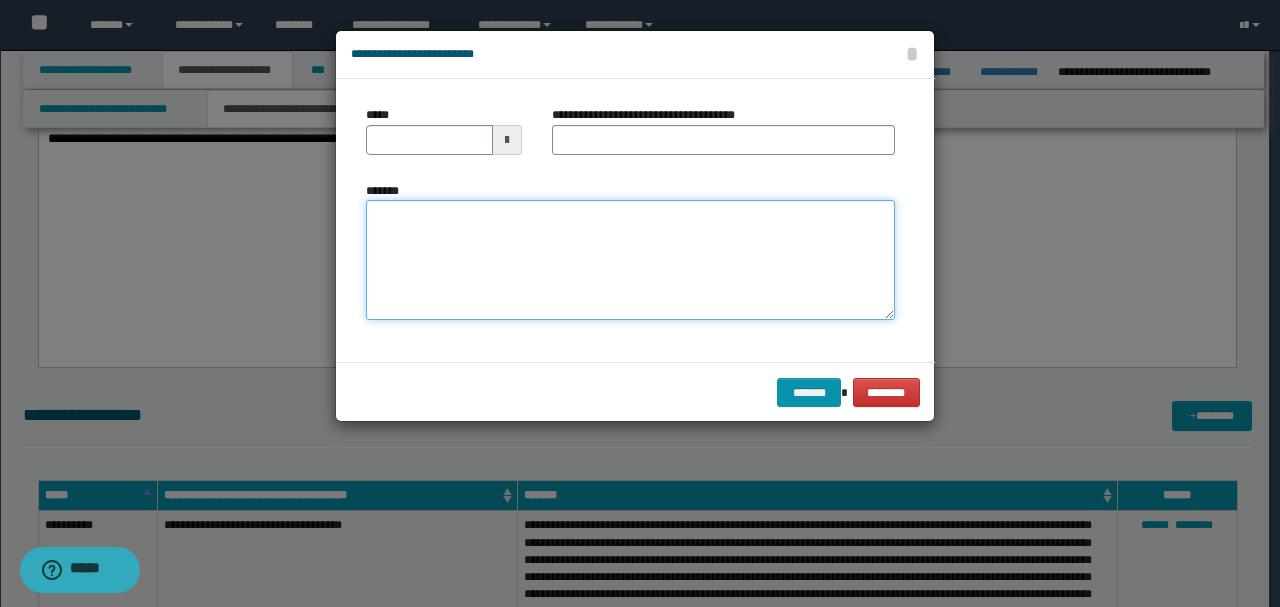 paste on "**********" 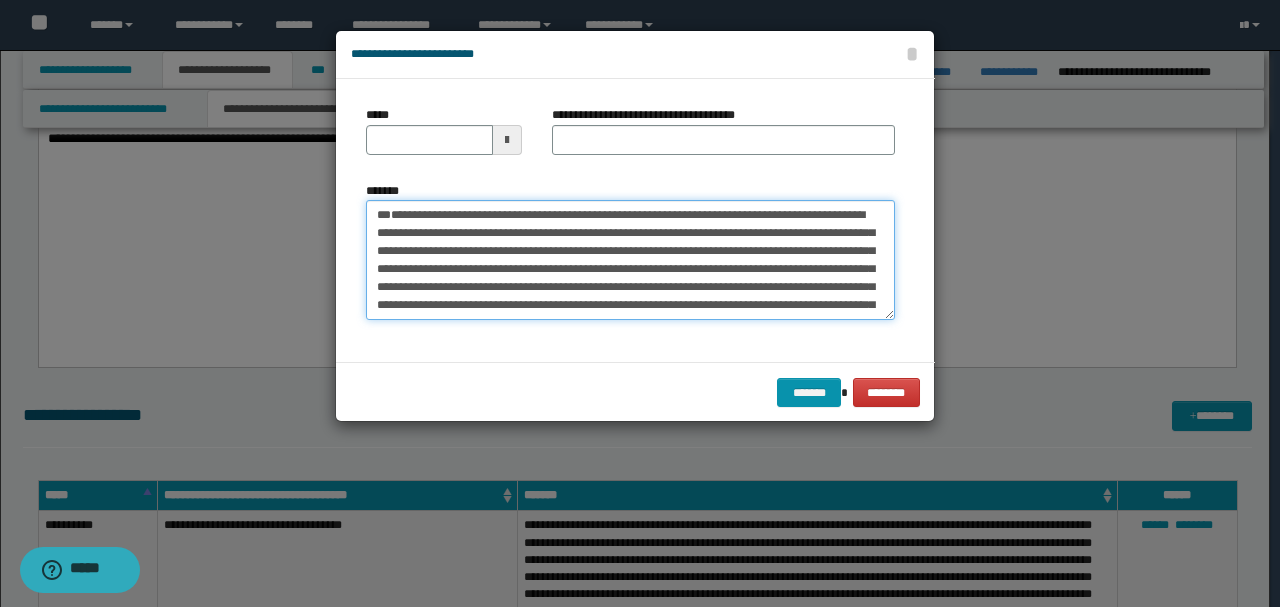 click on "*******" at bounding box center (630, 259) 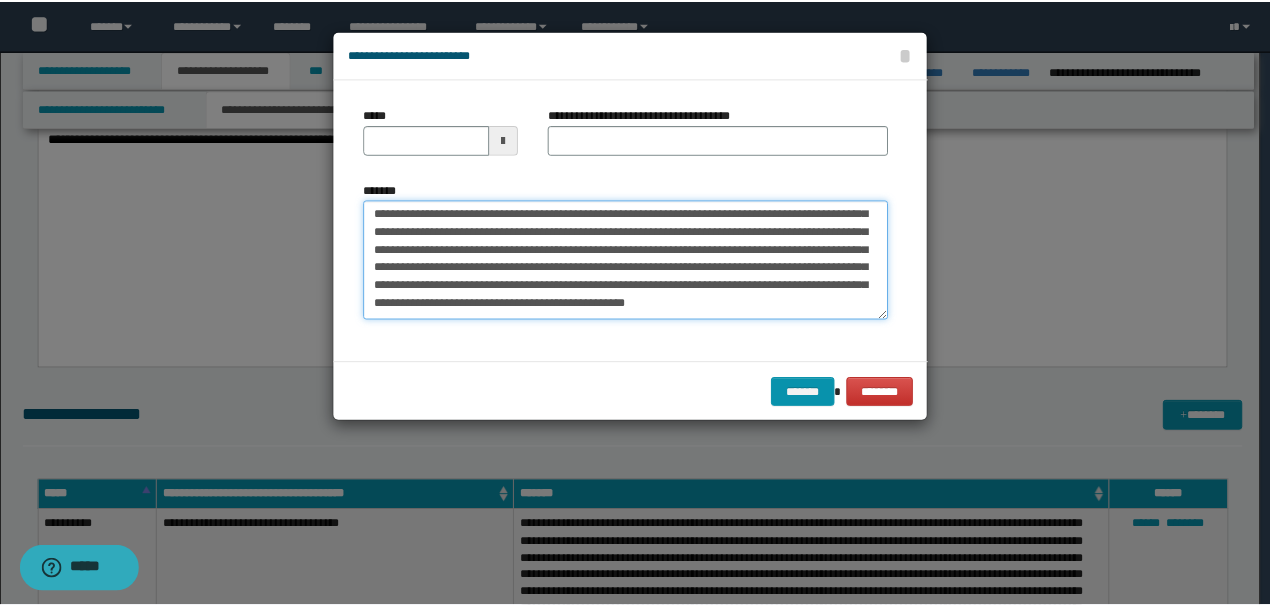 scroll, scrollTop: 0, scrollLeft: 0, axis: both 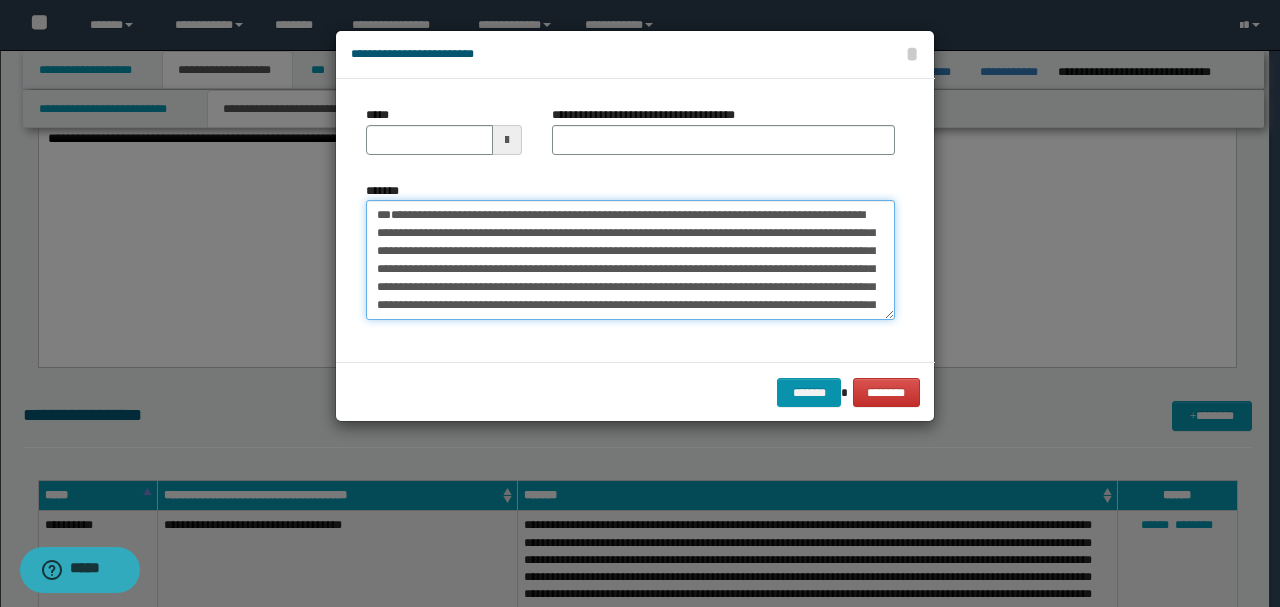 drag, startPoint x: 440, startPoint y: 244, endPoint x: 220, endPoint y: 161, distance: 235.13612 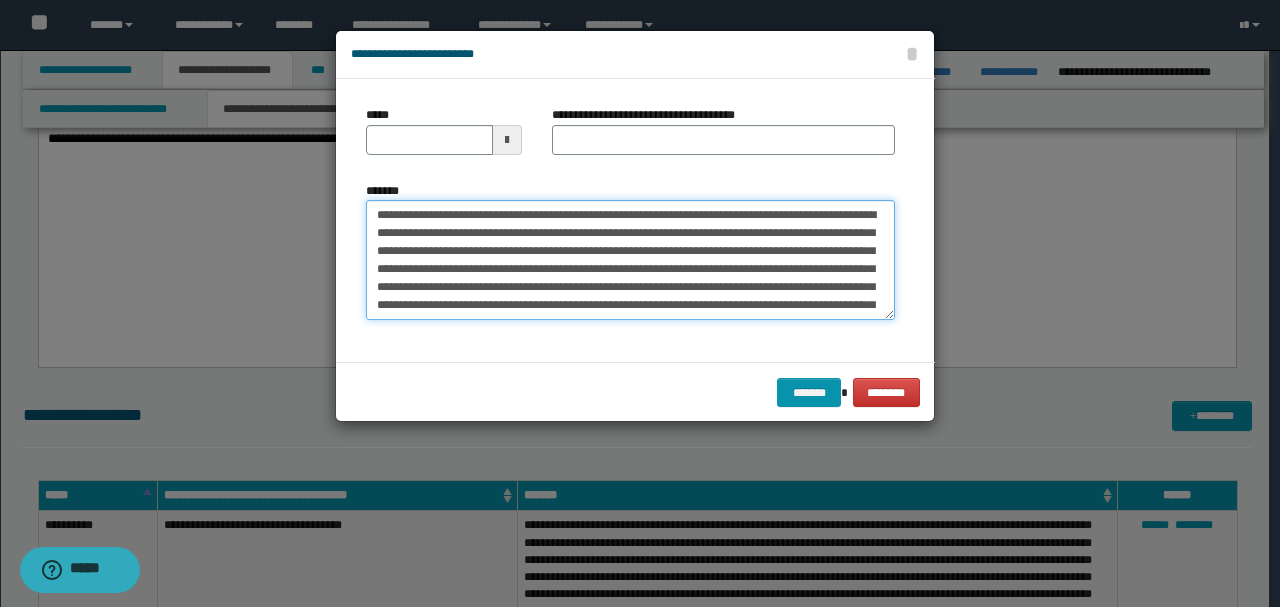 type 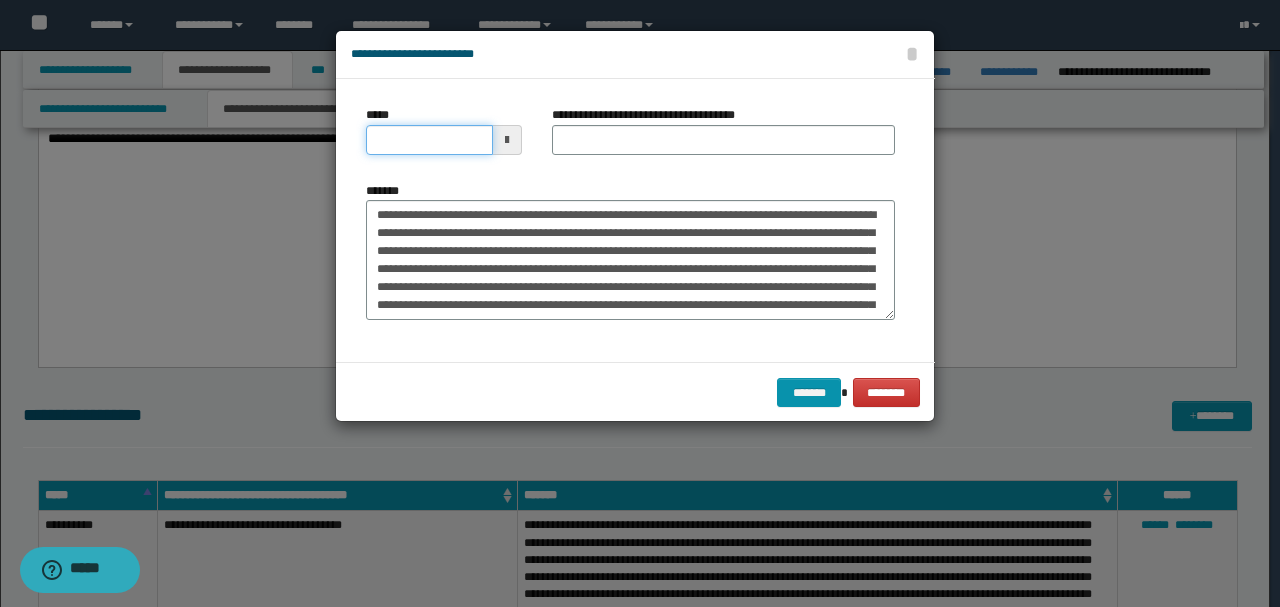 click on "*****" at bounding box center [429, 140] 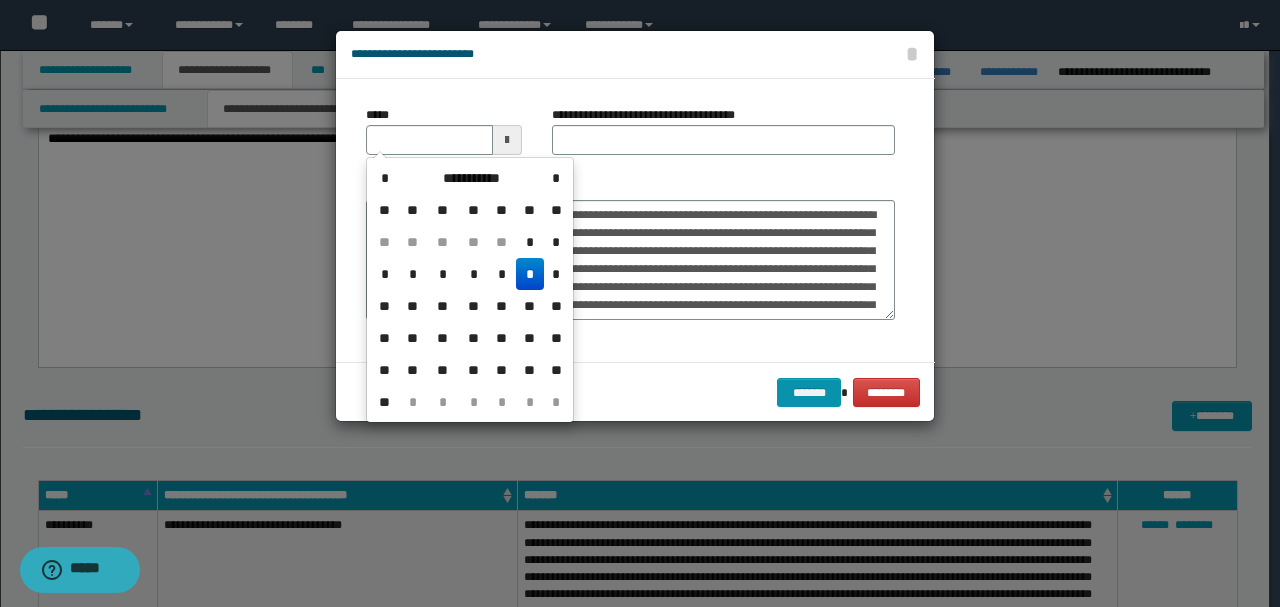 click on "*******" at bounding box center (630, 251) 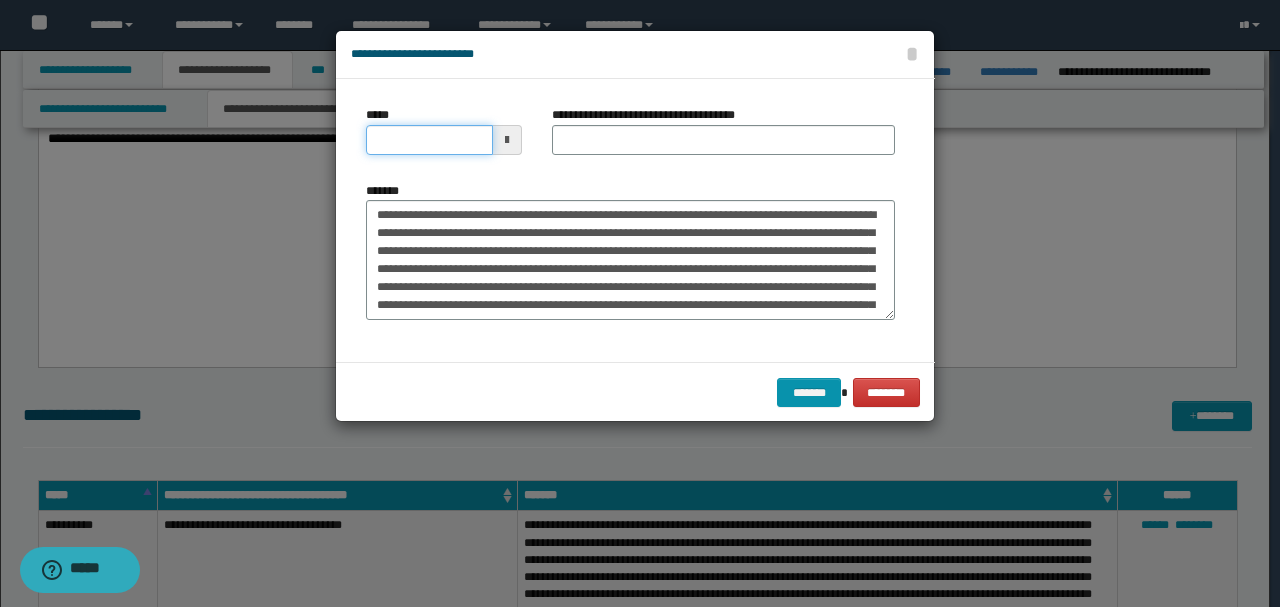click on "*****" at bounding box center [429, 140] 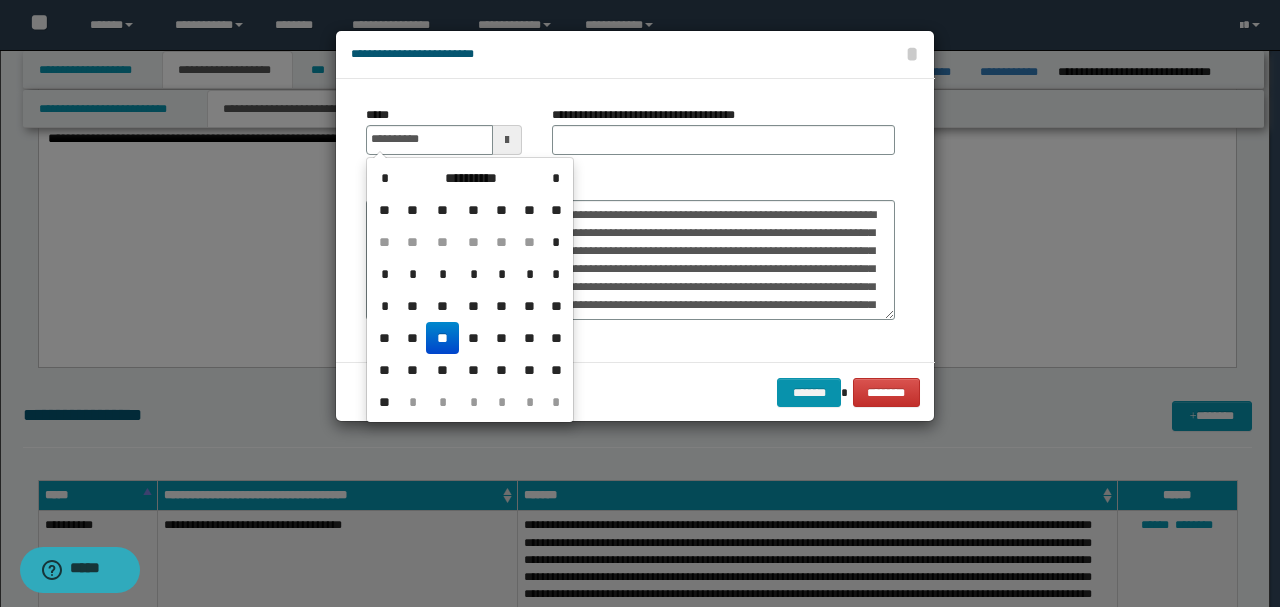 type on "**********" 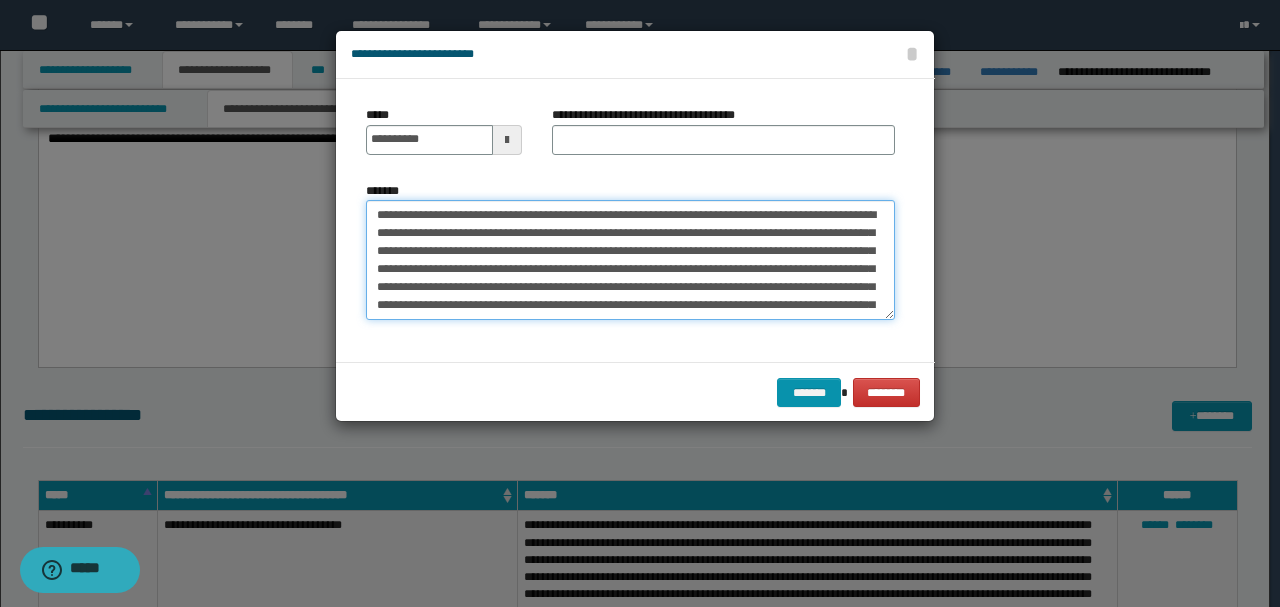 drag, startPoint x: 557, startPoint y: 210, endPoint x: 270, endPoint y: 190, distance: 287.696 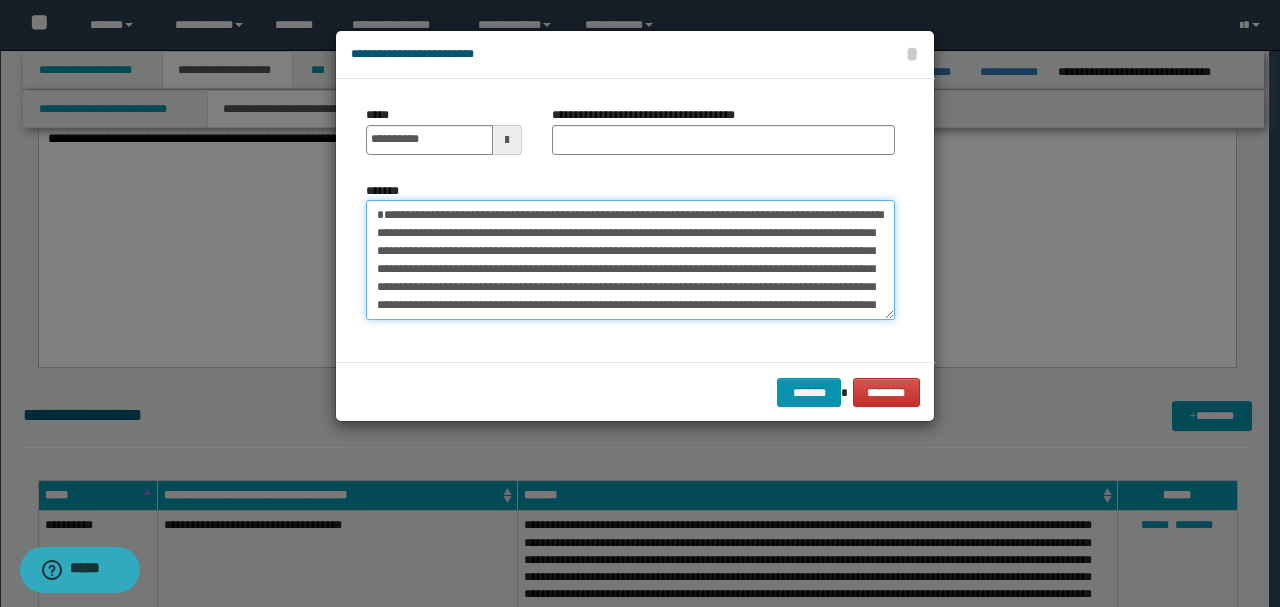 type on "**********" 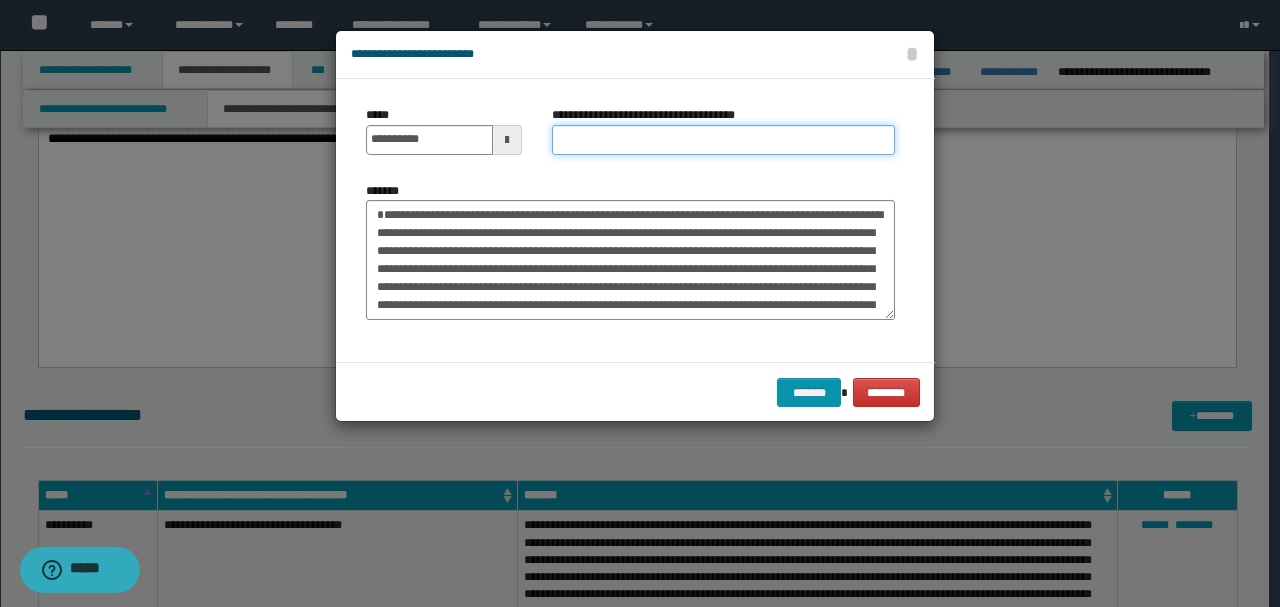 paste on "**********" 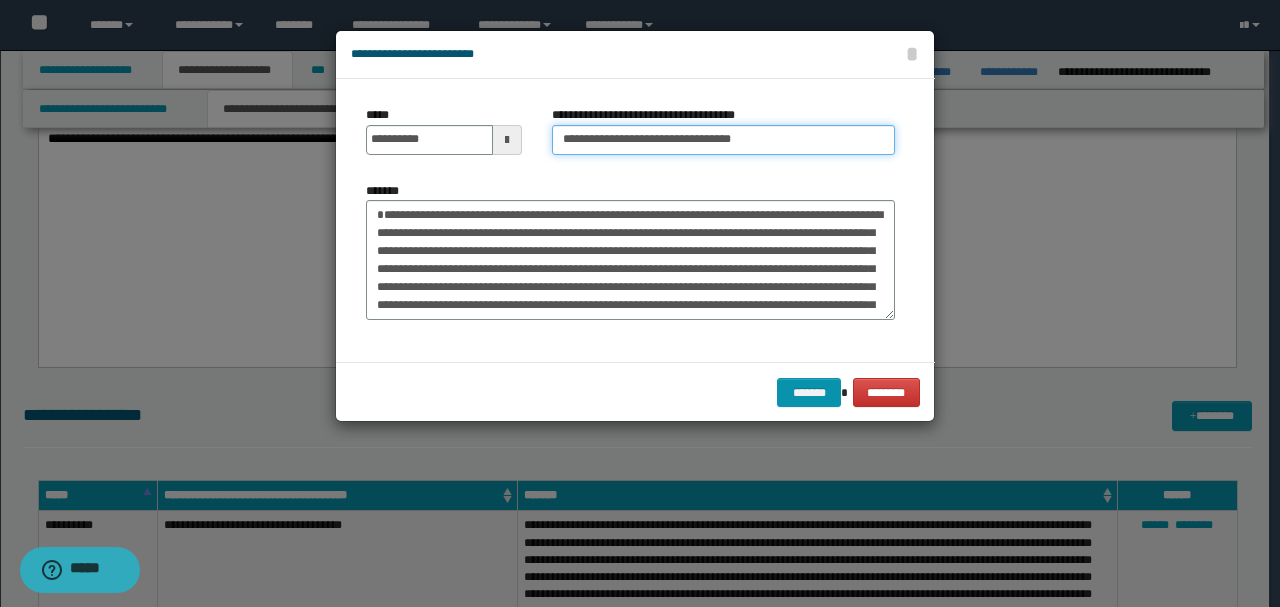 click on "**********" at bounding box center (723, 140) 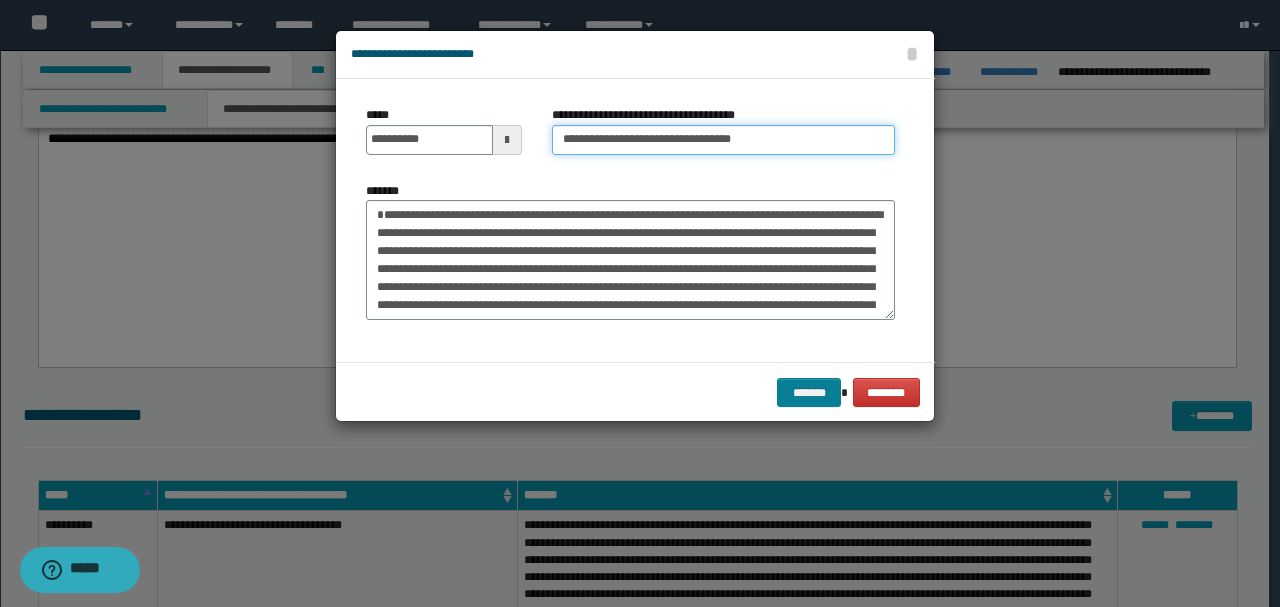 type on "**********" 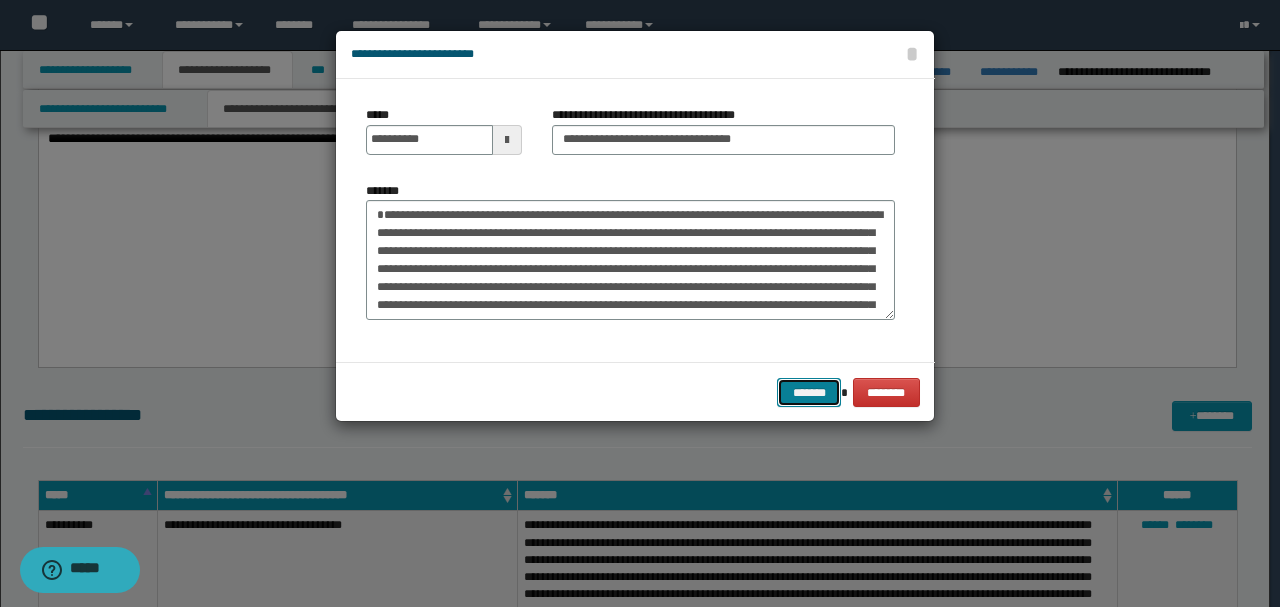click on "*******" at bounding box center [809, 392] 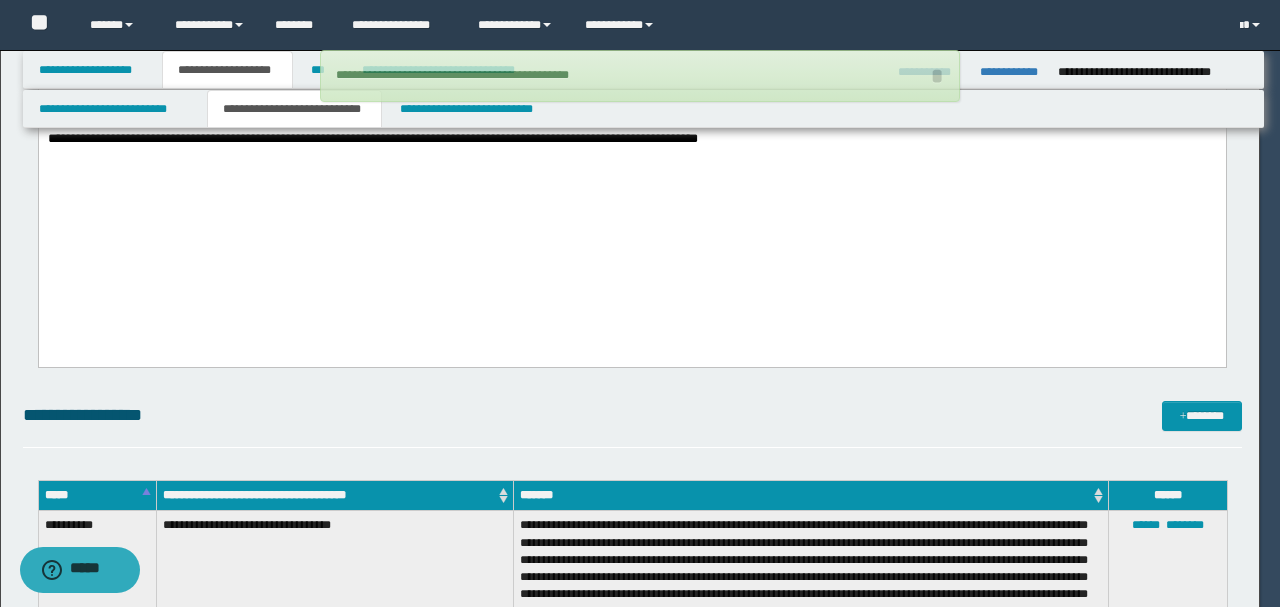 type 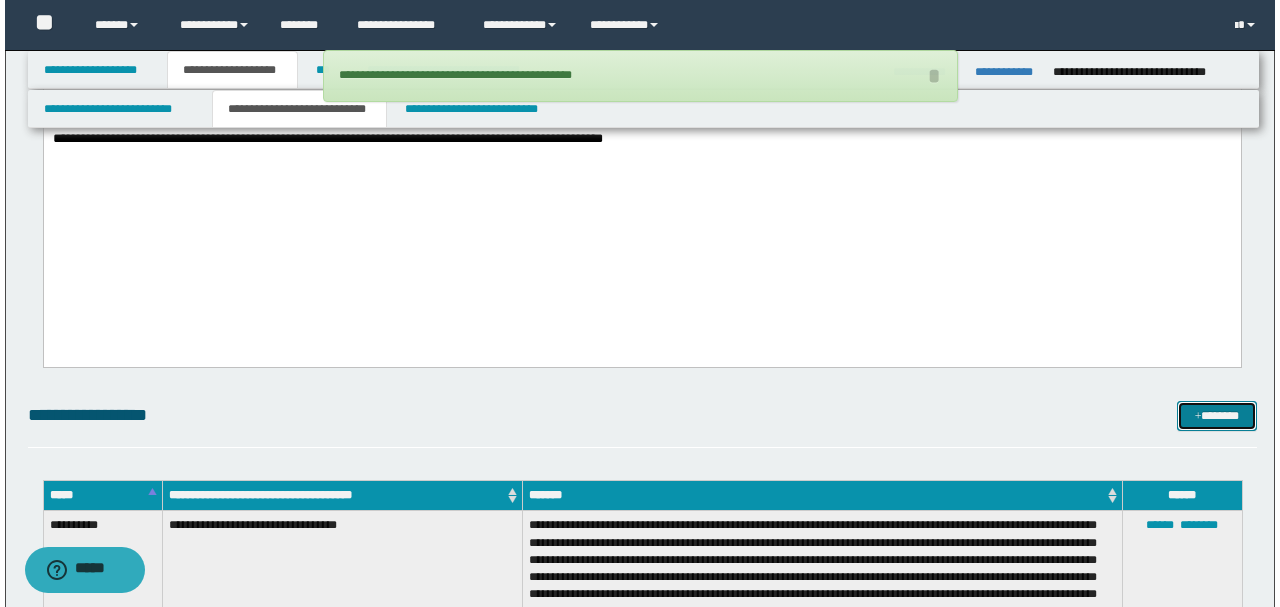 scroll, scrollTop: 1951, scrollLeft: 0, axis: vertical 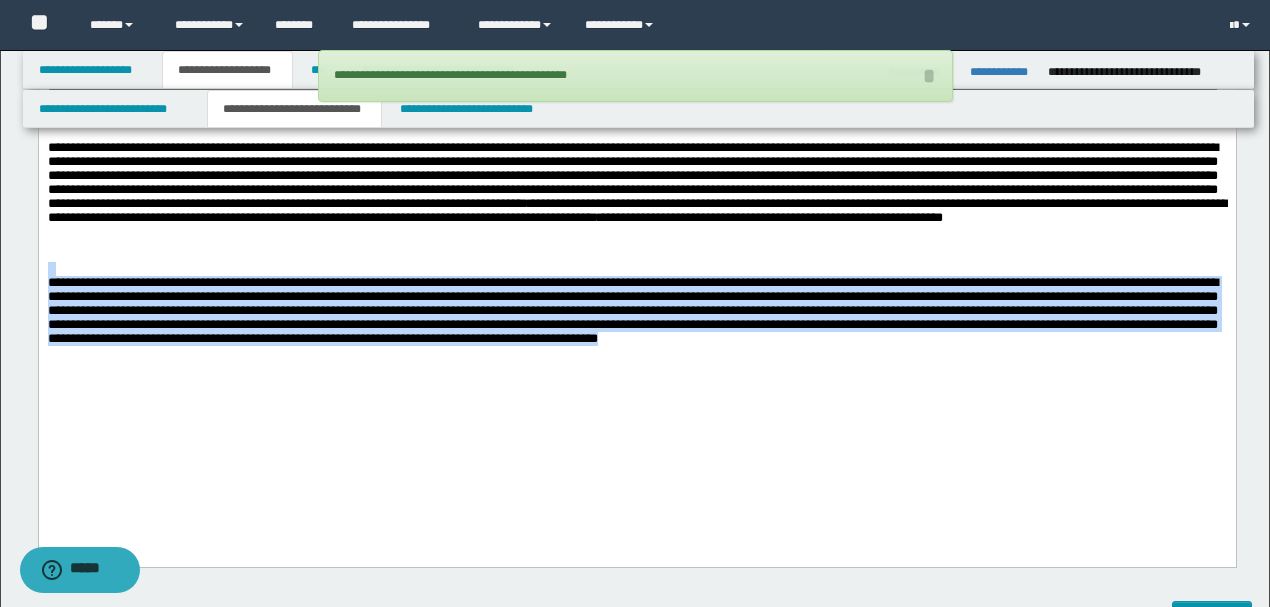 drag, startPoint x: 1067, startPoint y: 393, endPoint x: 0, endPoint y: 311, distance: 1070.1462 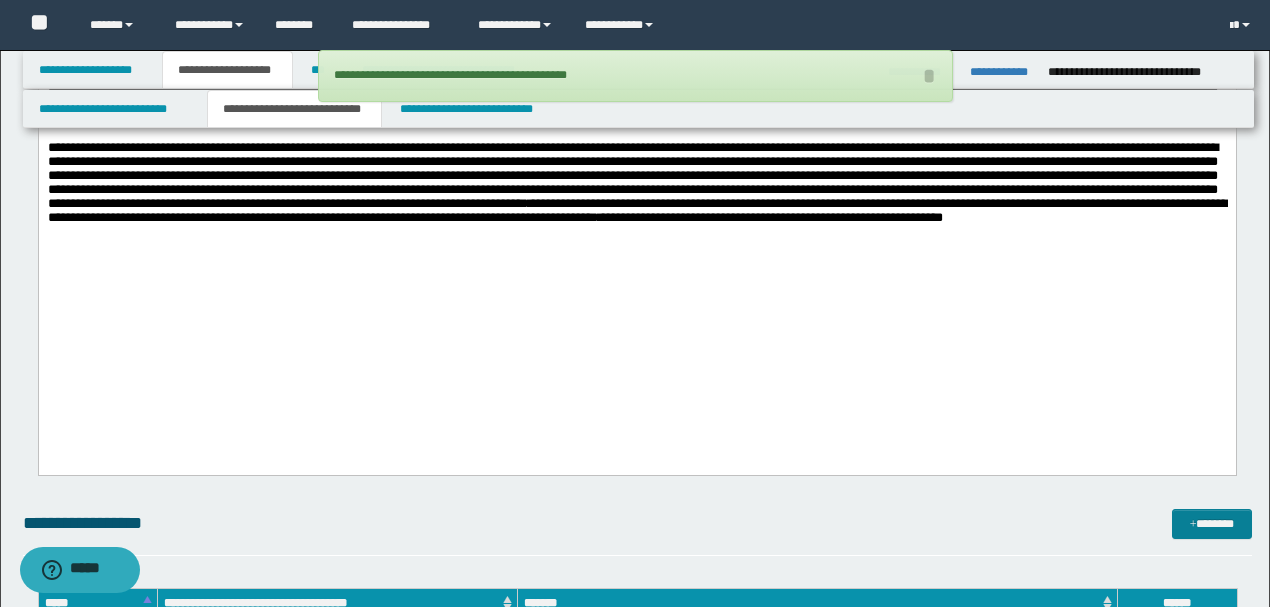click on "*******" at bounding box center [1211, 523] 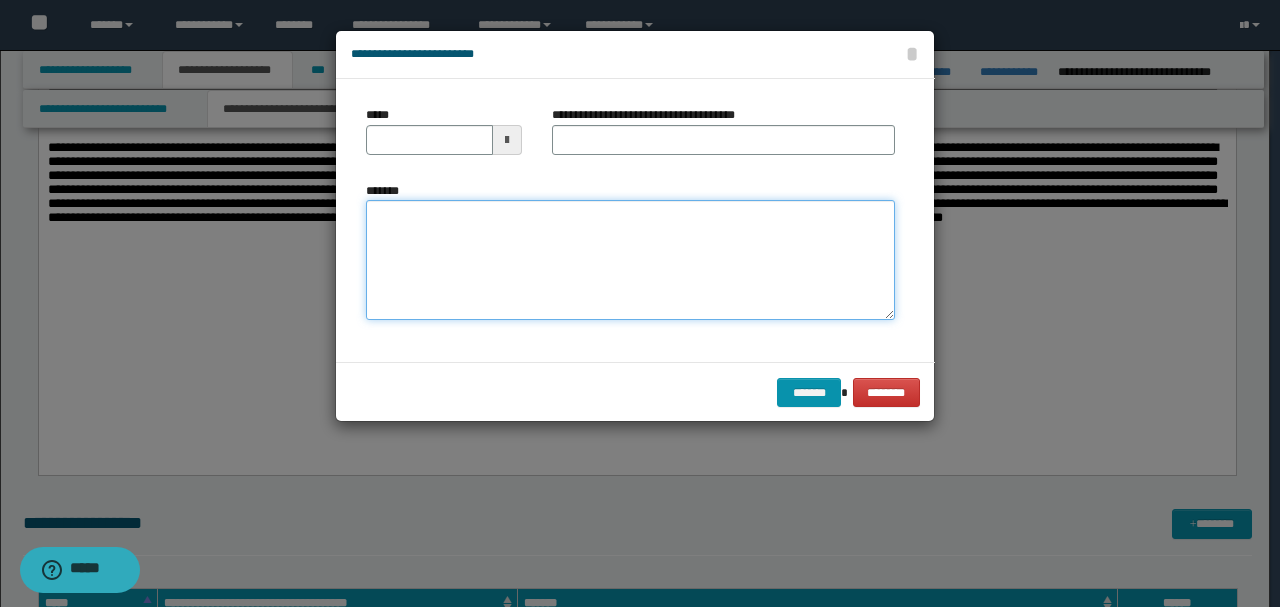 paste on "**********" 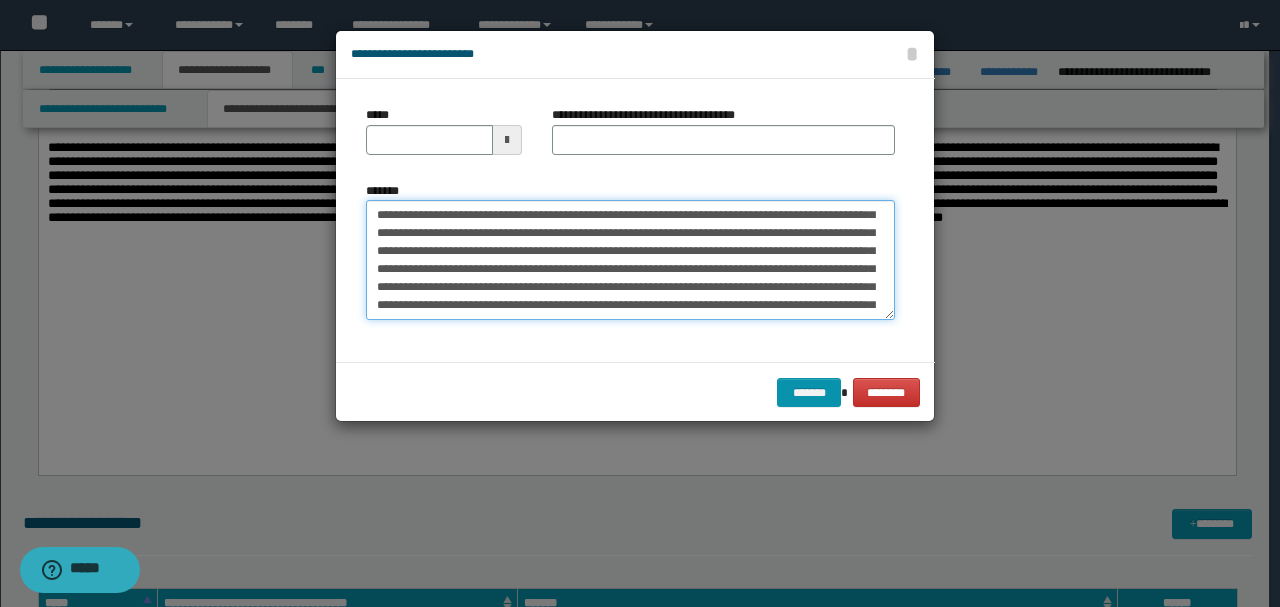 scroll, scrollTop: 0, scrollLeft: 0, axis: both 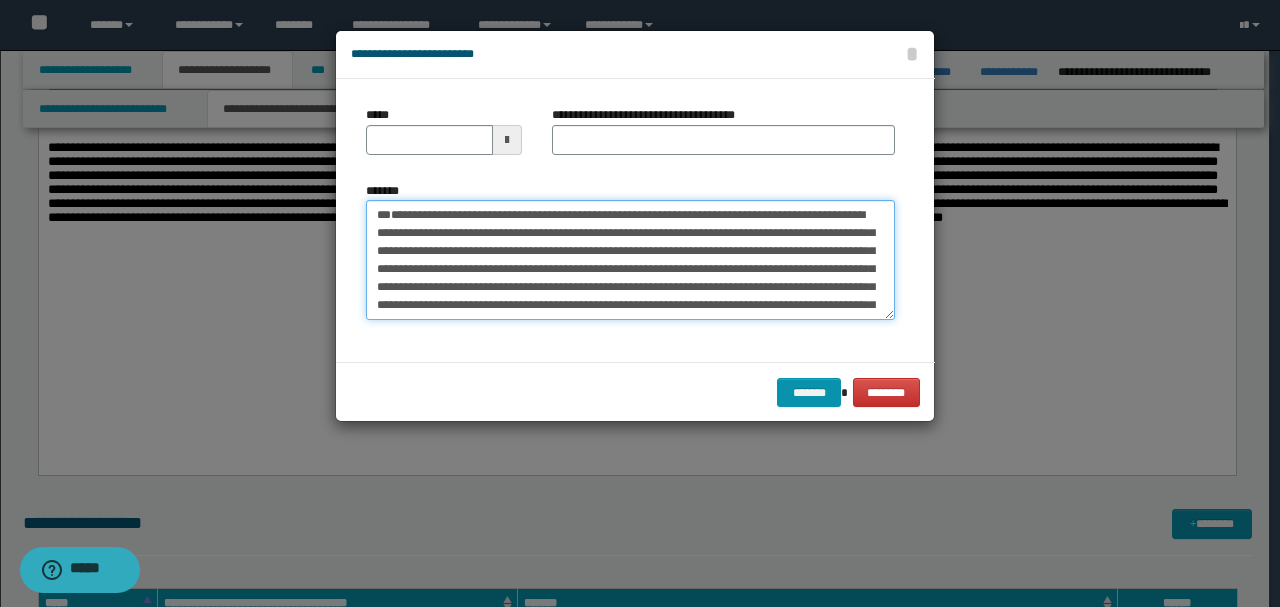 drag, startPoint x: 440, startPoint y: 252, endPoint x: 233, endPoint y: 169, distance: 223.02017 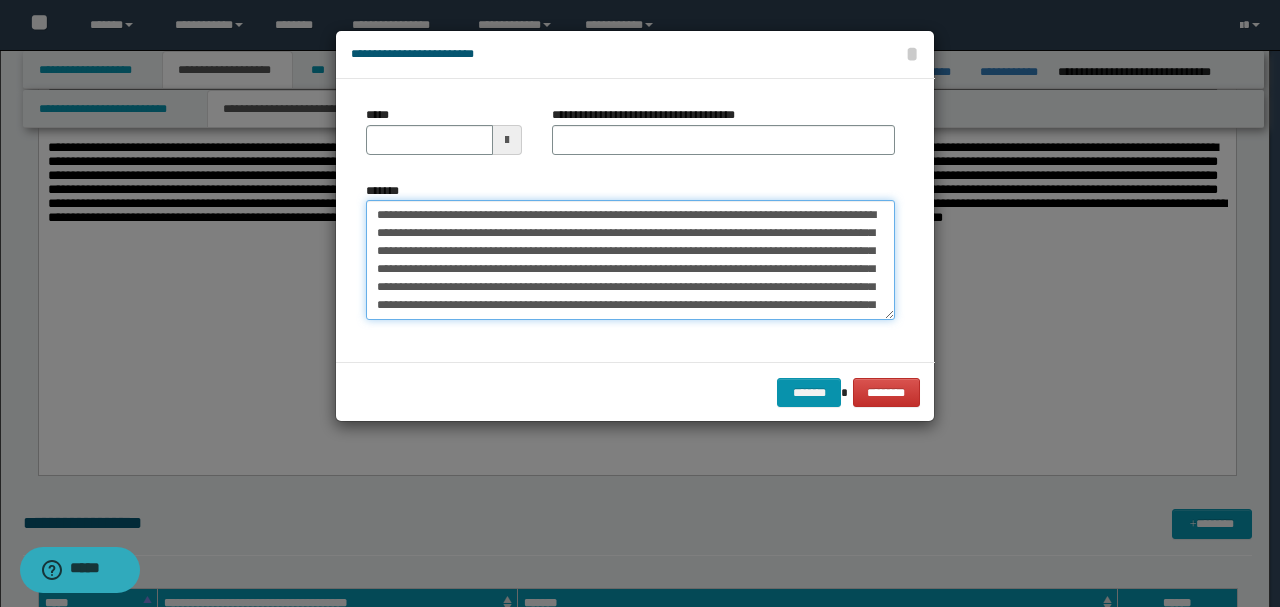 type 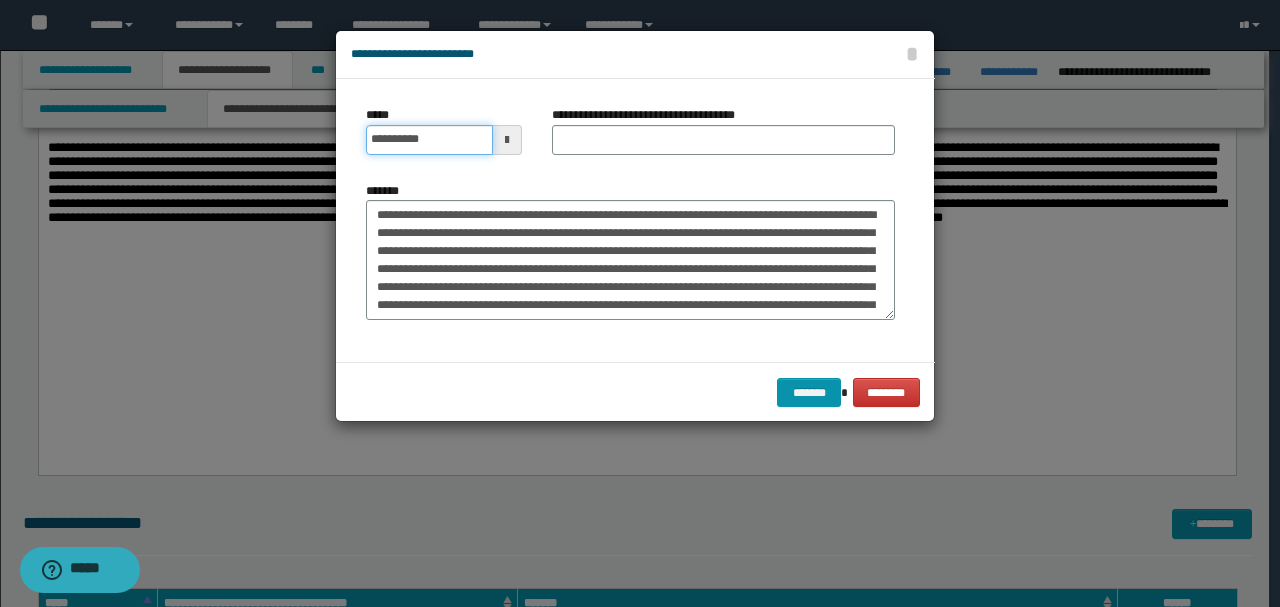 click on "**********" at bounding box center (429, 140) 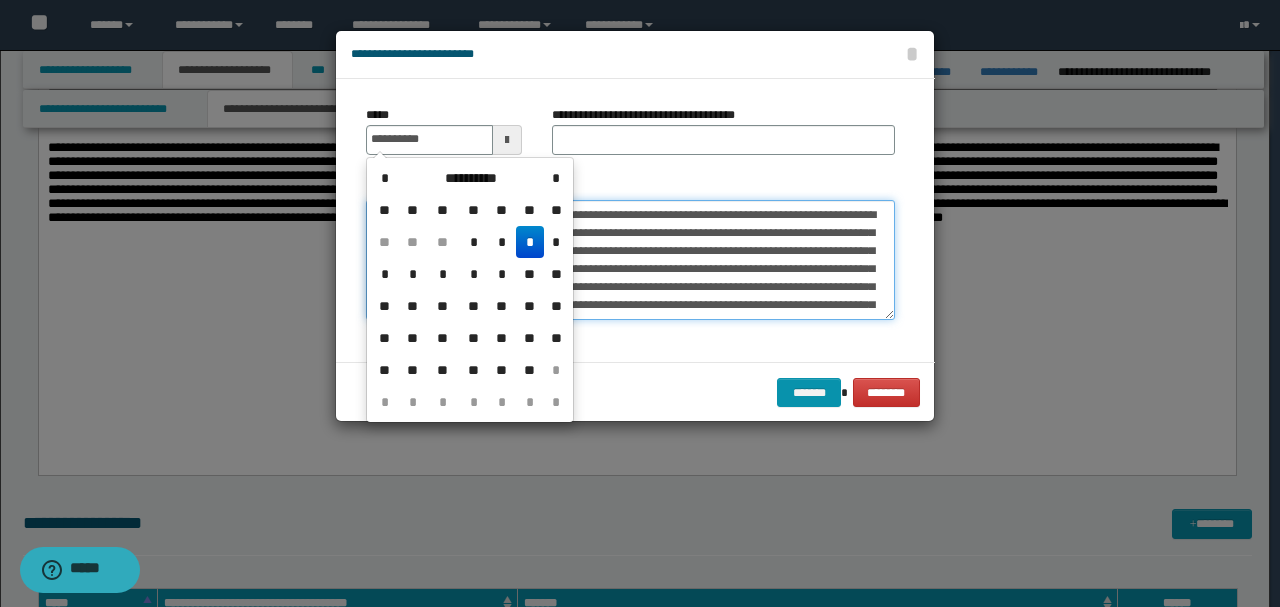 type on "**********" 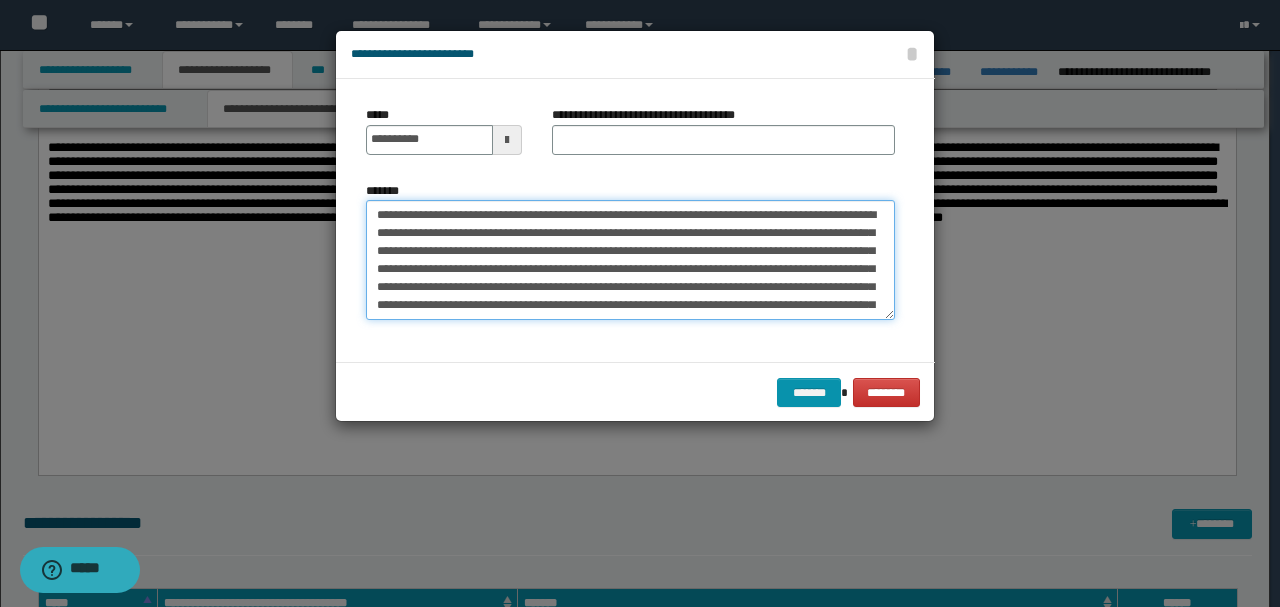 drag, startPoint x: 543, startPoint y: 211, endPoint x: 259, endPoint y: 186, distance: 285.09824 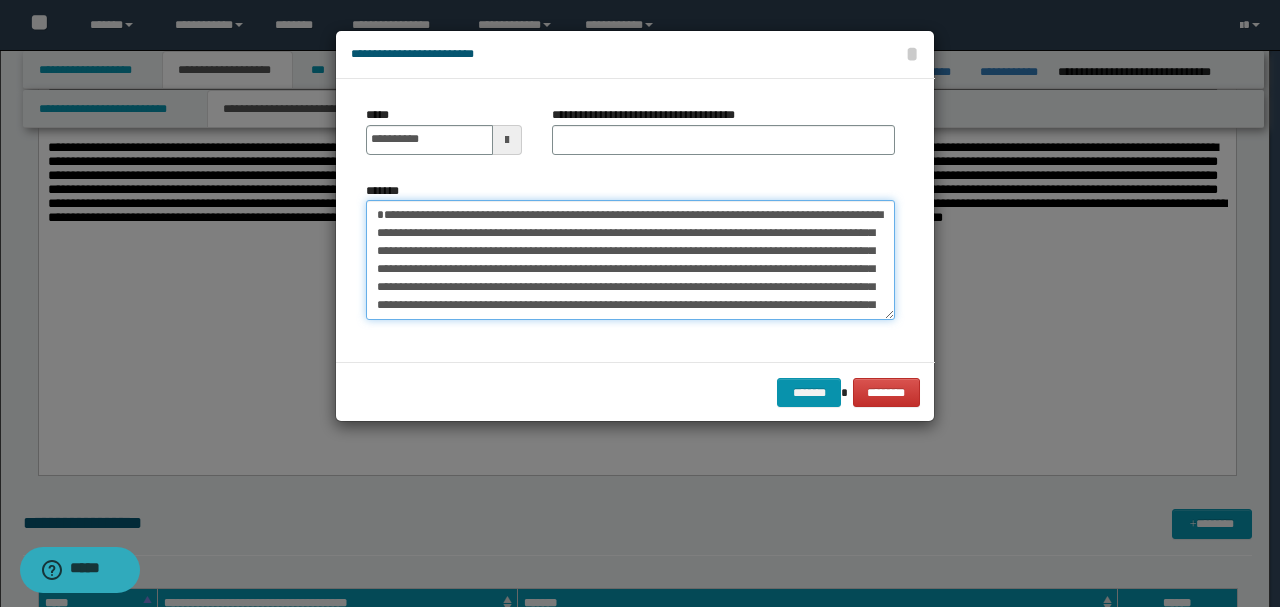 type on "**********" 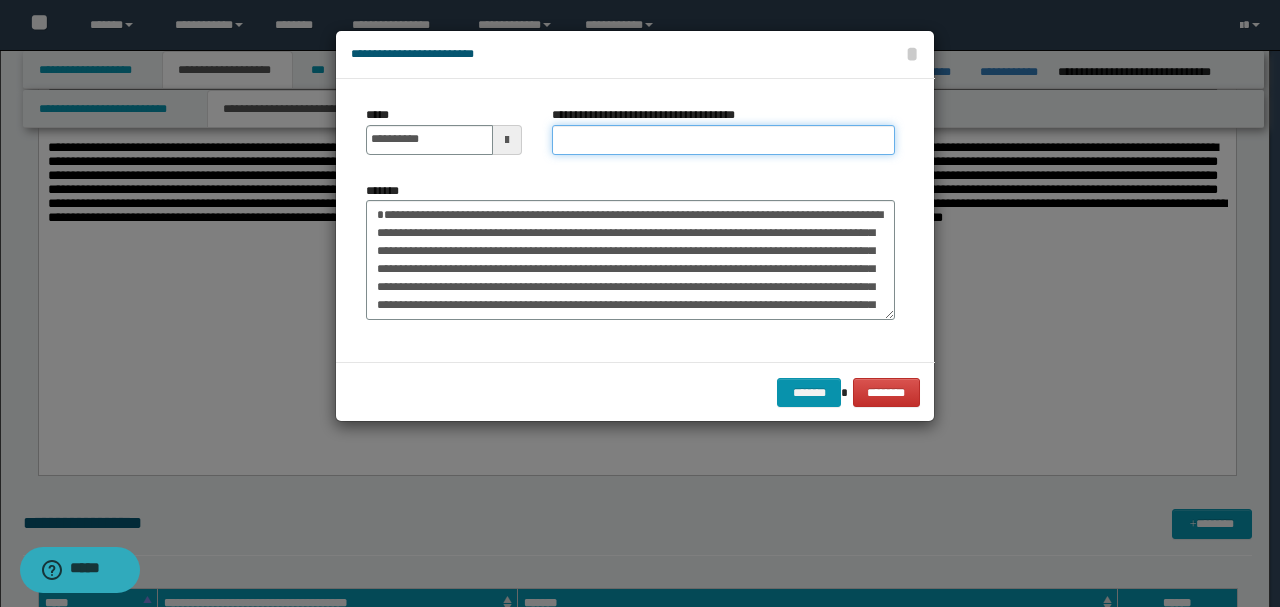 click on "**********" at bounding box center (723, 140) 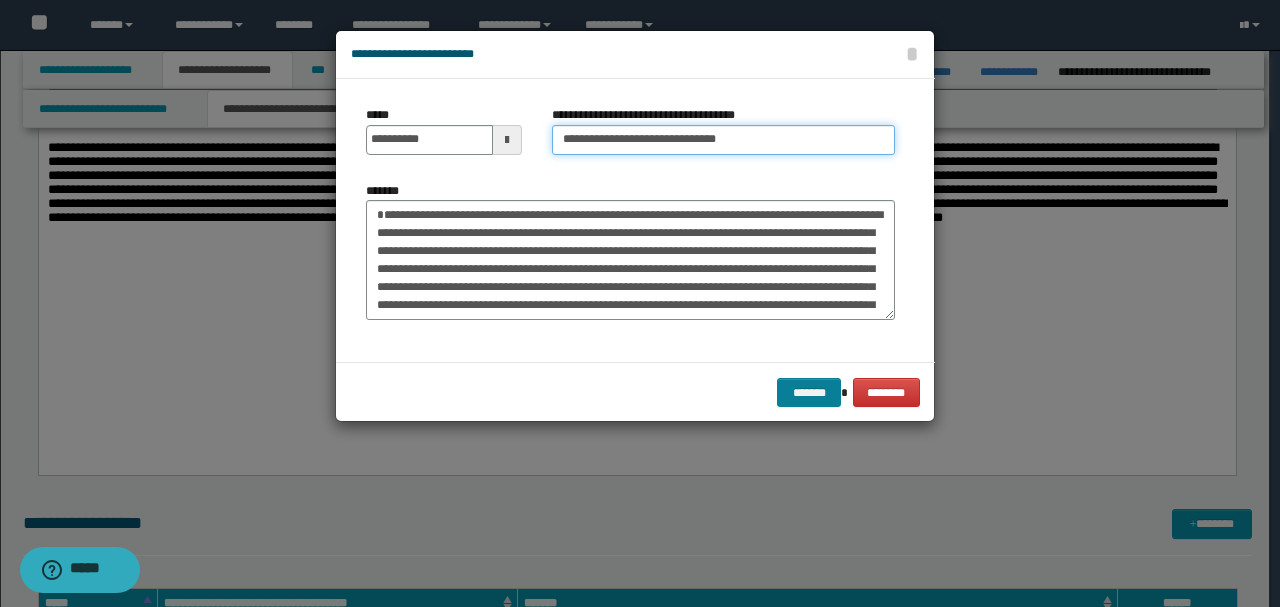 type on "**********" 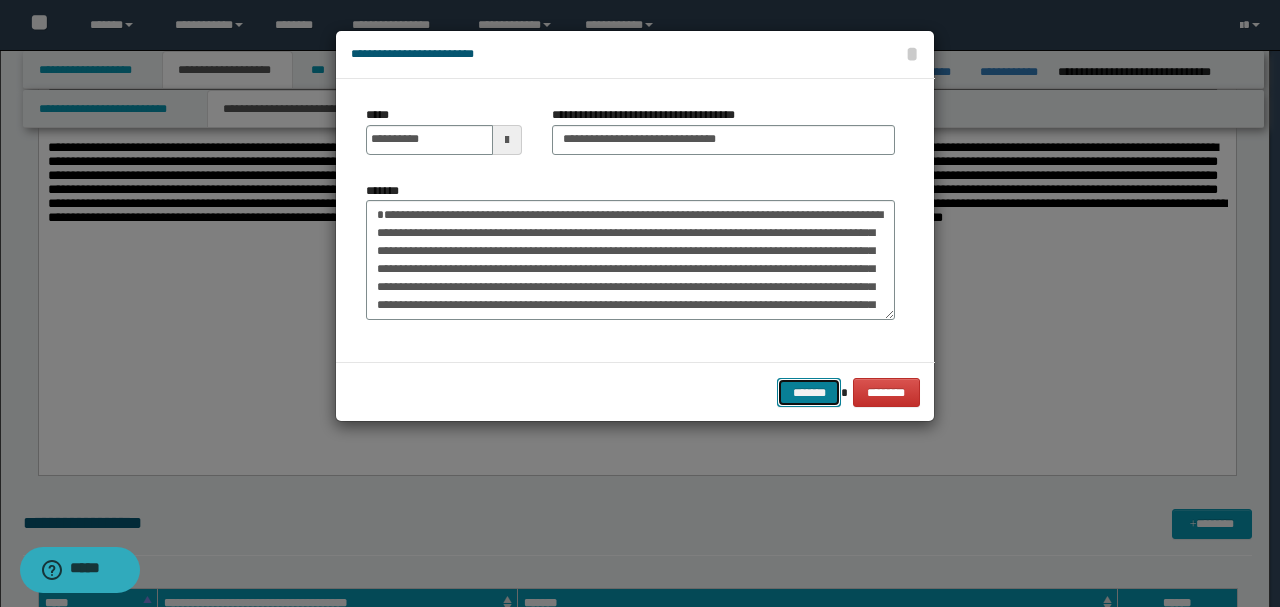 click on "*******" at bounding box center (809, 392) 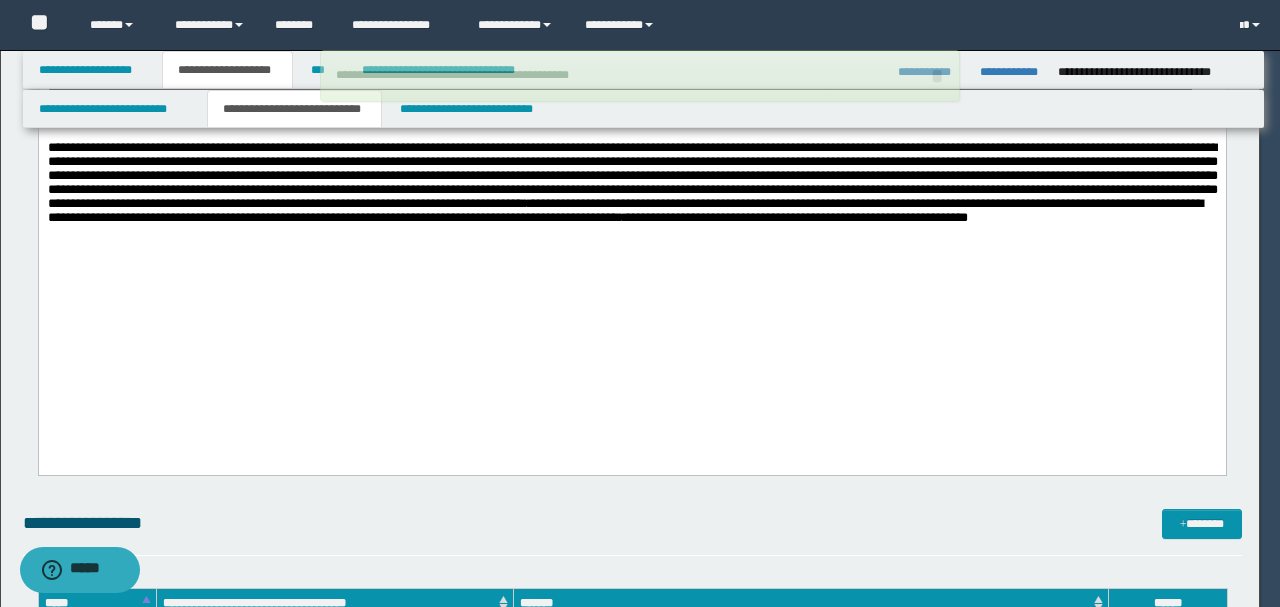 type 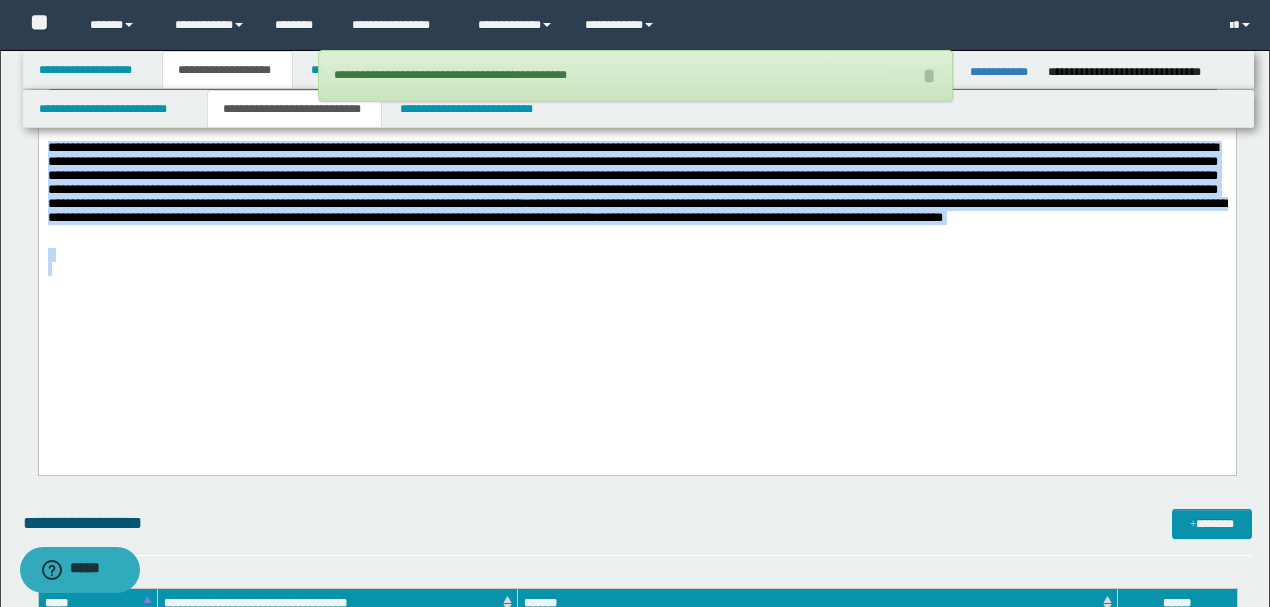 drag, startPoint x: 707, startPoint y: 293, endPoint x: 14, endPoint y: 198, distance: 699.48126 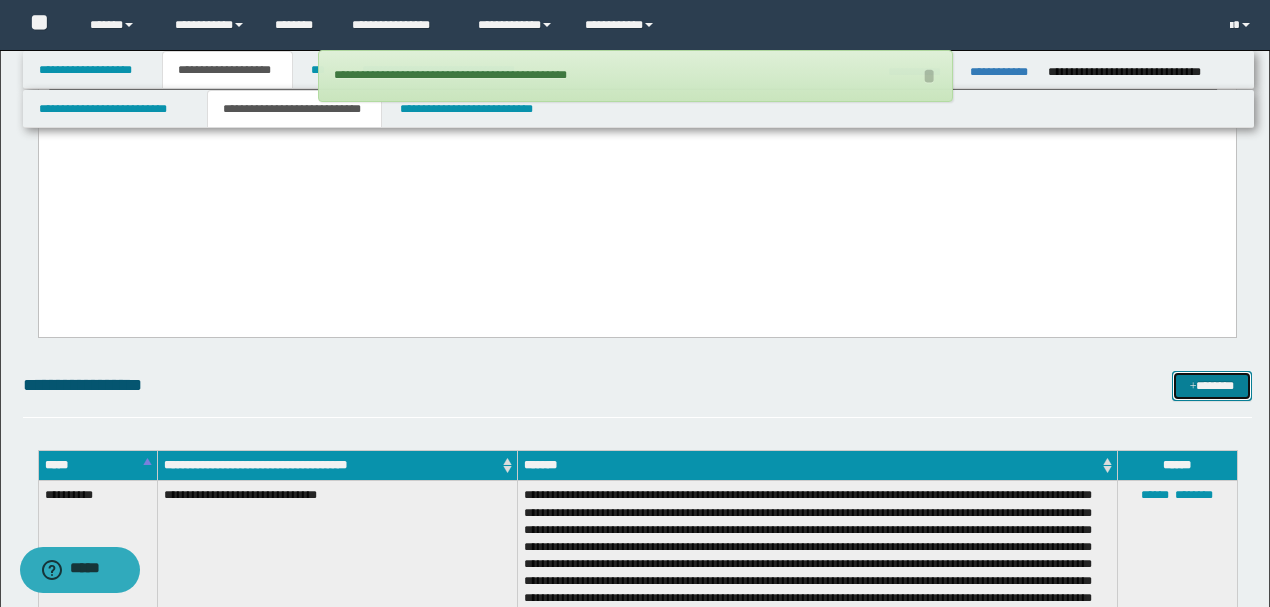 click on "*******" at bounding box center (1211, 385) 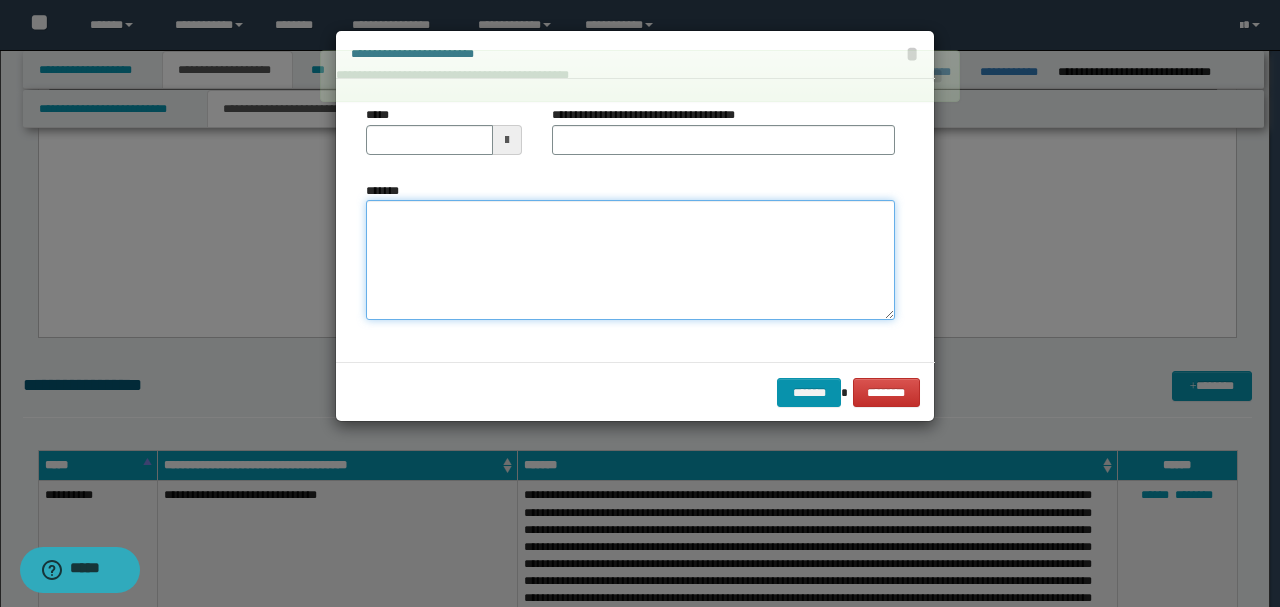 paste on "**********" 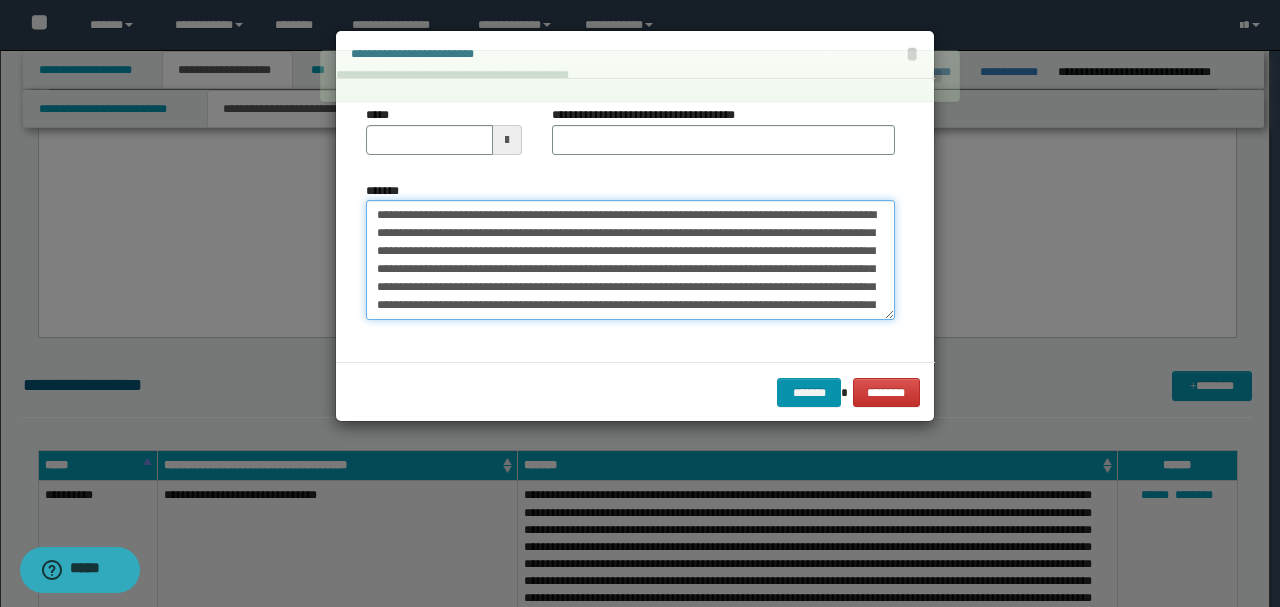 click on "*******" at bounding box center (630, 259) 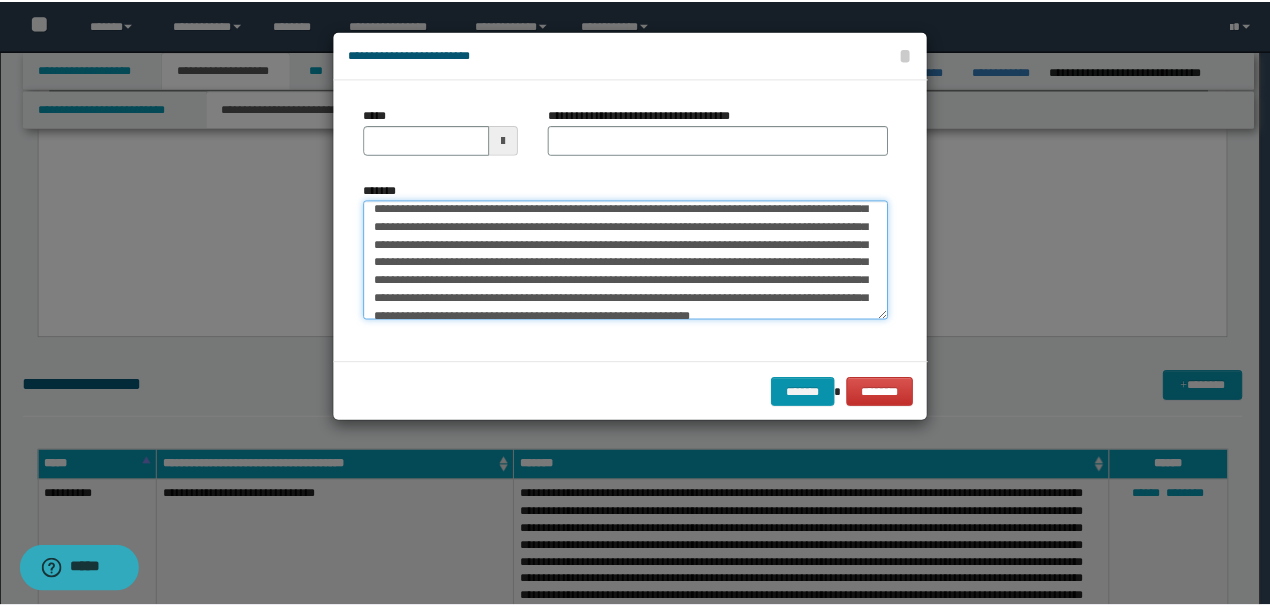 scroll, scrollTop: 0, scrollLeft: 0, axis: both 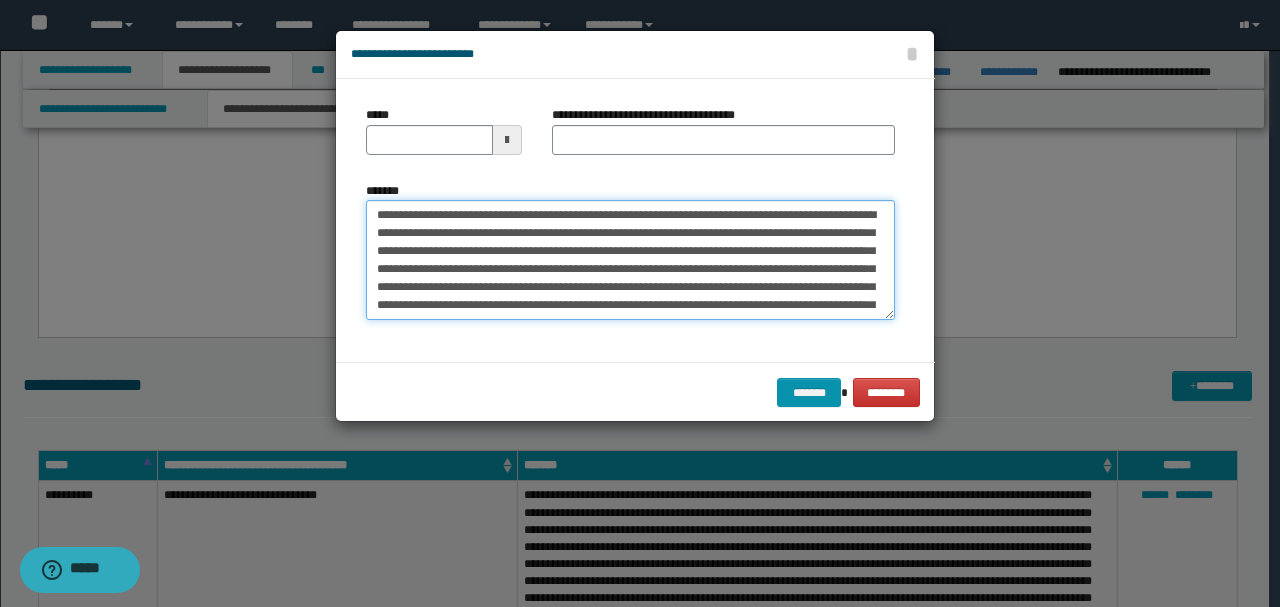 type on "**********" 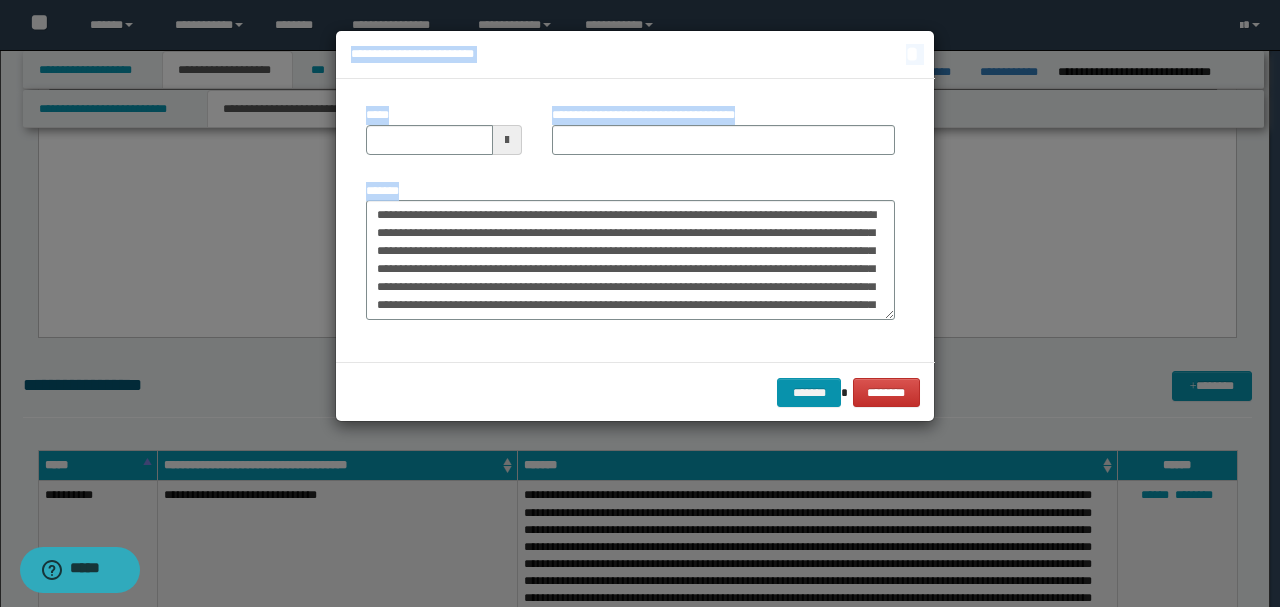 drag, startPoint x: 440, startPoint y: 197, endPoint x: 273, endPoint y: 202, distance: 167.07483 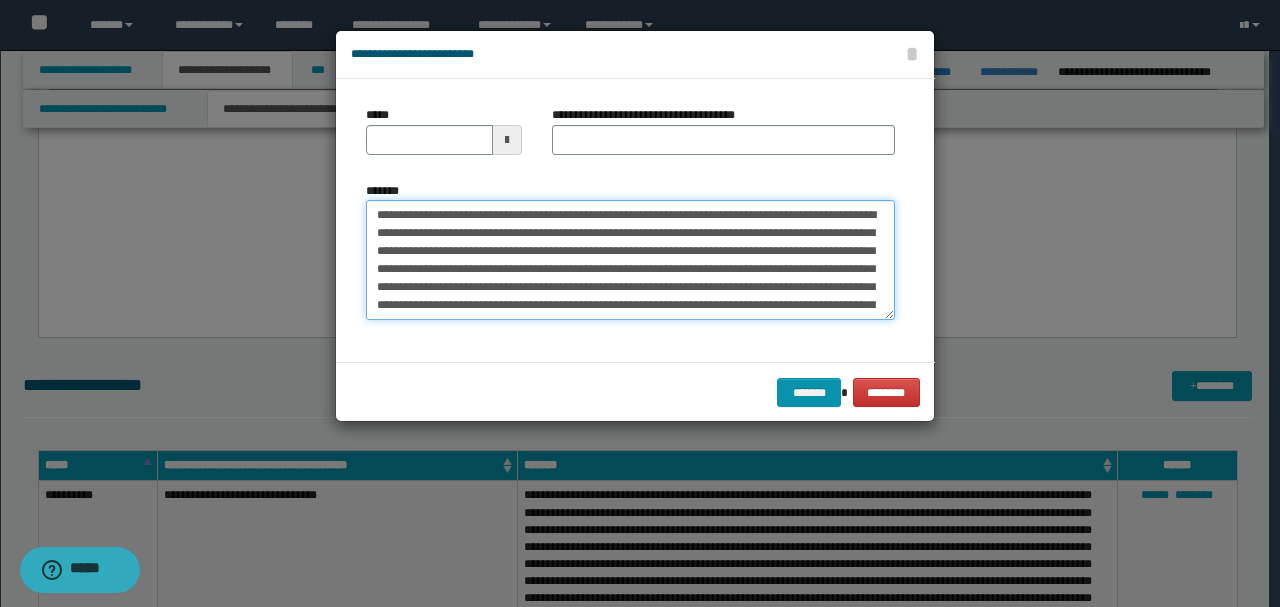 click on "*******" at bounding box center [630, 259] 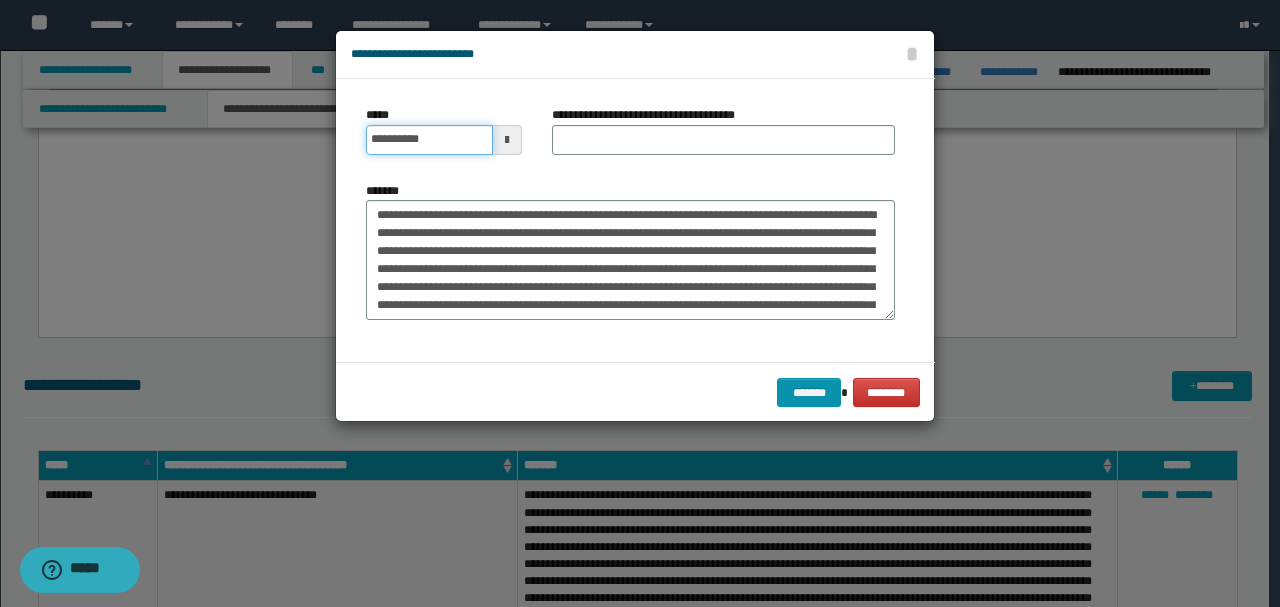 click on "**********" at bounding box center [429, 140] 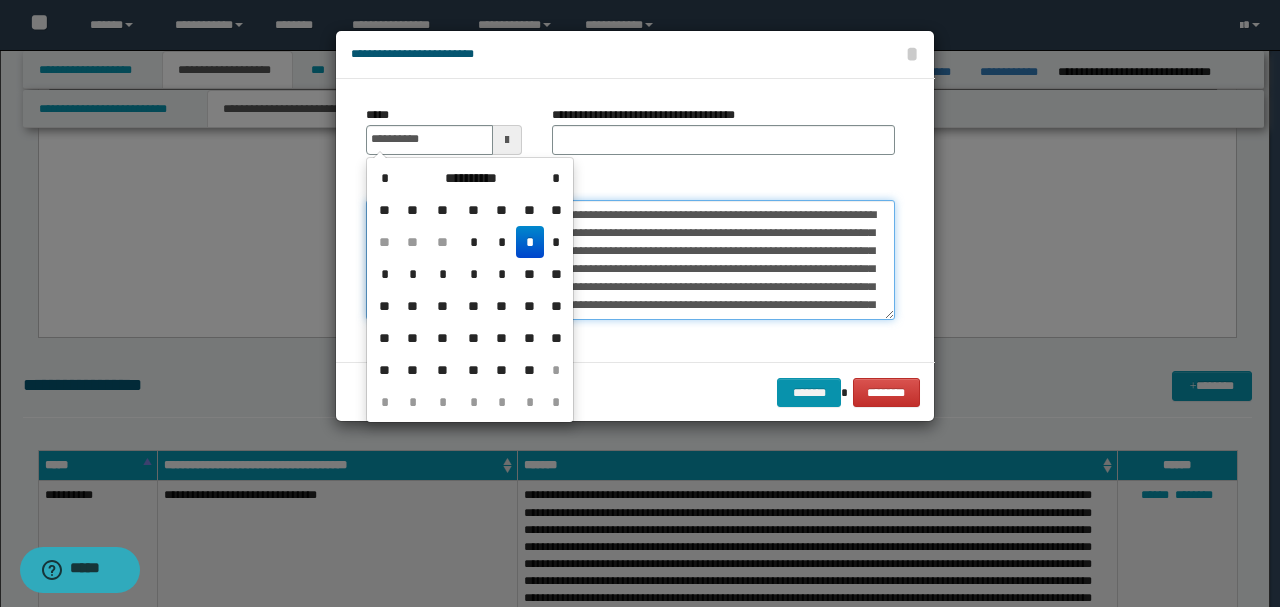 type on "**********" 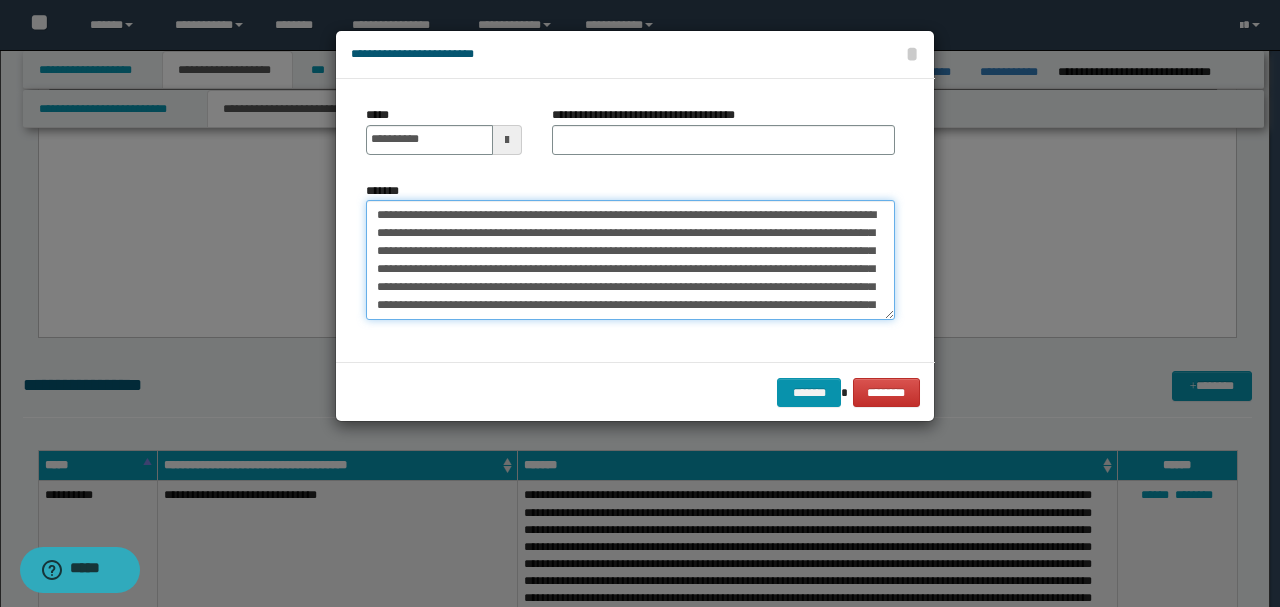 drag, startPoint x: 515, startPoint y: 212, endPoint x: 258, endPoint y: 177, distance: 259.3723 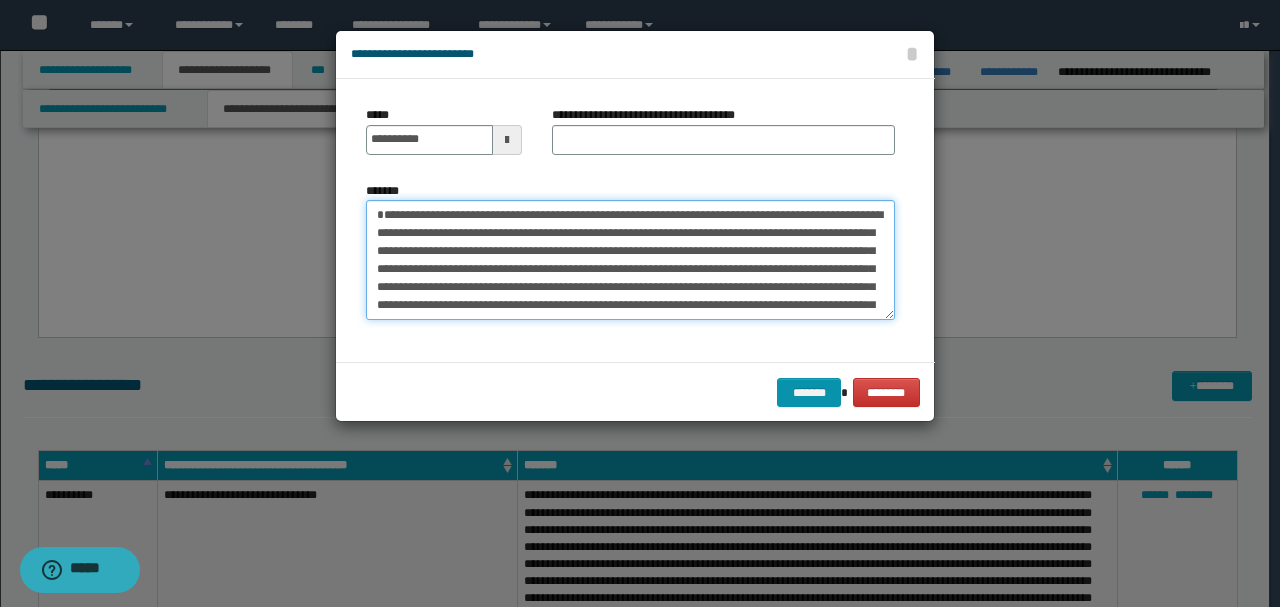 type on "**********" 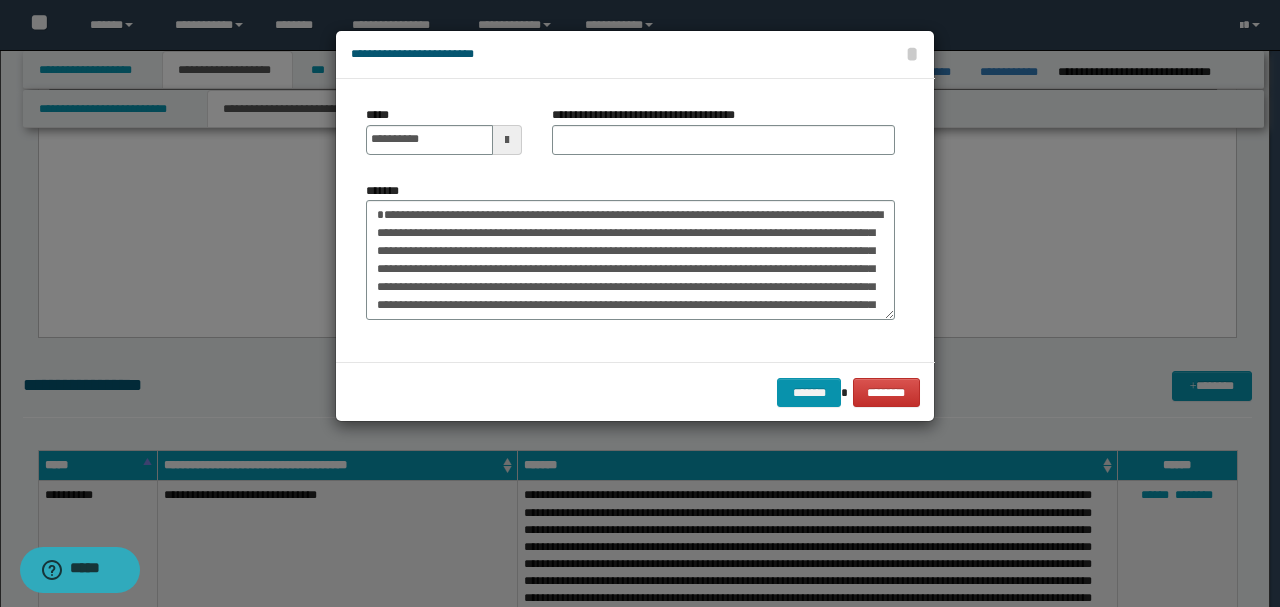 click on "**********" at bounding box center (723, 138) 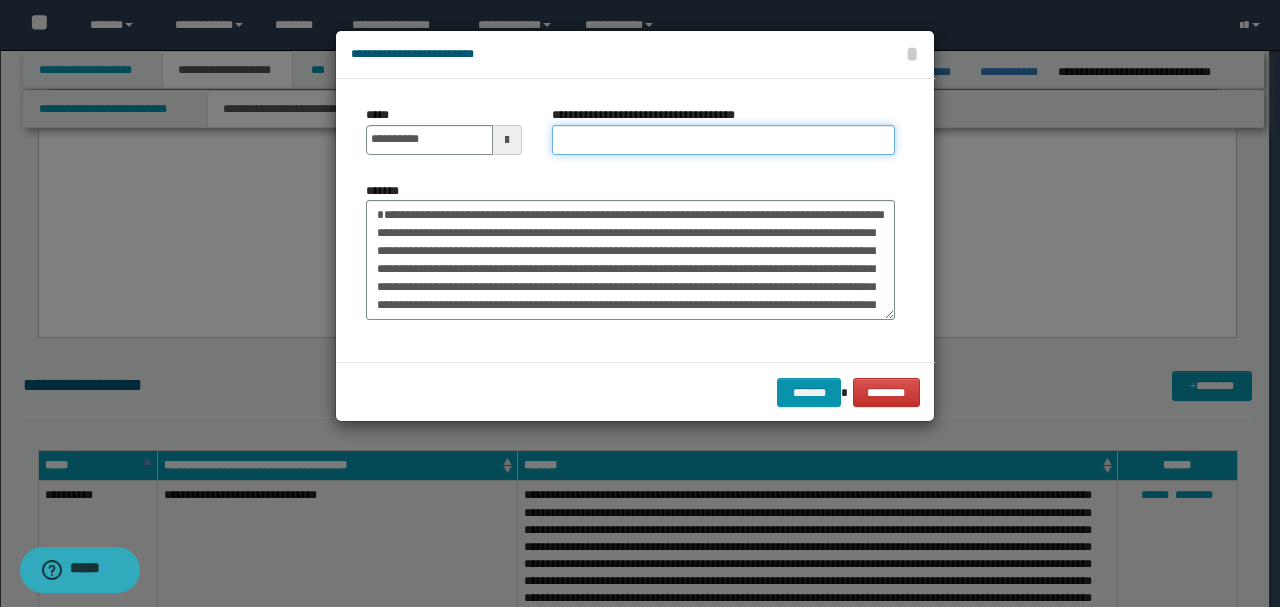 click on "**********" at bounding box center (723, 140) 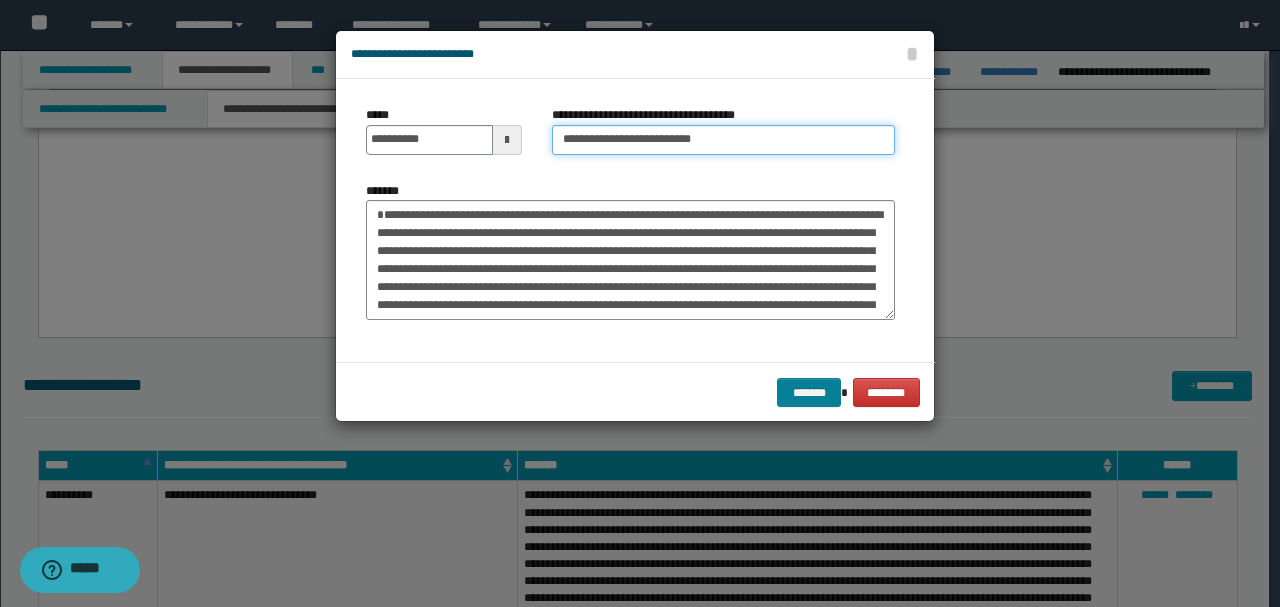type on "**********" 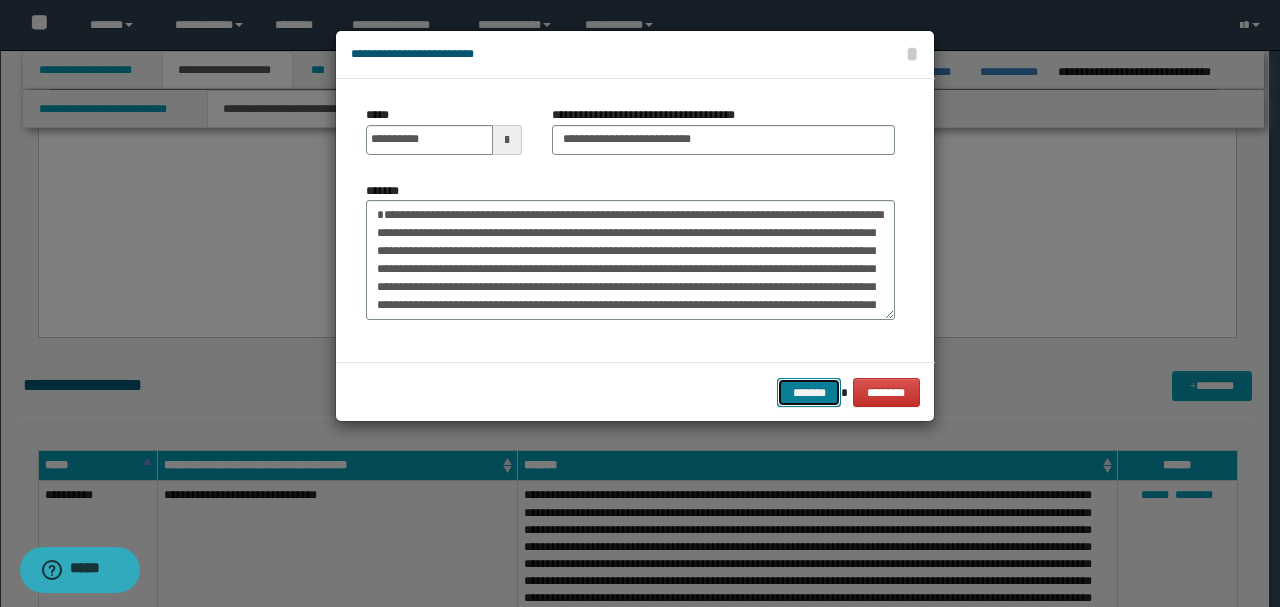 click on "*******" at bounding box center (809, 392) 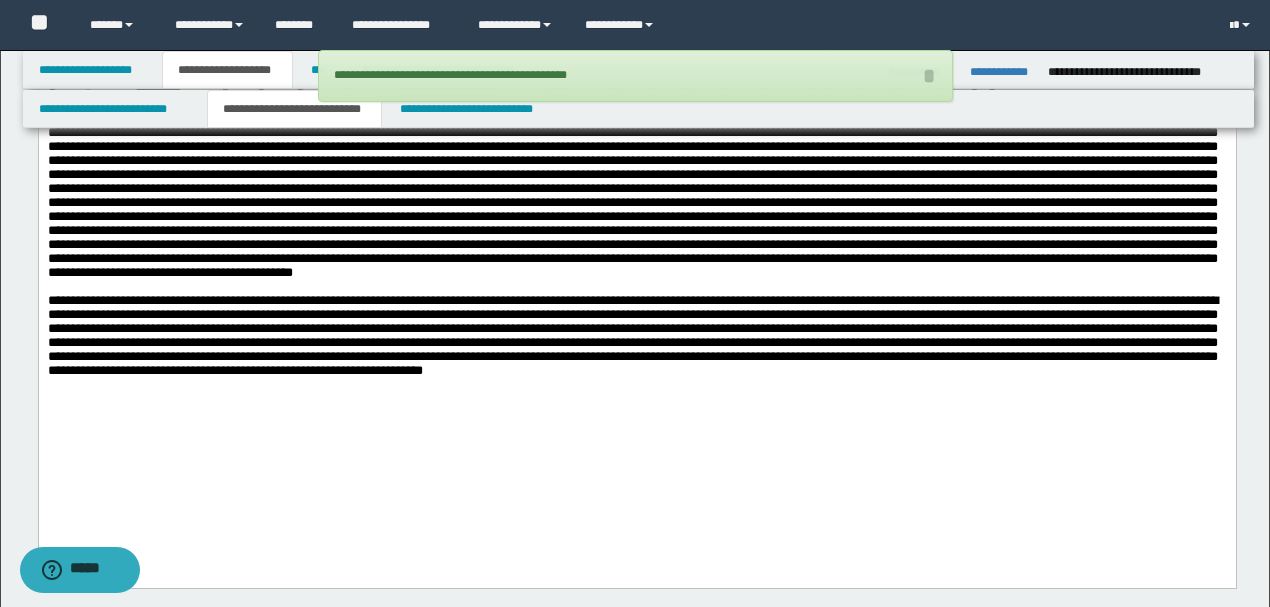 scroll, scrollTop: 1684, scrollLeft: 0, axis: vertical 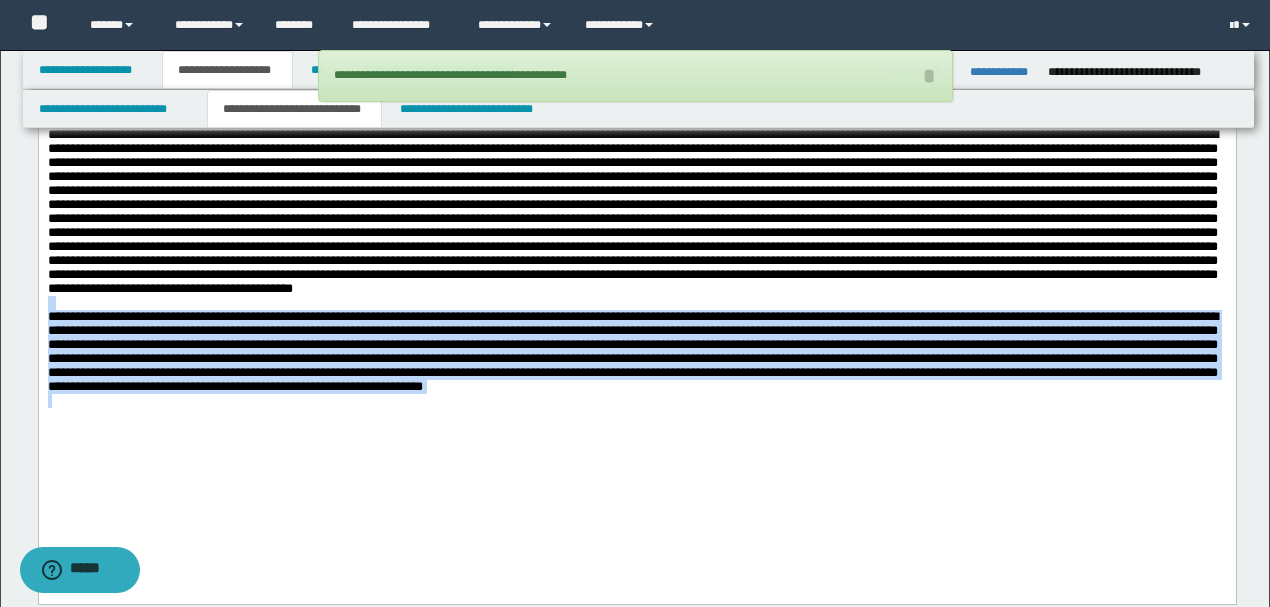 drag, startPoint x: 1098, startPoint y: 446, endPoint x: 38, endPoint y: 456, distance: 1060.0471 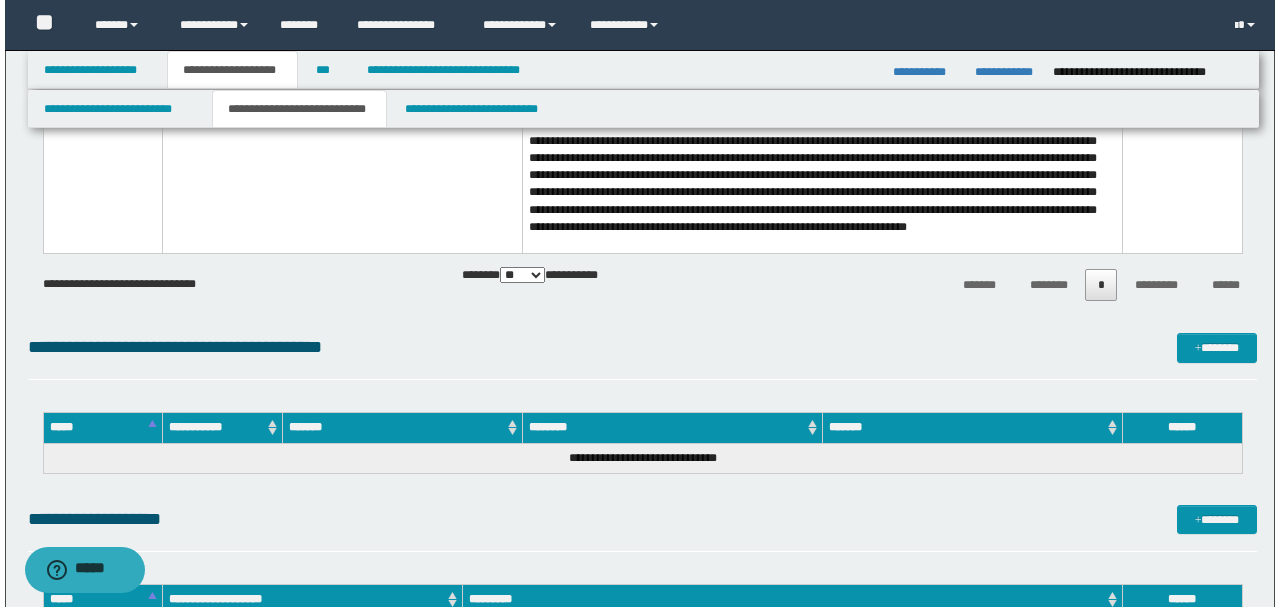 scroll, scrollTop: 3951, scrollLeft: 0, axis: vertical 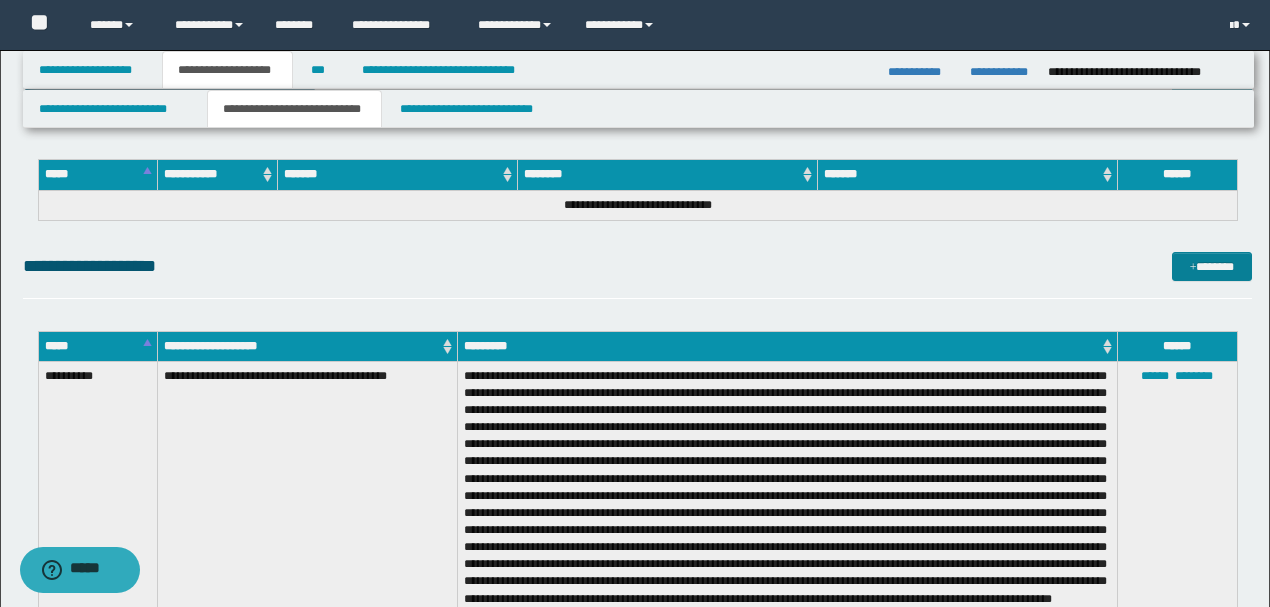 click on "*******" at bounding box center (1211, 266) 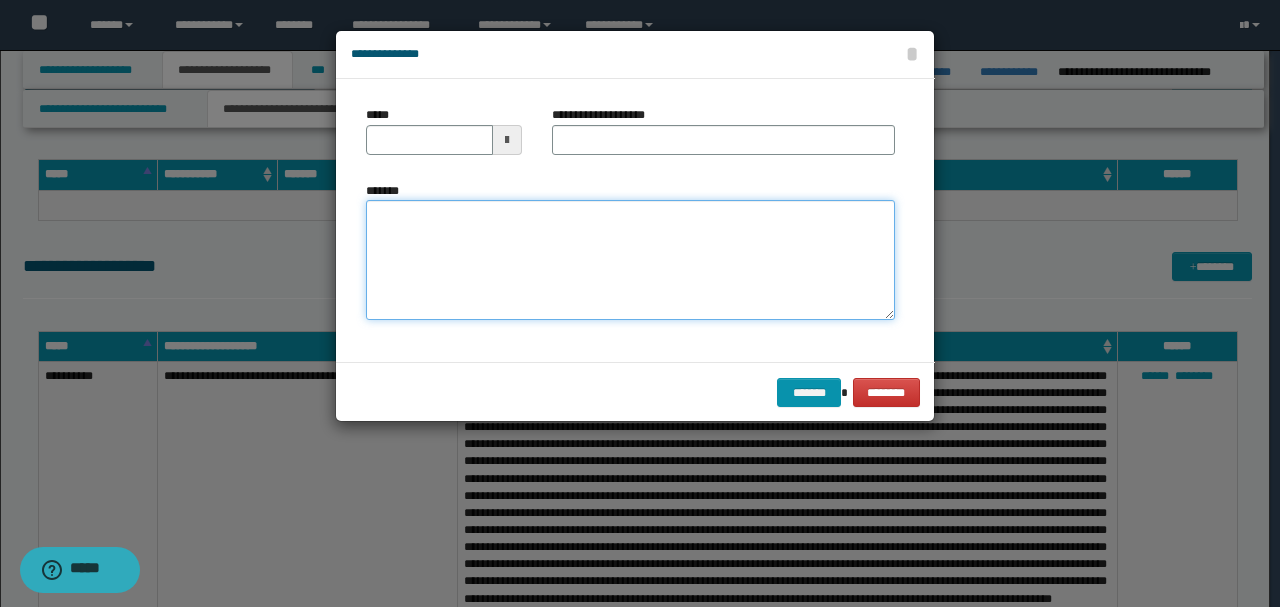 paste on "**********" 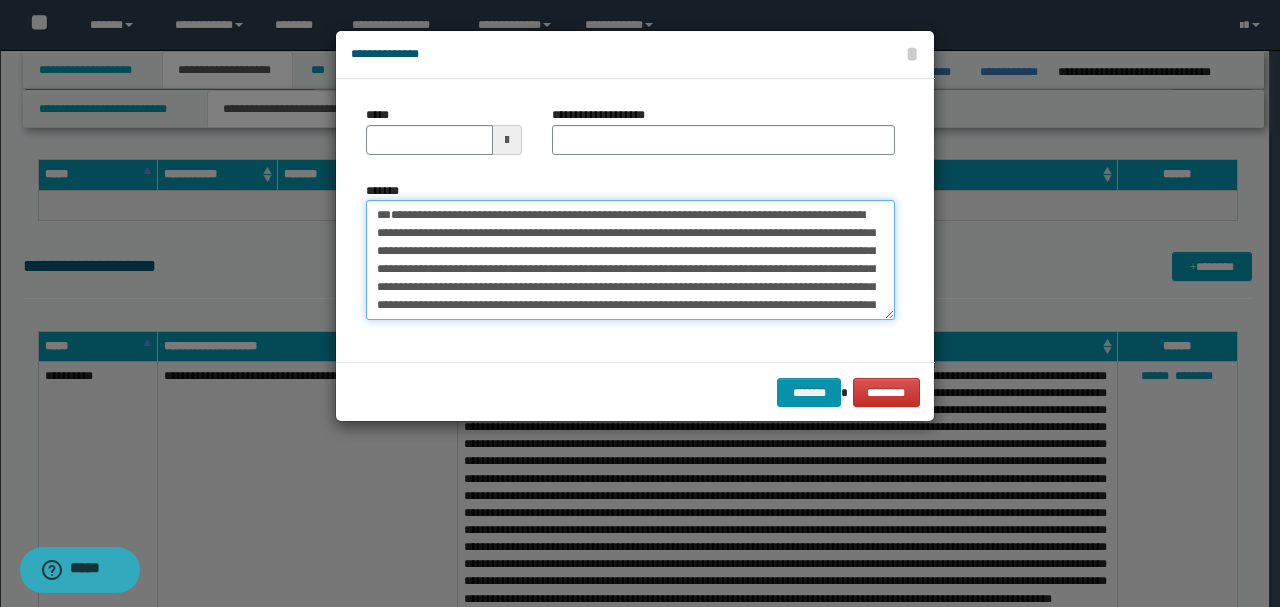 click on "*******" at bounding box center [630, 259] 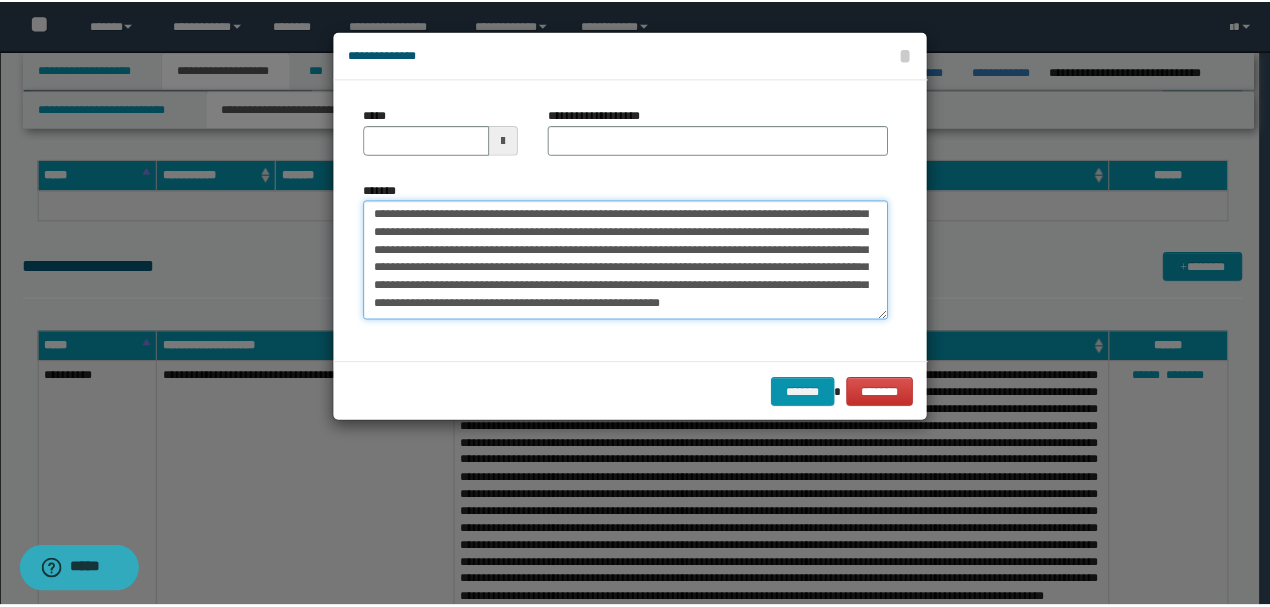 scroll, scrollTop: 0, scrollLeft: 0, axis: both 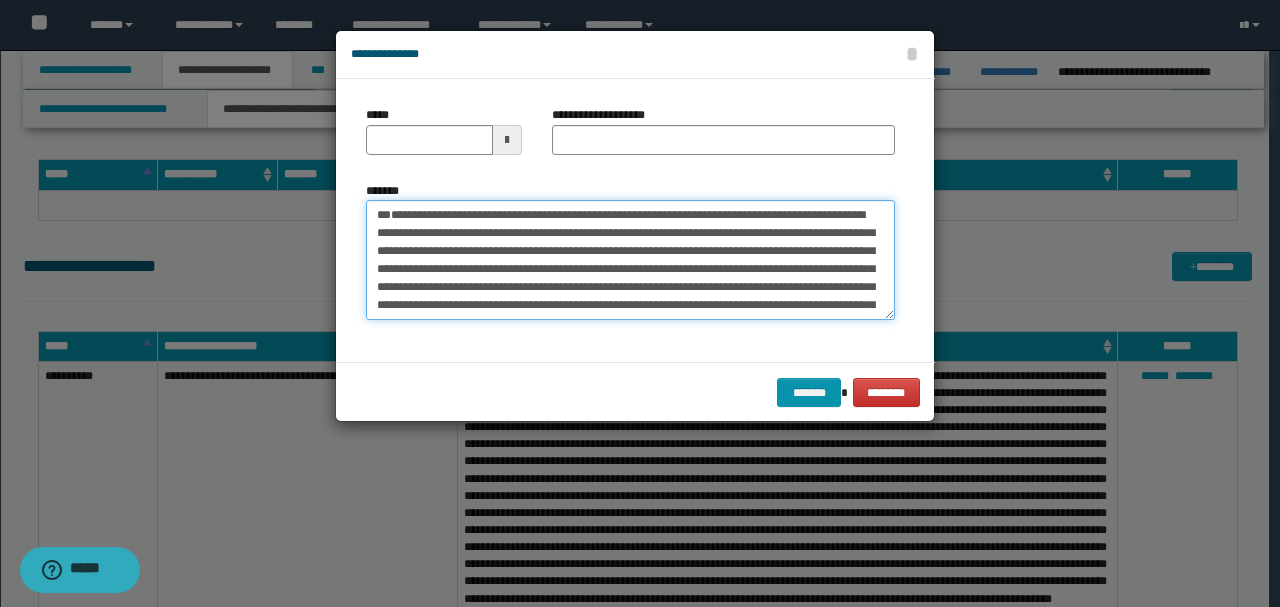 drag, startPoint x: 437, startPoint y: 246, endPoint x: 326, endPoint y: 185, distance: 126.65702 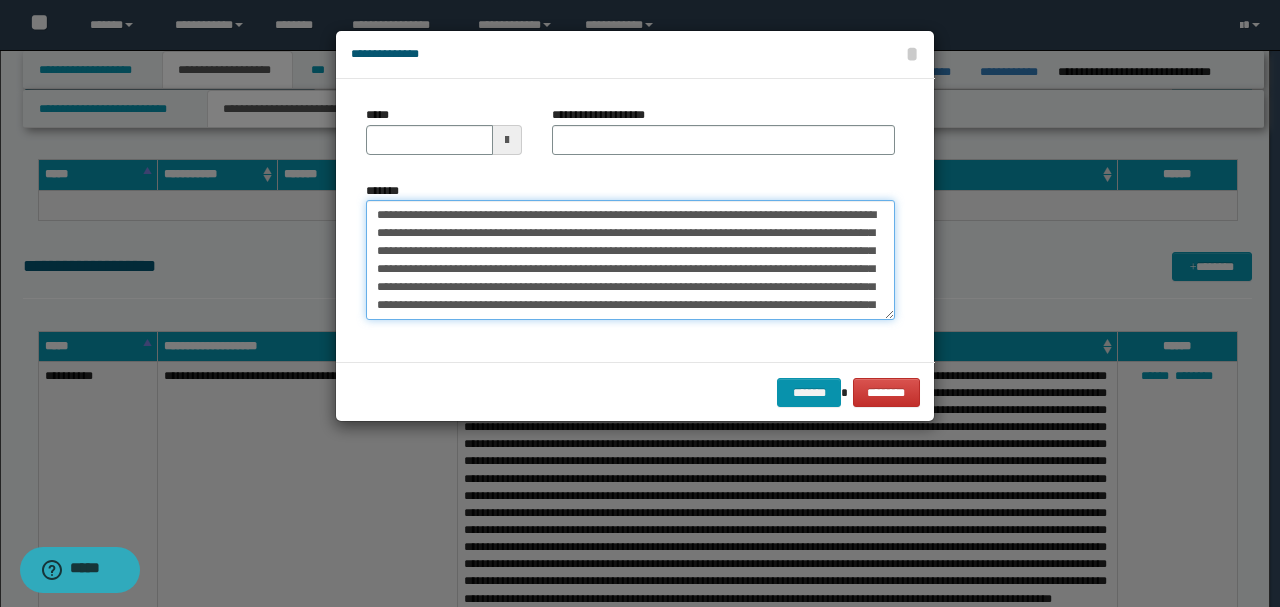 type 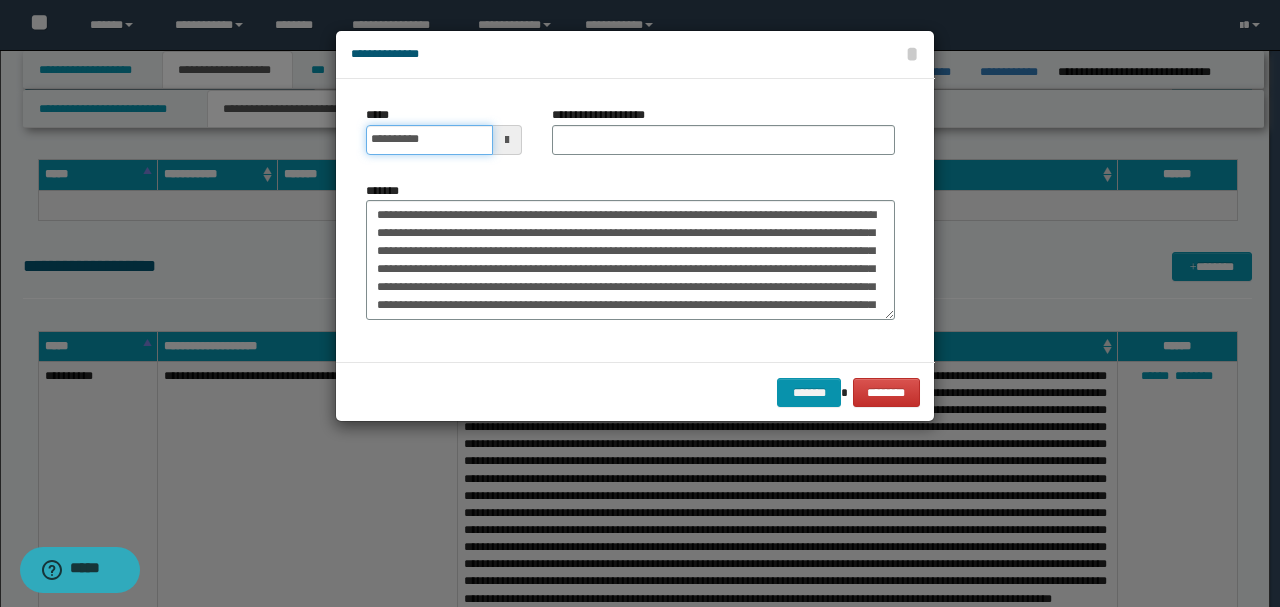 click on "**********" at bounding box center (429, 140) 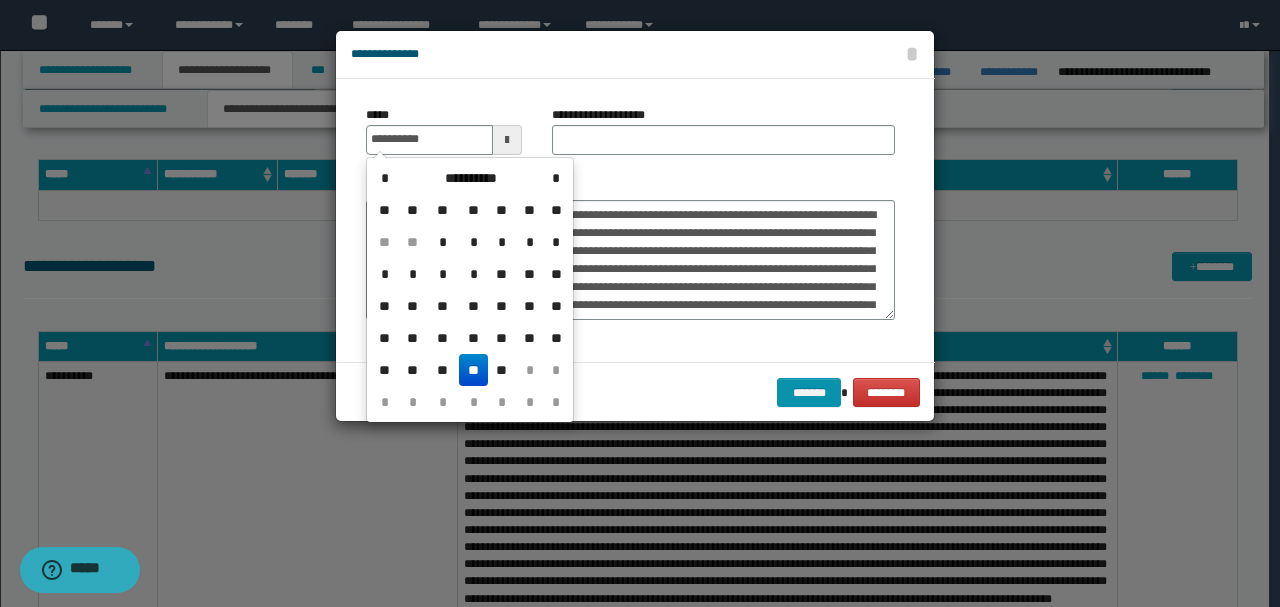 type on "**********" 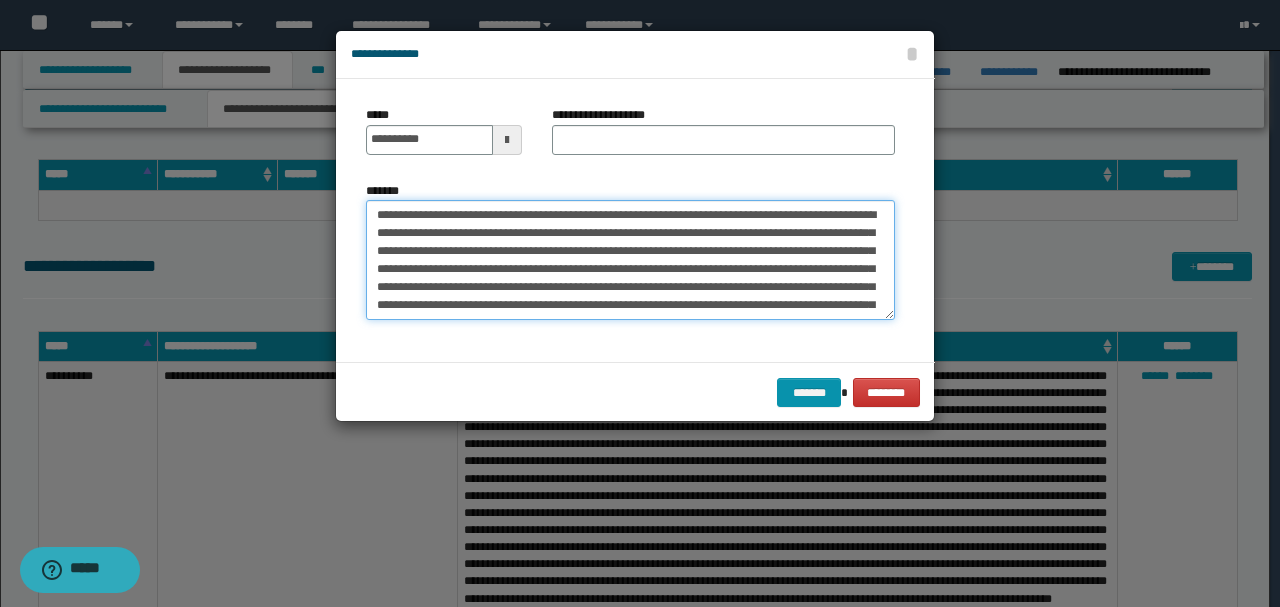 drag, startPoint x: 666, startPoint y: 214, endPoint x: 168, endPoint y: 184, distance: 498.9028 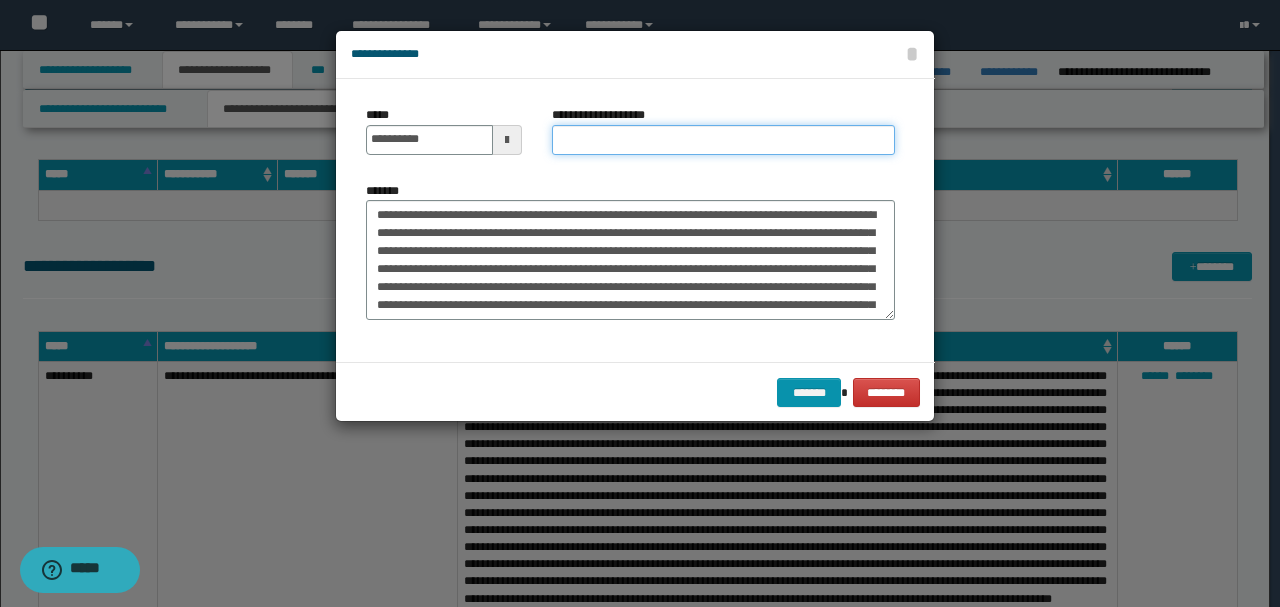 paste on "**********" 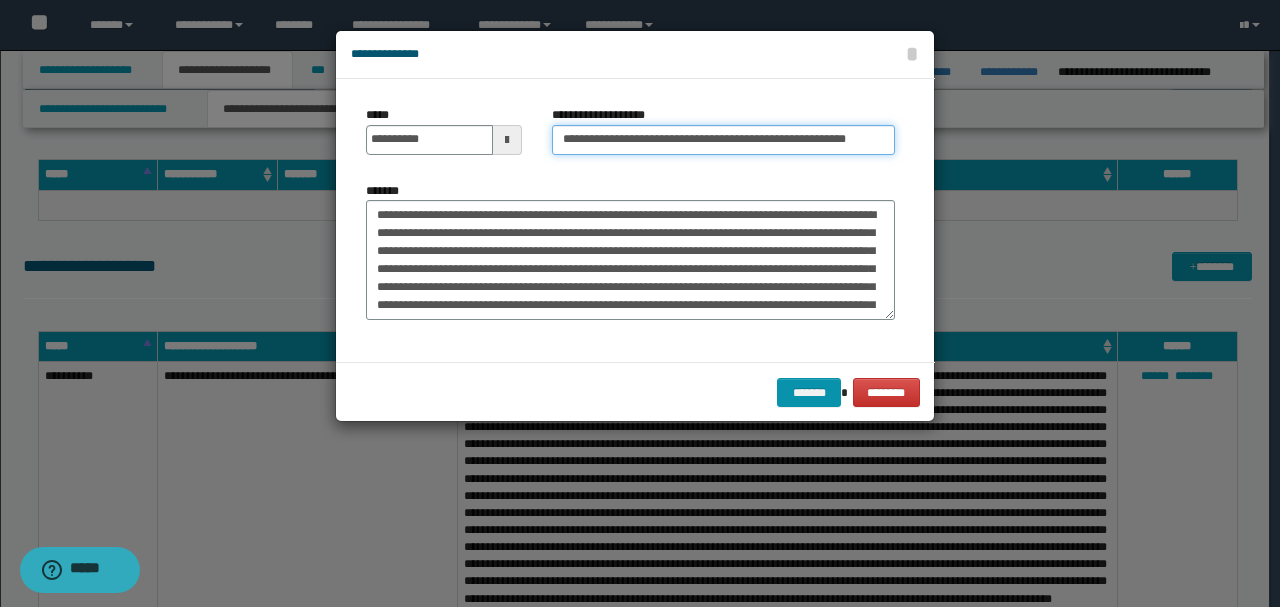 click on "**********" at bounding box center (723, 140) 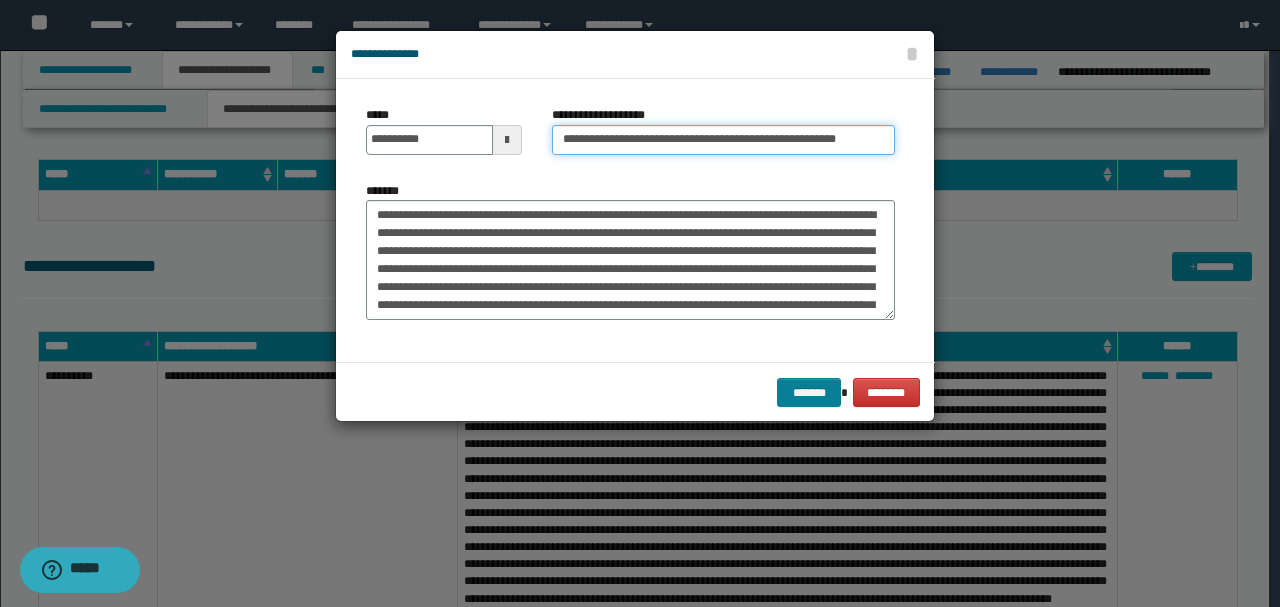 type on "**********" 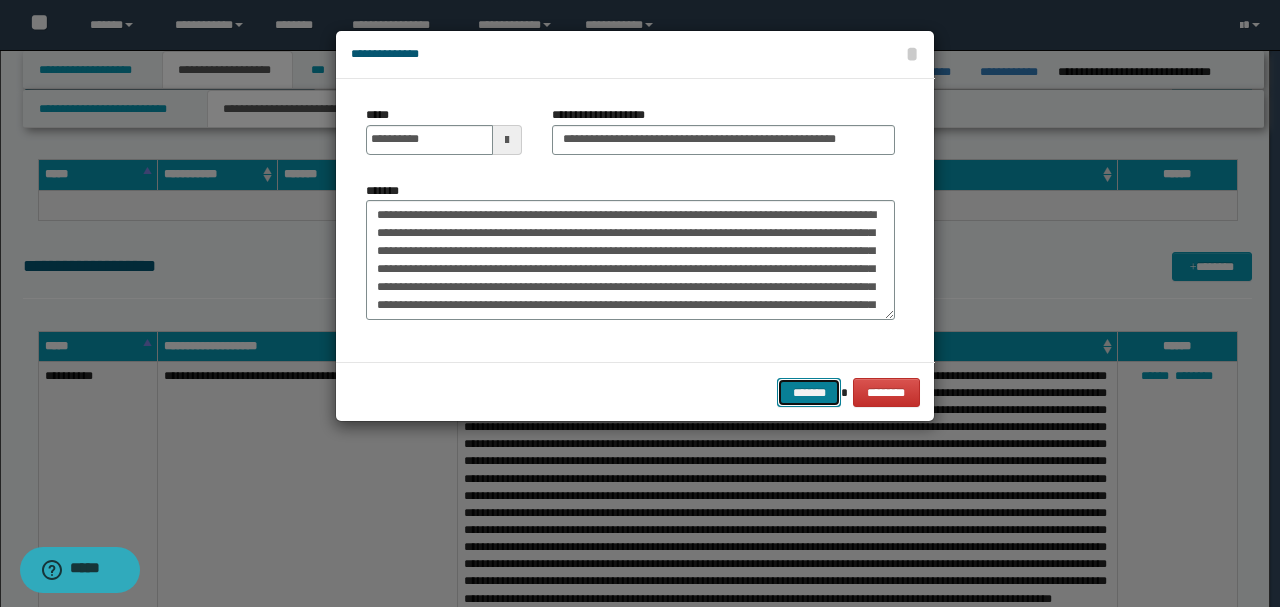 click on "*******" at bounding box center [809, 392] 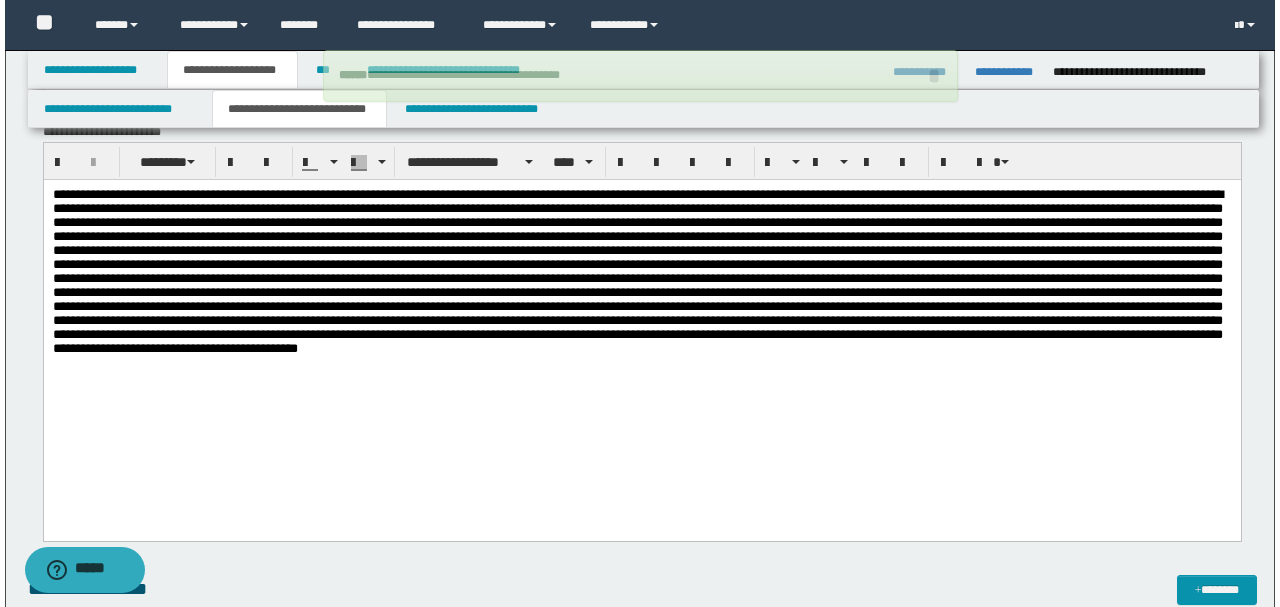scroll, scrollTop: 1551, scrollLeft: 0, axis: vertical 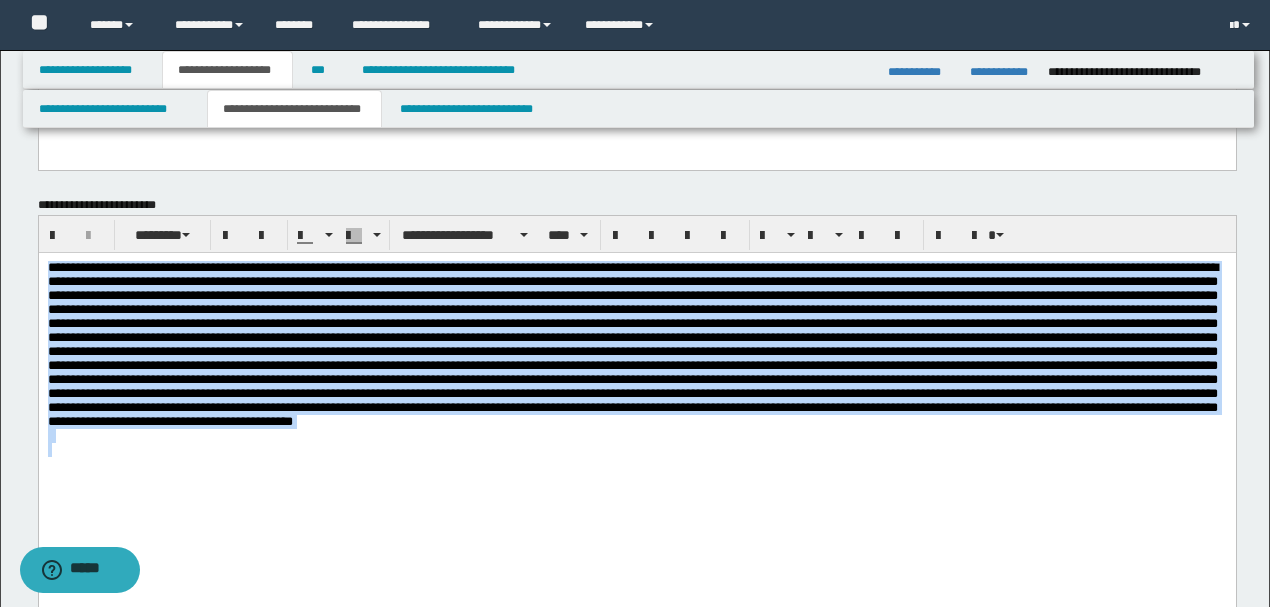 drag, startPoint x: 728, startPoint y: 479, endPoint x: 38, endPoint y: 447, distance: 690.74164 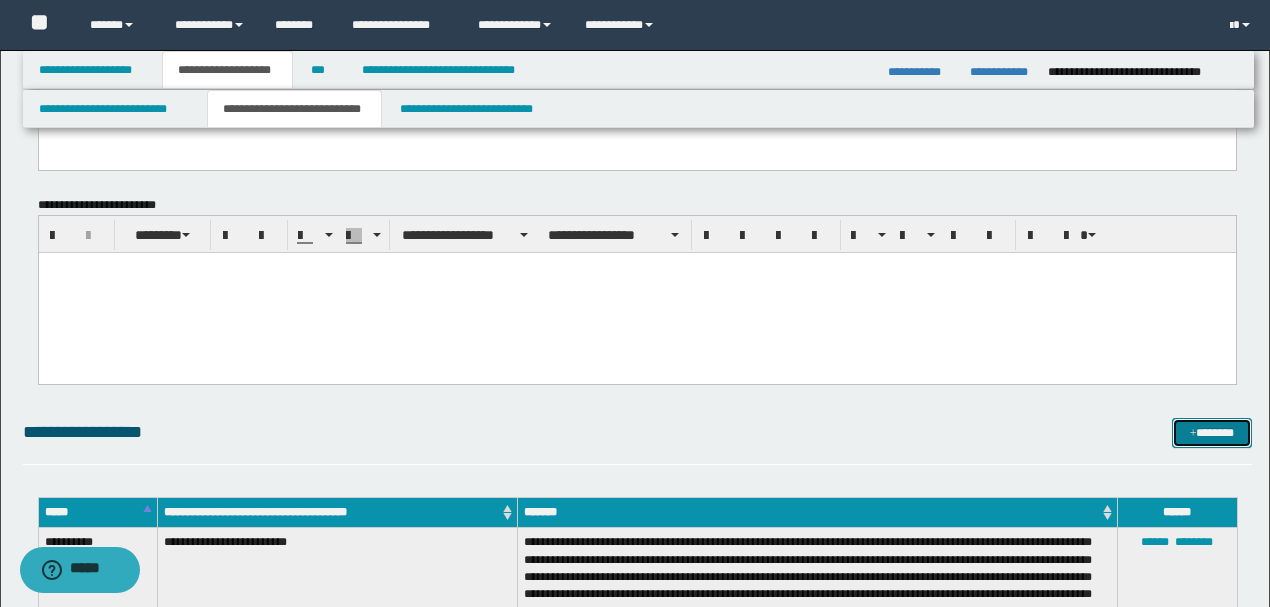 drag, startPoint x: 1224, startPoint y: 434, endPoint x: 1210, endPoint y: 433, distance: 14.035668 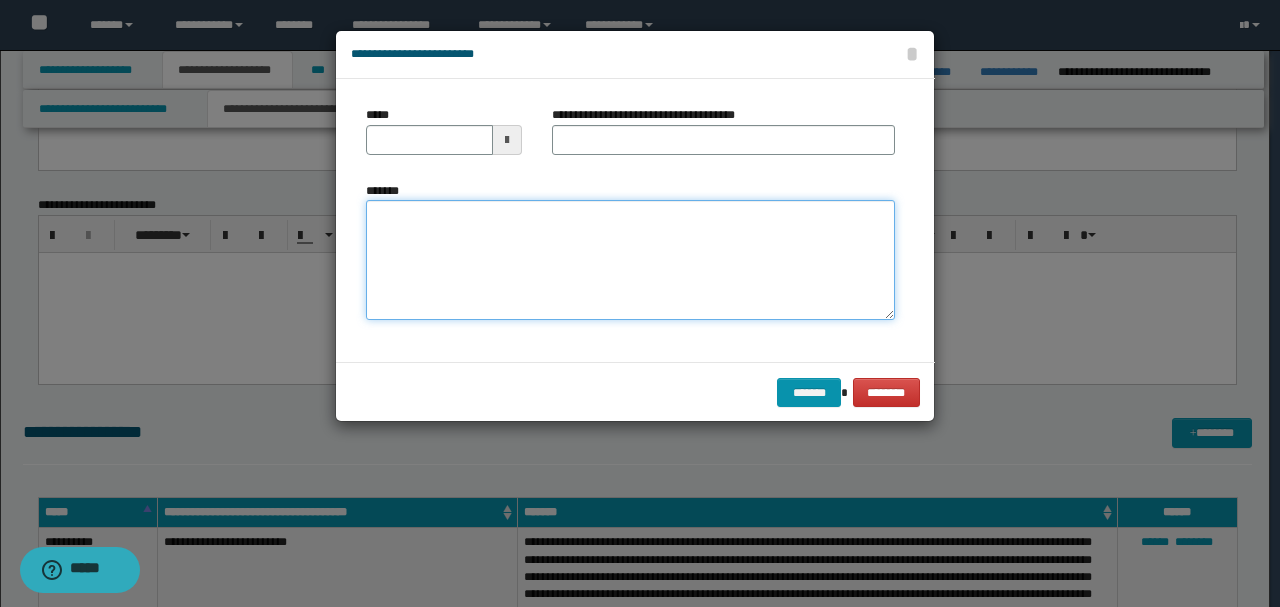 paste on "**********" 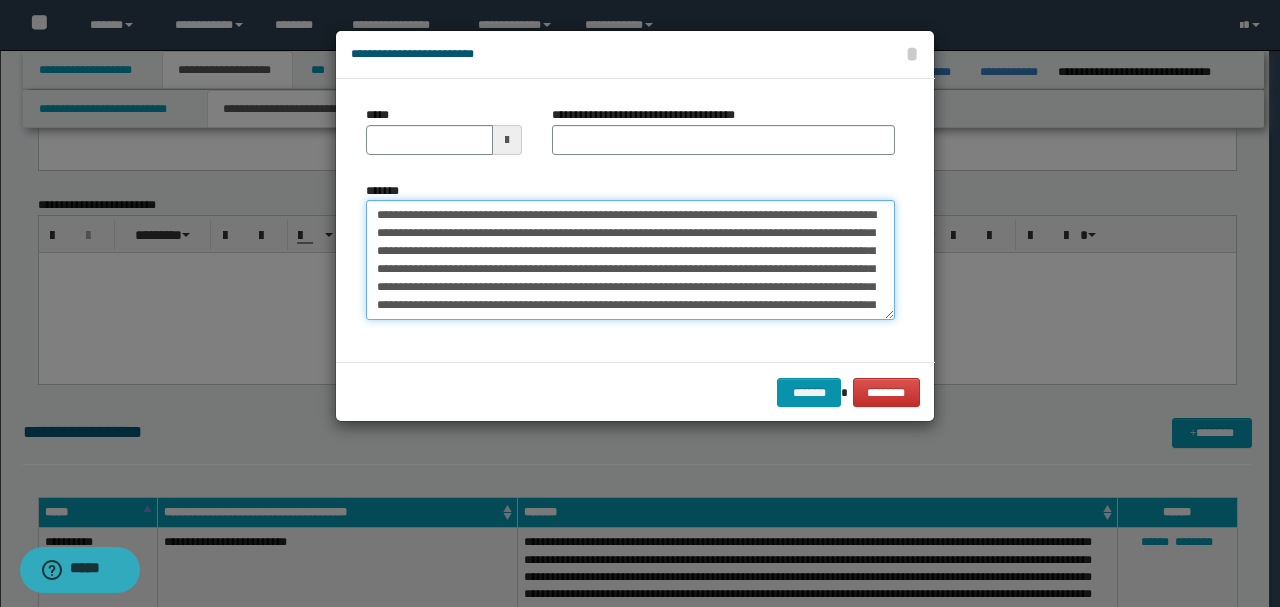 click on "*******" at bounding box center [630, 259] 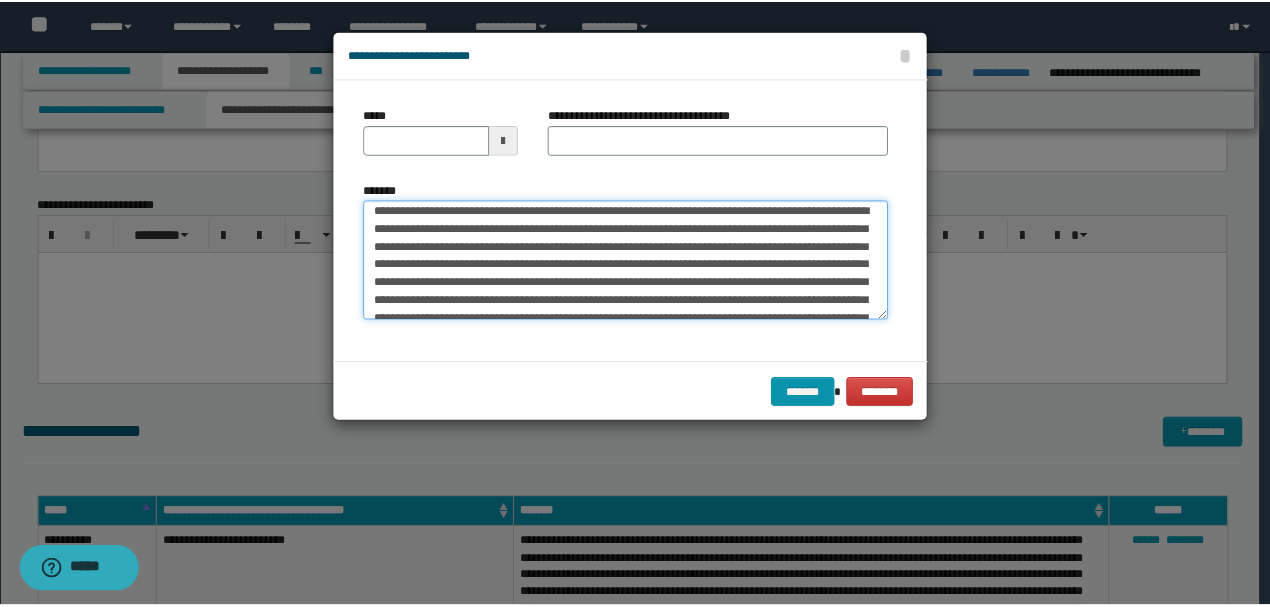 scroll, scrollTop: 0, scrollLeft: 0, axis: both 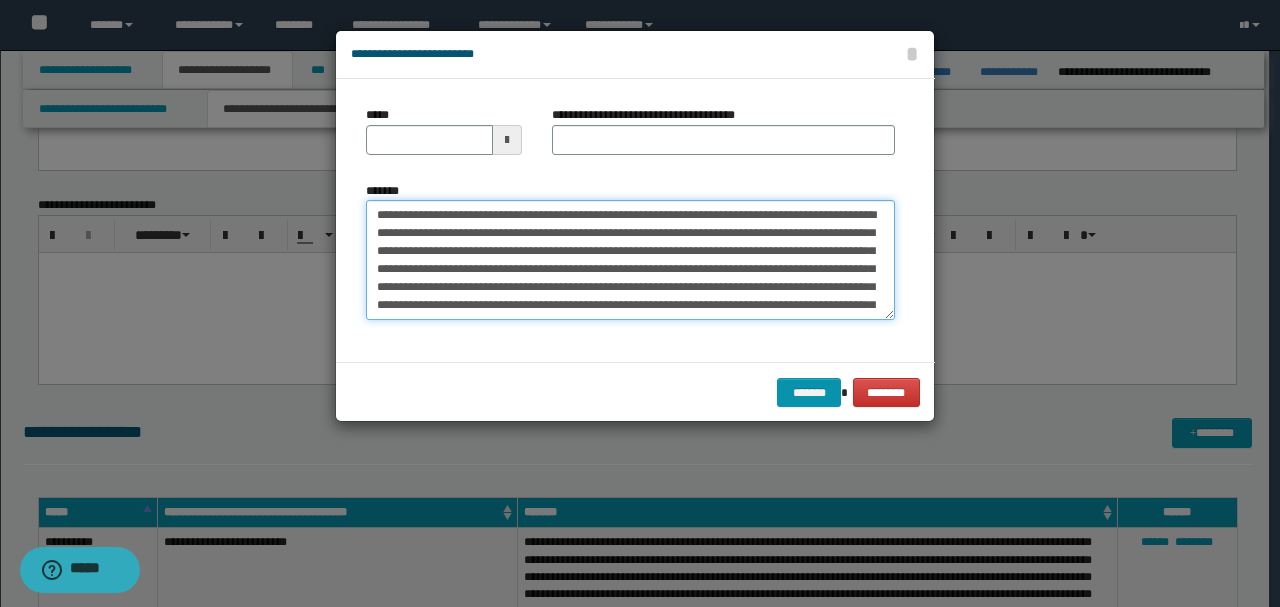 drag, startPoint x: 441, startPoint y: 215, endPoint x: 317, endPoint y: 184, distance: 127.81628 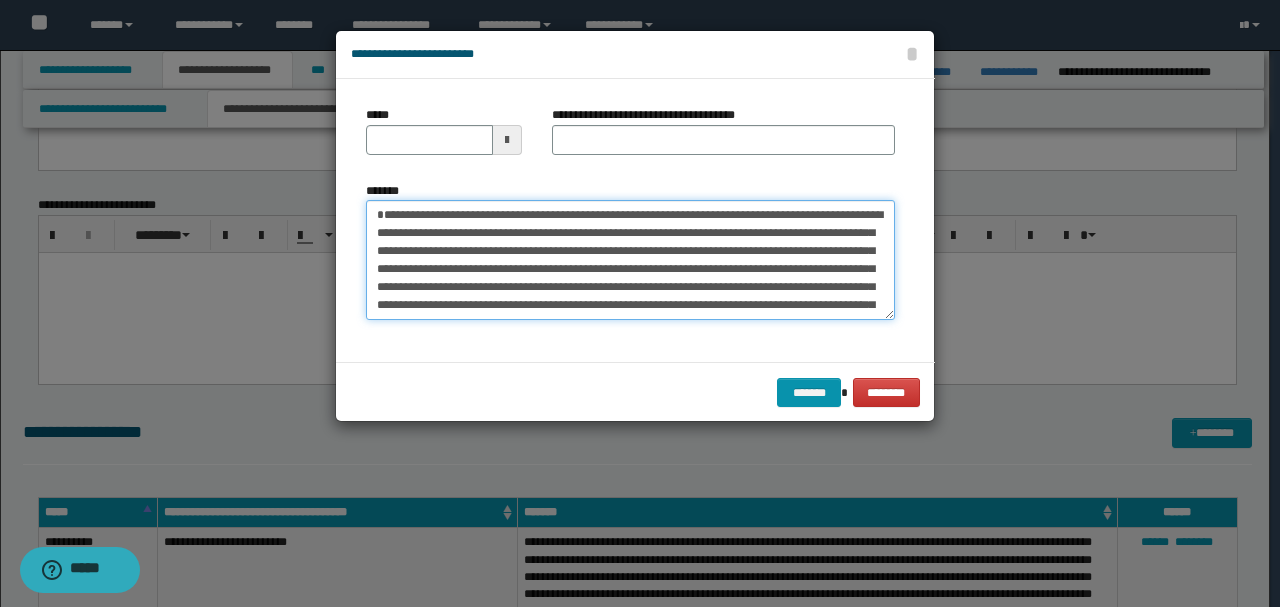 type 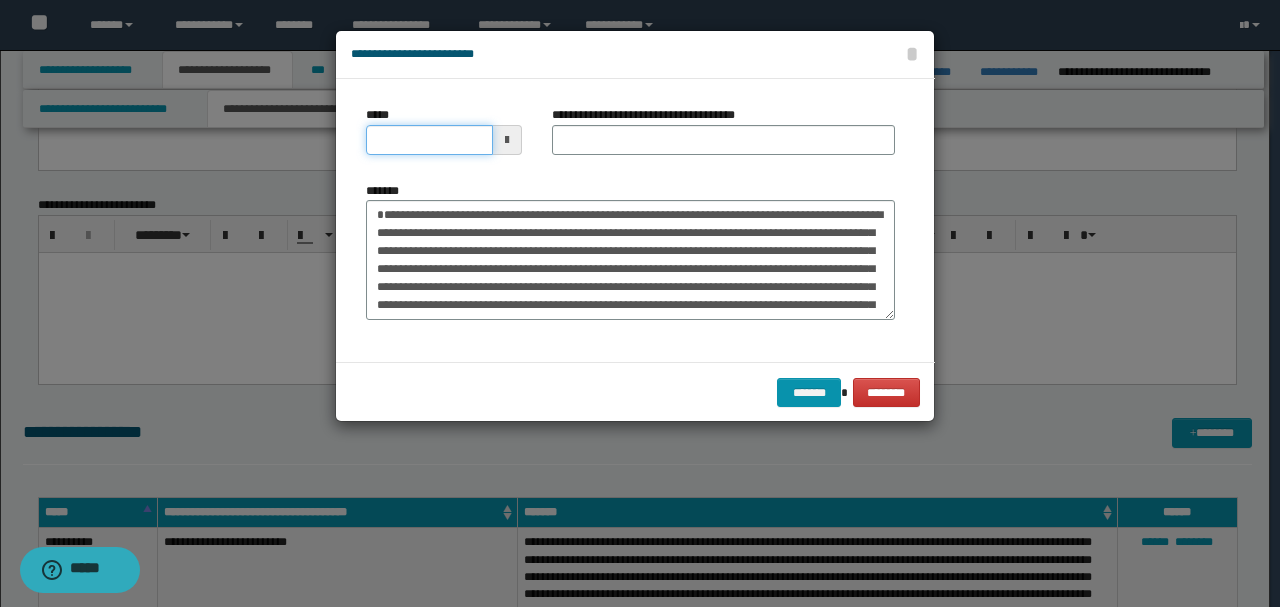 click on "*****" at bounding box center [429, 140] 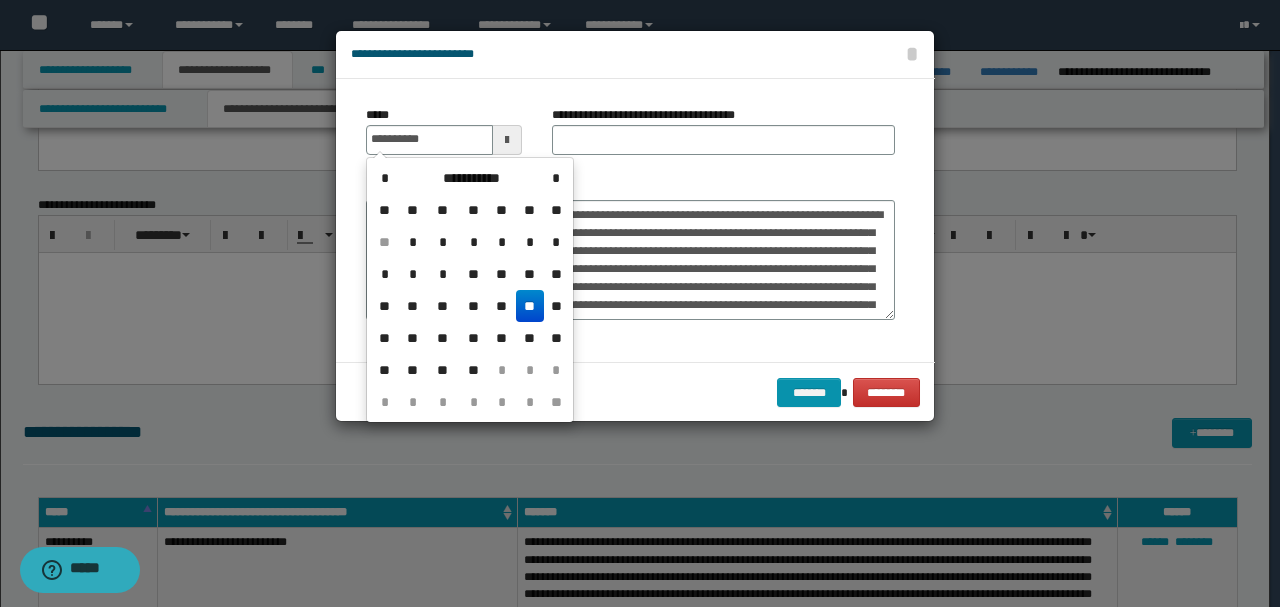 type on "**********" 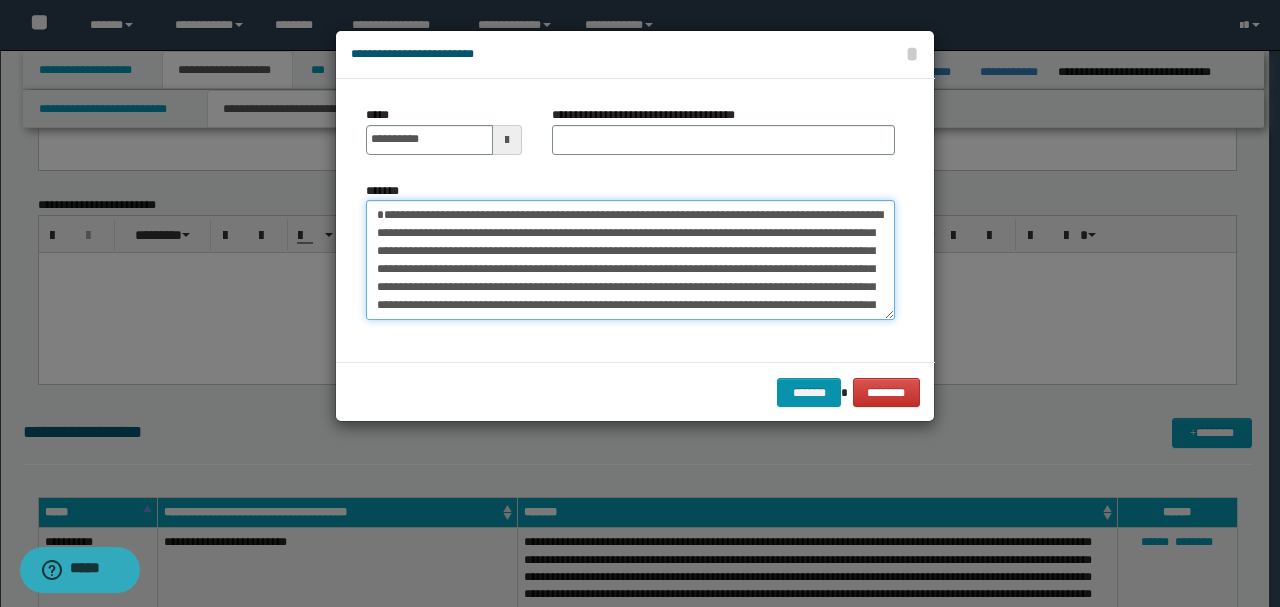 drag, startPoint x: 572, startPoint y: 210, endPoint x: 252, endPoint y: 180, distance: 321.40317 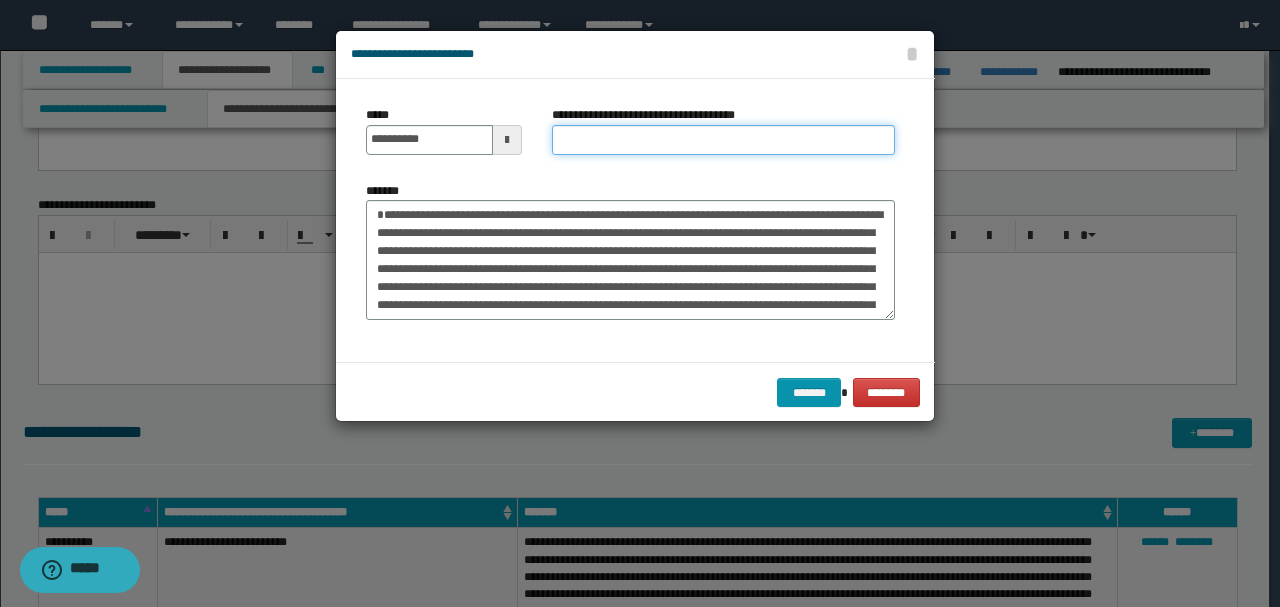 paste on "**********" 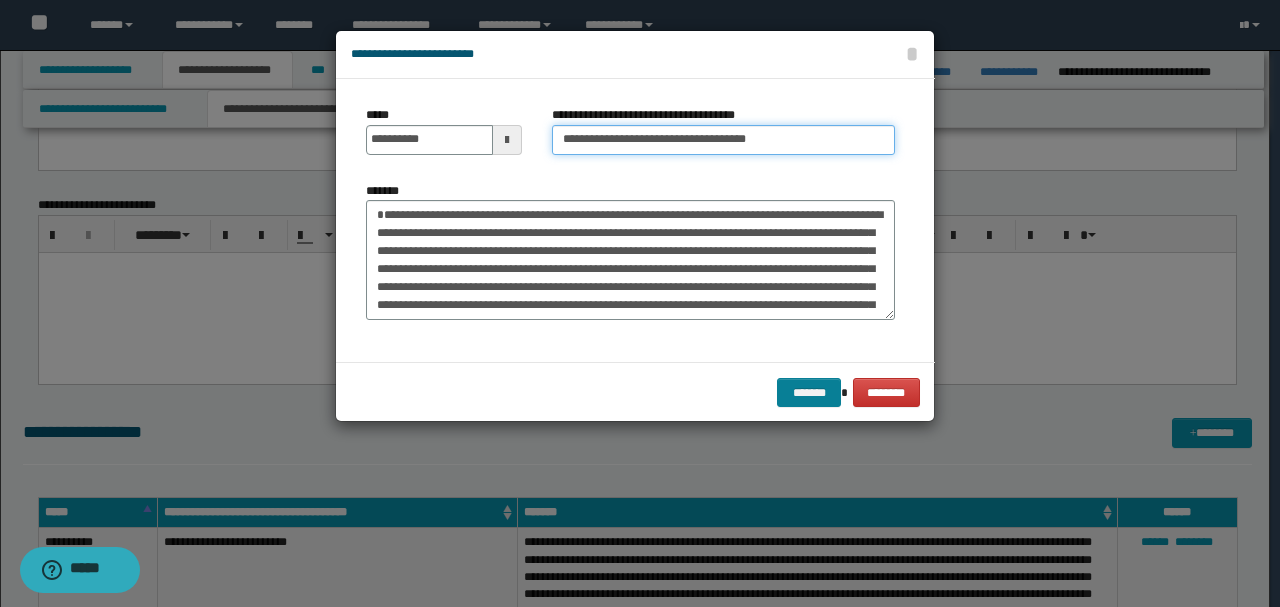 type on "**********" 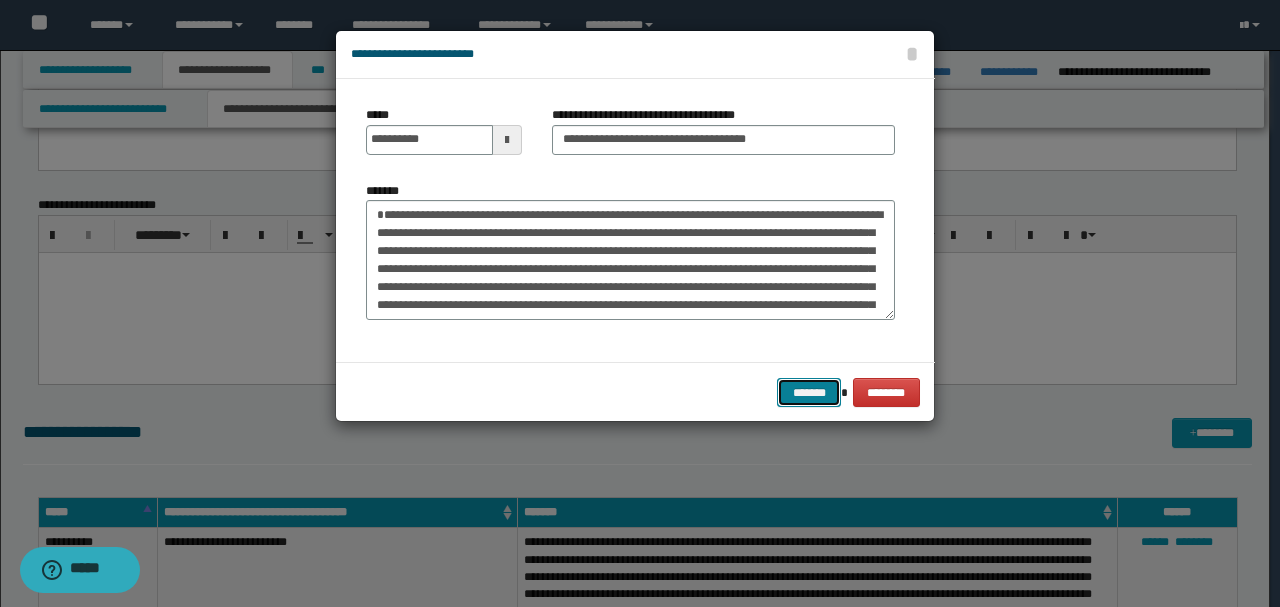 click on "*******" at bounding box center (809, 392) 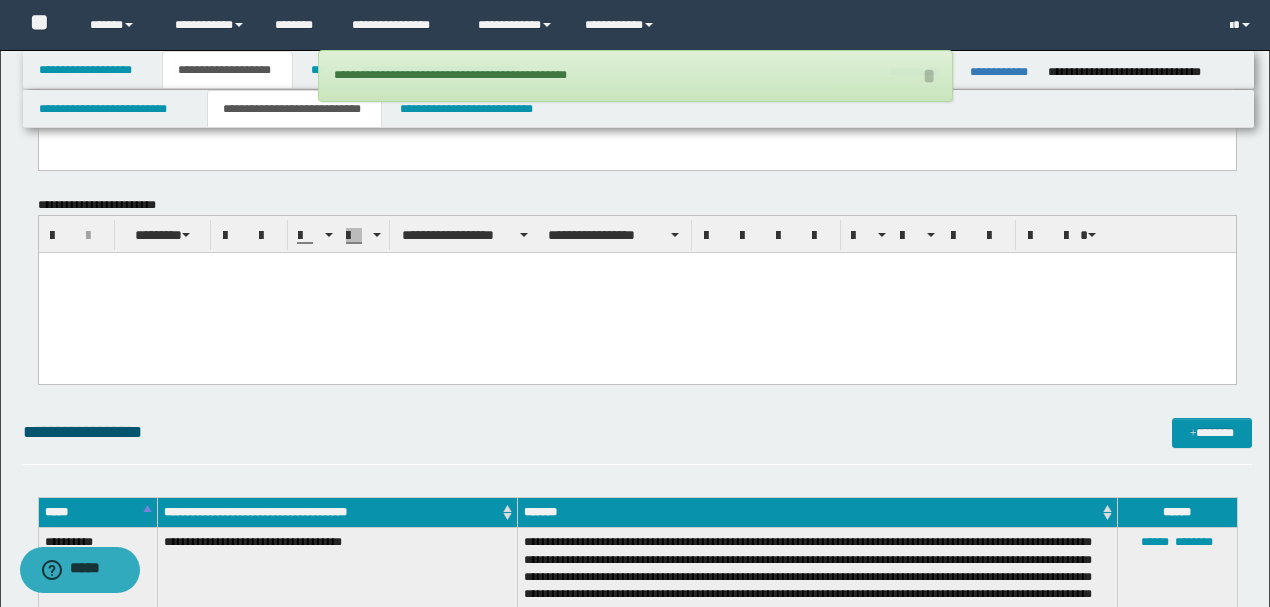 scroll, scrollTop: 1300, scrollLeft: 0, axis: vertical 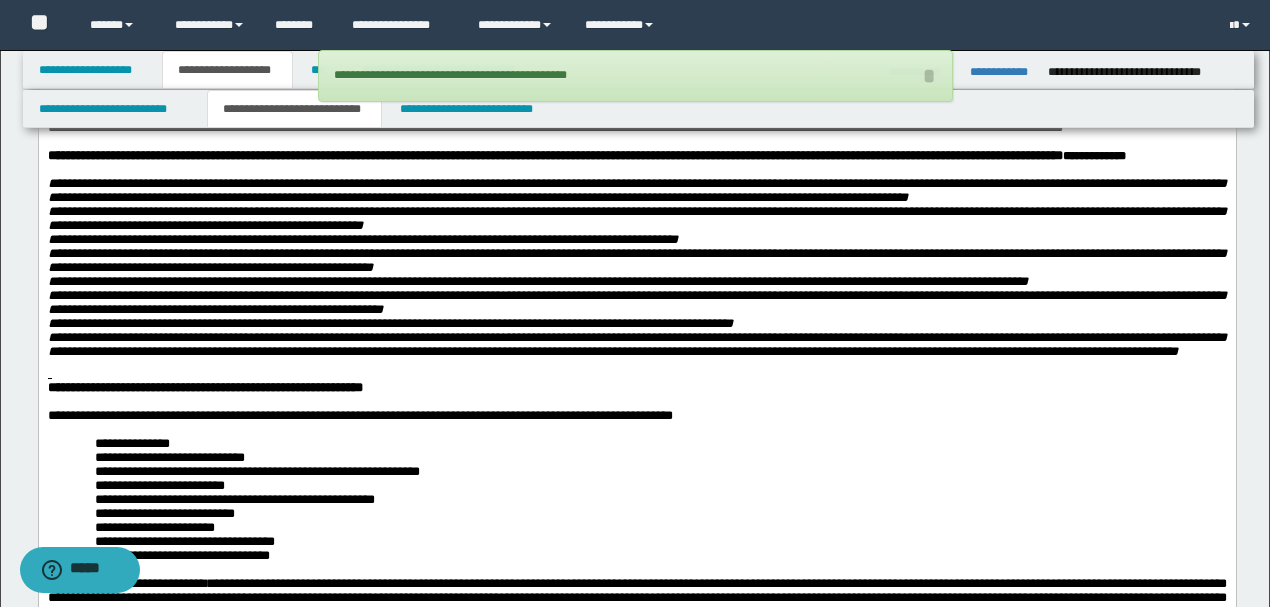 click on "**********" at bounding box center (636, 563) 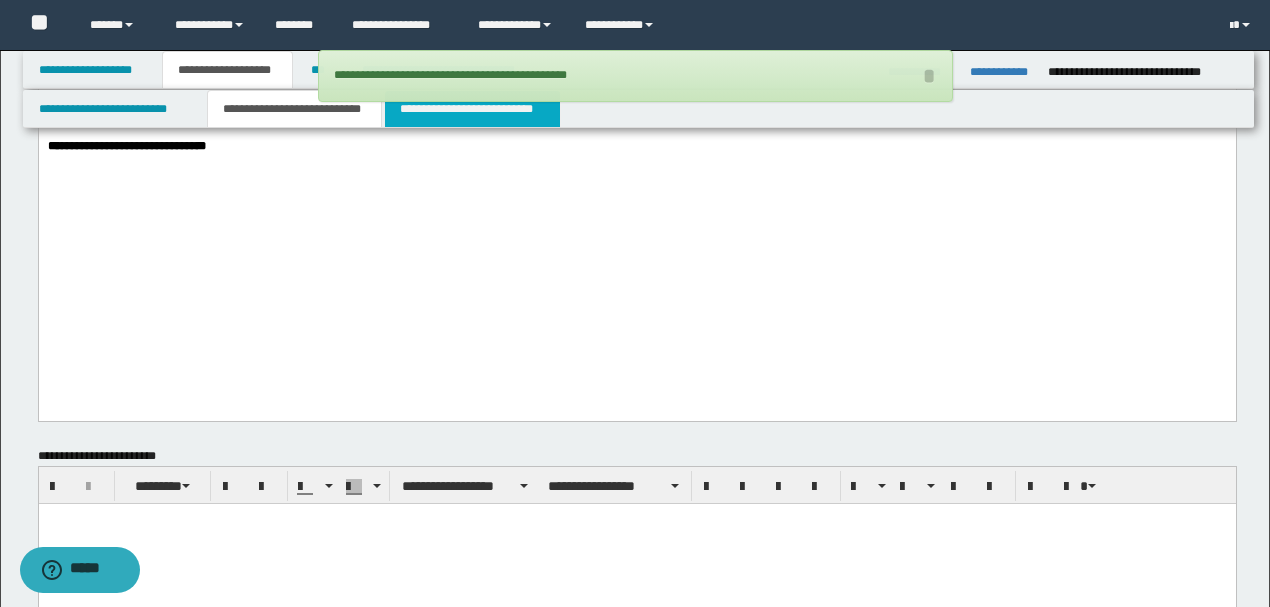 click on "**********" at bounding box center (472, 109) 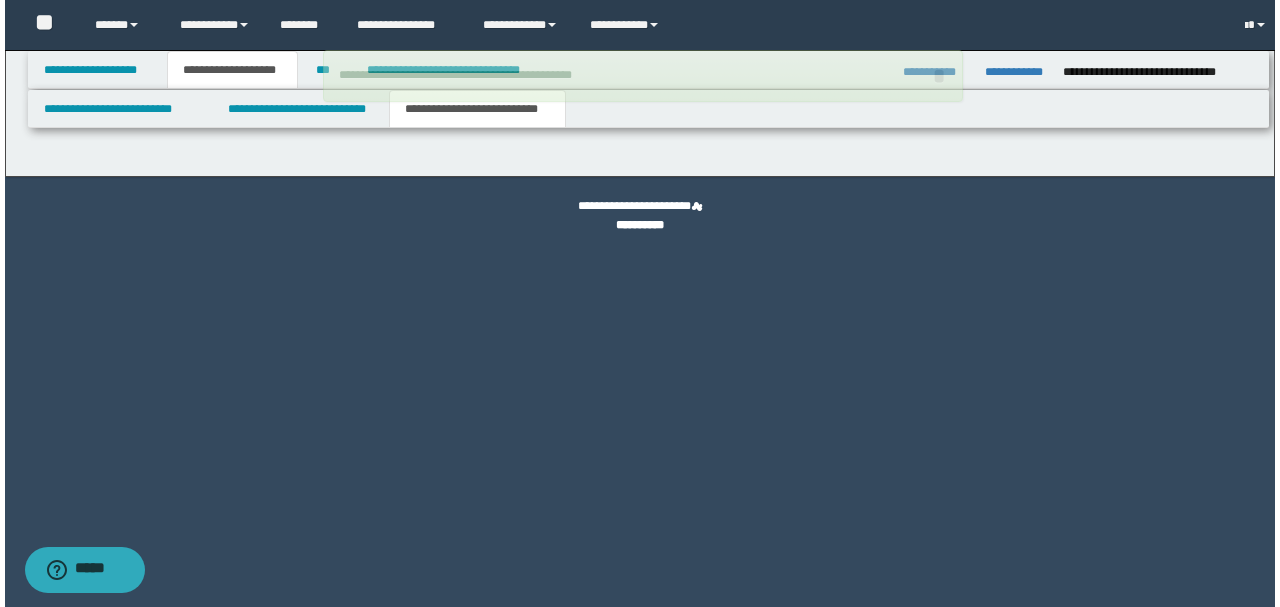 scroll, scrollTop: 0, scrollLeft: 0, axis: both 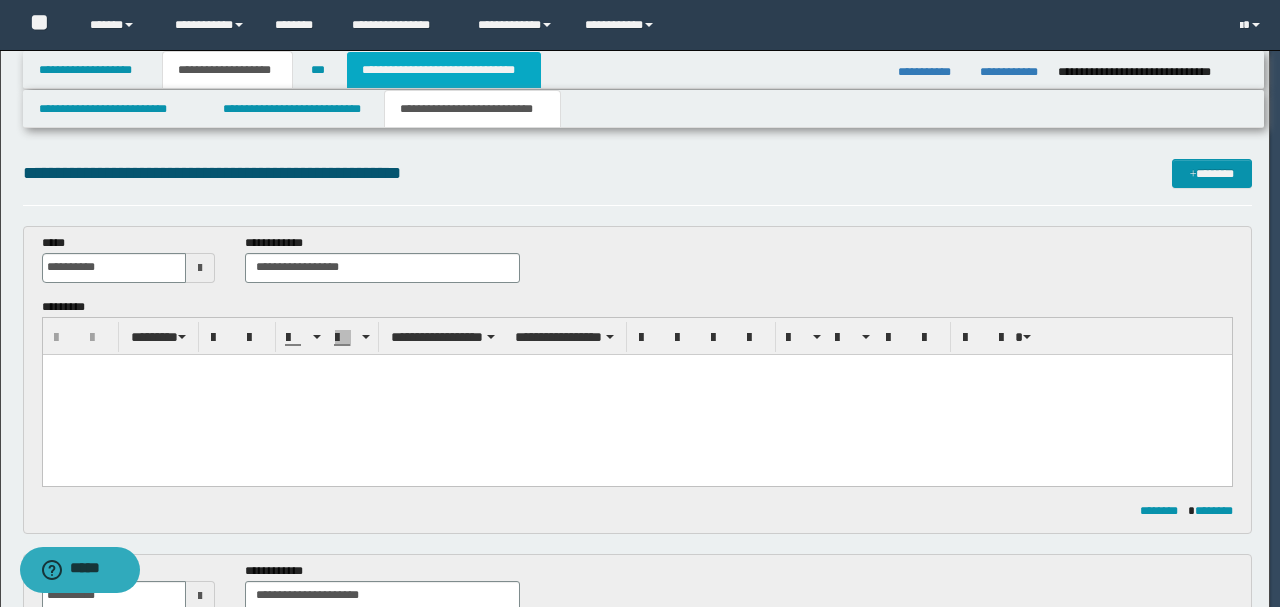click on "**********" at bounding box center [444, 70] 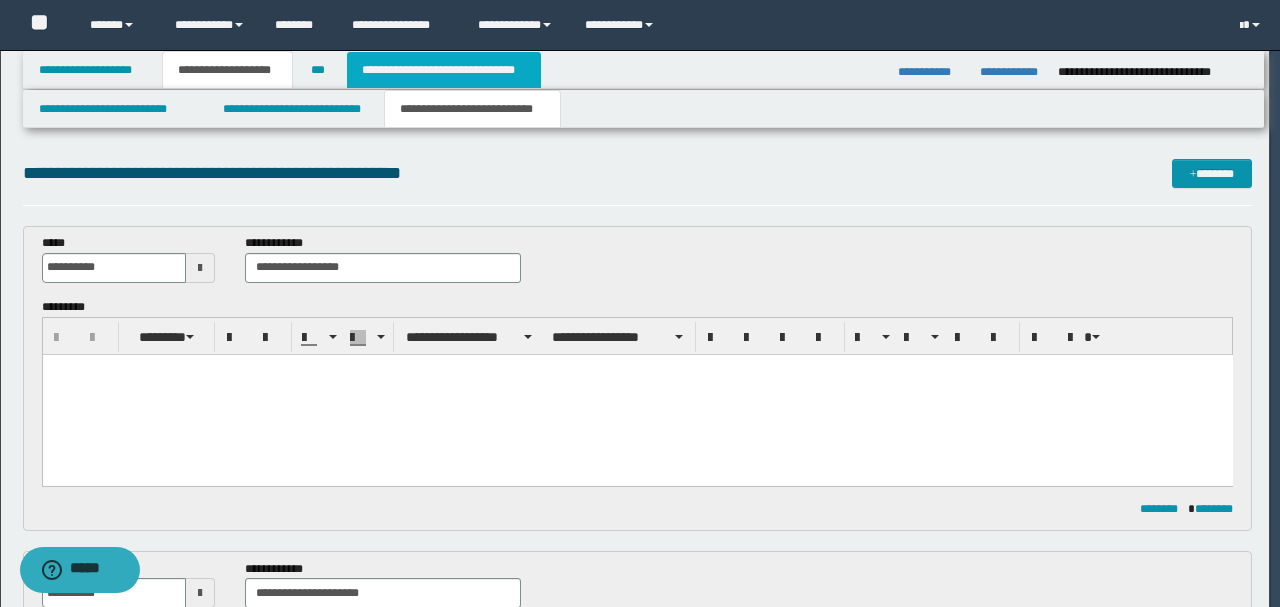 scroll, scrollTop: 0, scrollLeft: 0, axis: both 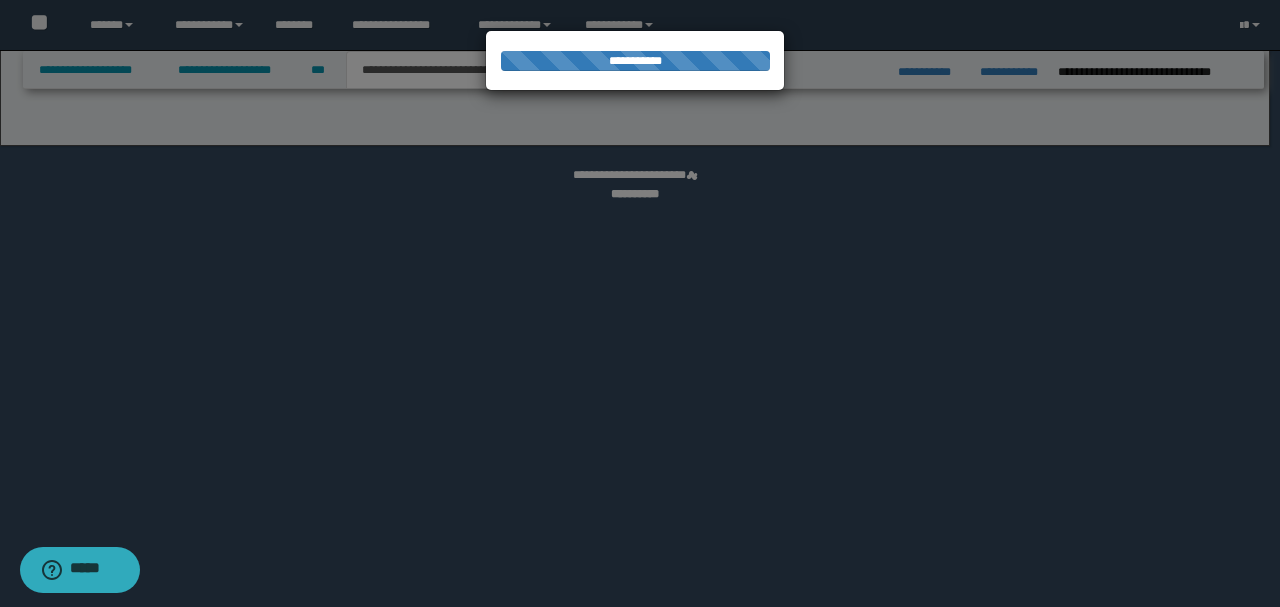 select on "*" 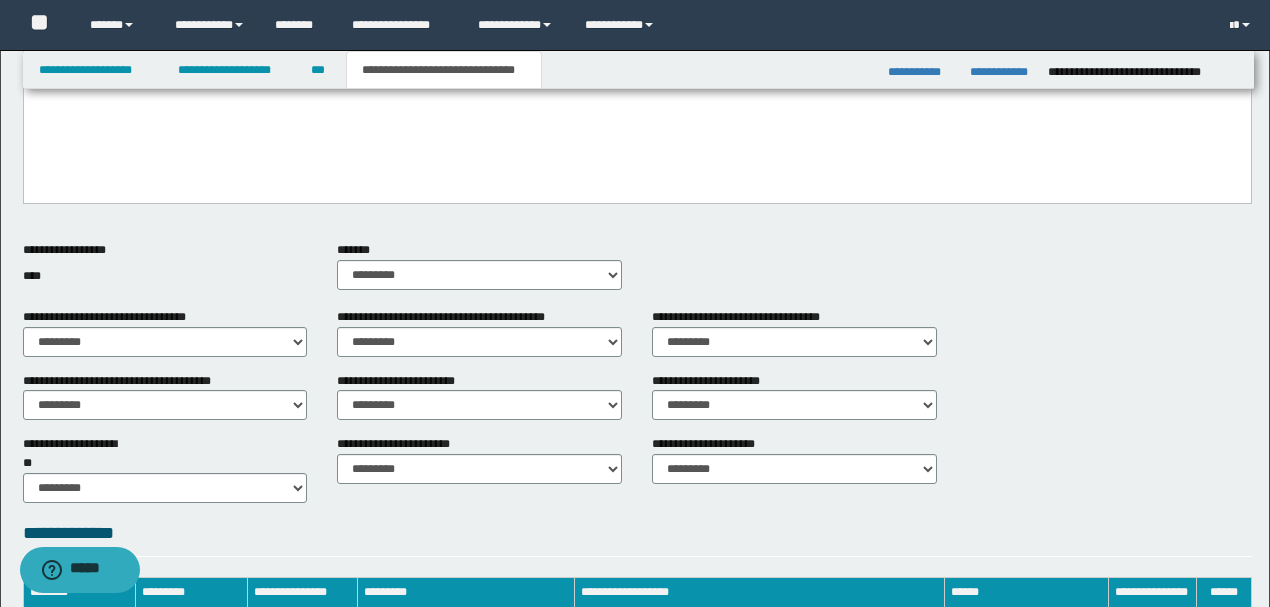 scroll, scrollTop: 881, scrollLeft: 0, axis: vertical 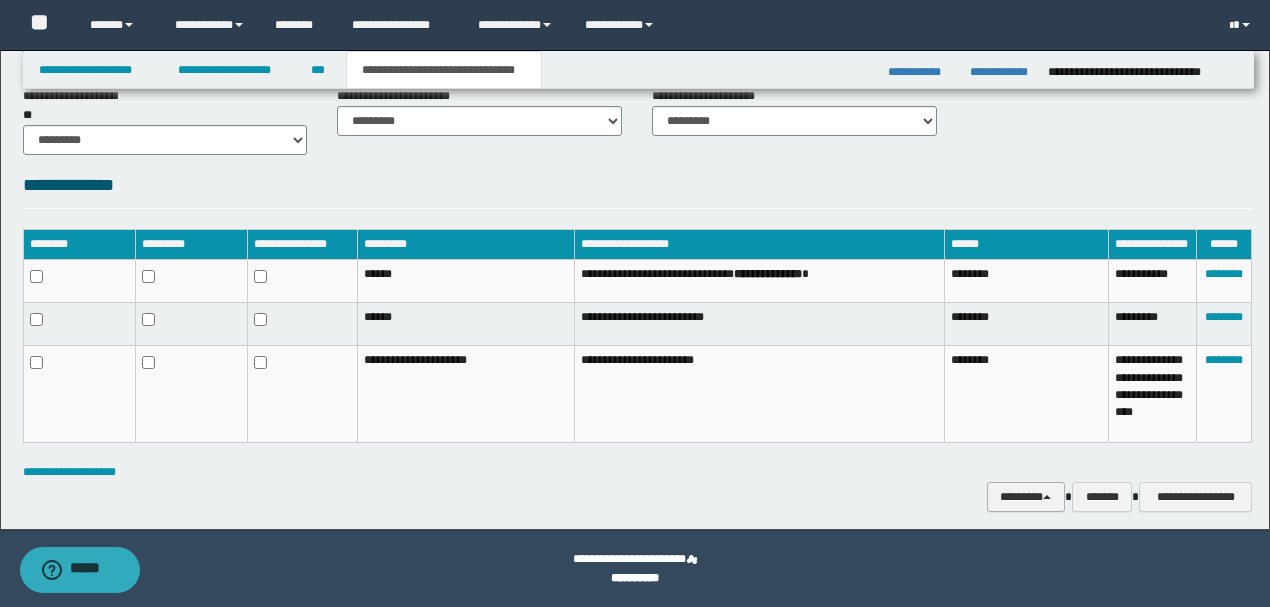 click on "********" at bounding box center [1026, 496] 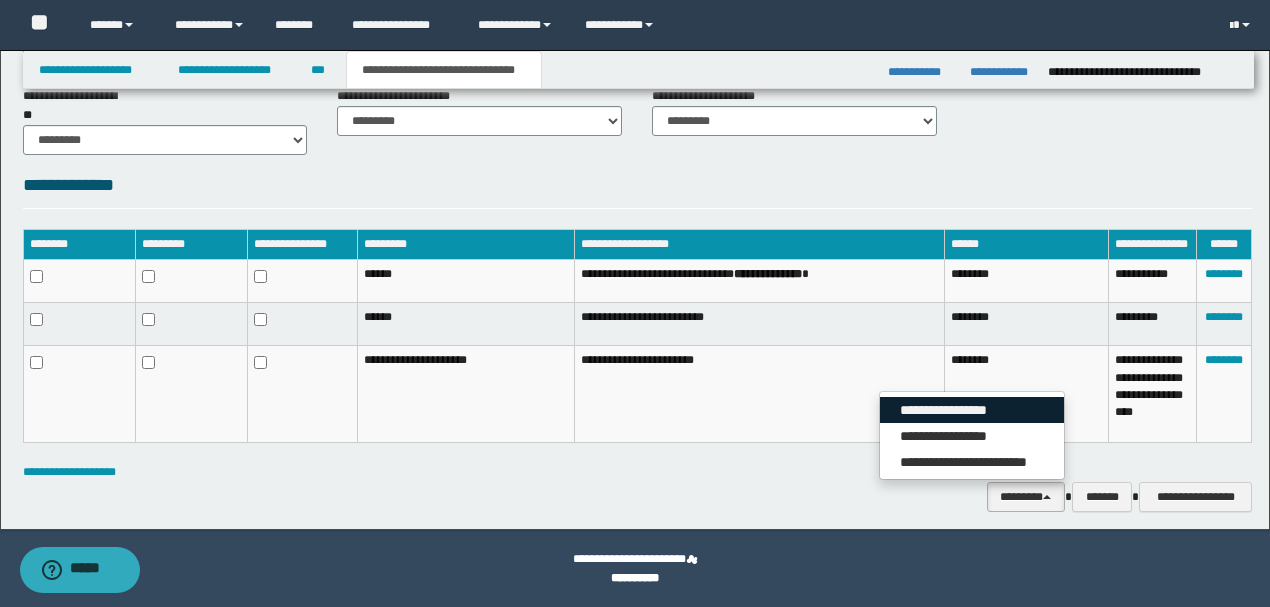 click on "**********" at bounding box center [972, 410] 